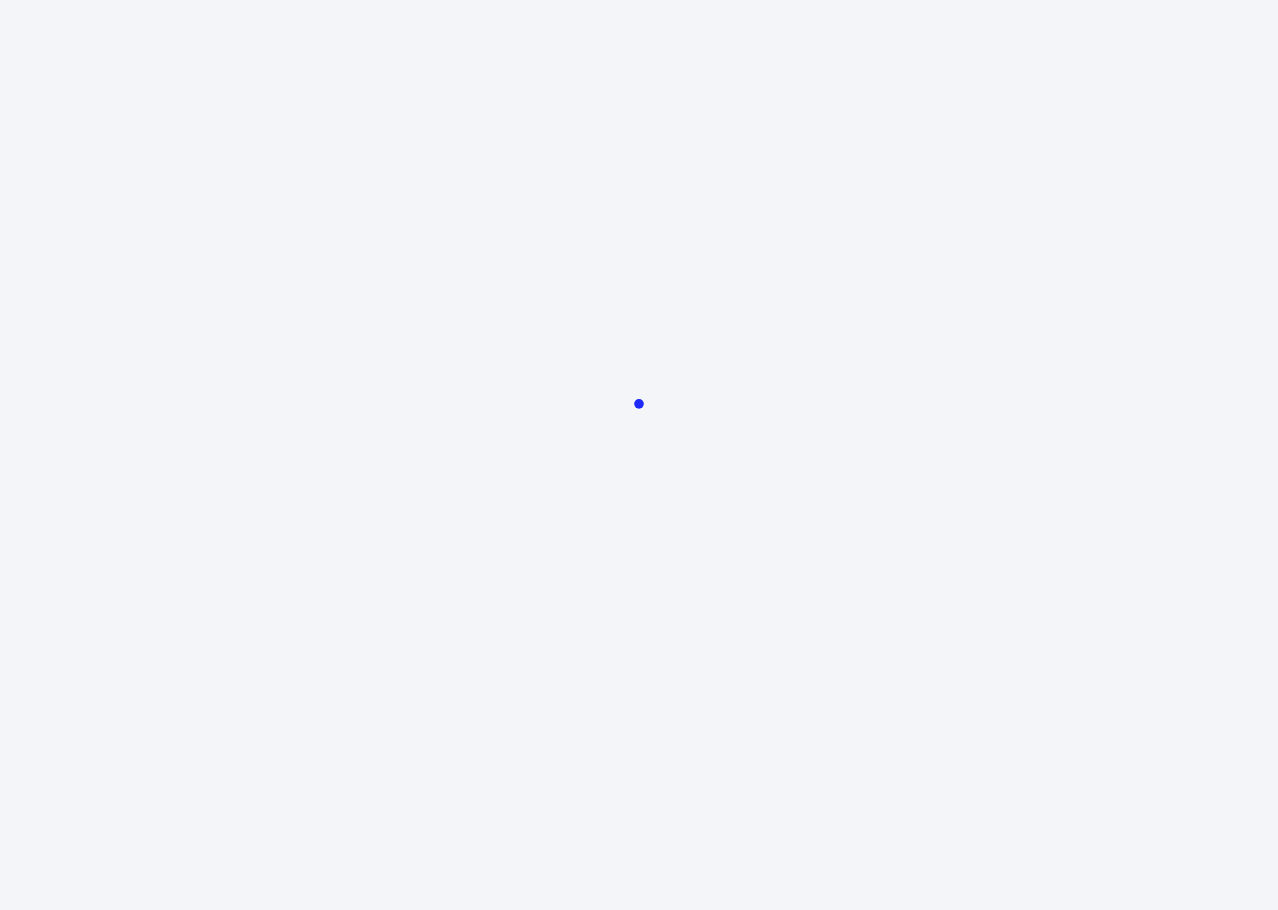 scroll, scrollTop: 0, scrollLeft: 0, axis: both 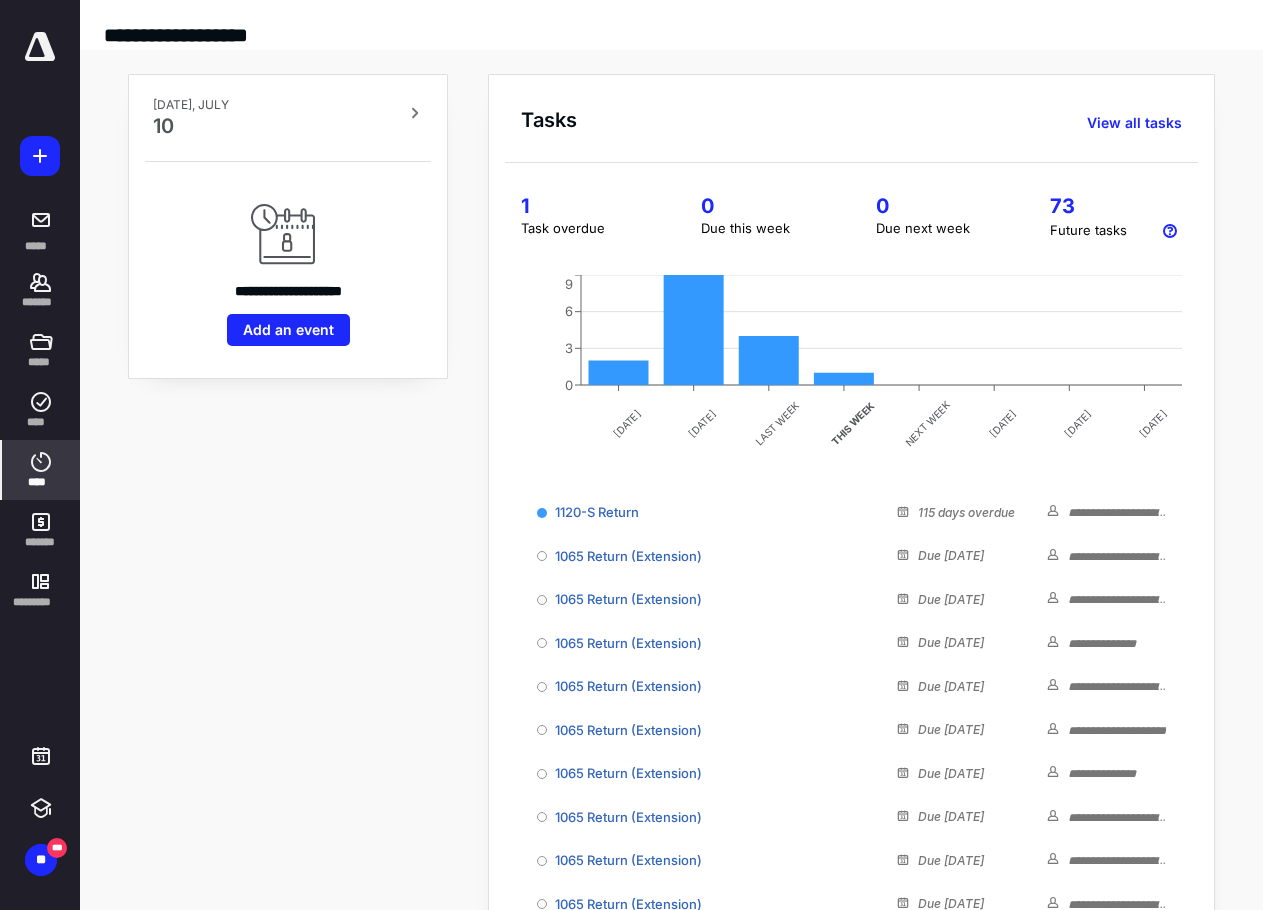 click 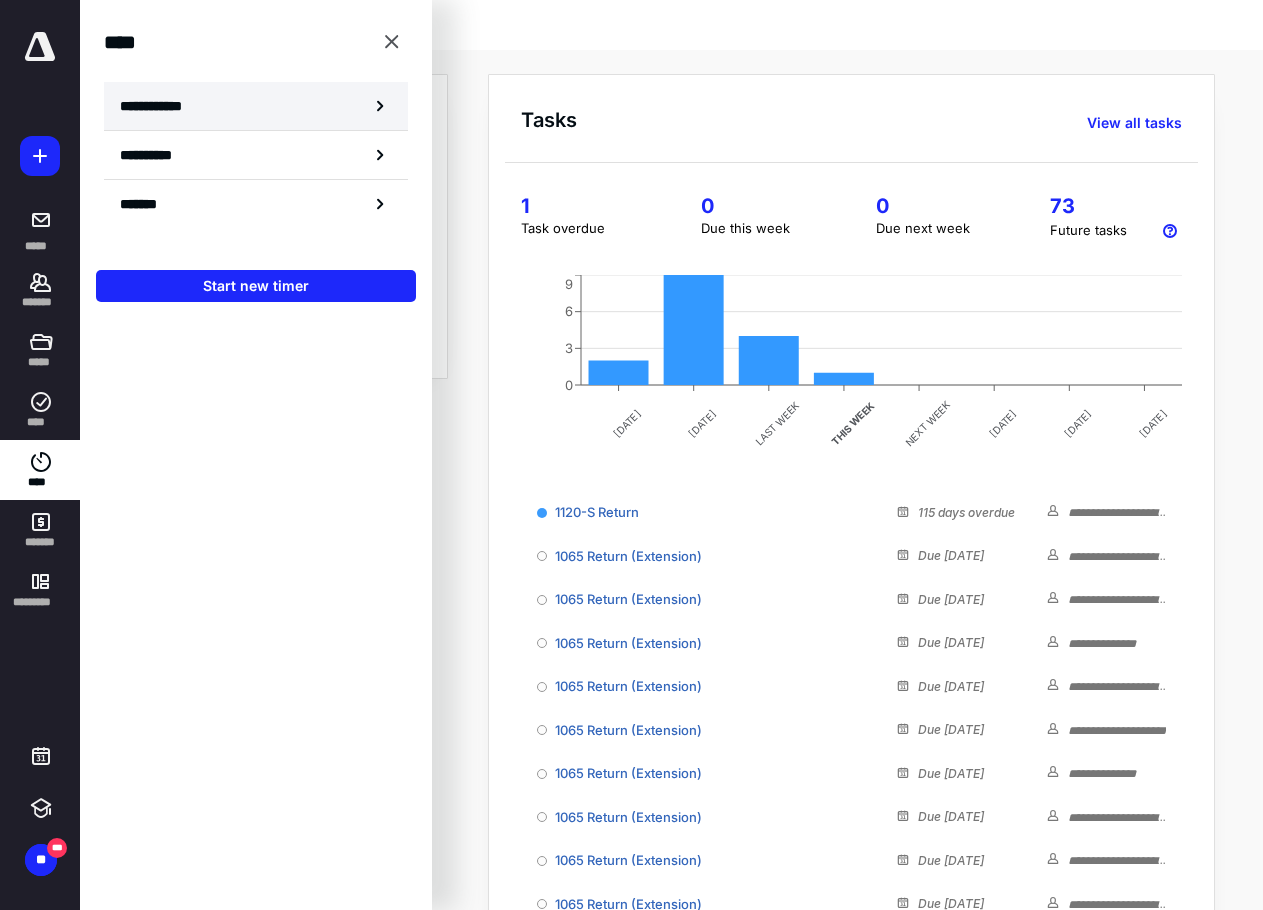 click on "**********" at bounding box center [162, 106] 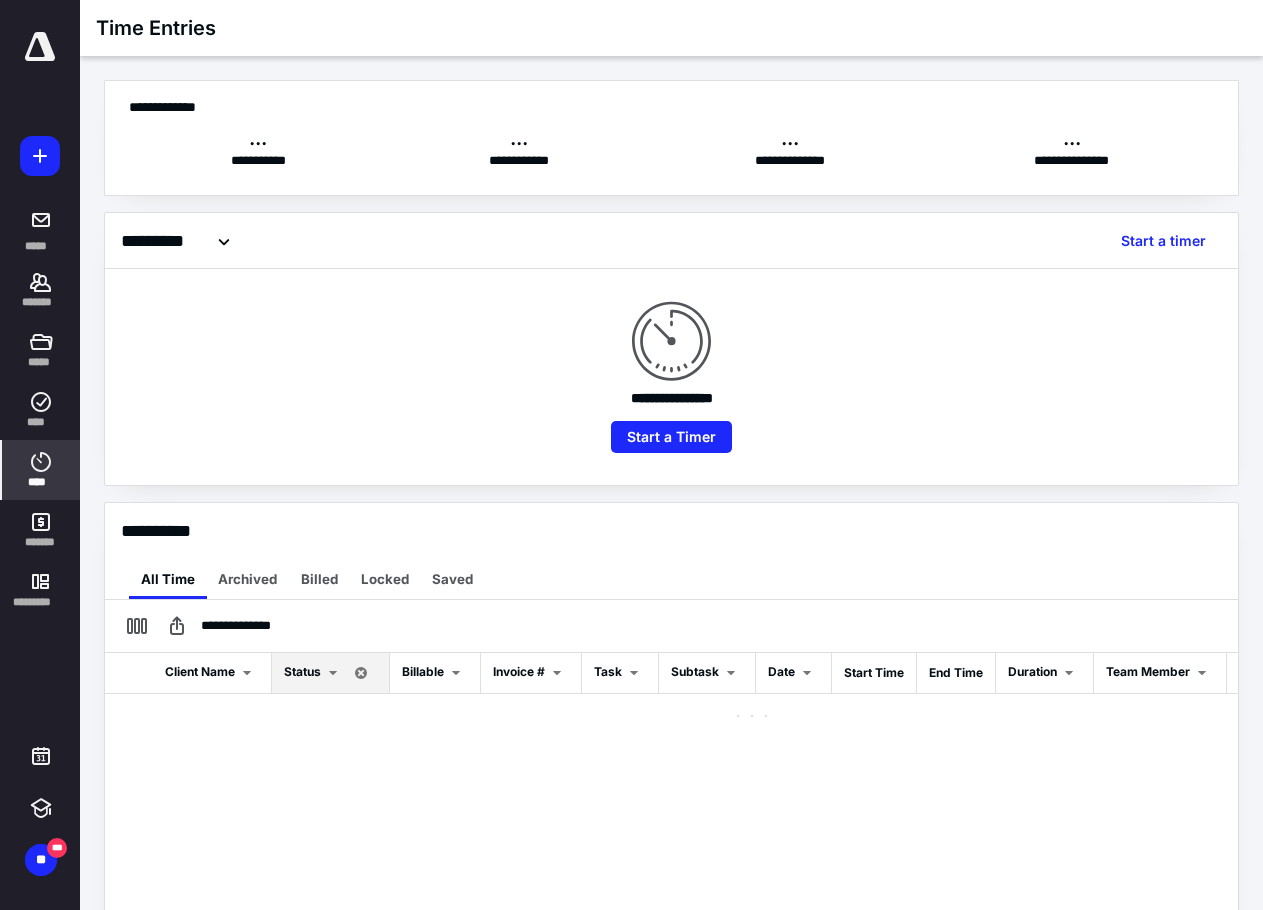 checkbox on "true" 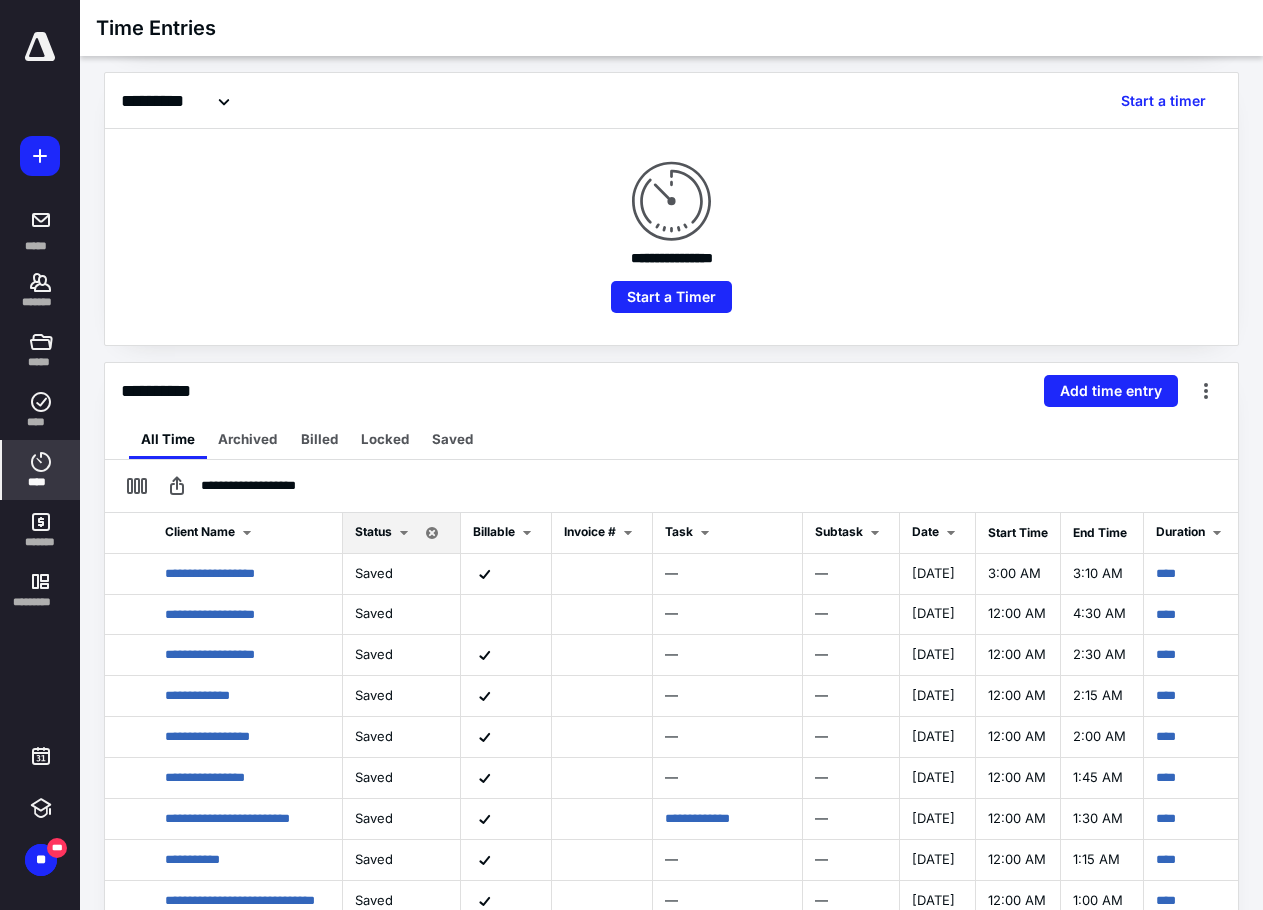 scroll, scrollTop: 445, scrollLeft: 0, axis: vertical 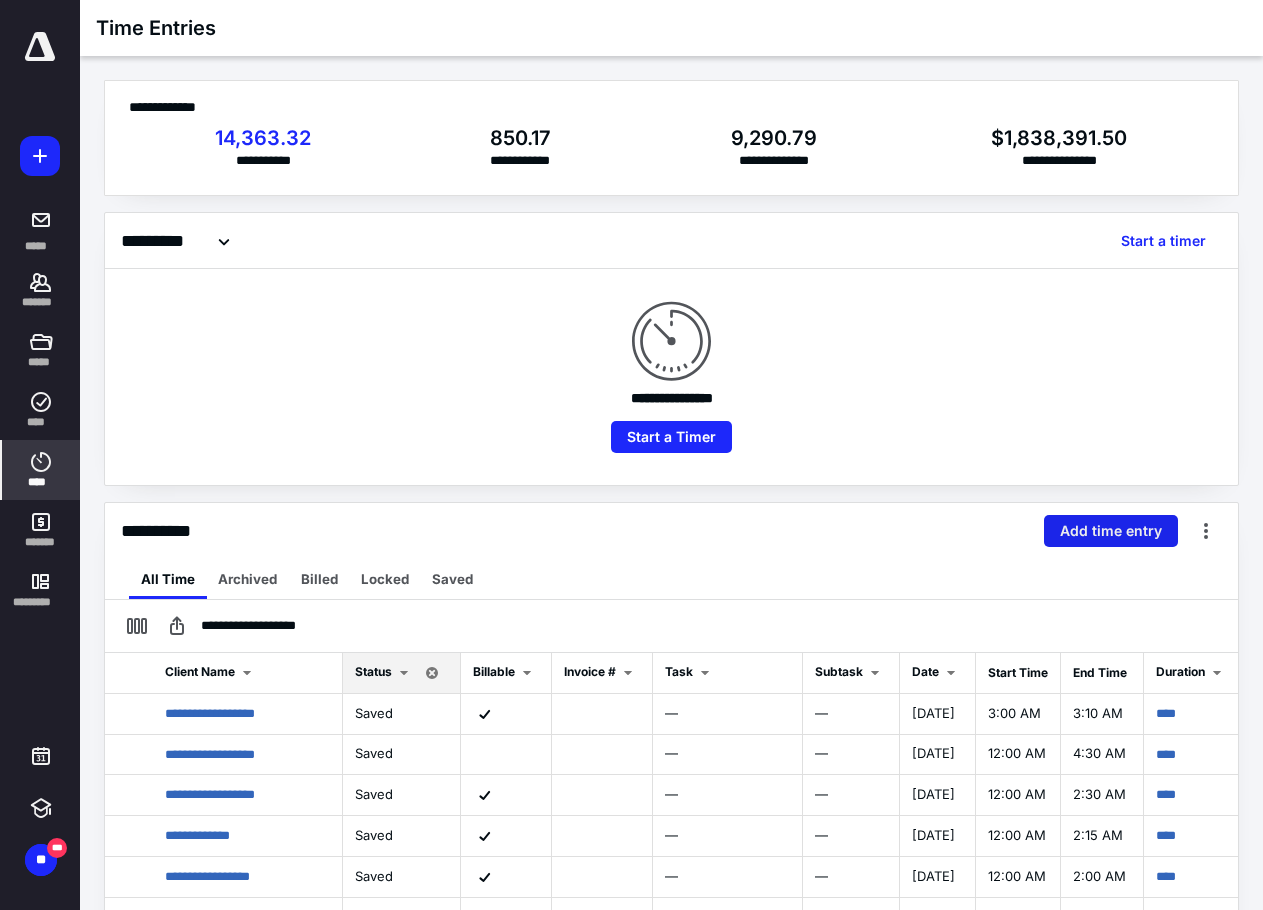 click on "Add time entry" at bounding box center [1111, 531] 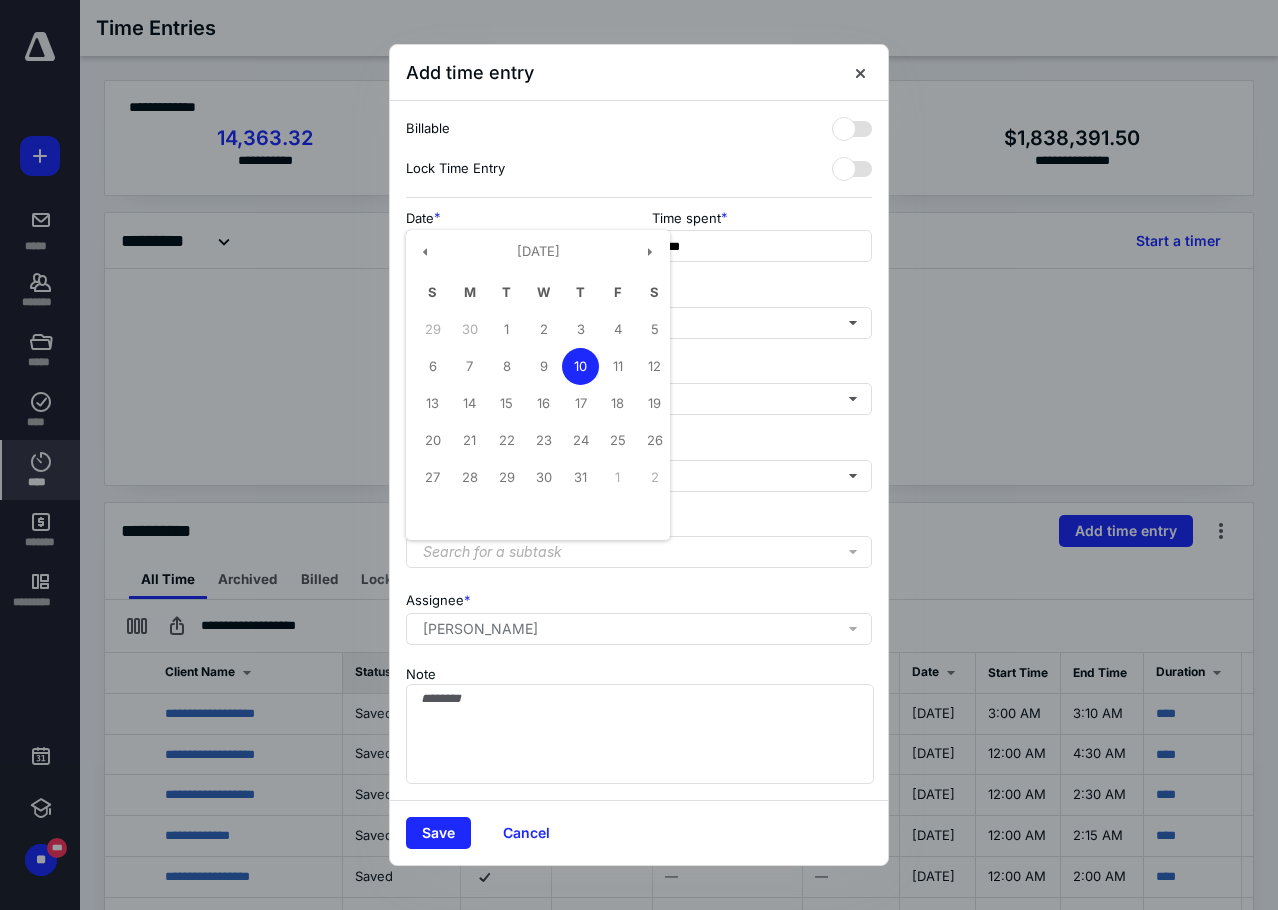 click on "**********" at bounding box center (516, 246) 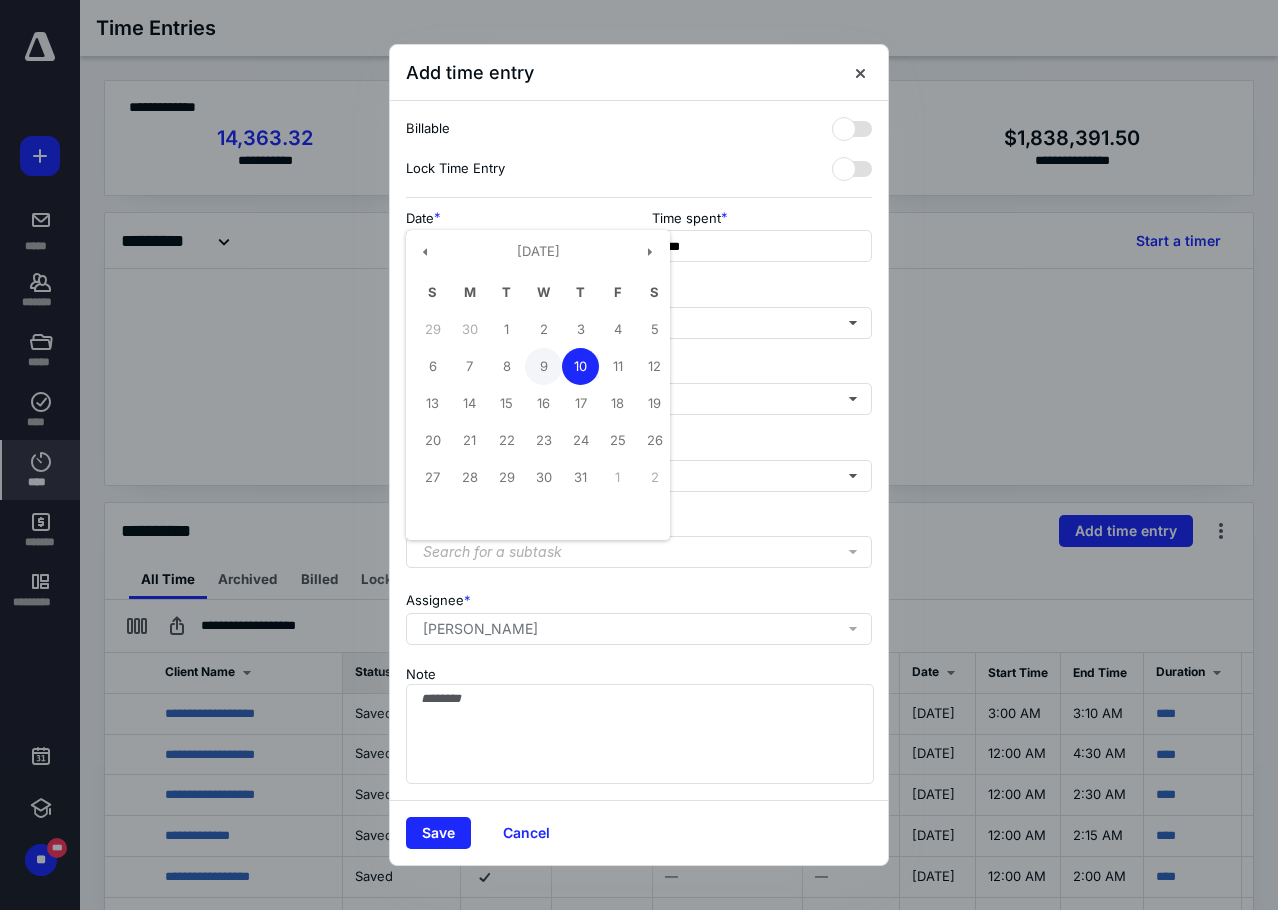click on "9" at bounding box center [543, 366] 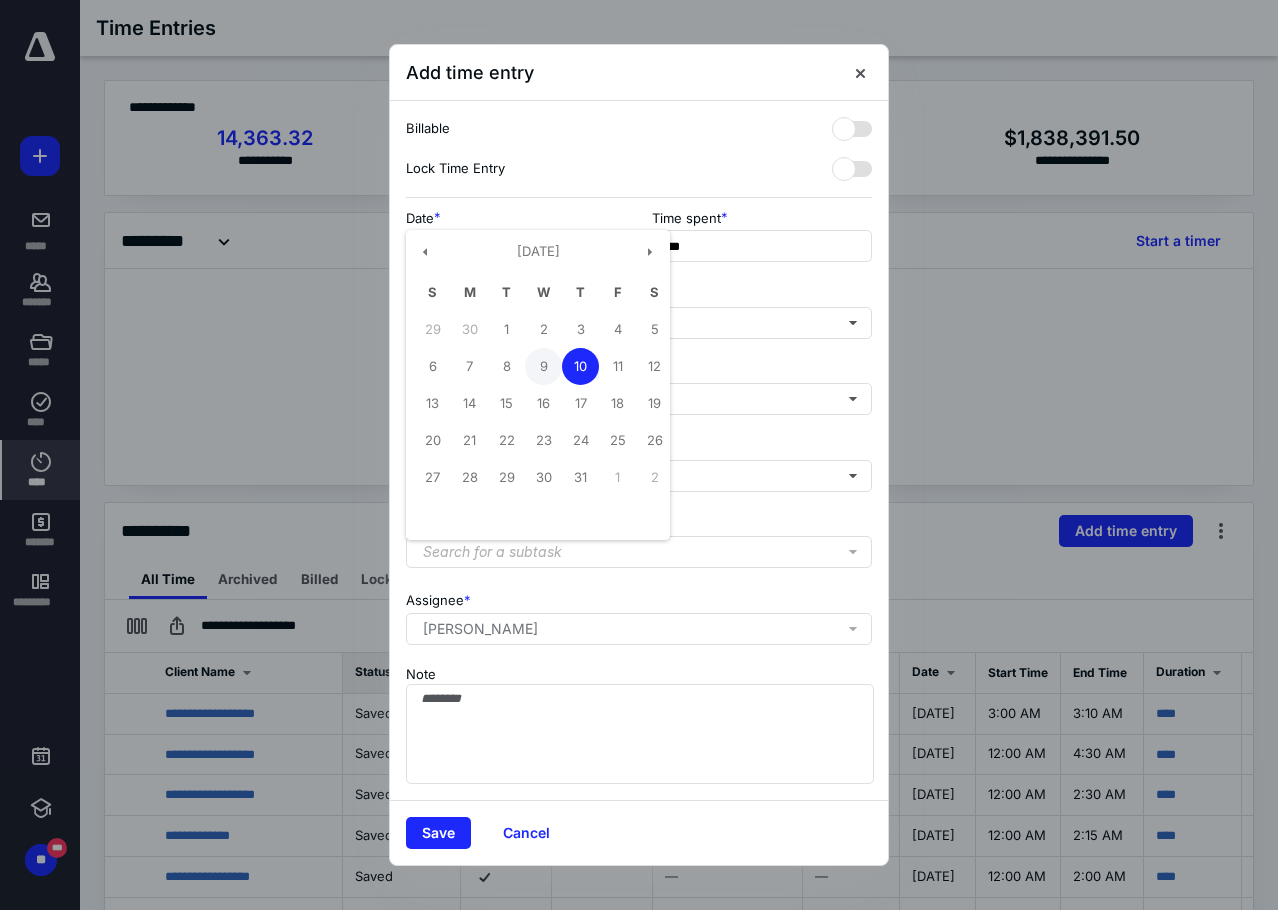 type on "**********" 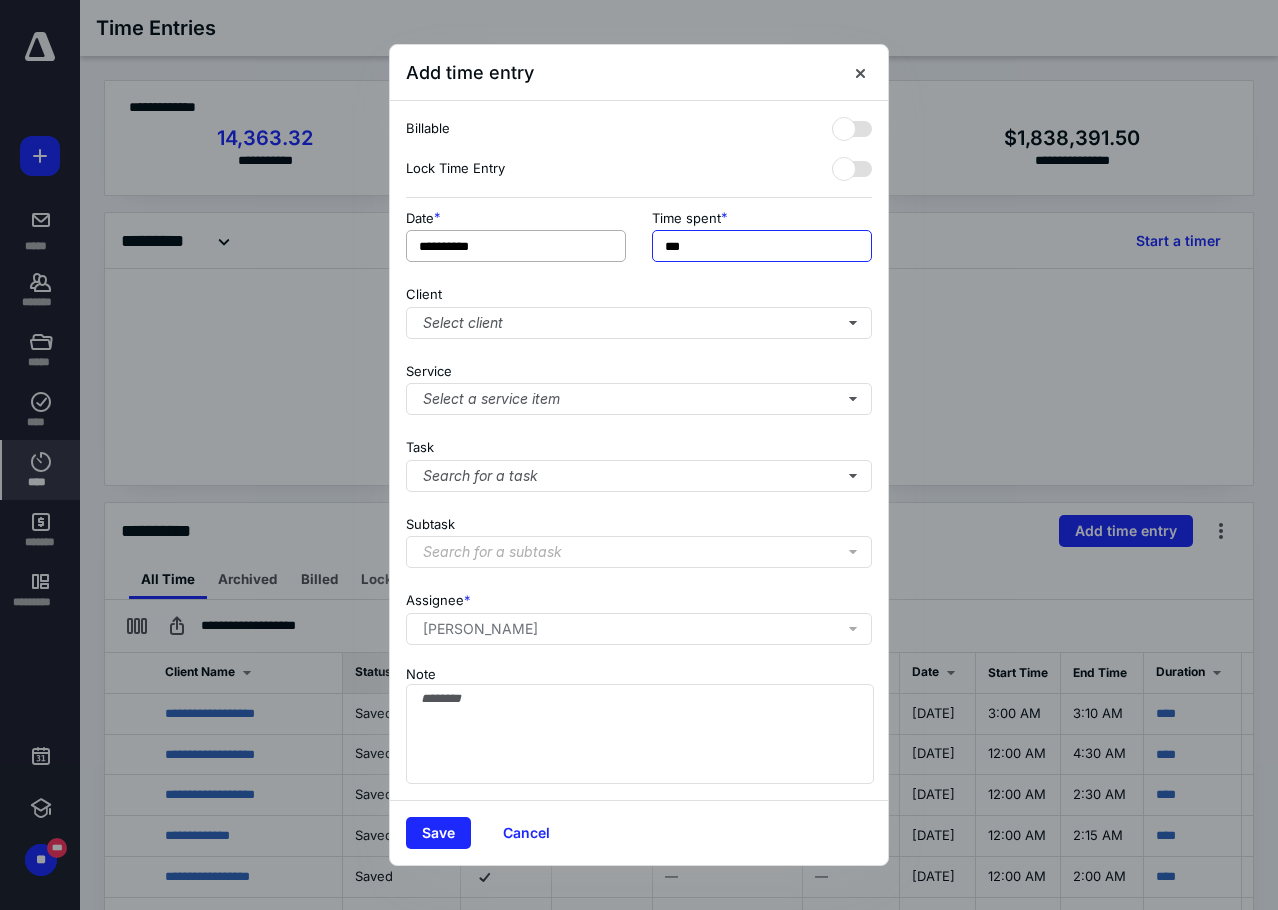 drag, startPoint x: 711, startPoint y: 253, endPoint x: 535, endPoint y: 241, distance: 176.40862 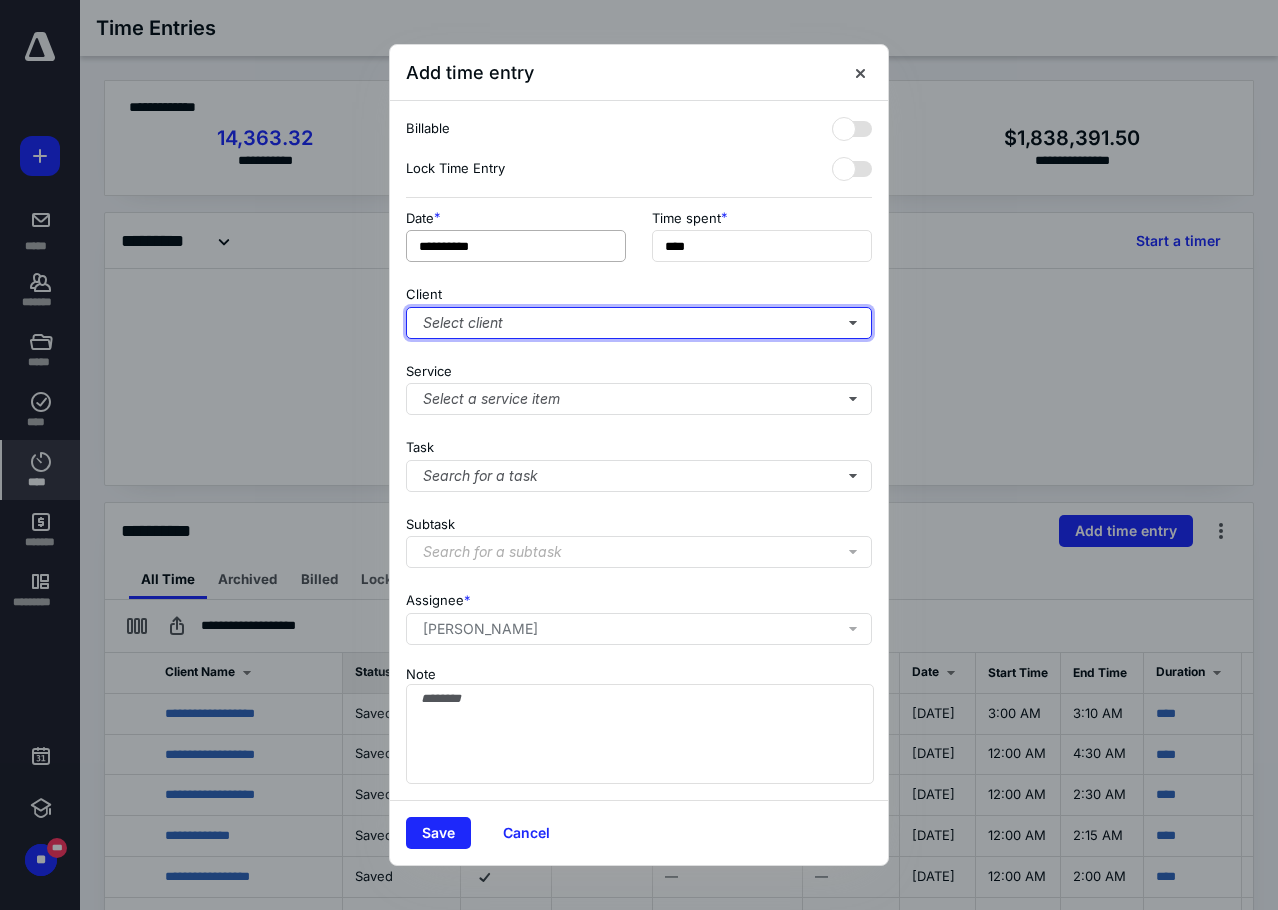 type on "***" 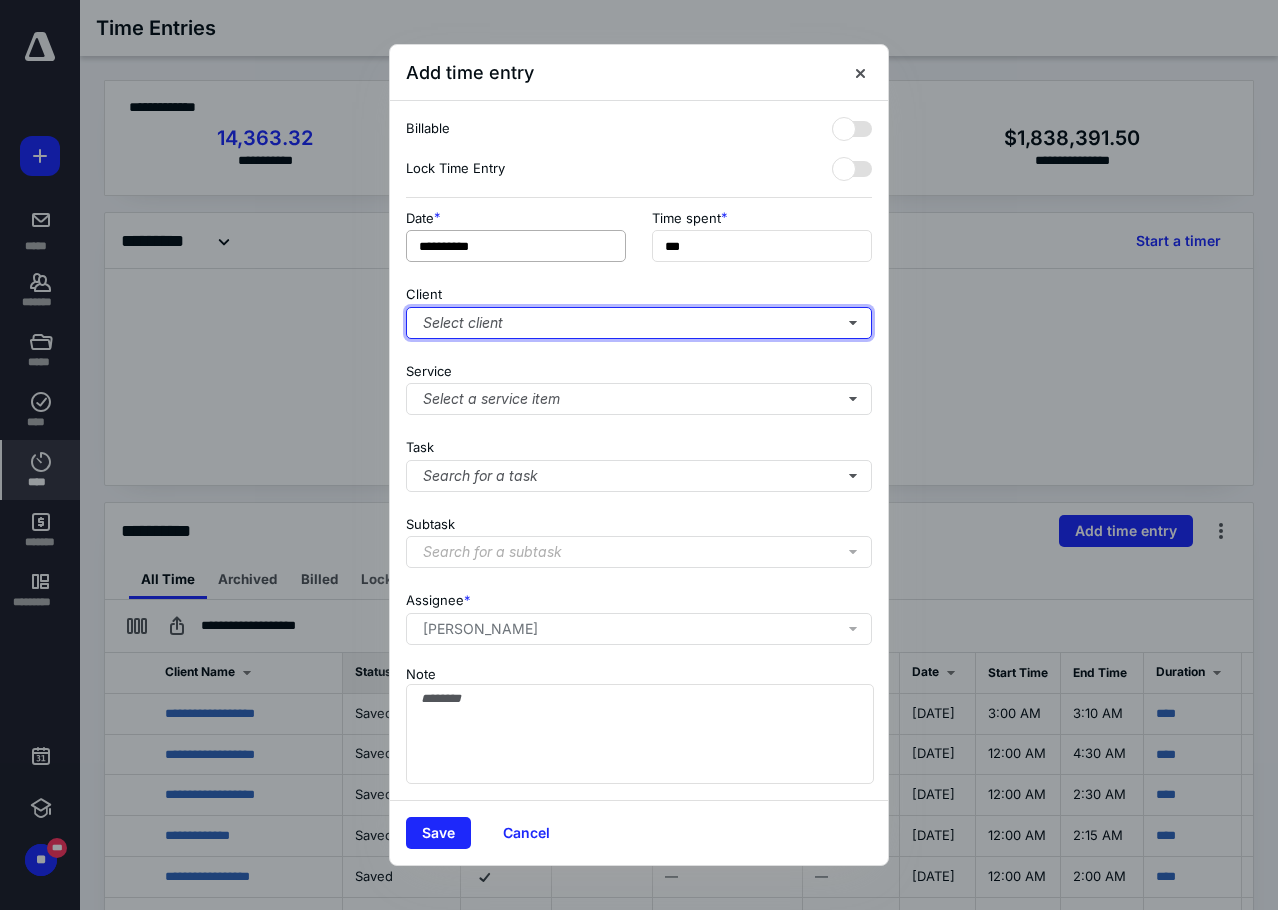 type 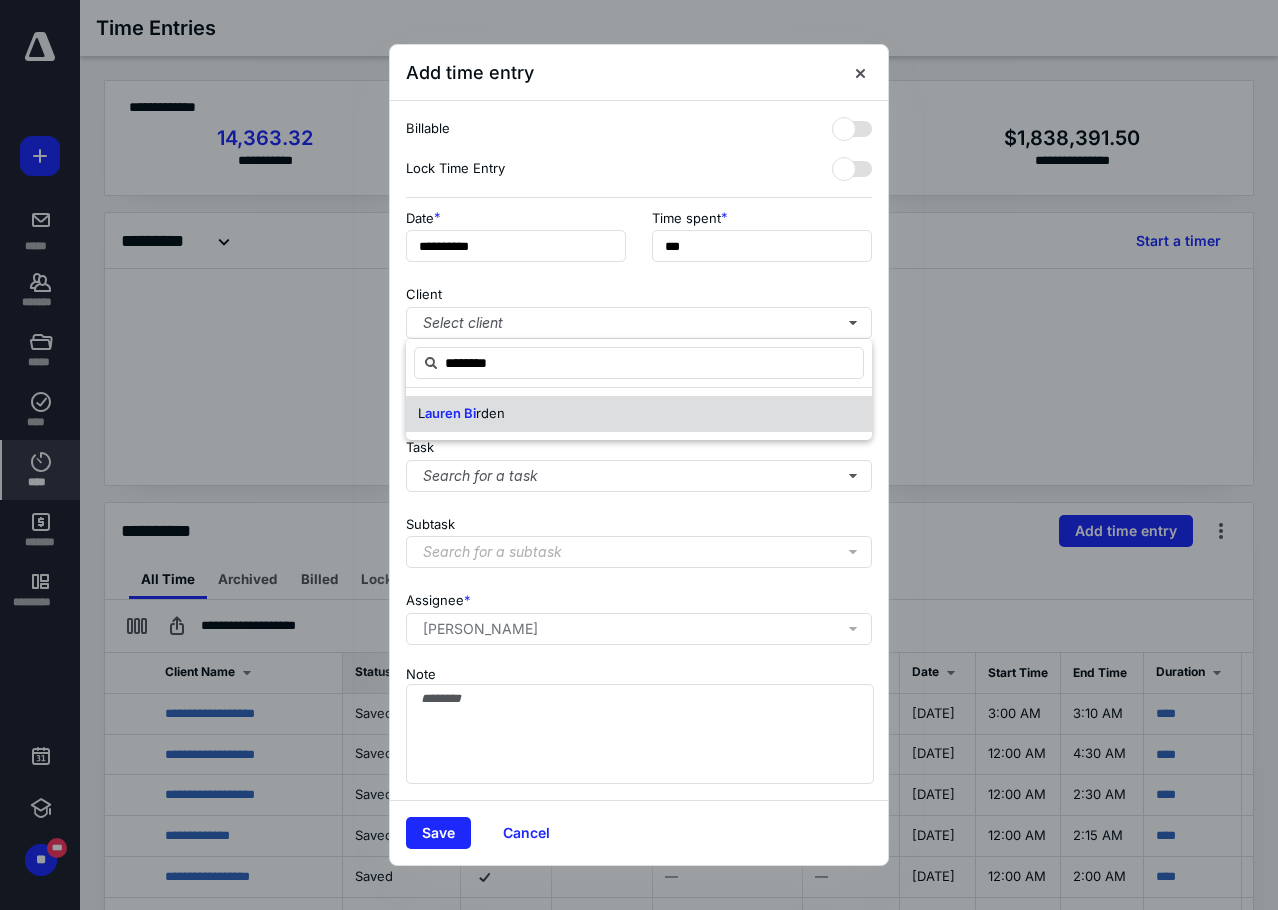 click on "L auren Bi rden" at bounding box center (639, 414) 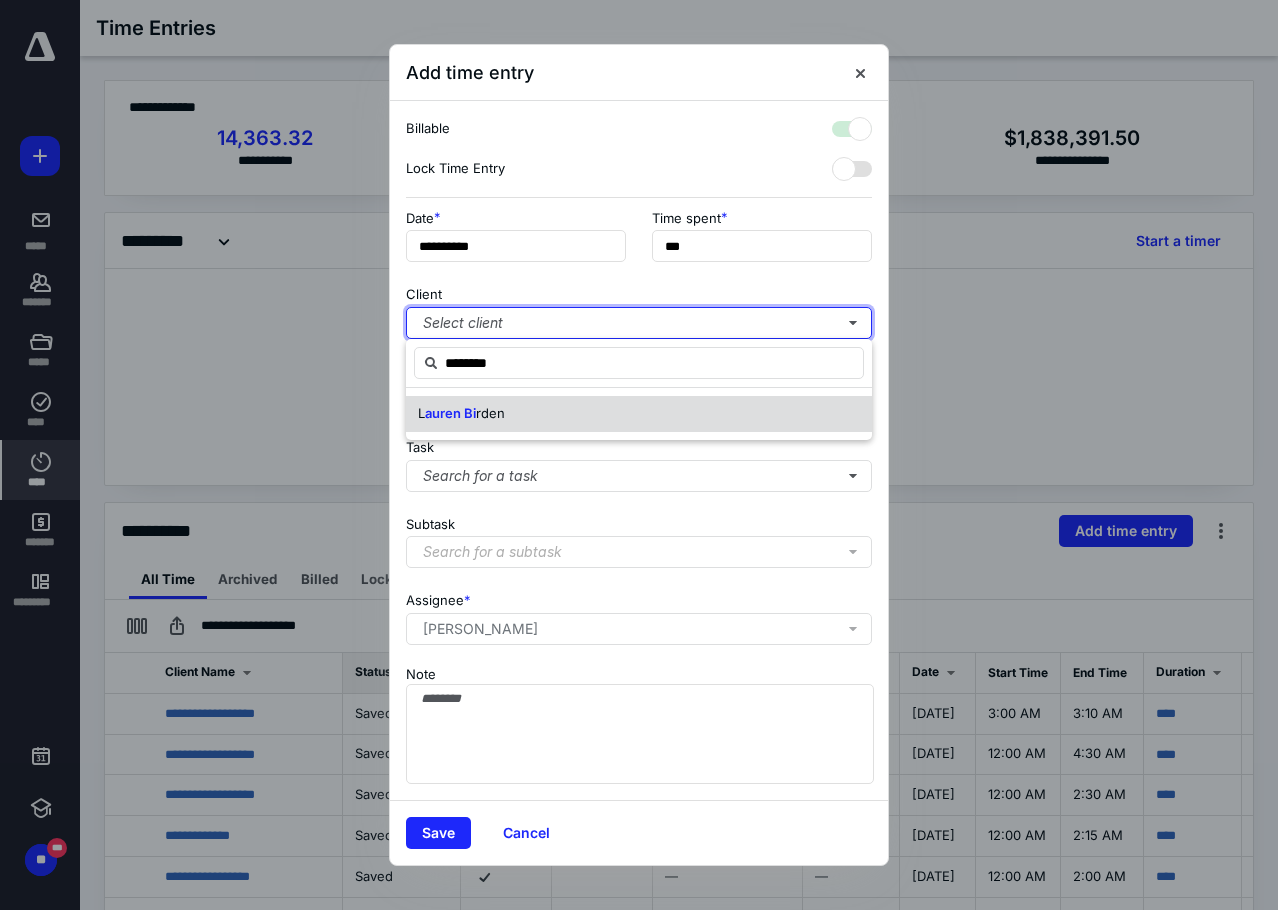 checkbox on "true" 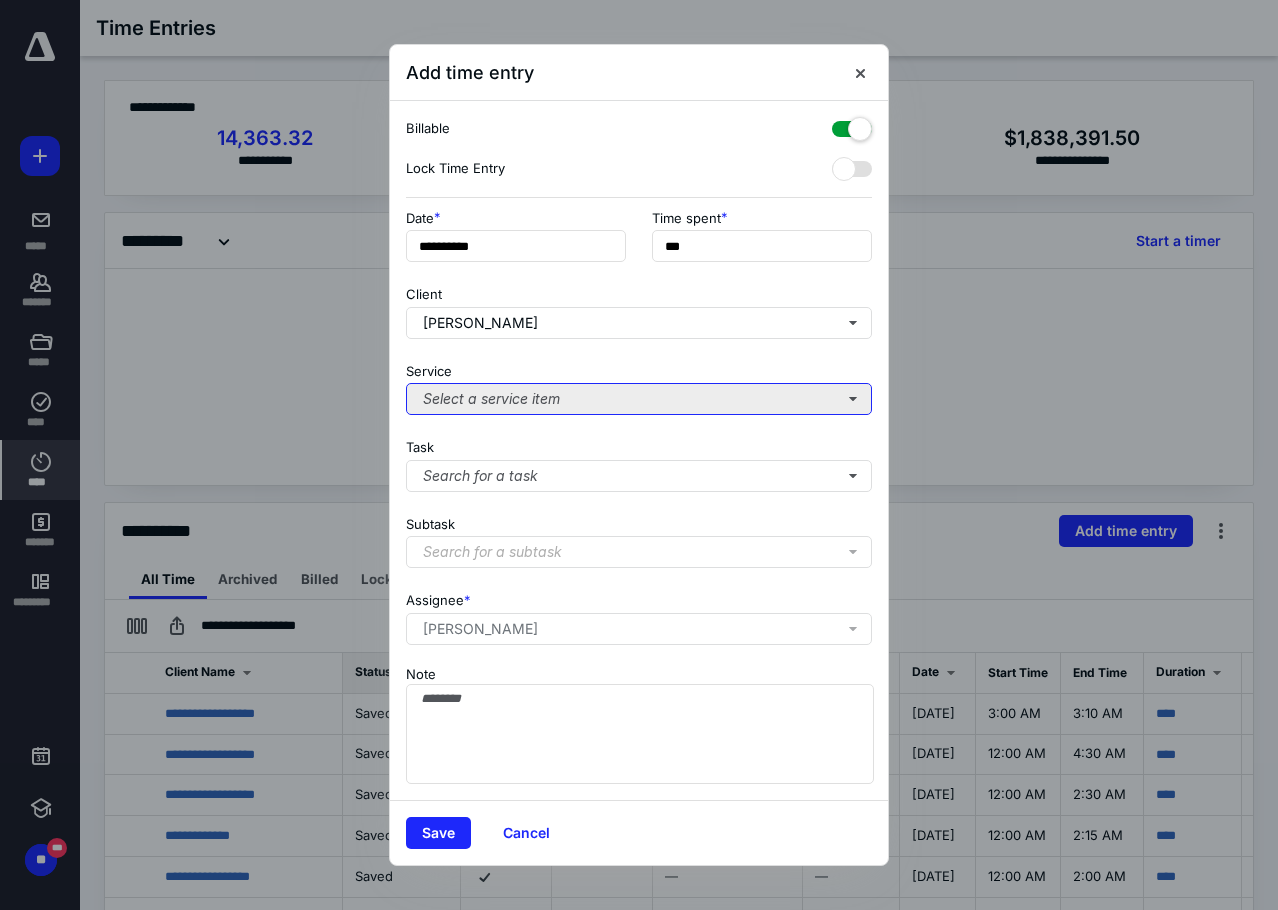 click on "Select a service item" at bounding box center [639, 399] 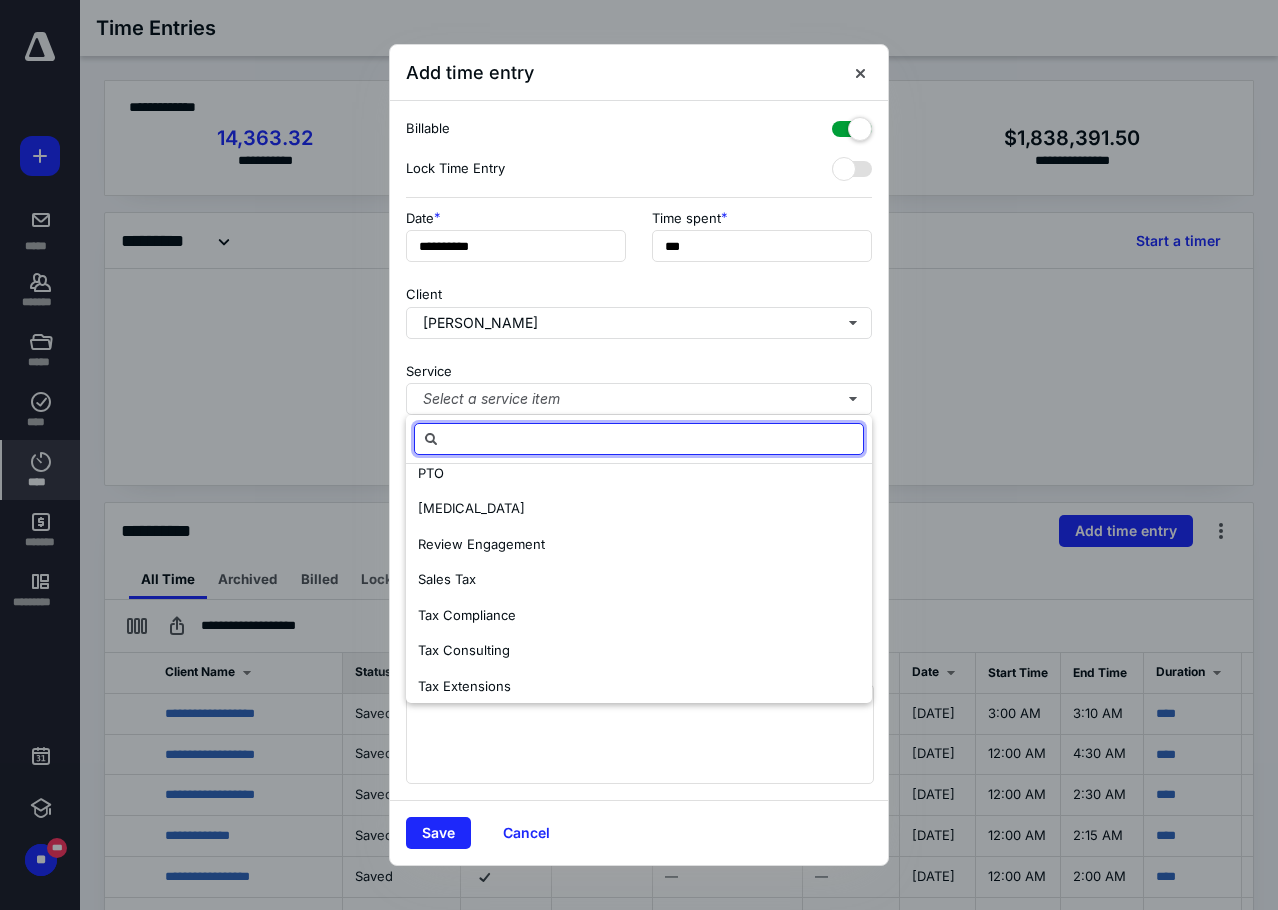 scroll, scrollTop: 487, scrollLeft: 0, axis: vertical 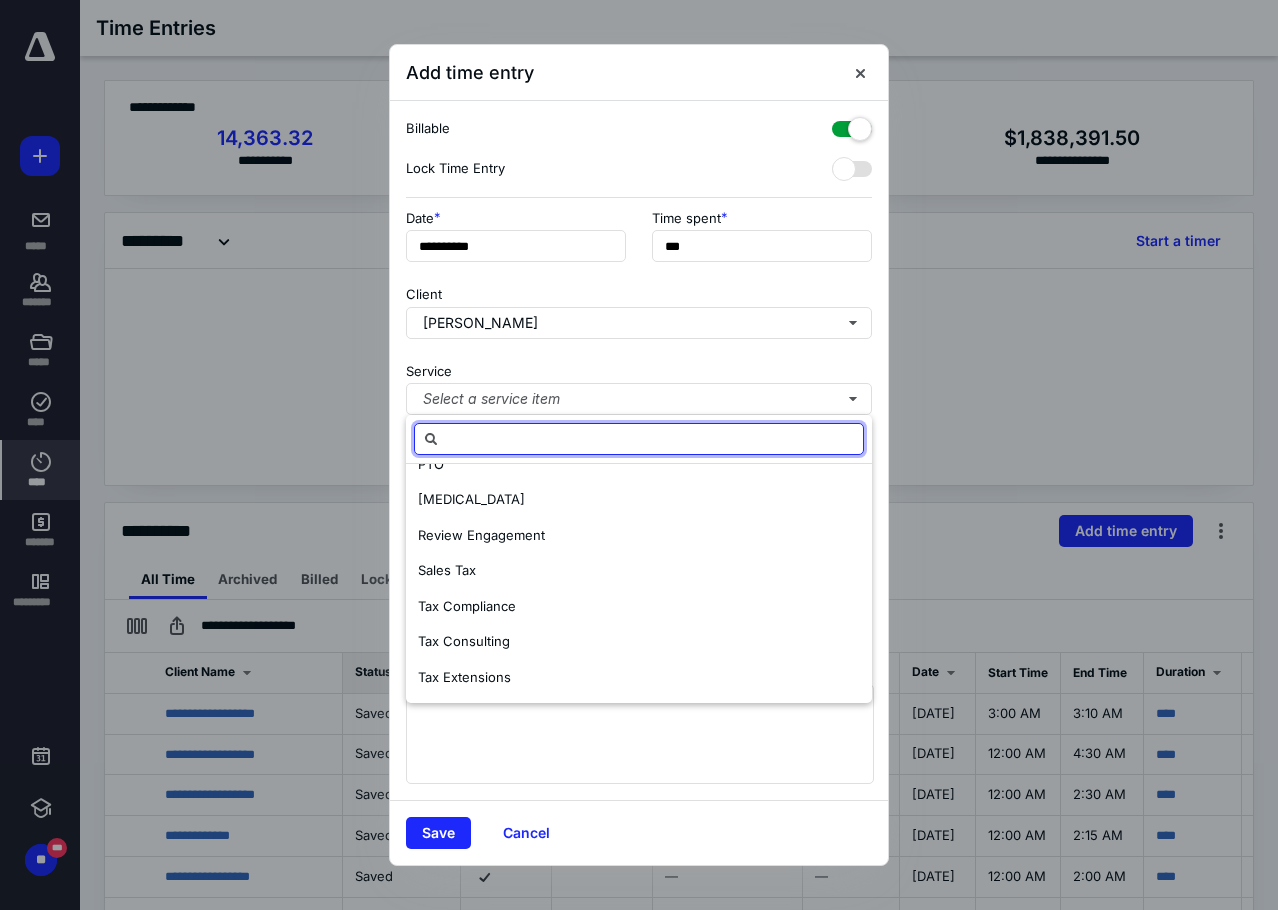 click on "Tax Compliance" at bounding box center [639, 607] 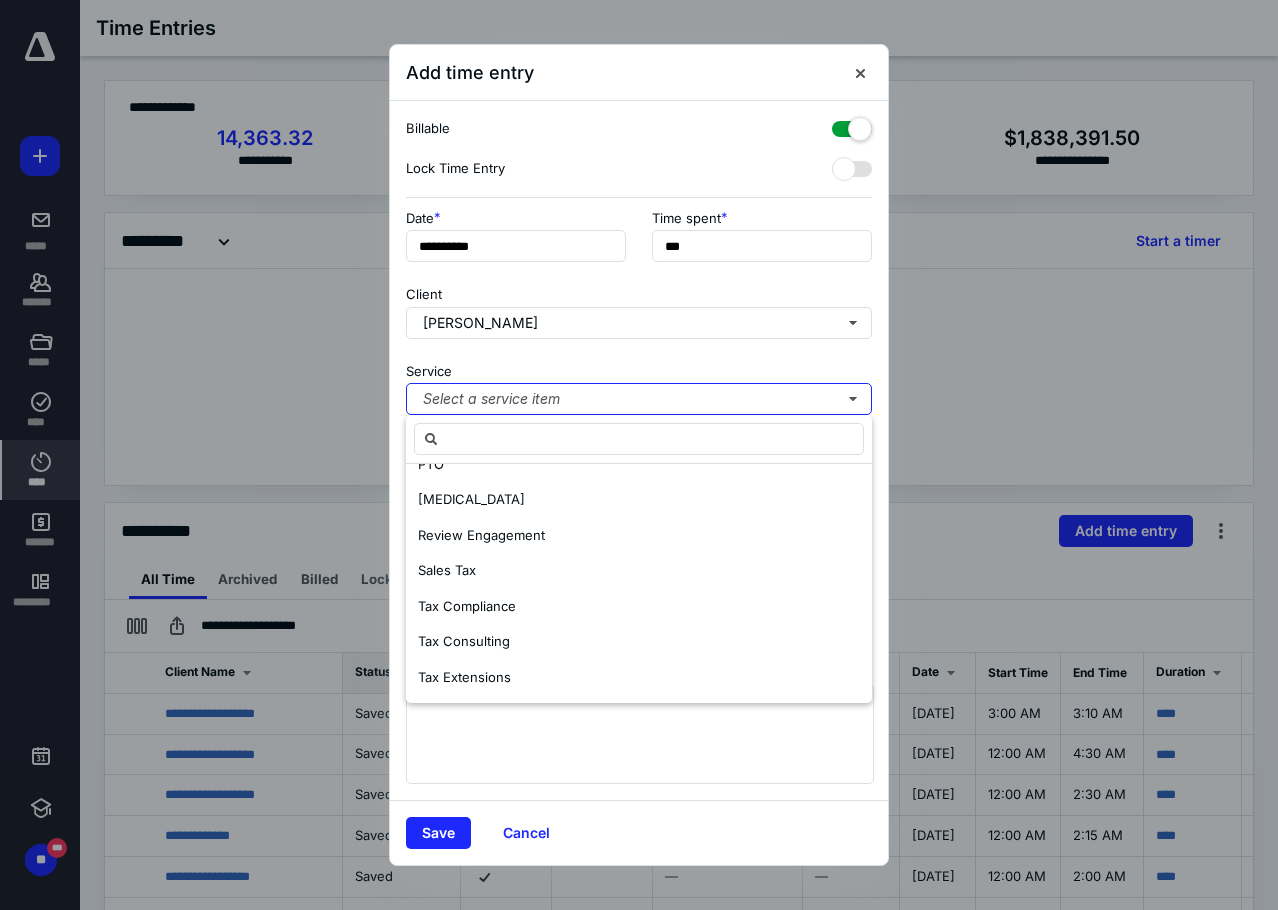 scroll, scrollTop: 0, scrollLeft: 0, axis: both 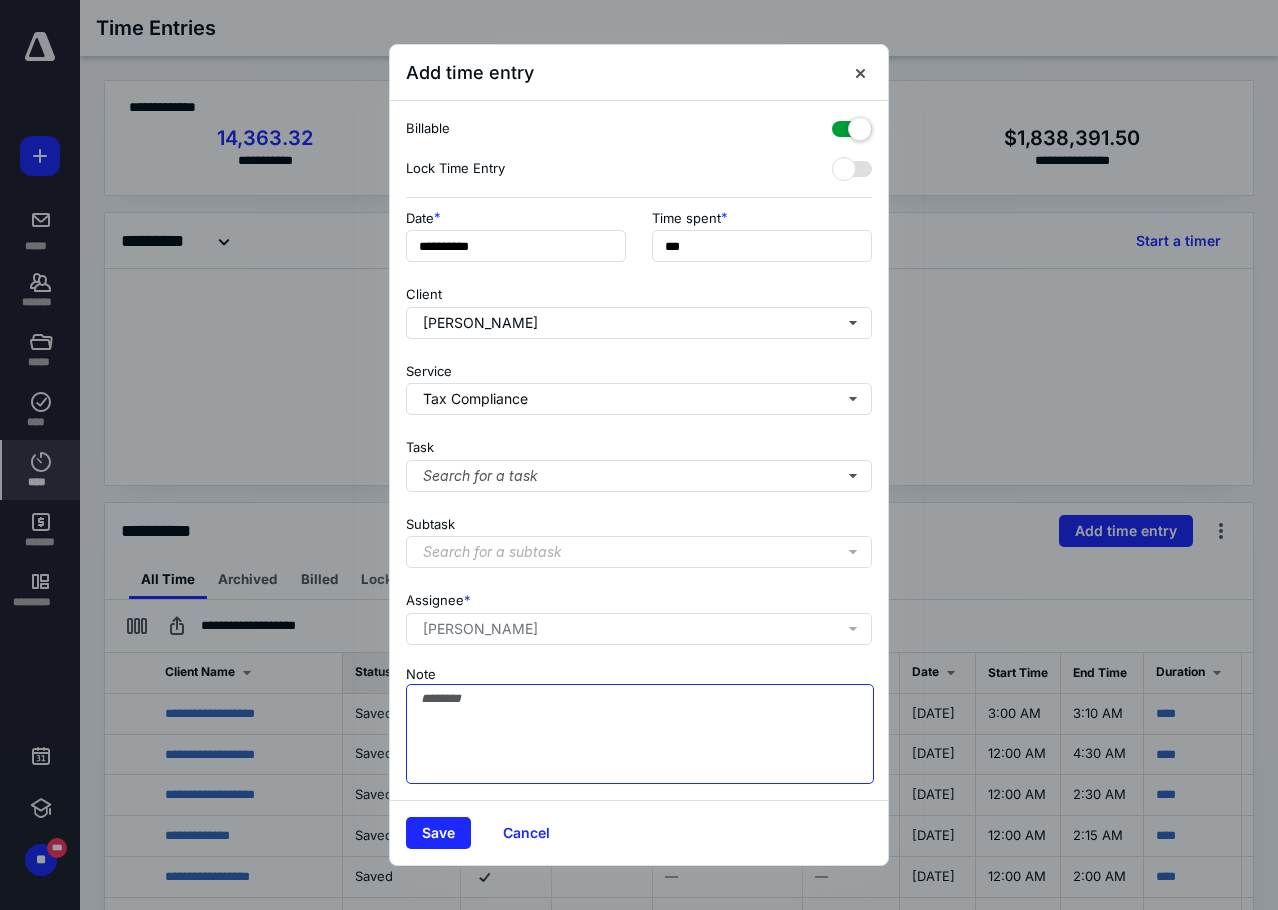 click on "Note" at bounding box center [640, 734] 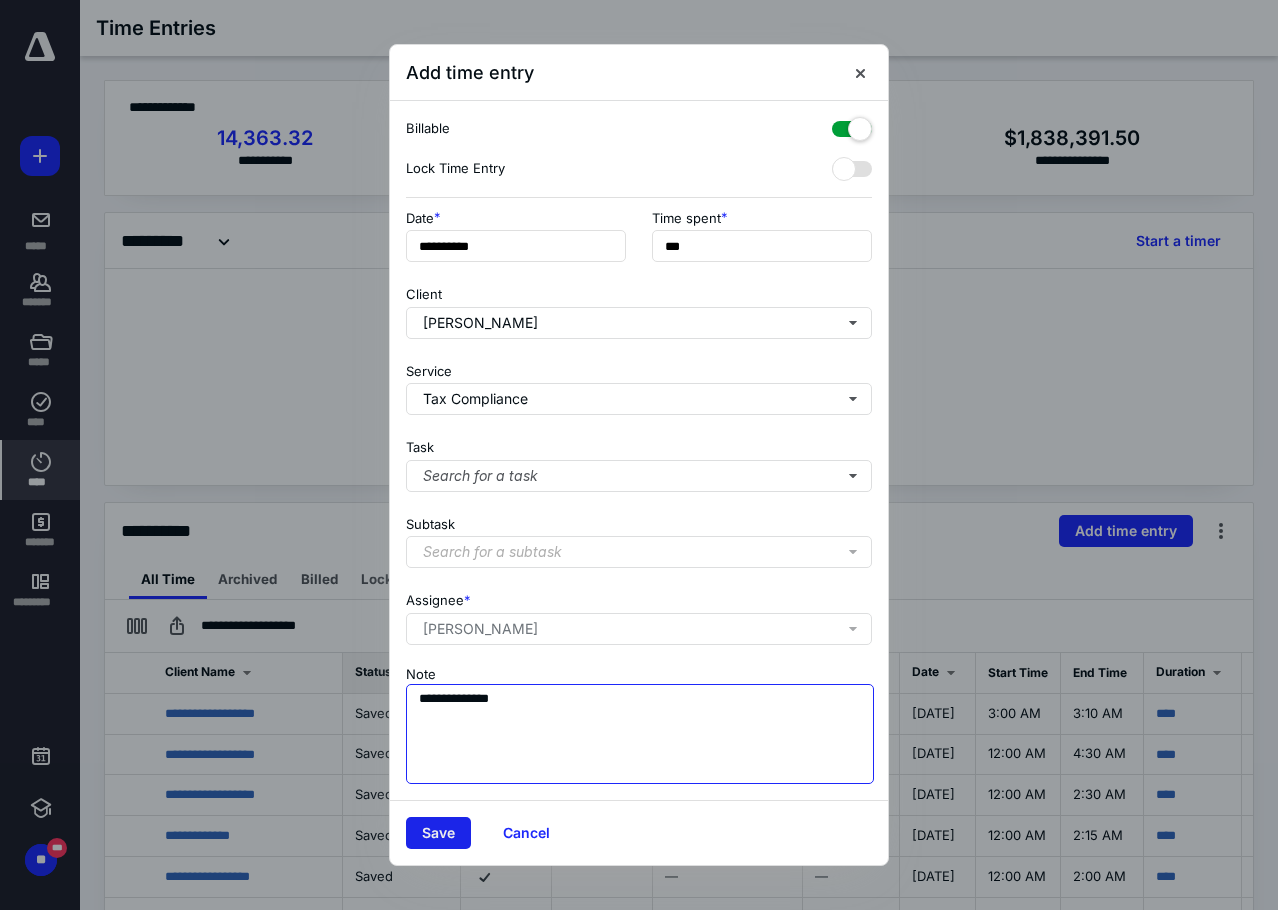 type on "**********" 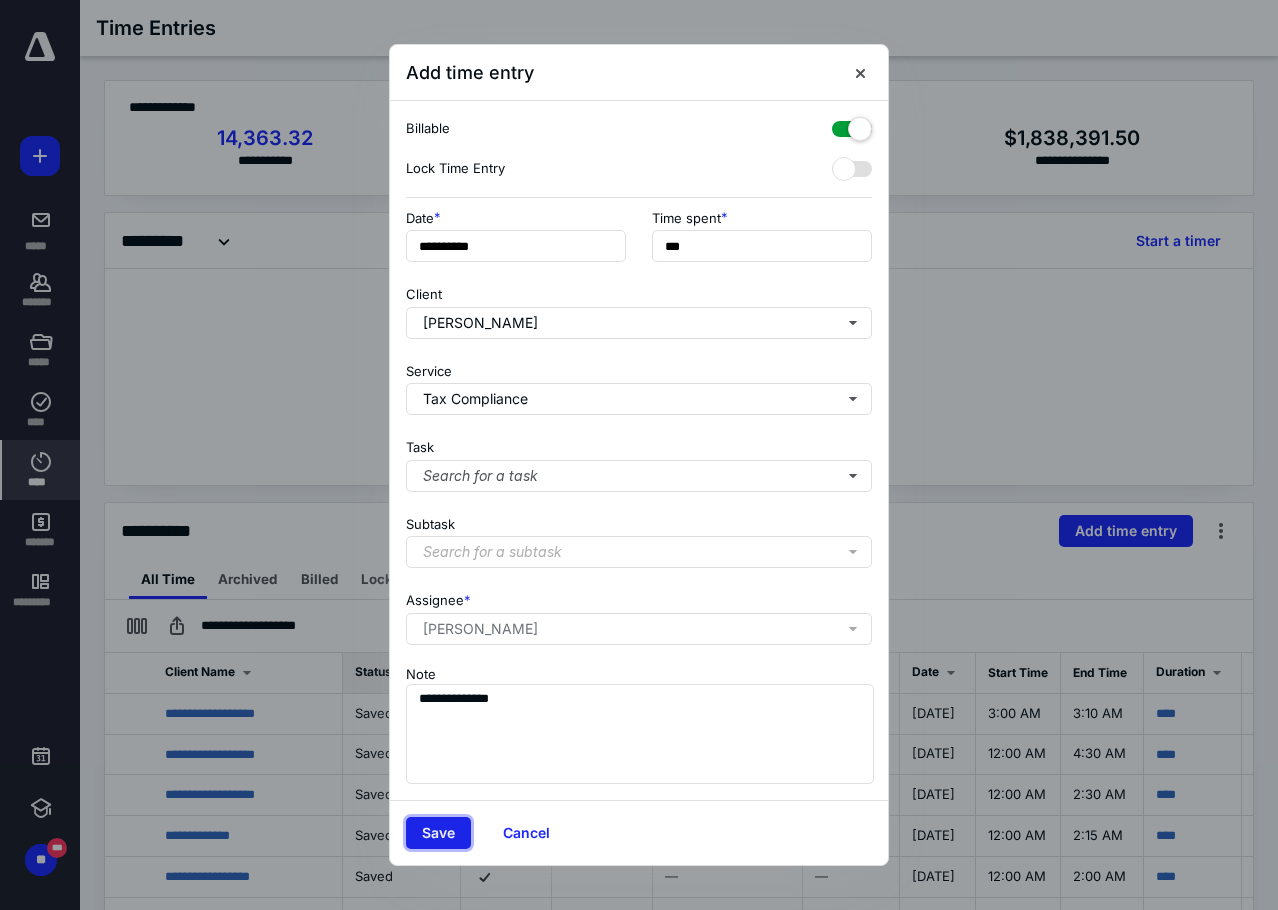 click on "Save" at bounding box center [438, 833] 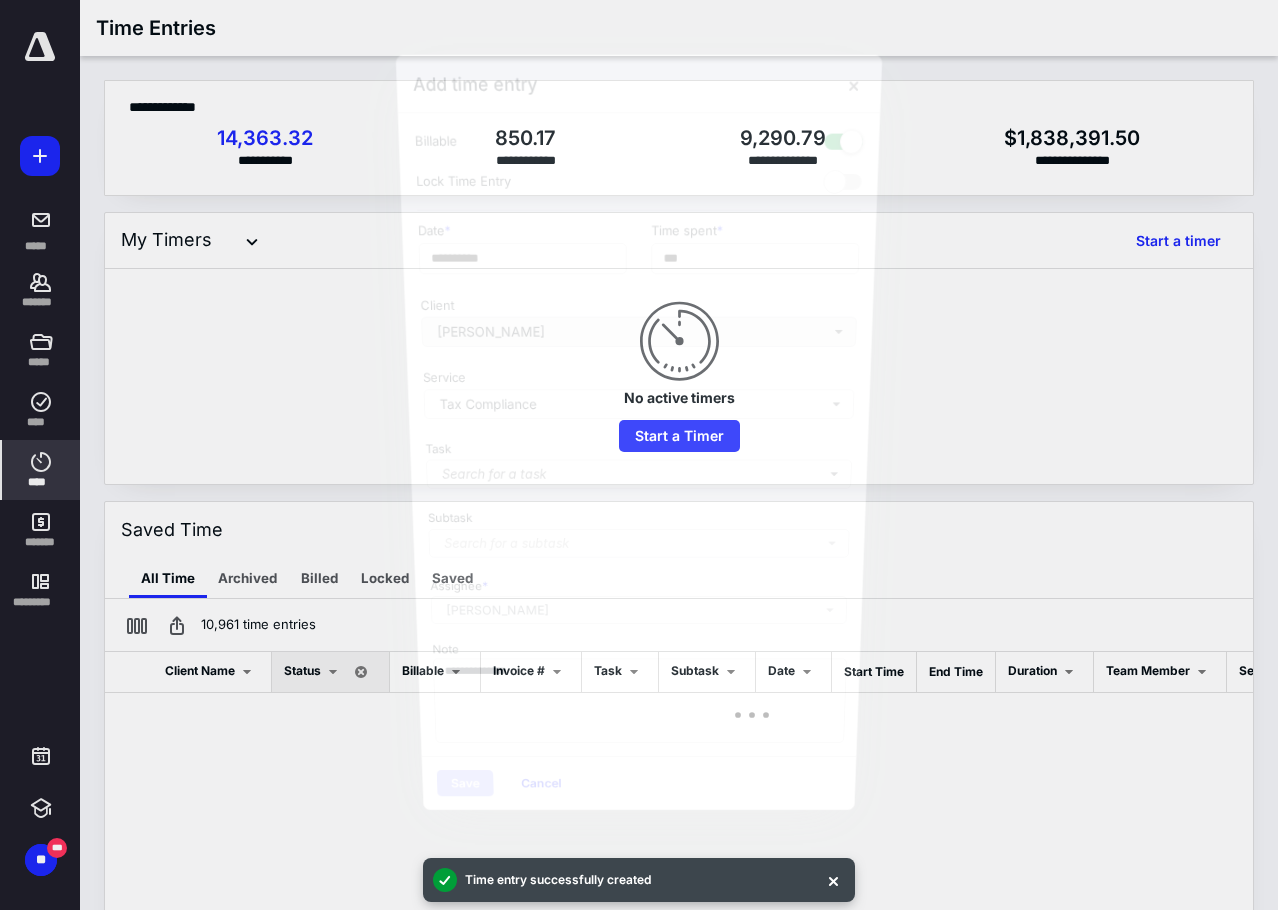 checkbox on "false" 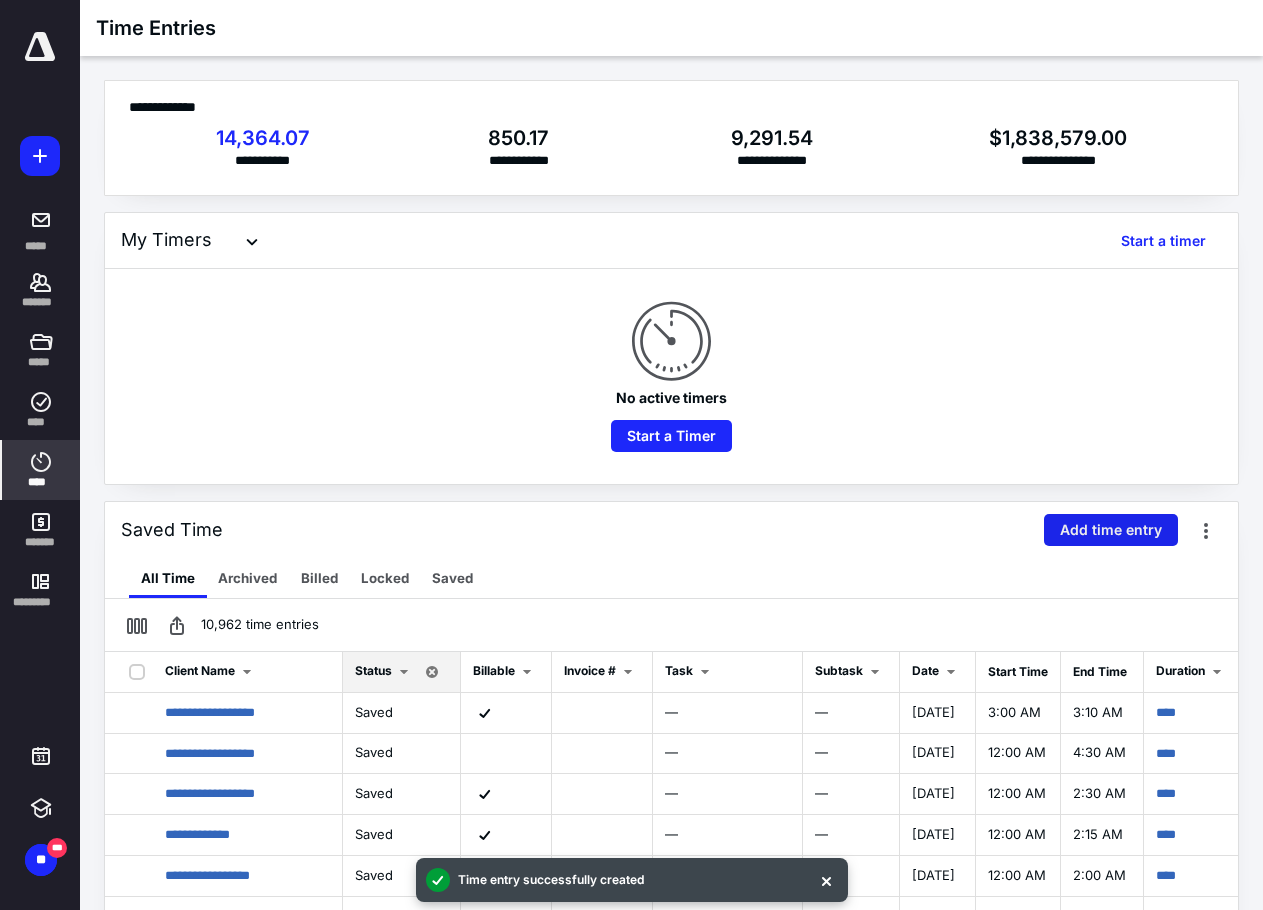 click on "Add time entry" at bounding box center [1111, 530] 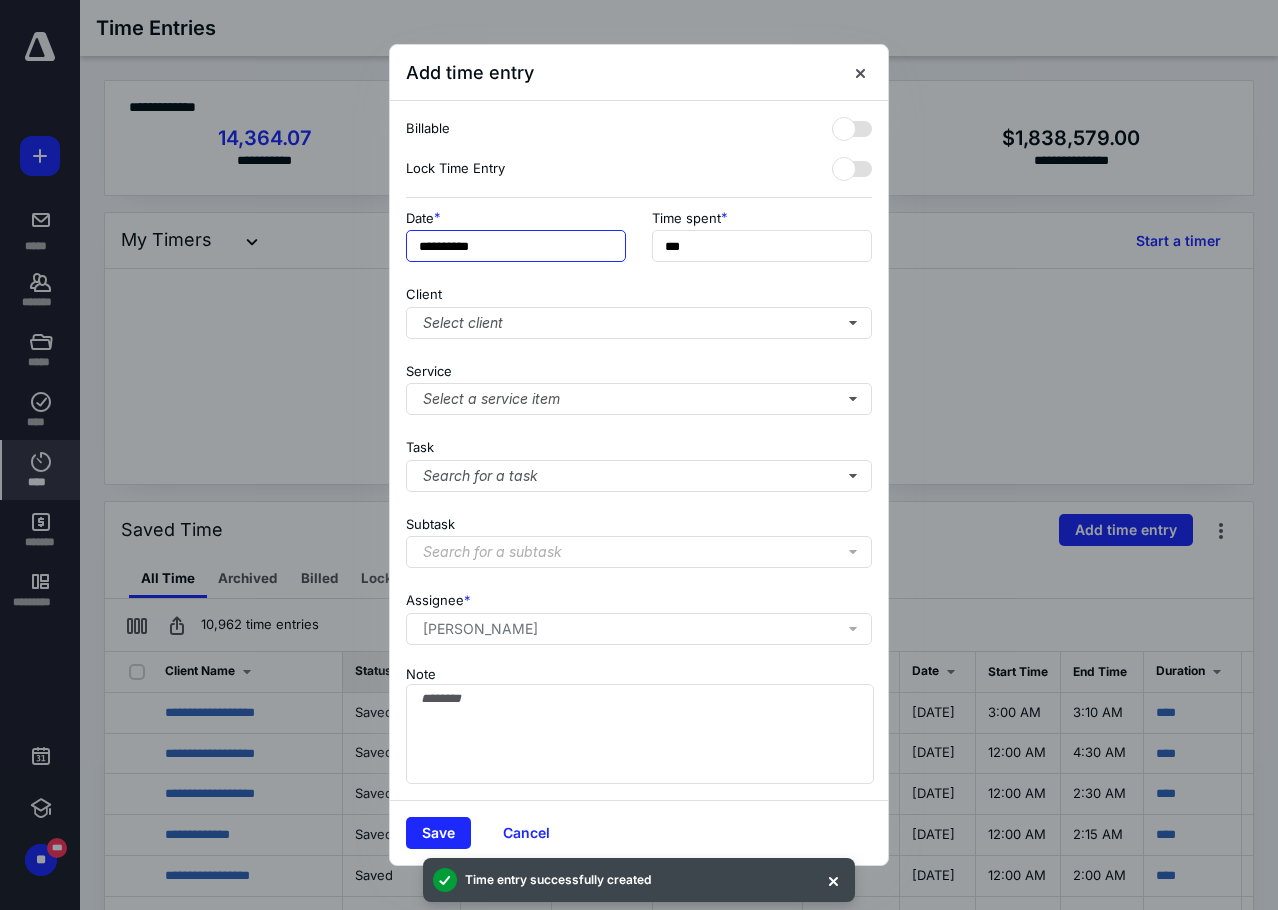 click on "**********" at bounding box center [516, 246] 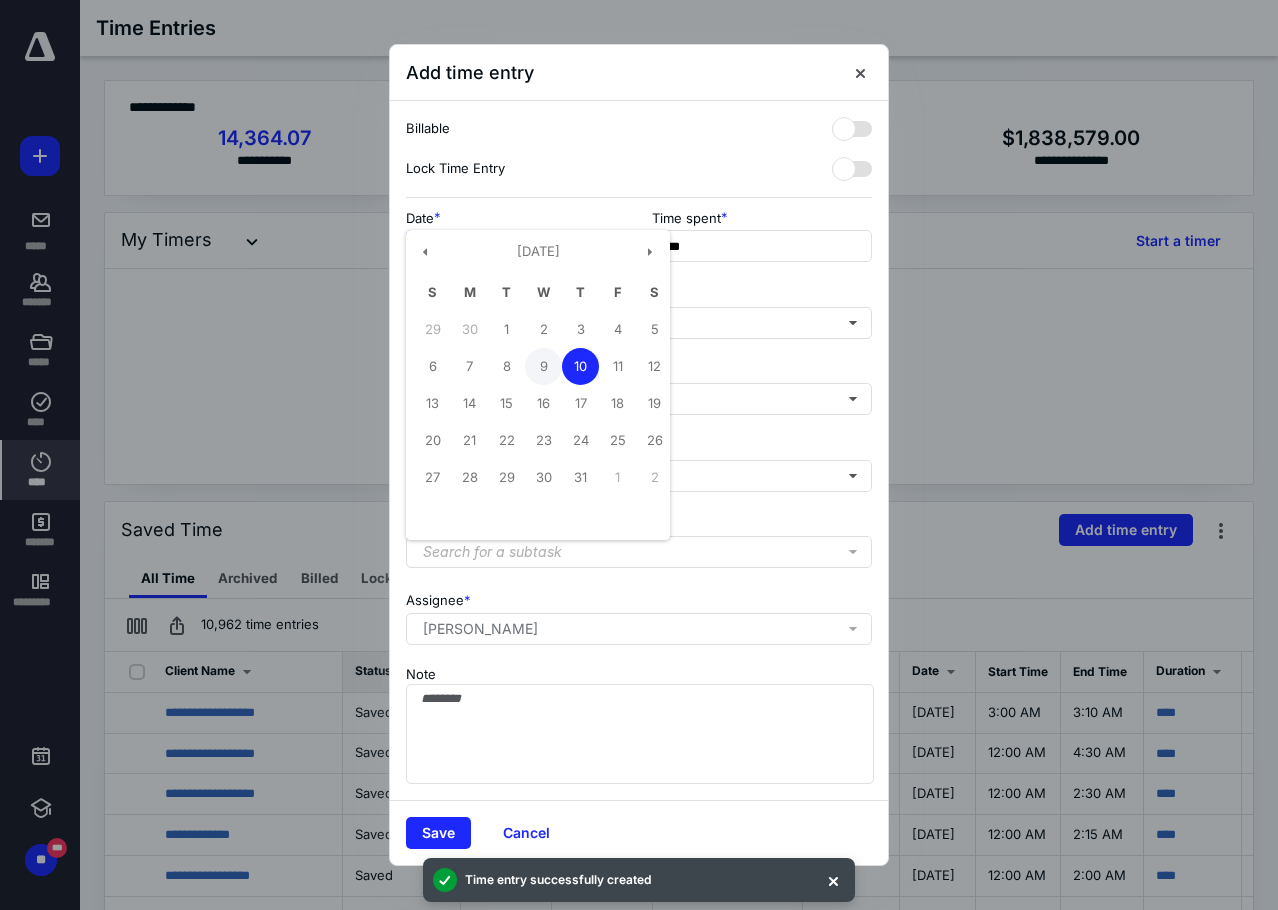 click on "9" at bounding box center (543, 366) 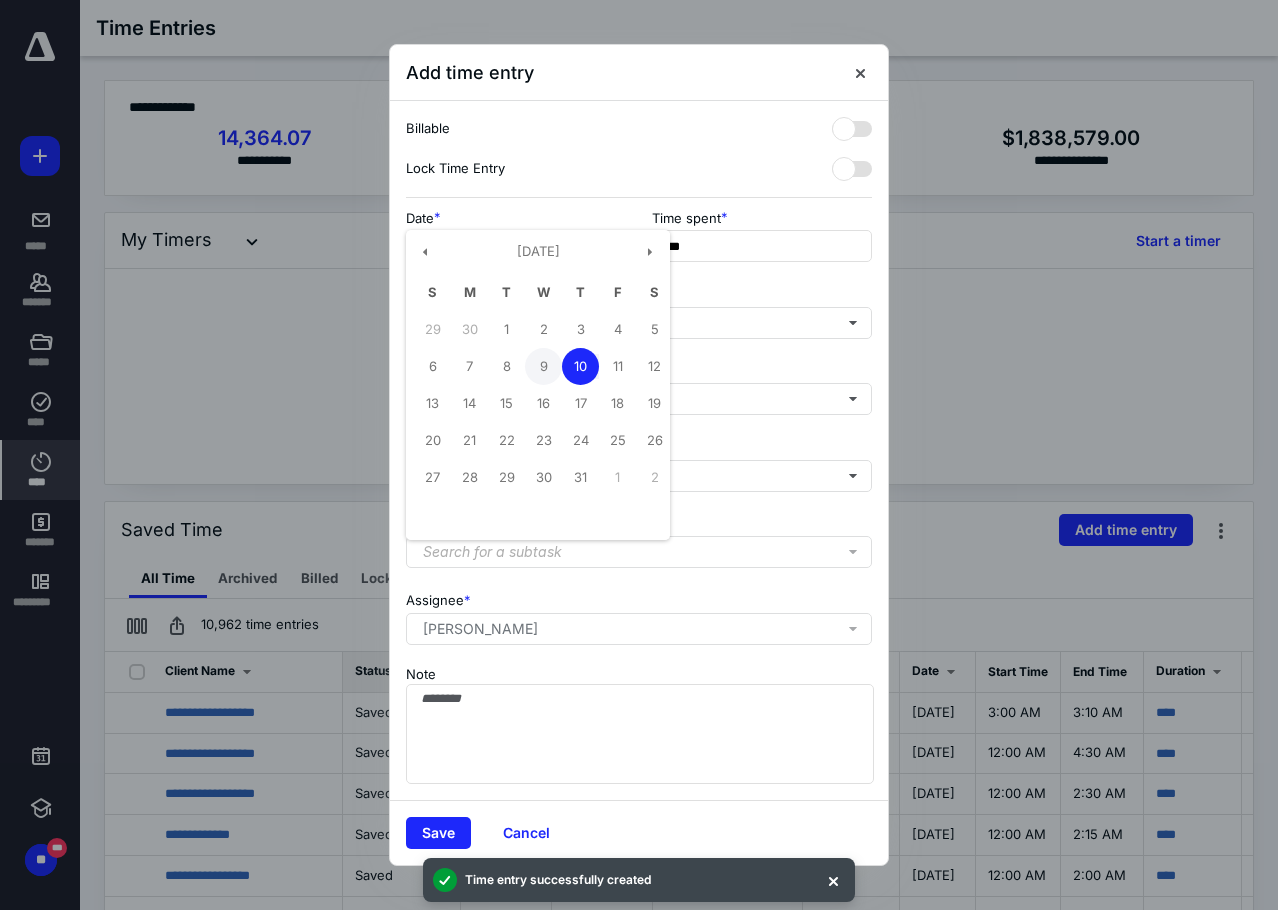 type on "**********" 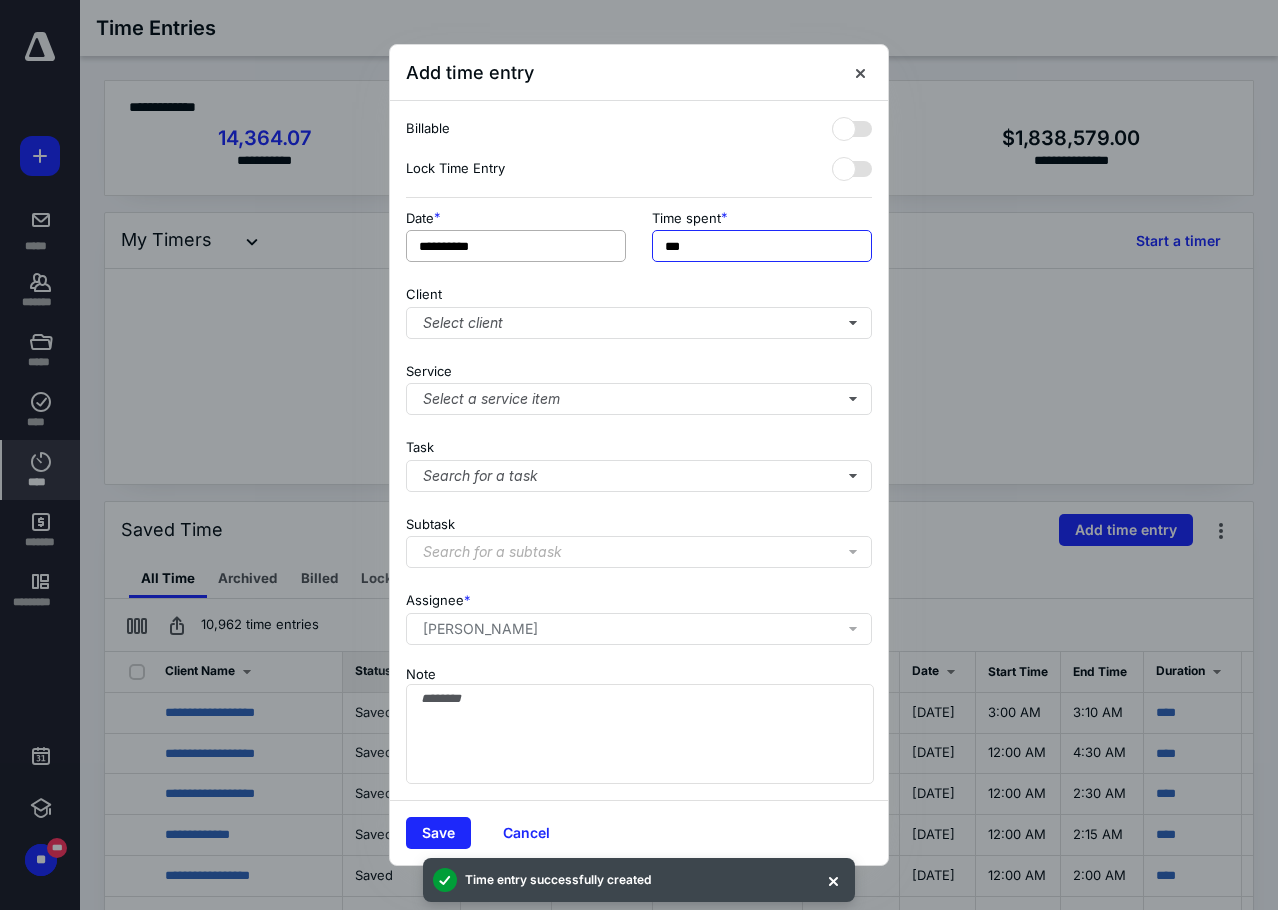 drag, startPoint x: 705, startPoint y: 245, endPoint x: 489, endPoint y: 252, distance: 216.1134 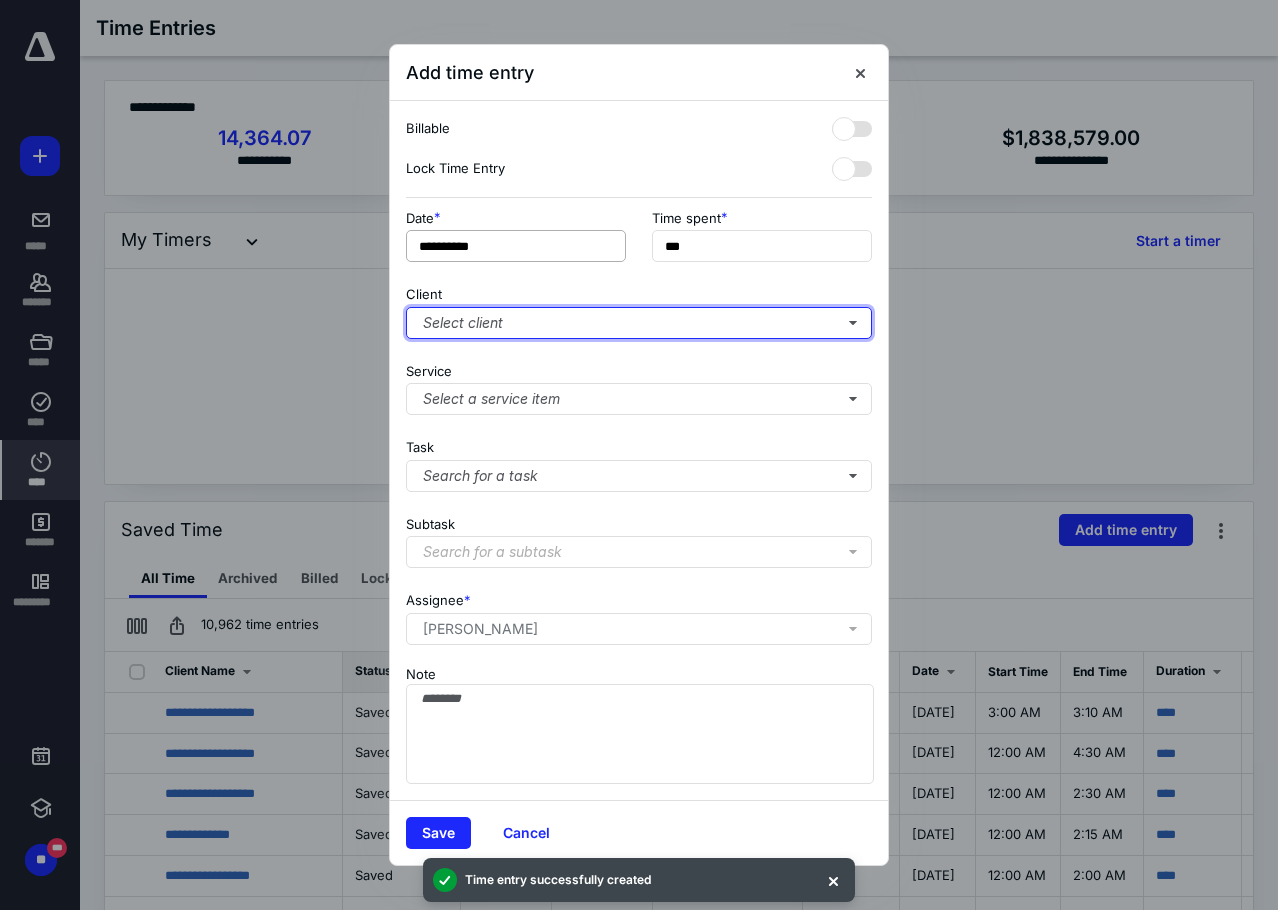 type on "***" 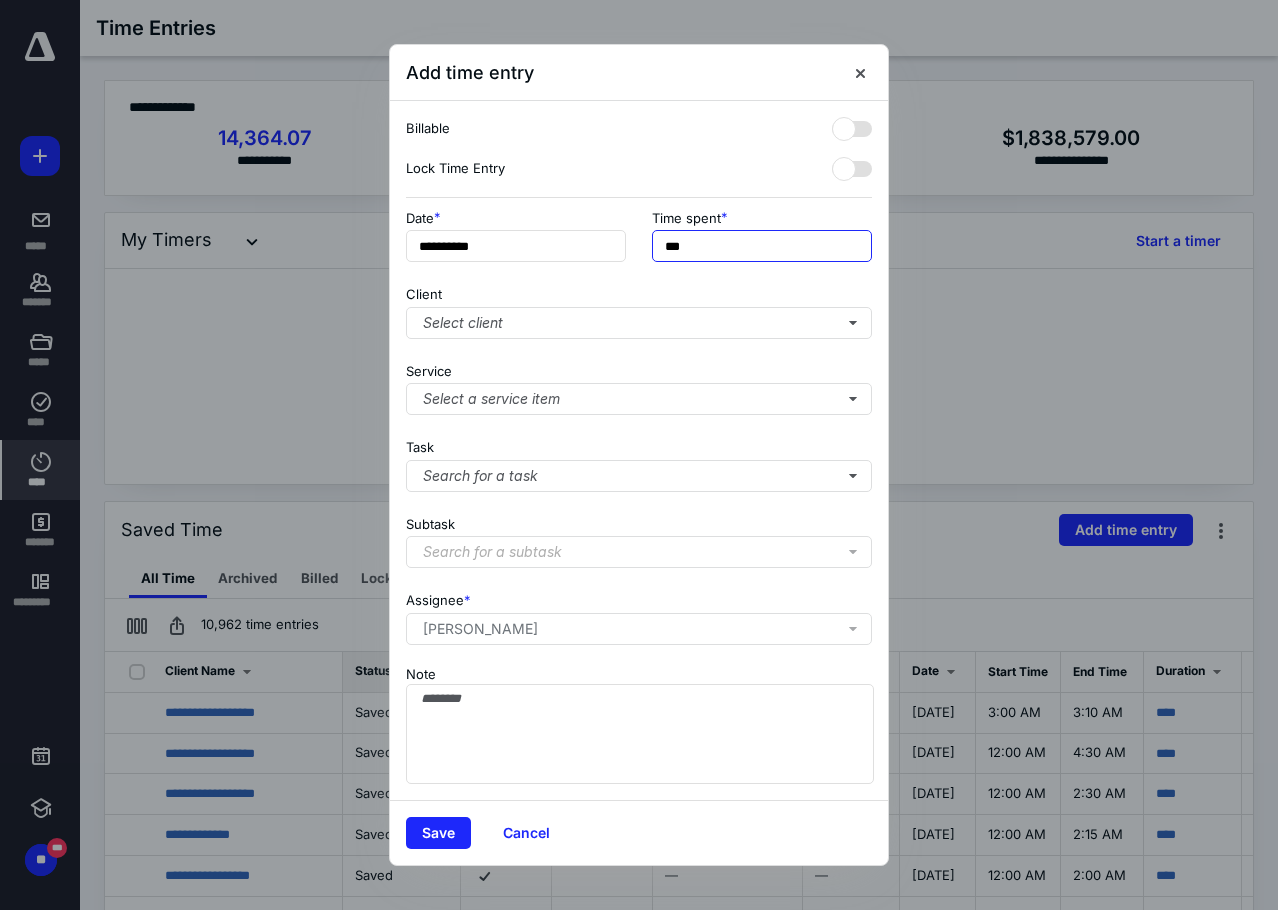 drag, startPoint x: 679, startPoint y: 255, endPoint x: 484, endPoint y: 274, distance: 195.92346 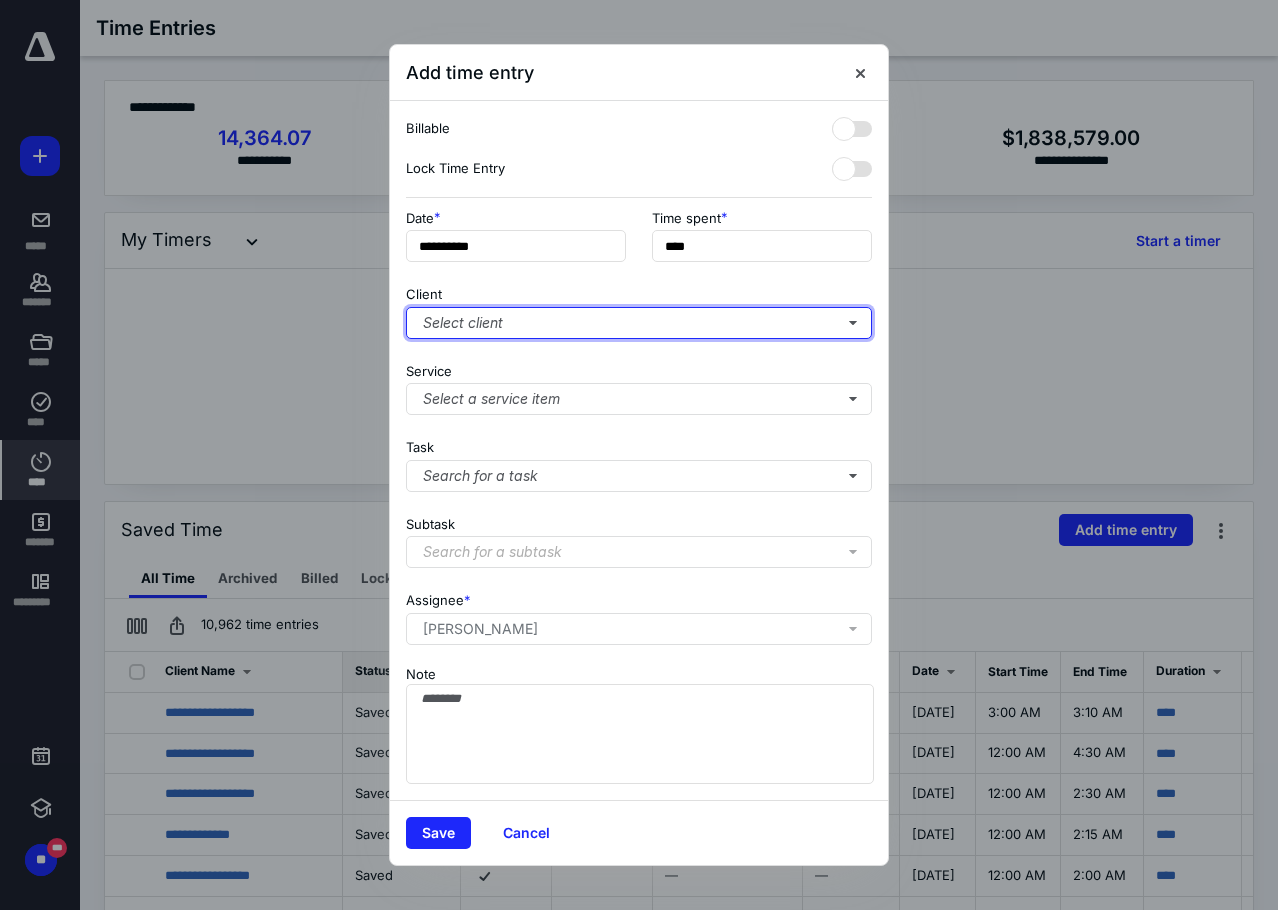 type on "******" 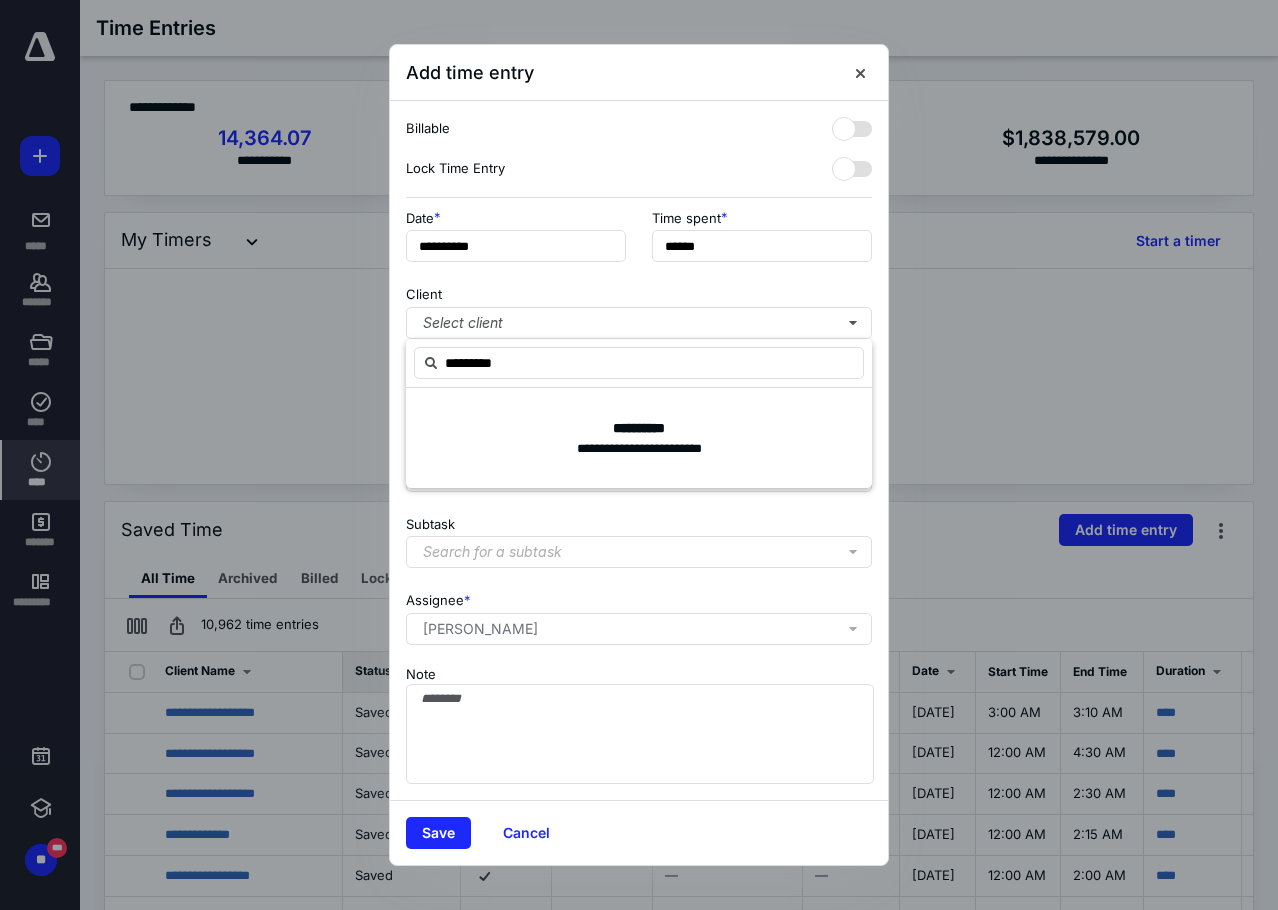 type on "********" 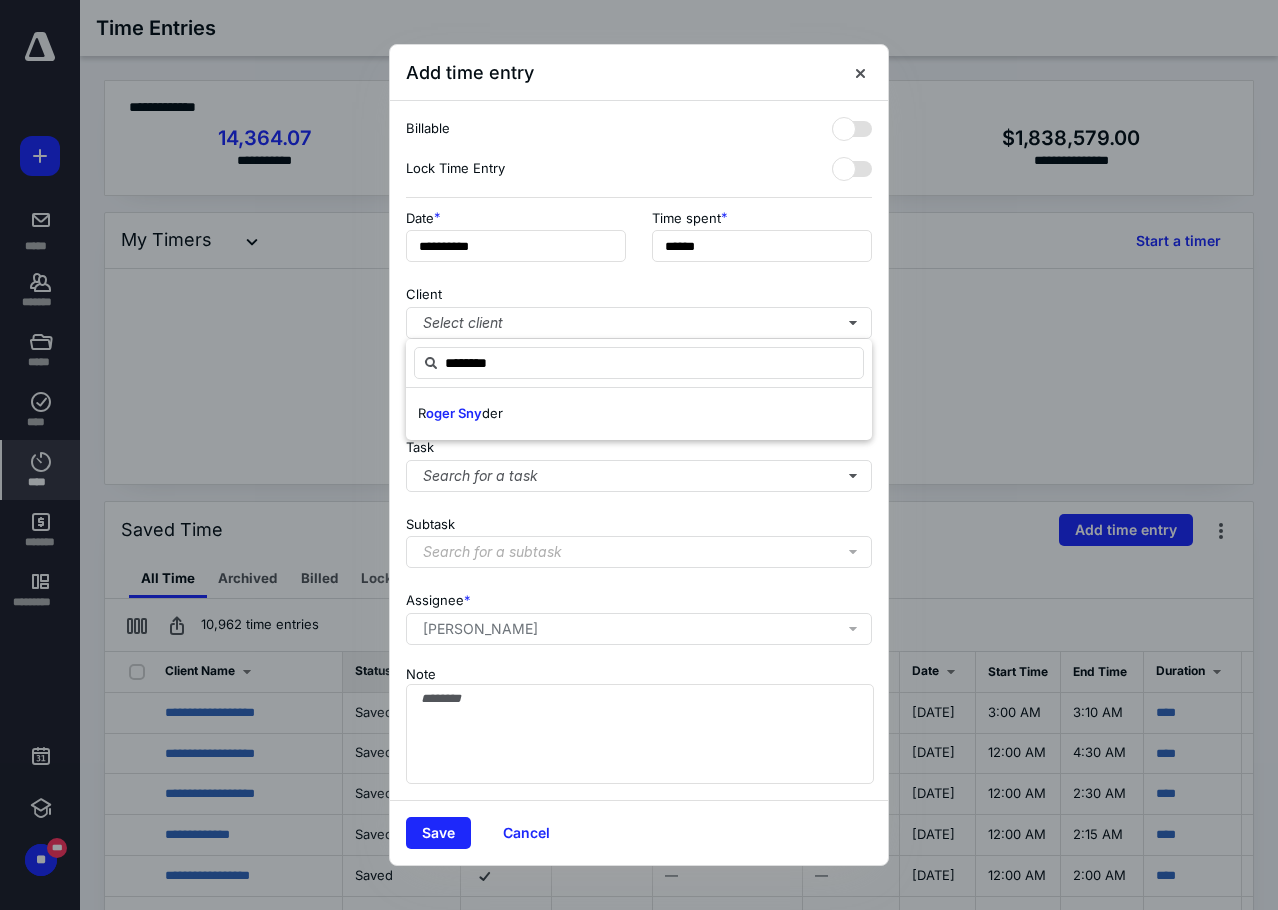 drag, startPoint x: 525, startPoint y: 355, endPoint x: 395, endPoint y: 371, distance: 130.98091 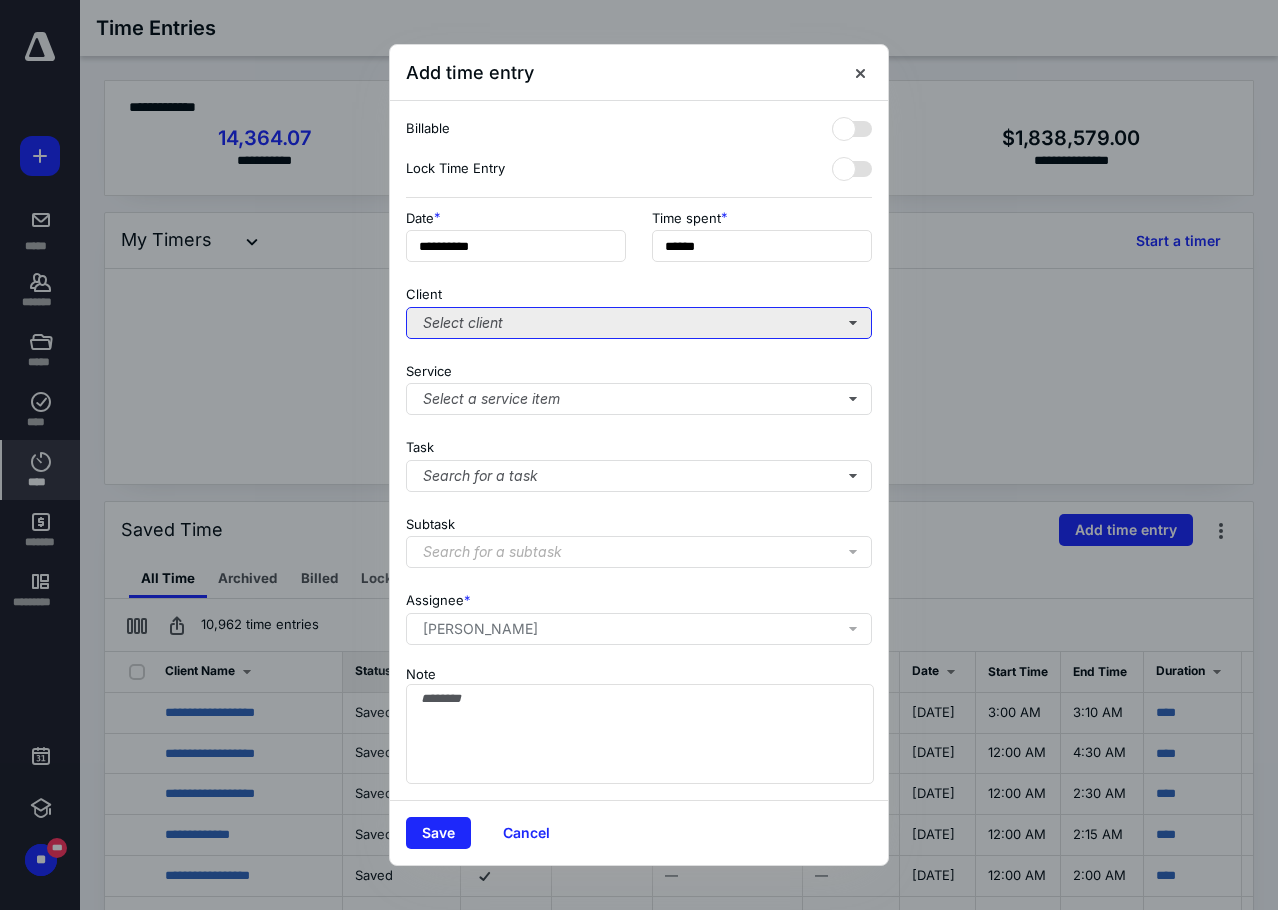 click on "Select client" at bounding box center [639, 323] 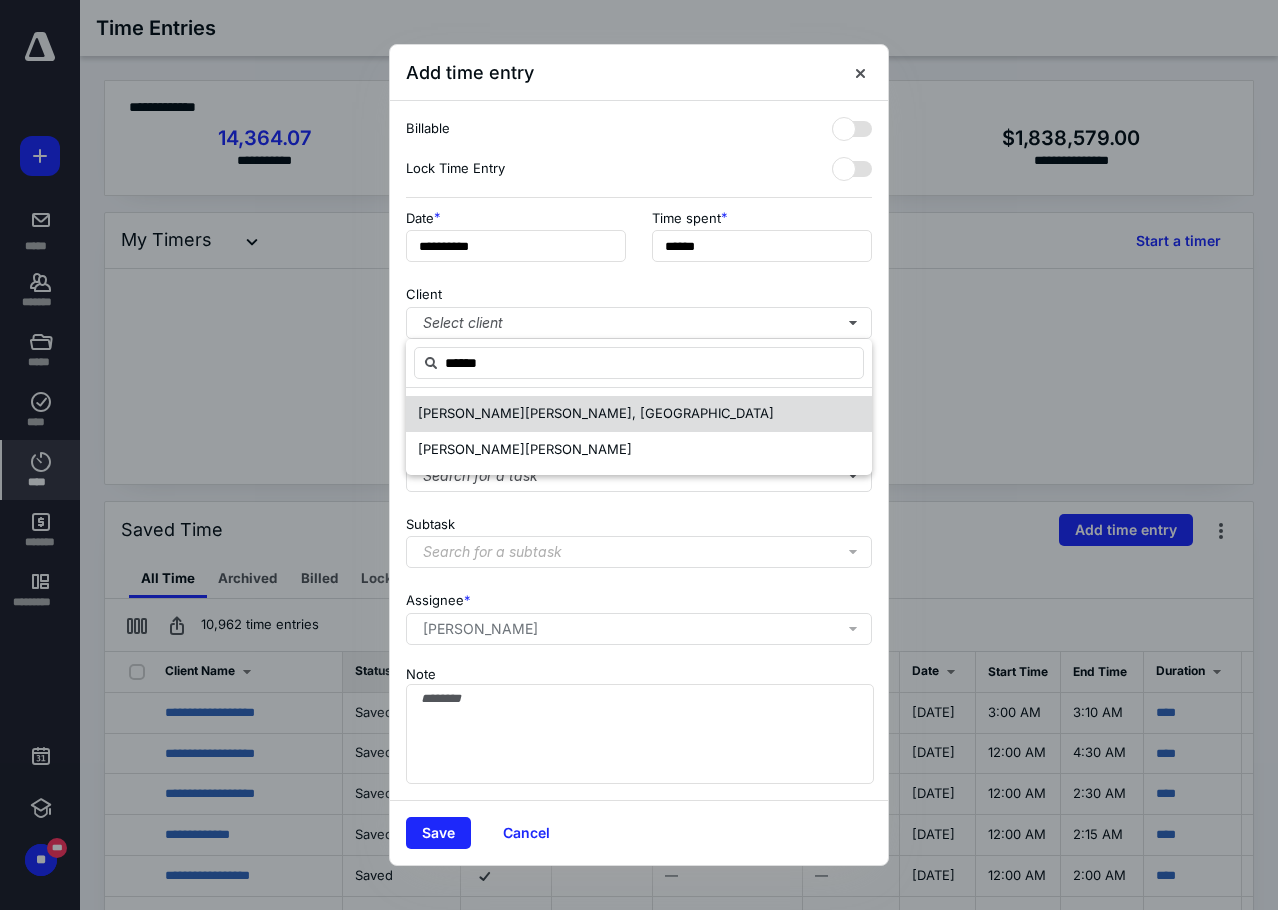 click on "[PERSON_NAME], [GEOGRAPHIC_DATA]" at bounding box center (639, 414) 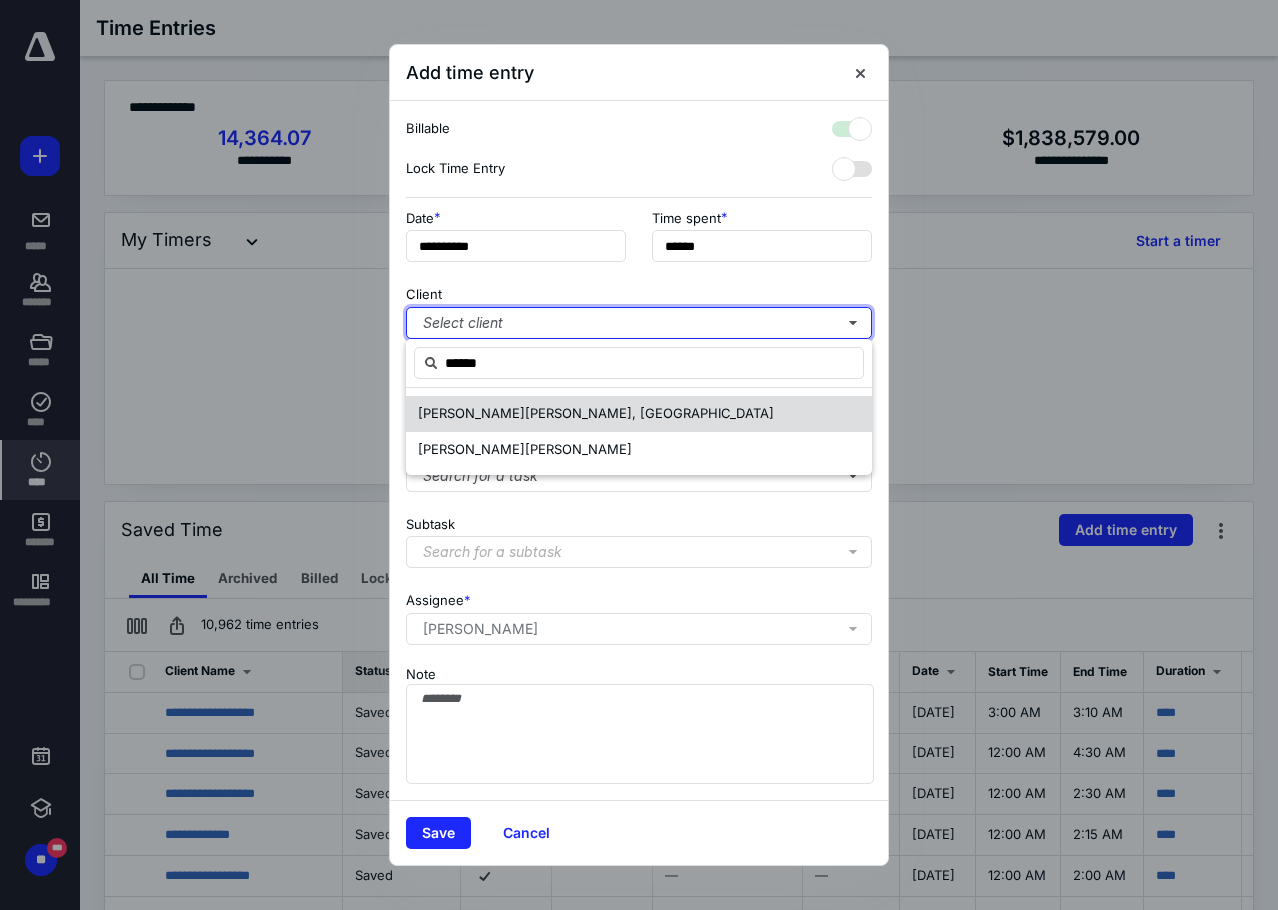 checkbox on "true" 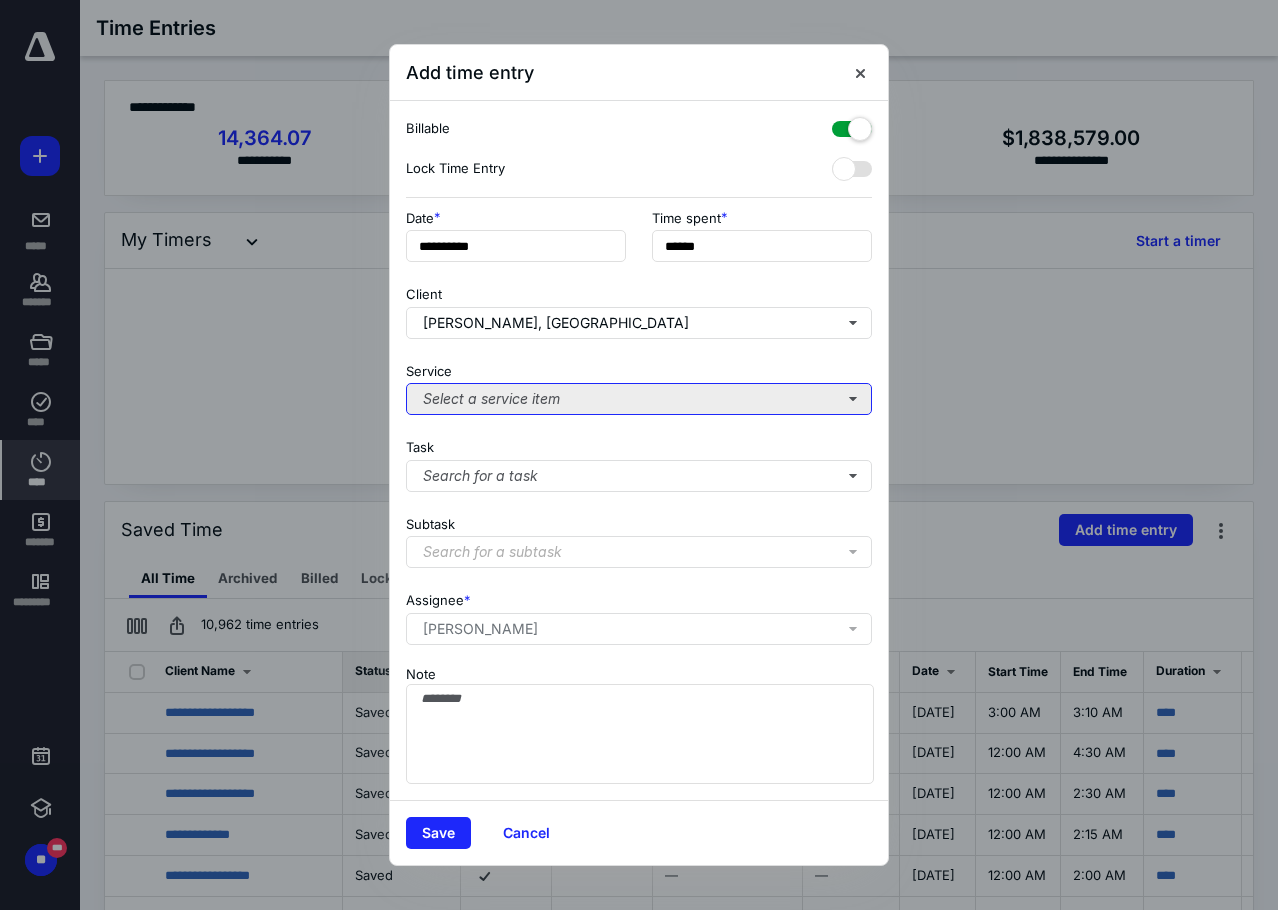 click on "Select a service item" at bounding box center (639, 399) 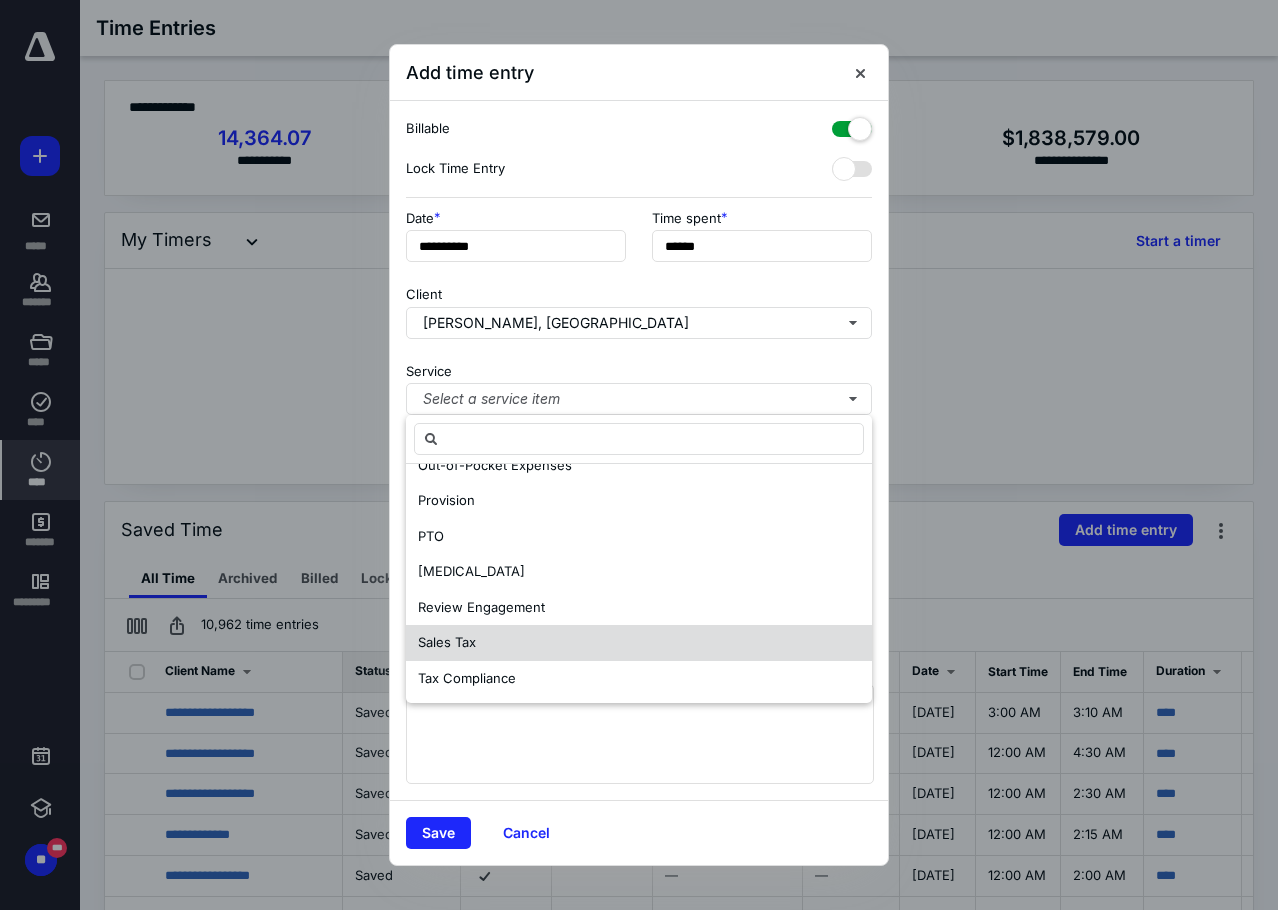 scroll, scrollTop: 487, scrollLeft: 0, axis: vertical 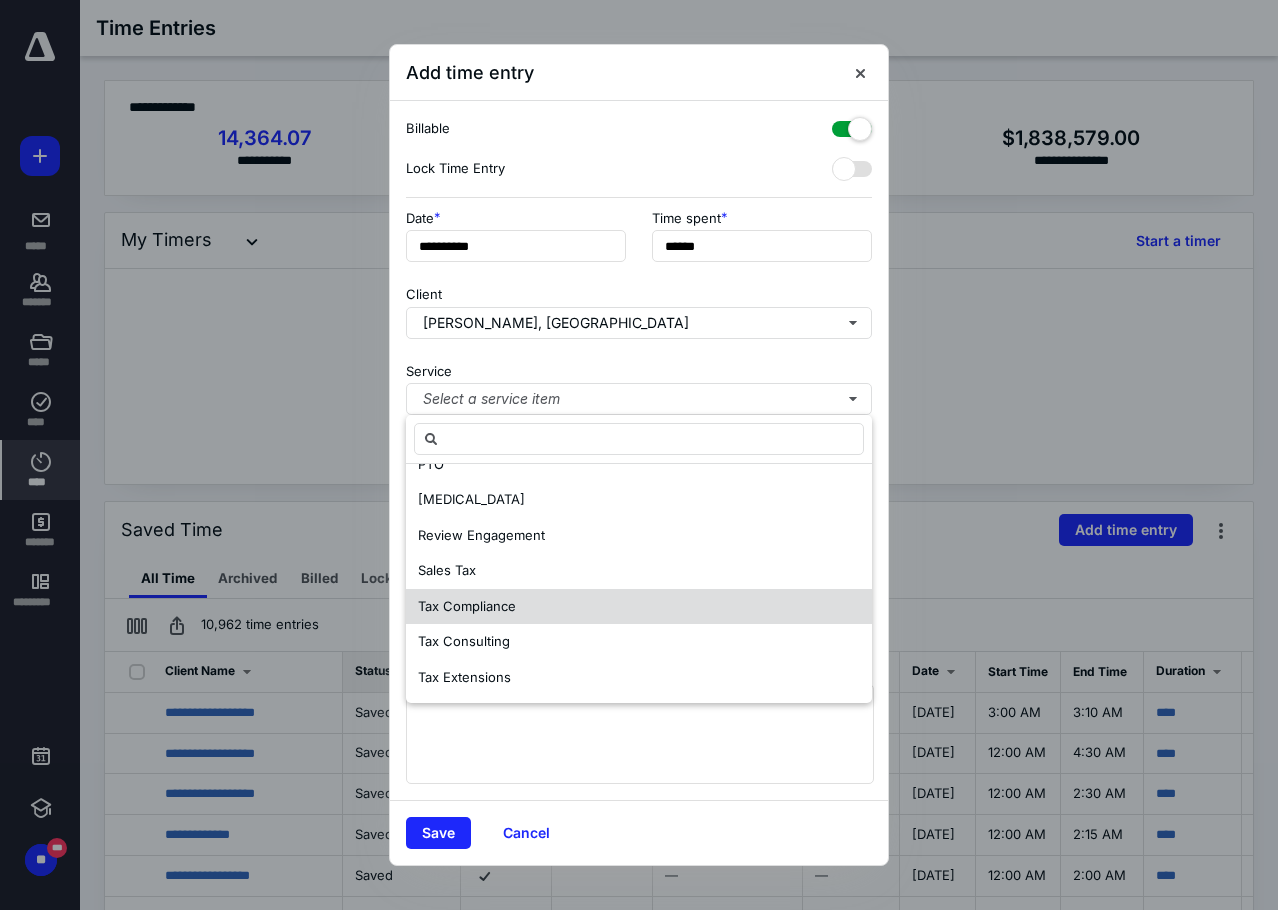 click on "Tax Compliance" at bounding box center [467, 606] 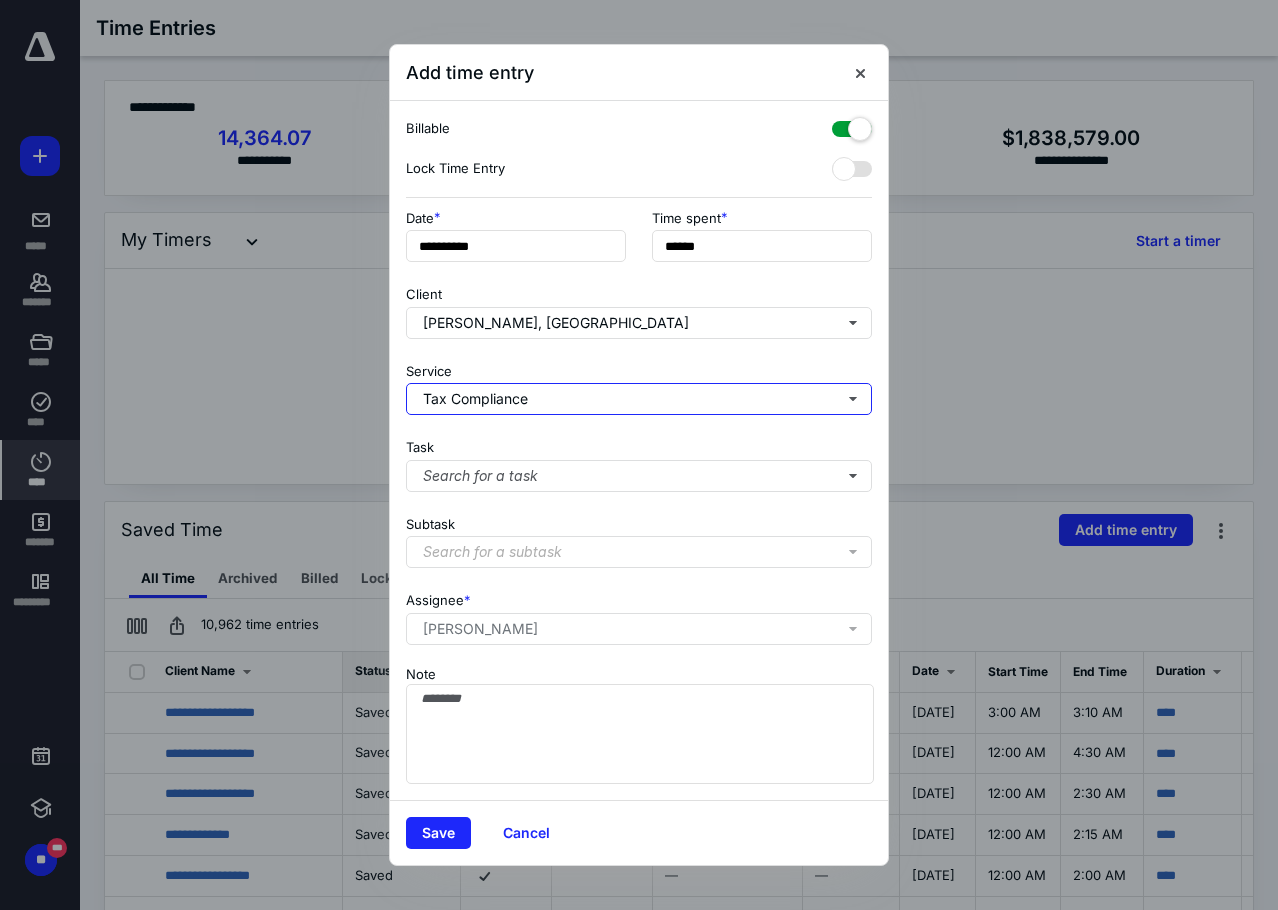scroll, scrollTop: 0, scrollLeft: 0, axis: both 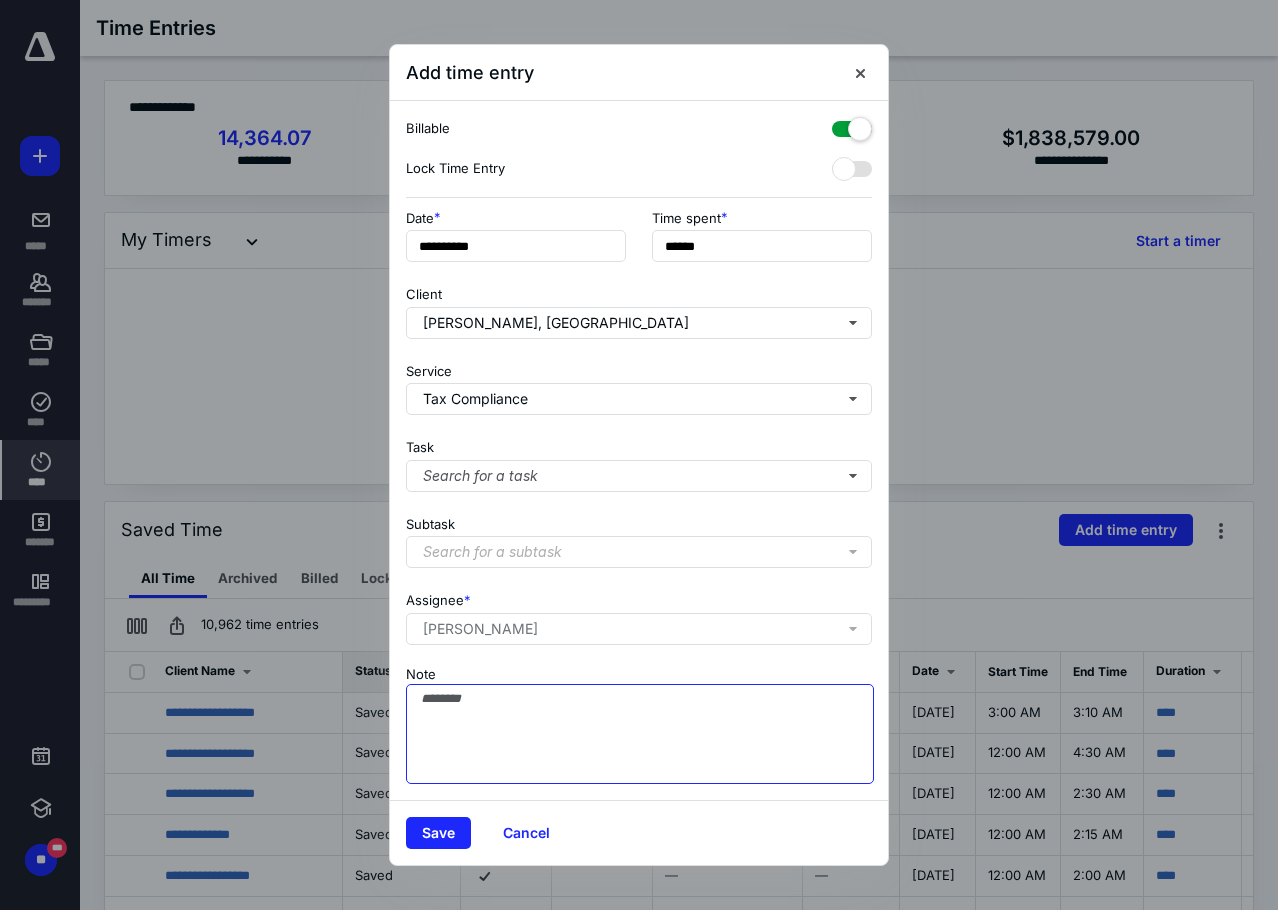 click on "Note" at bounding box center (640, 734) 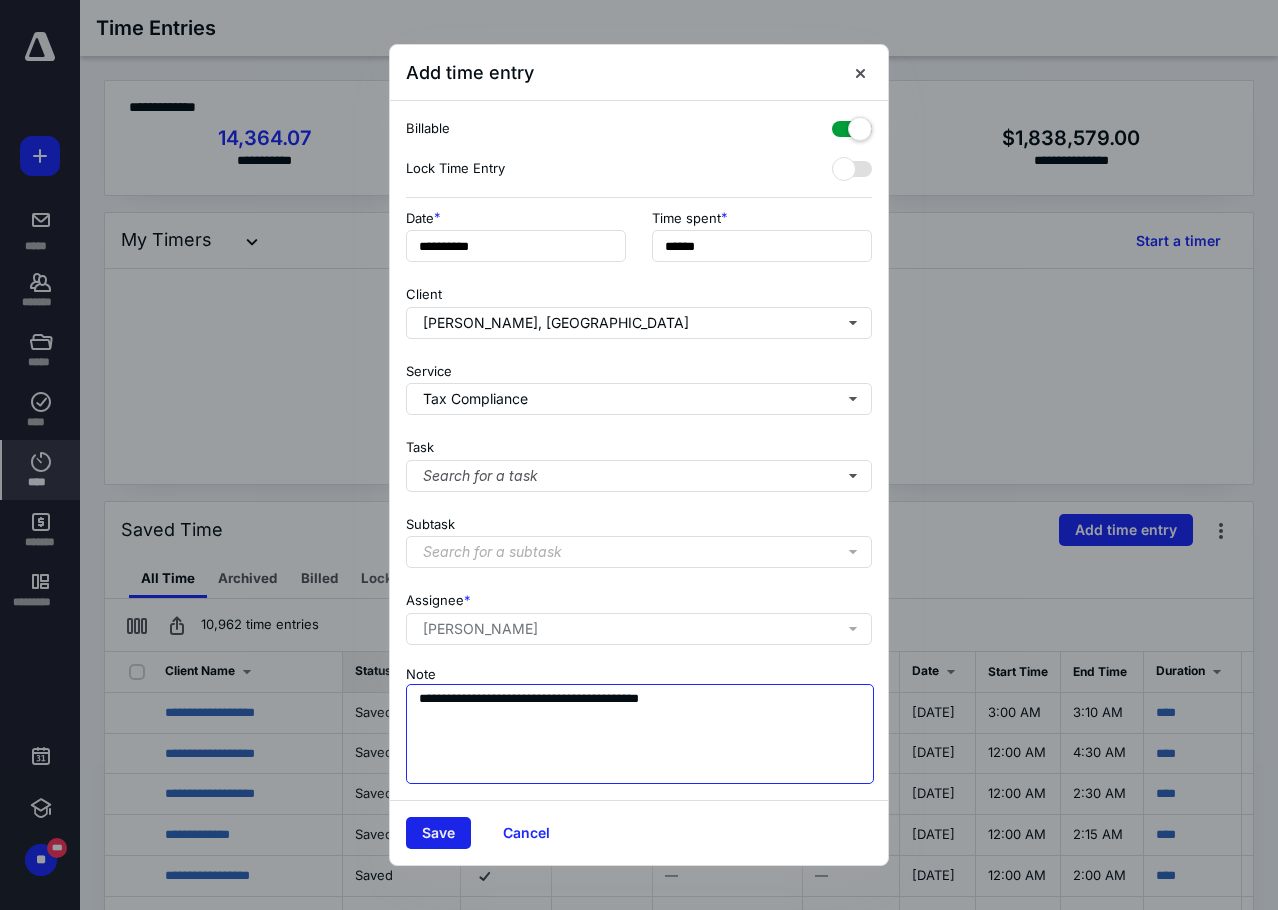 type on "**********" 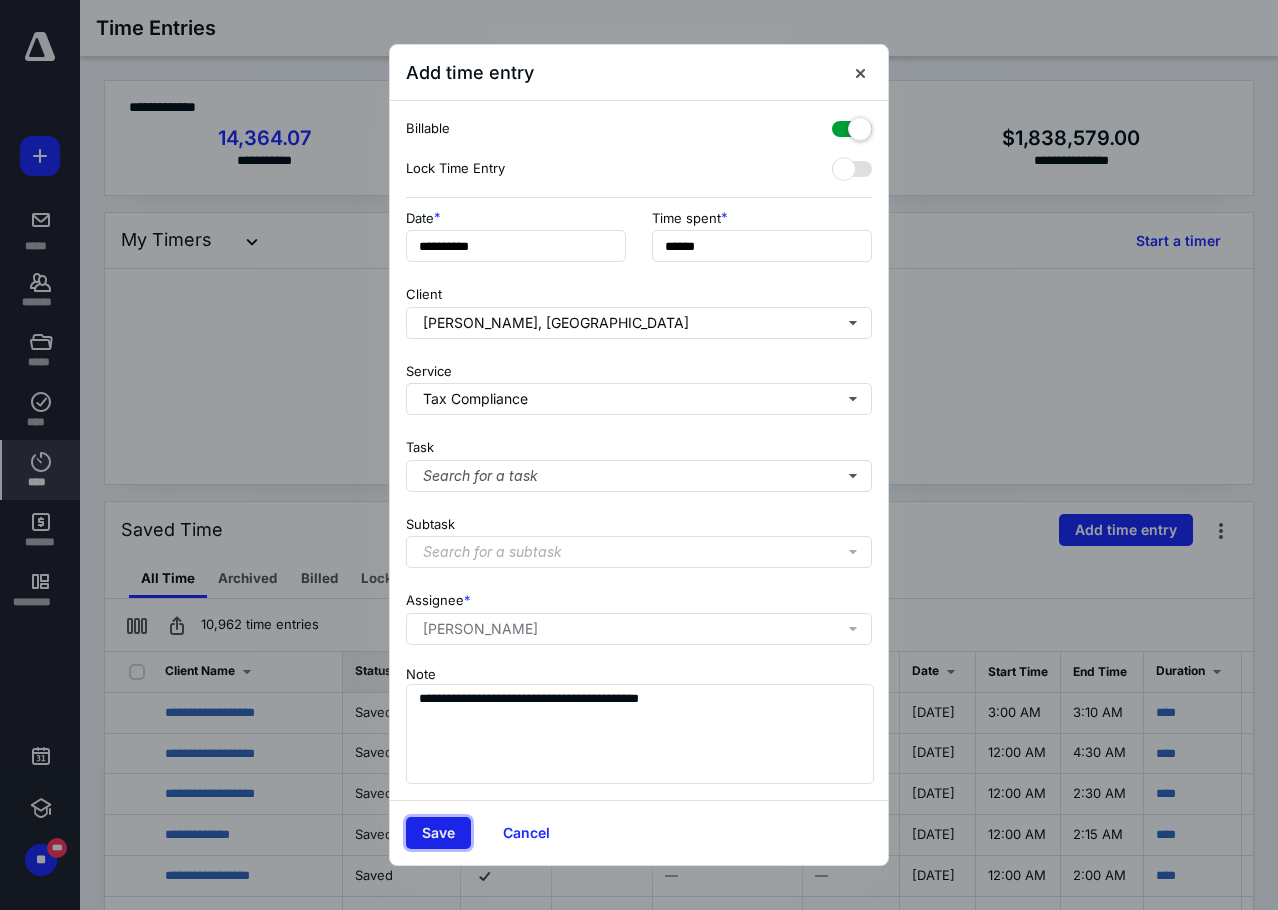 click on "Save" at bounding box center (438, 833) 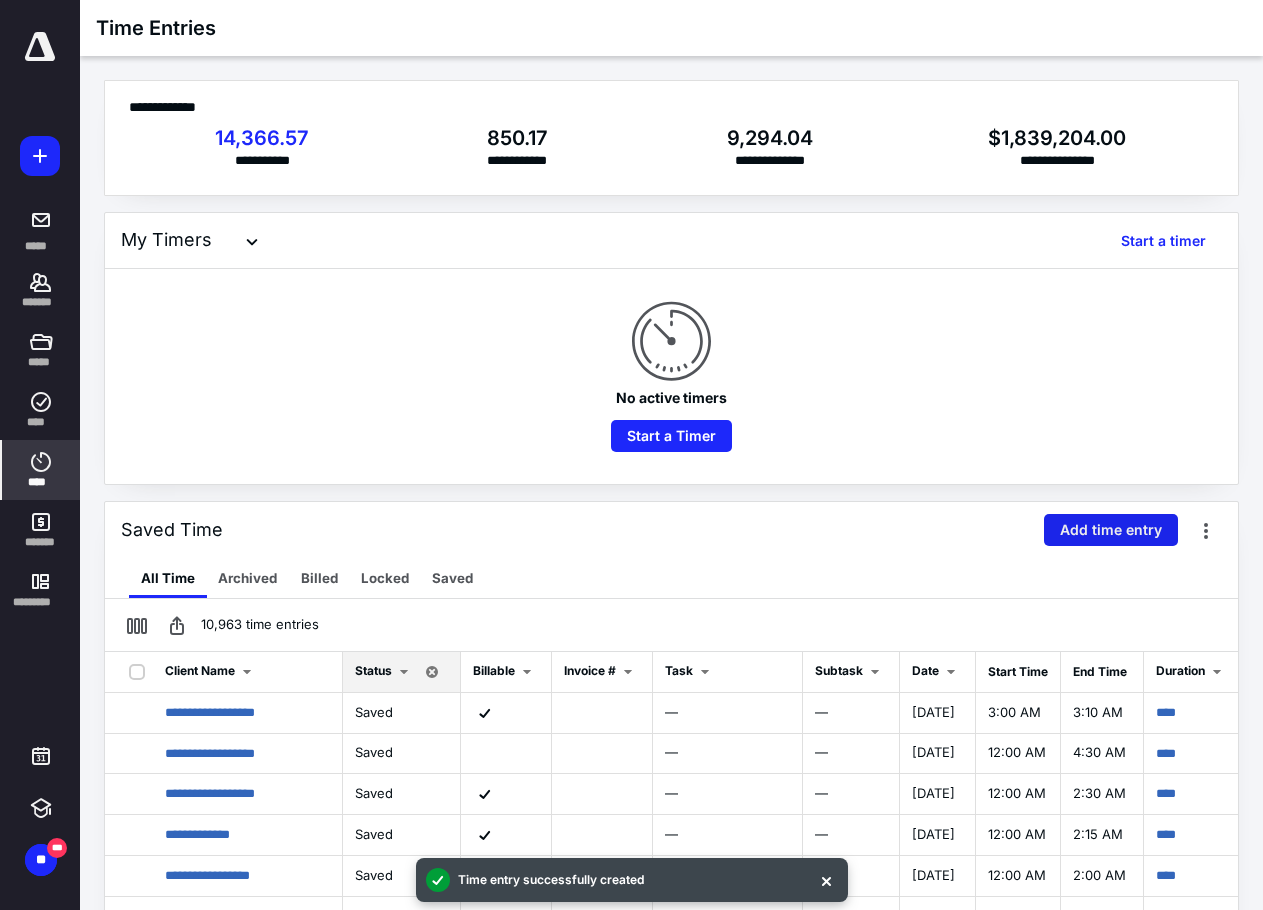 click on "Add time entry" at bounding box center (1111, 530) 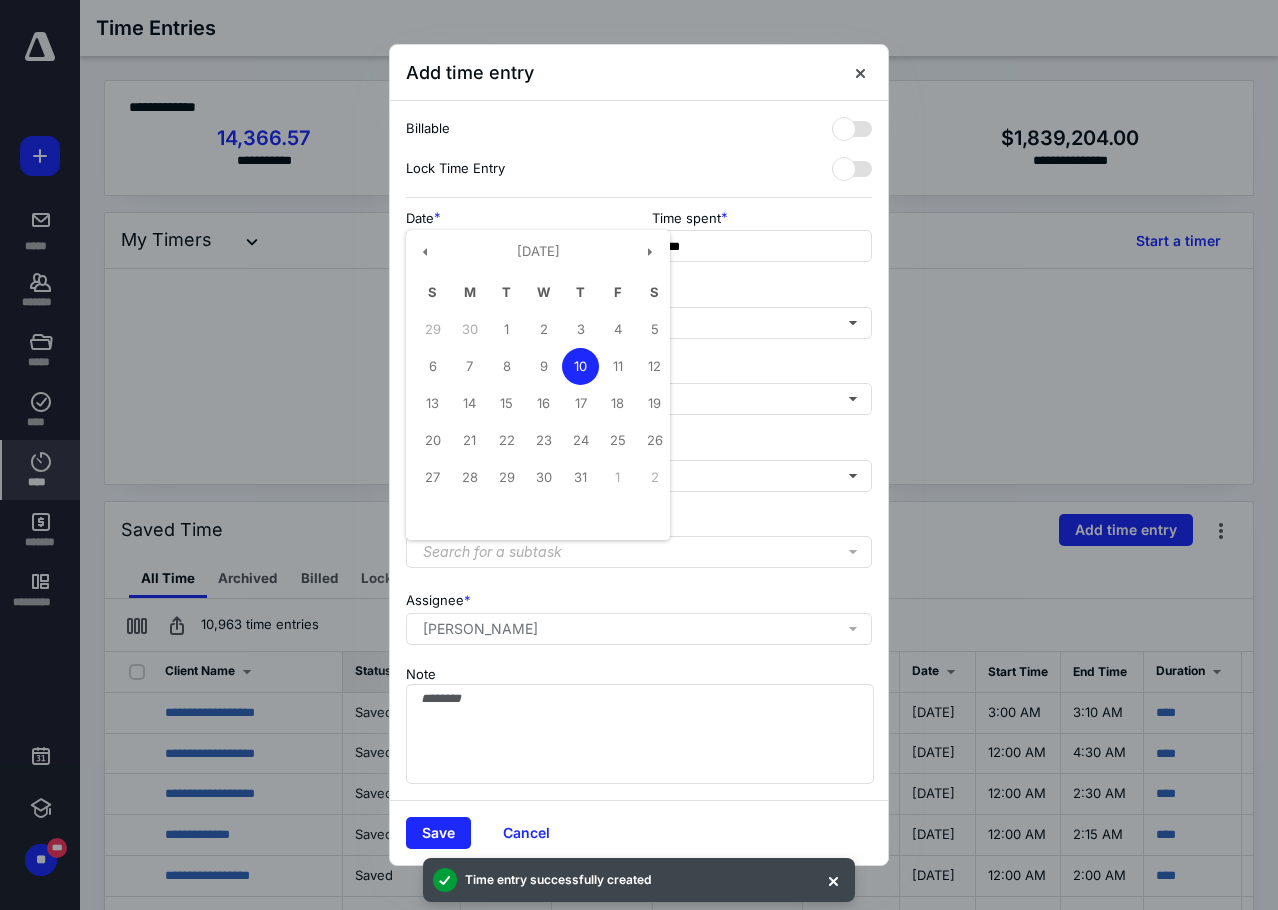 click on "**********" at bounding box center [516, 246] 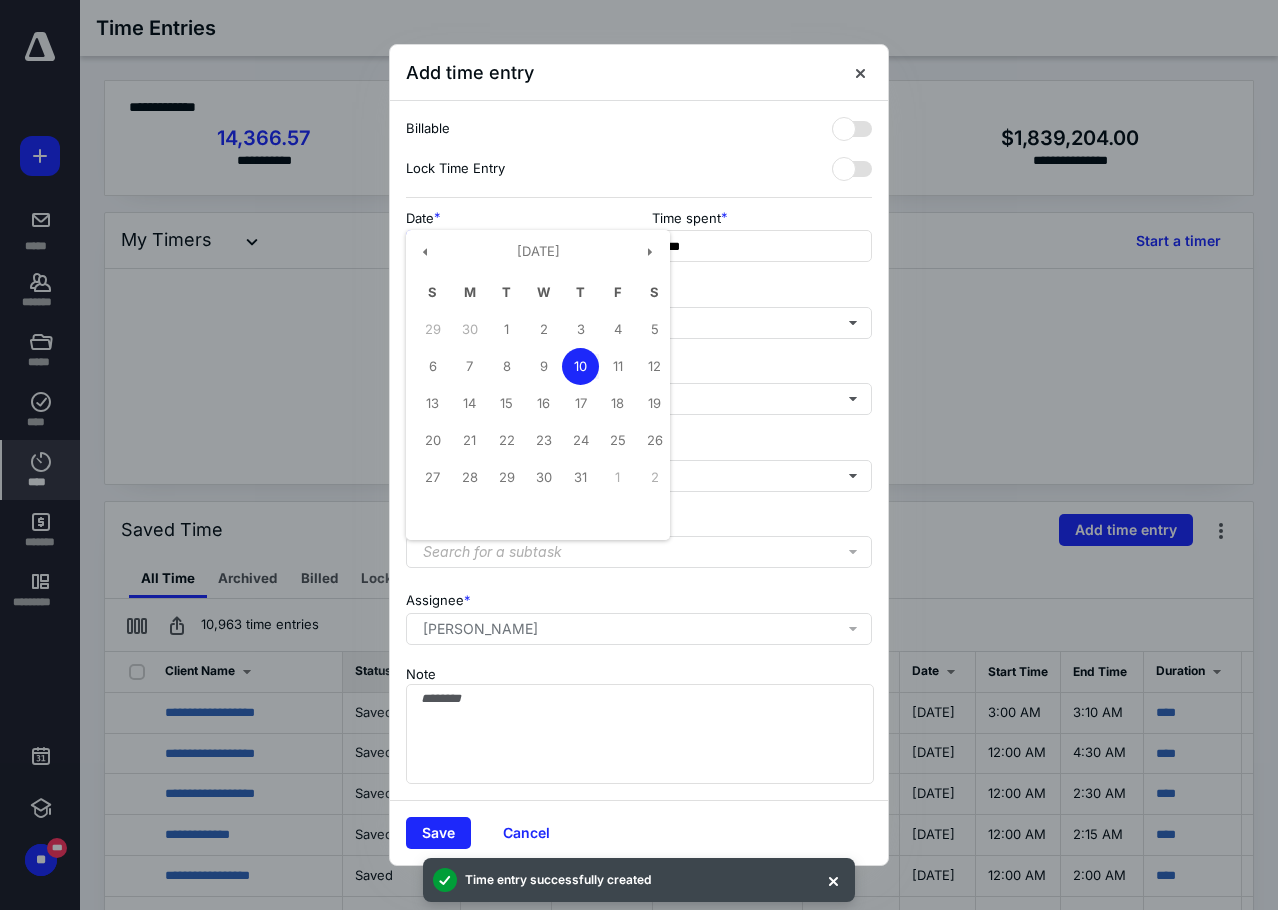 click on "9" at bounding box center (543, 366) 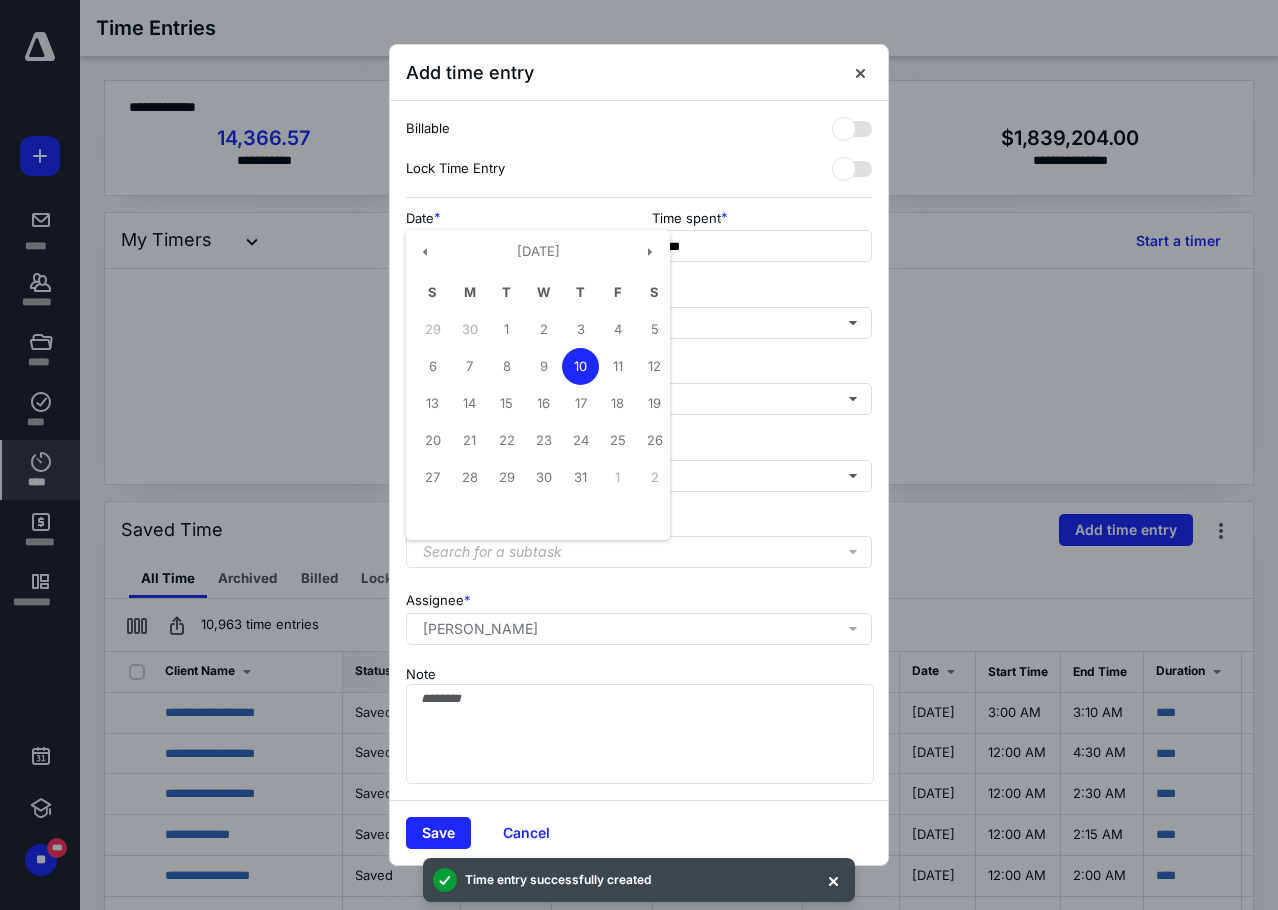 type on "**********" 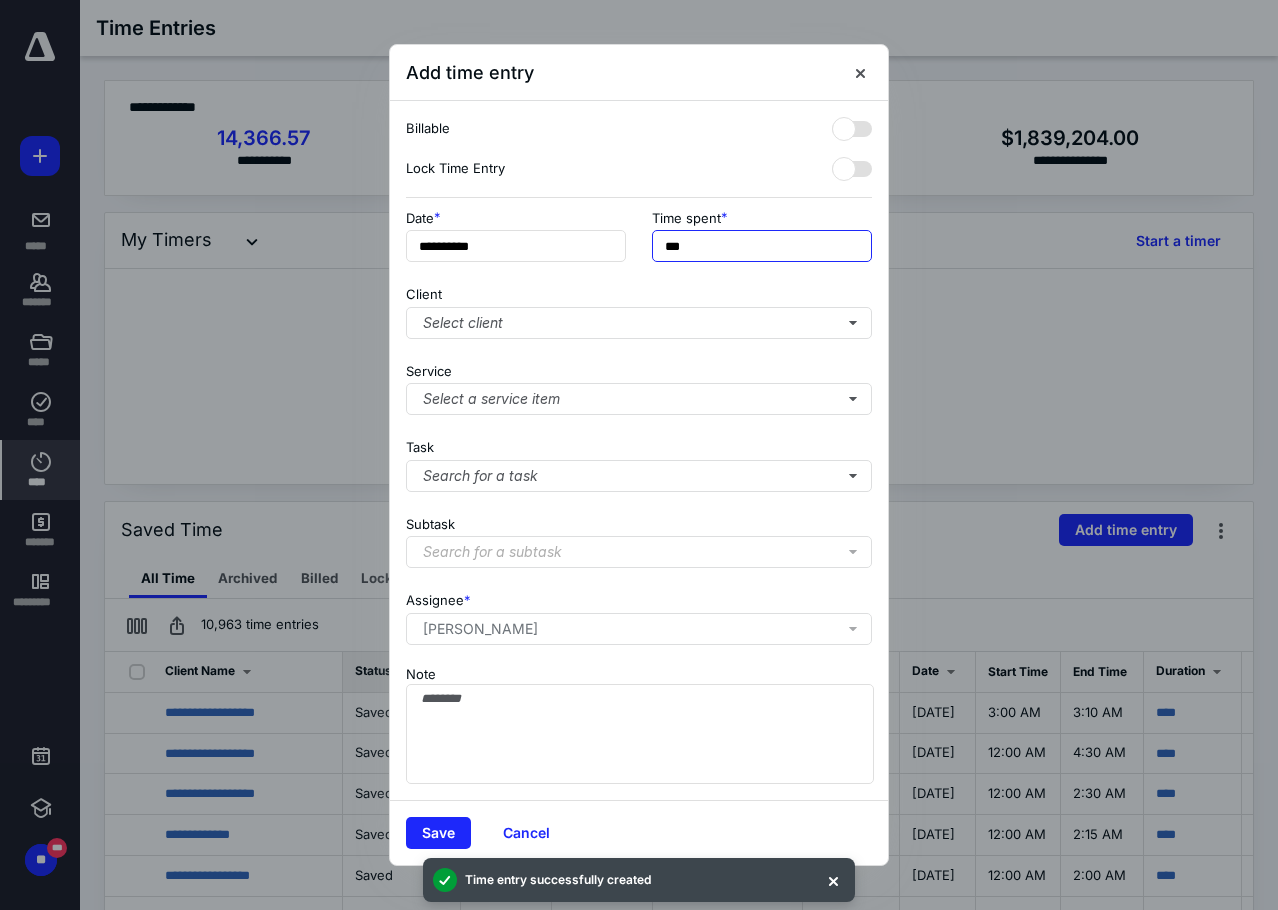 click on "***" at bounding box center [762, 246] 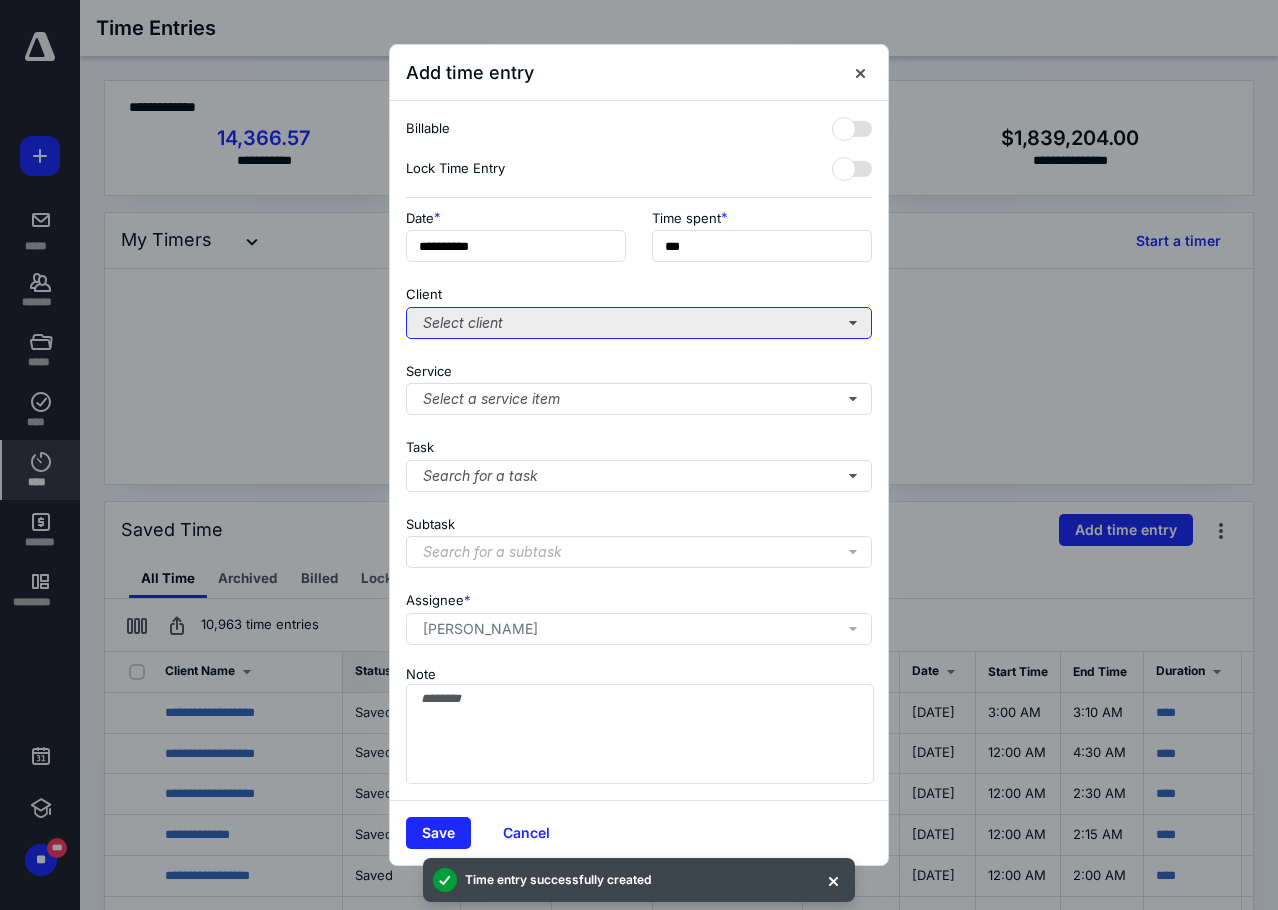 click on "Select client" at bounding box center (639, 323) 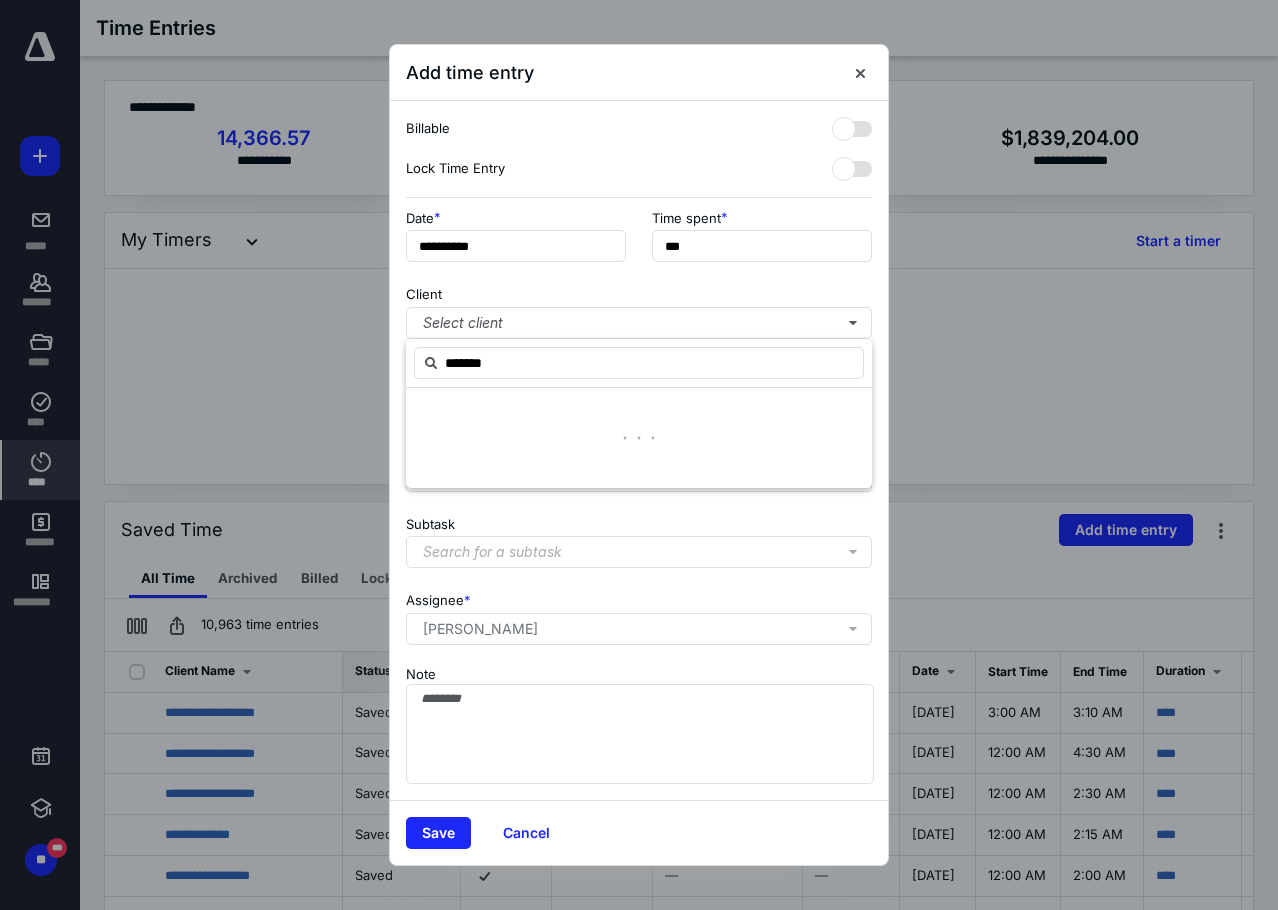 type on "*******" 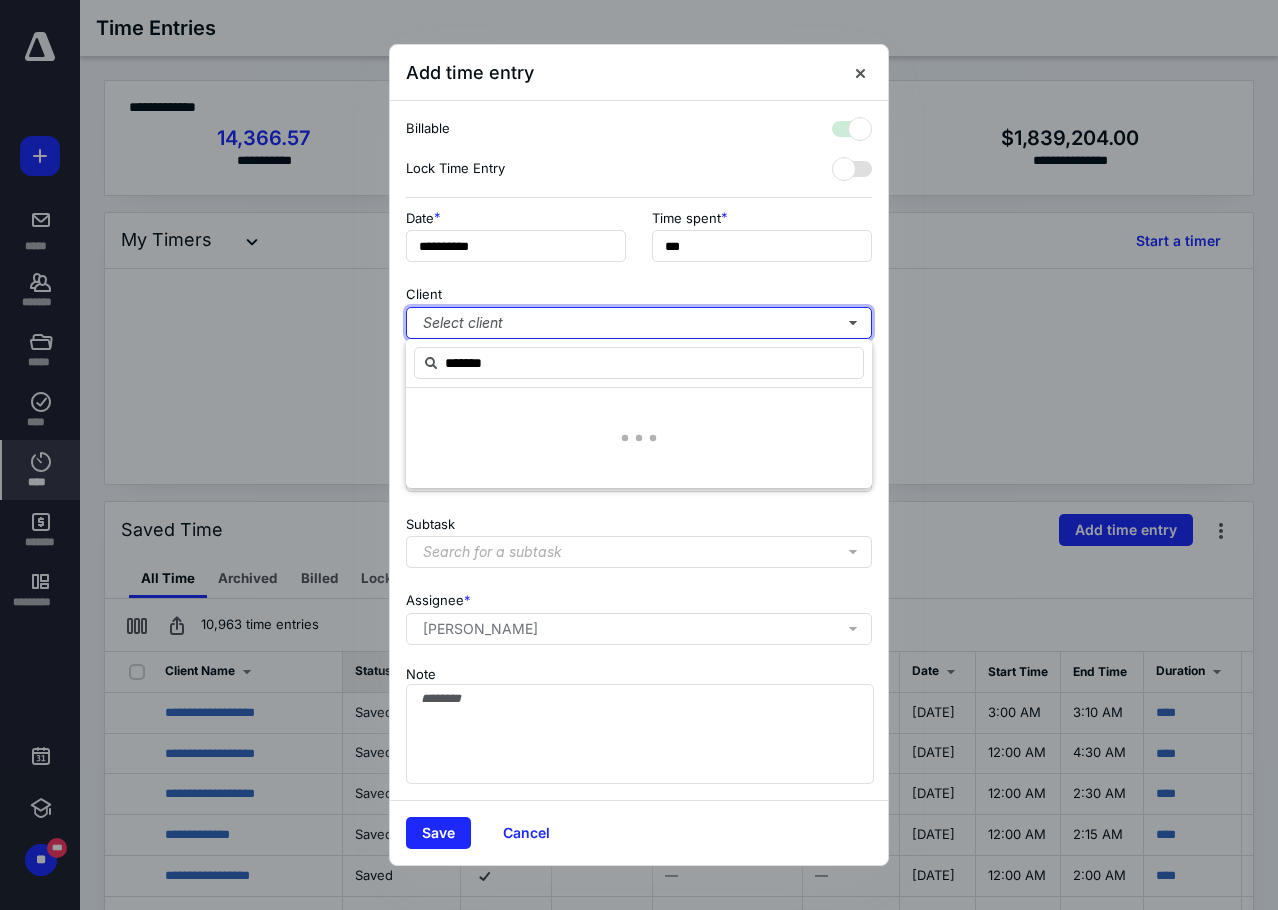 checkbox on "true" 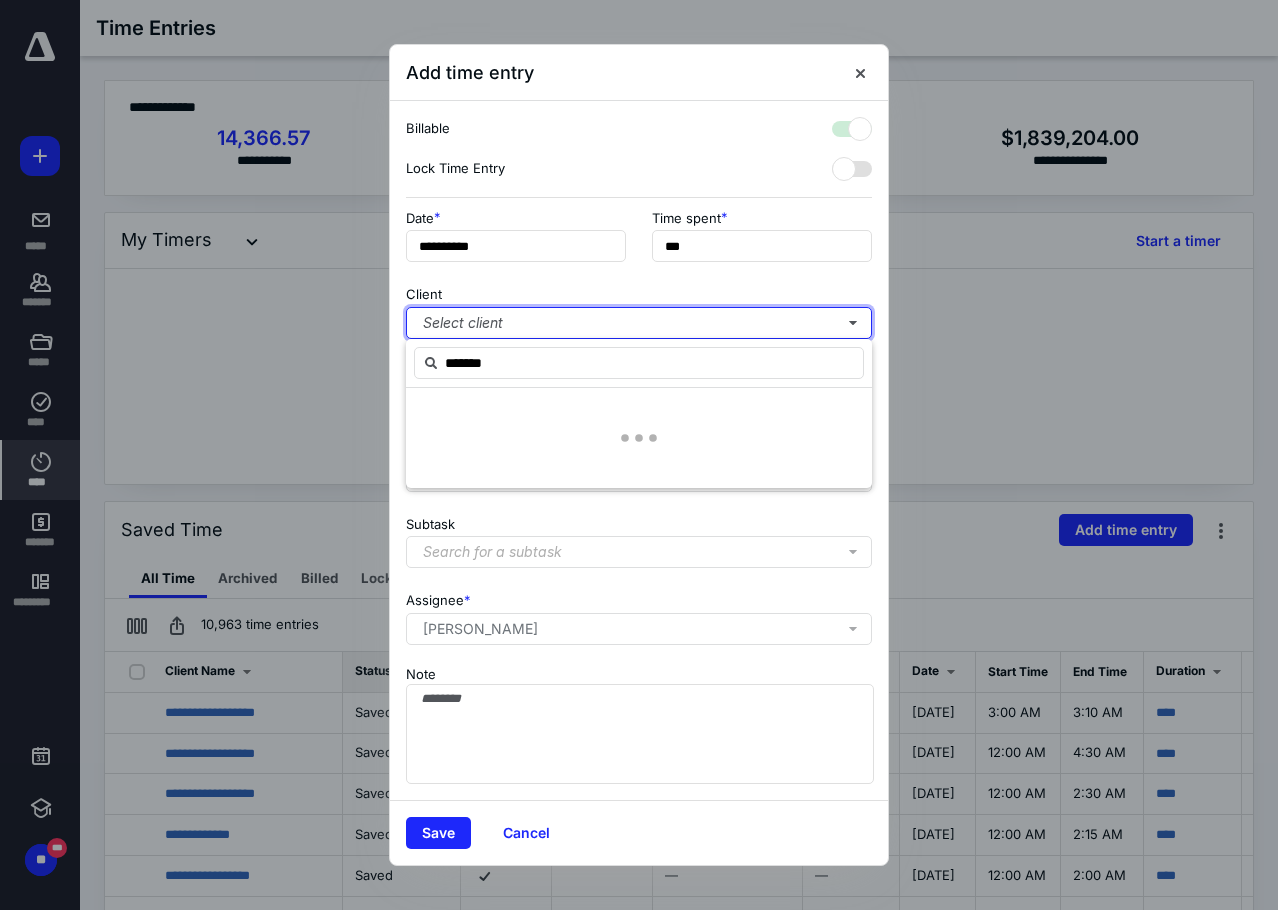 type 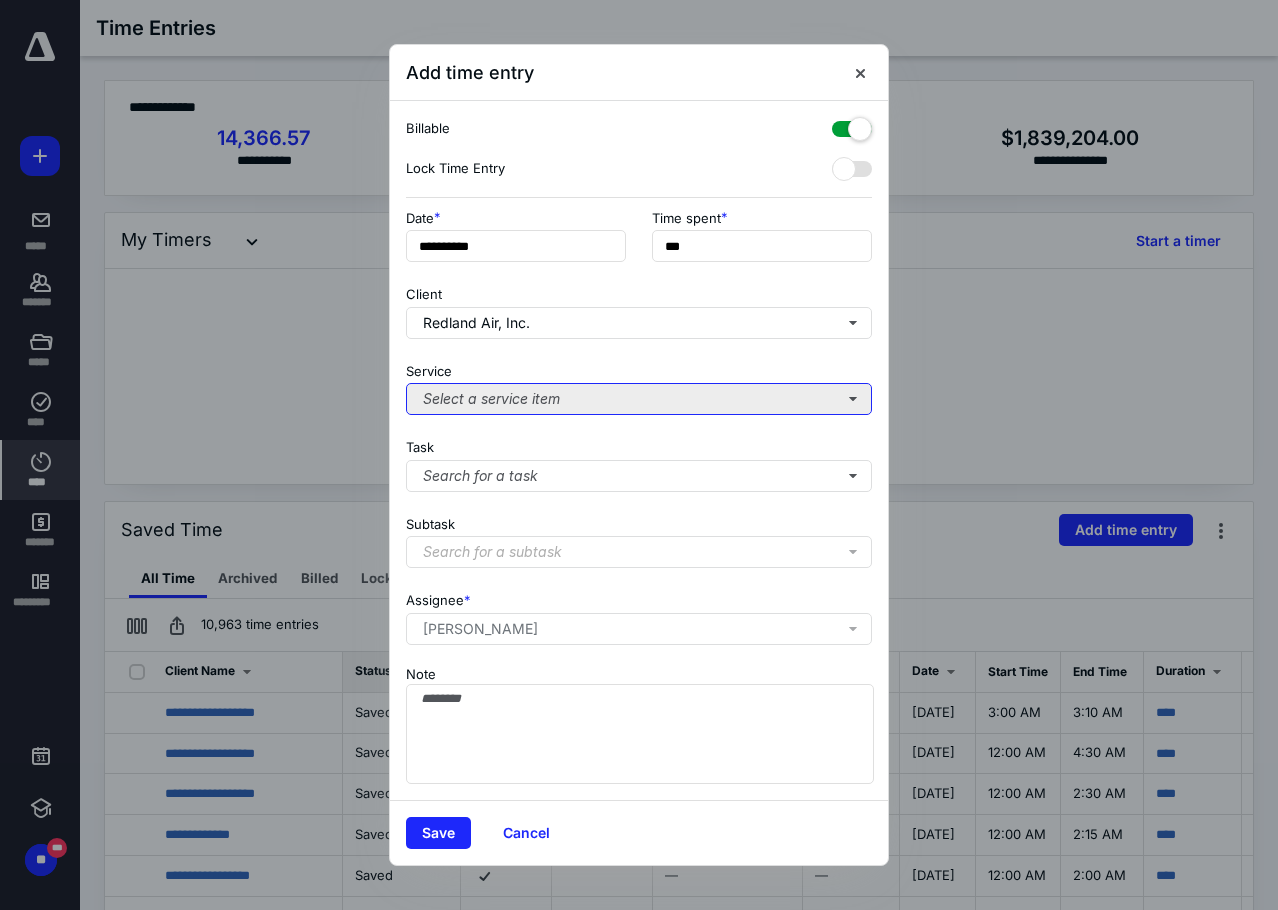 click on "Select a service item" at bounding box center (639, 399) 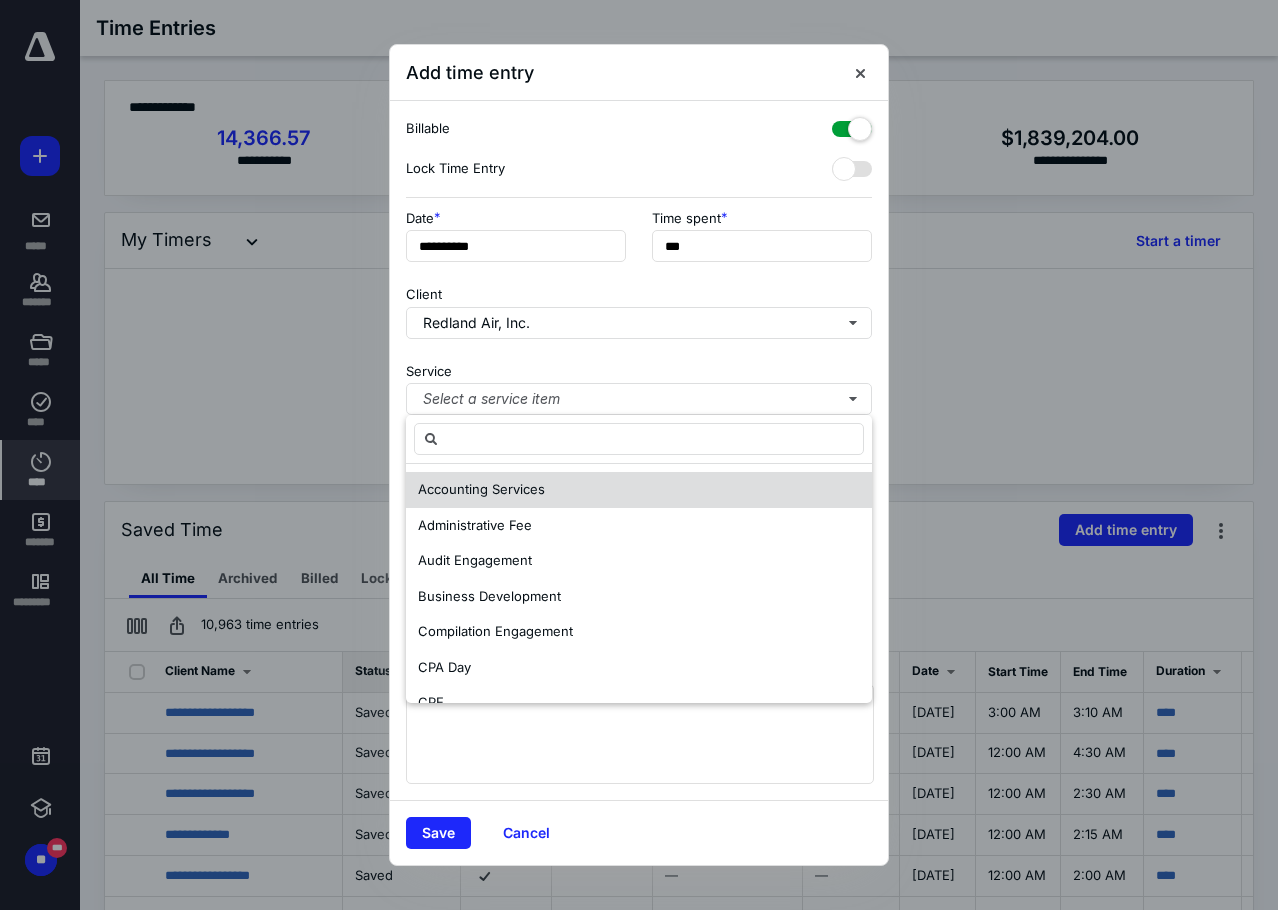 click on "Accounting Services" at bounding box center (481, 489) 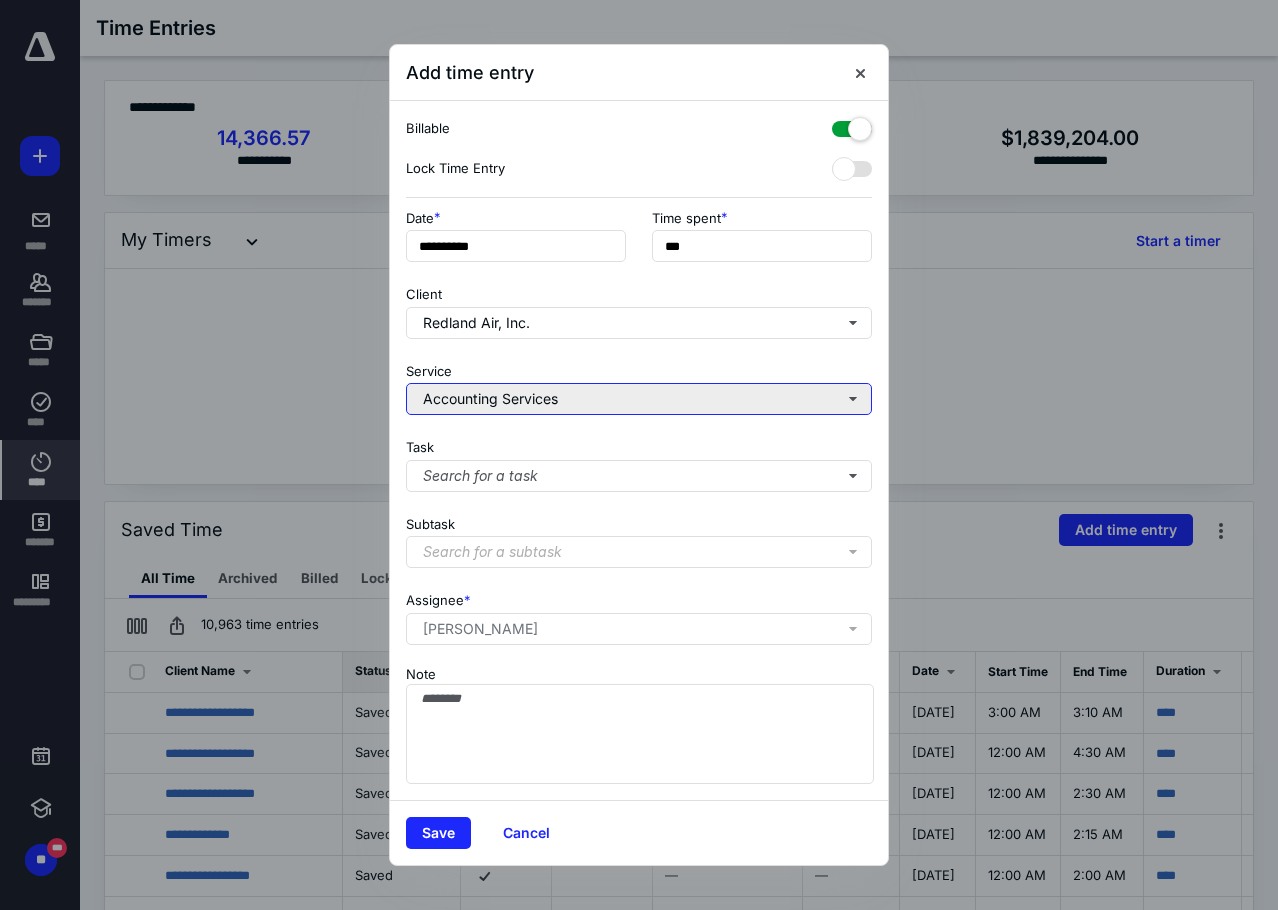 click on "Accounting Services" at bounding box center [639, 399] 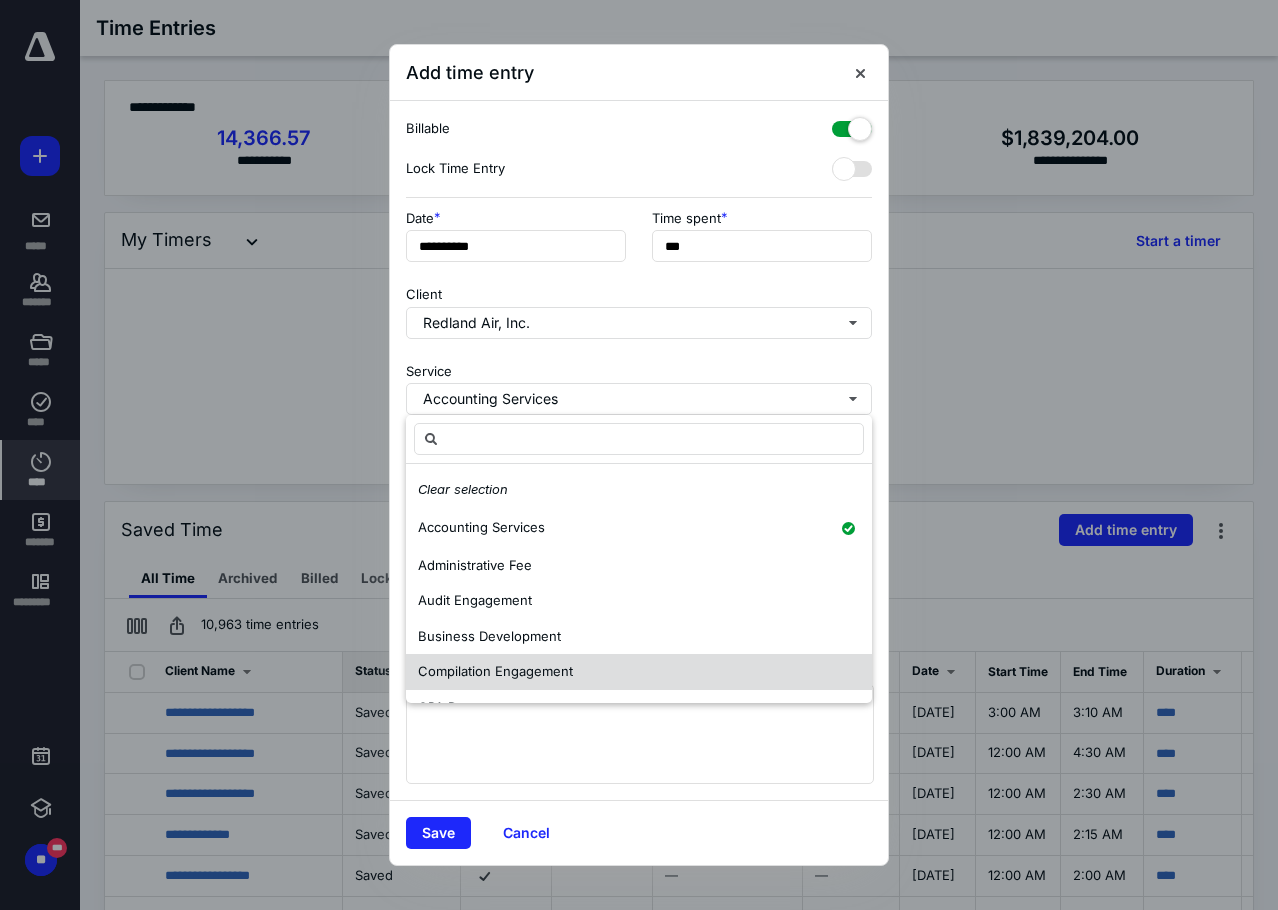 scroll, scrollTop: 100, scrollLeft: 0, axis: vertical 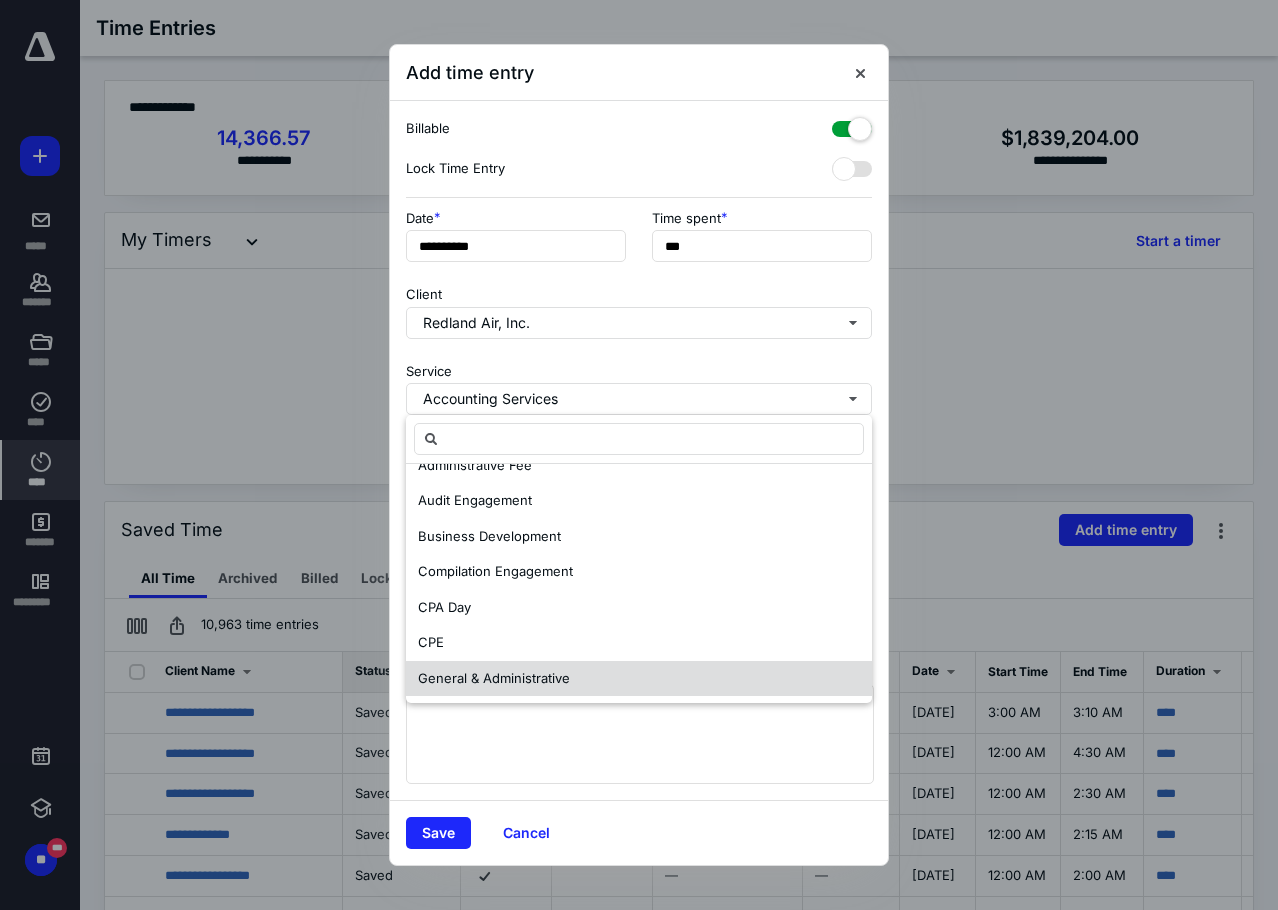 click on "General & Administrative" at bounding box center (494, 678) 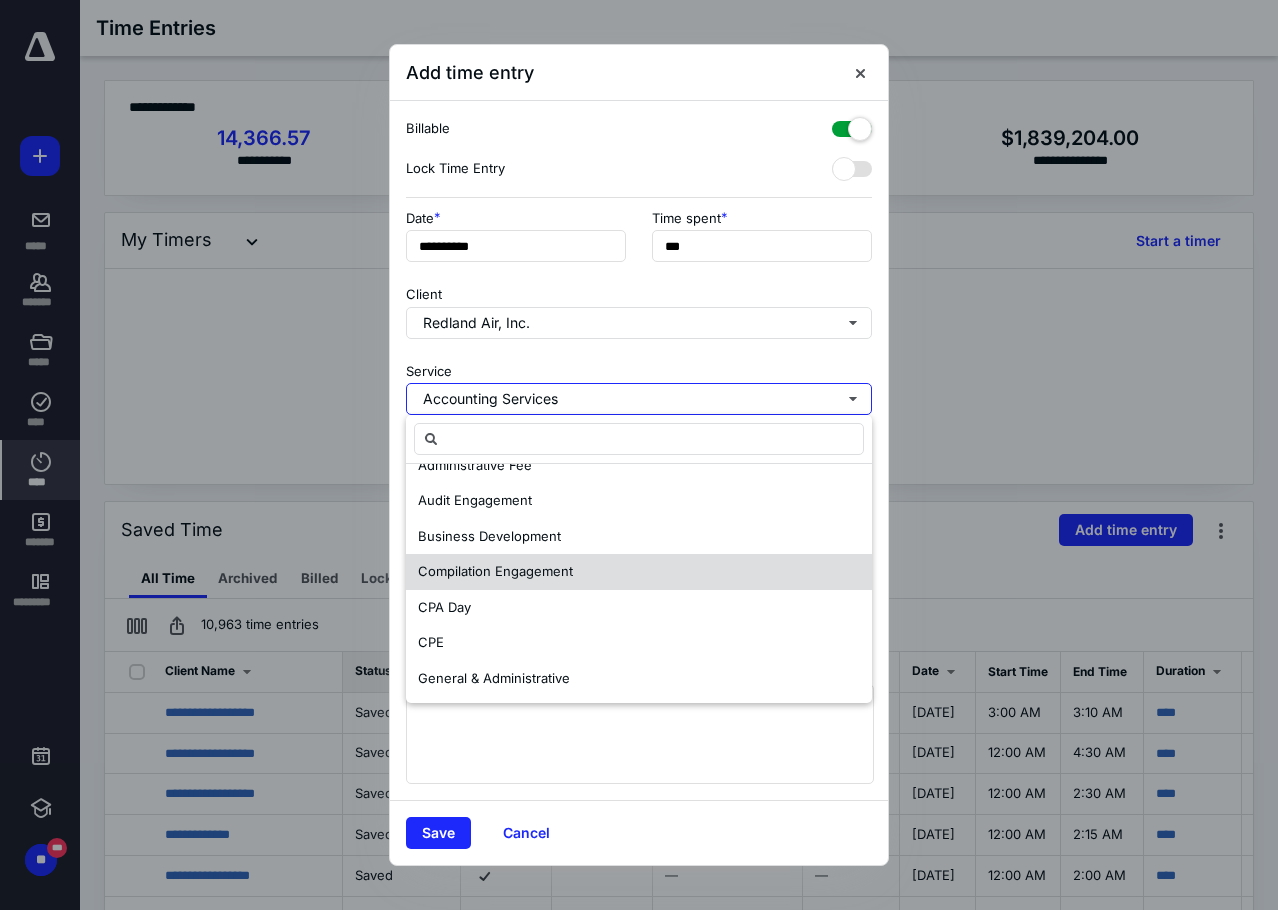 scroll, scrollTop: 0, scrollLeft: 0, axis: both 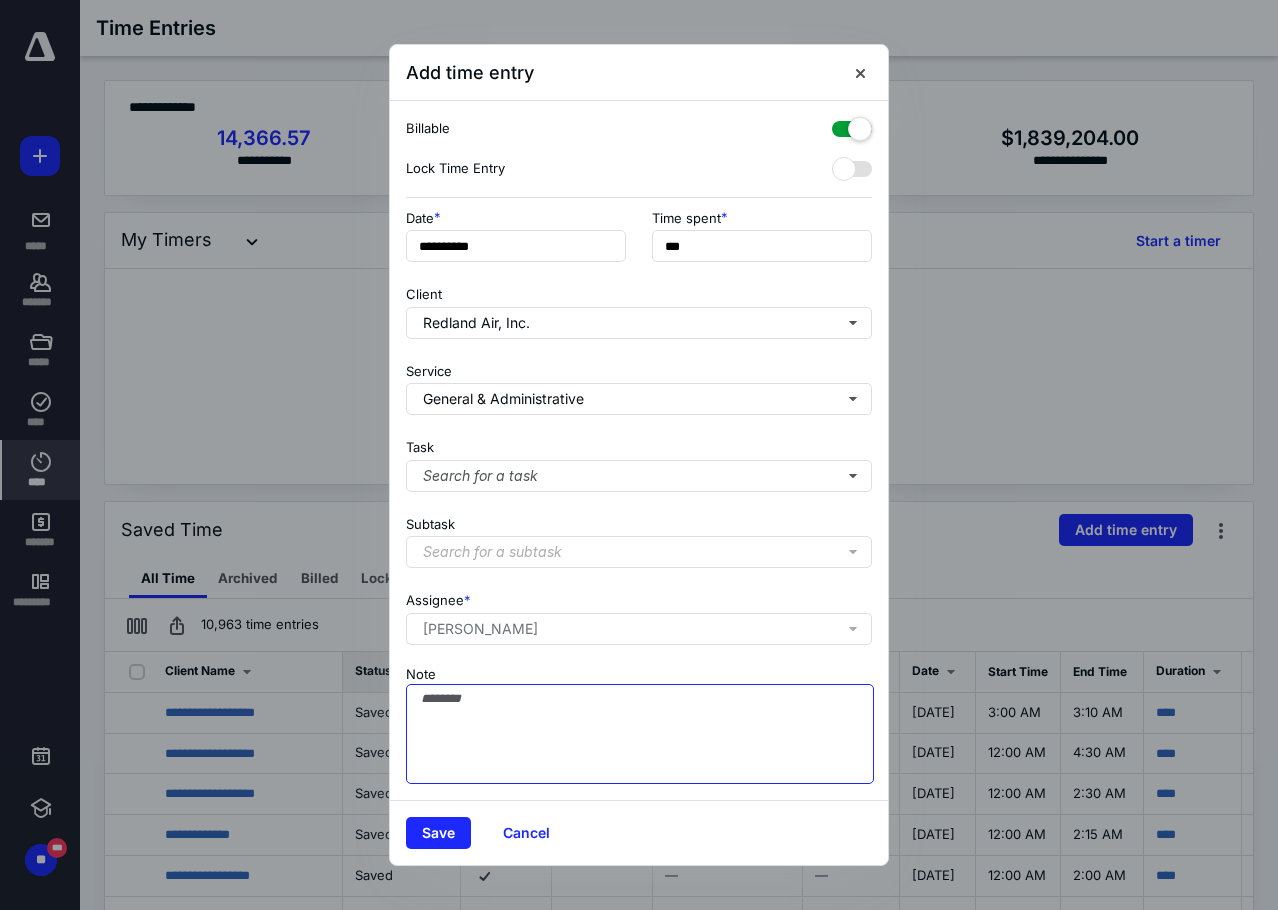 click on "Note" at bounding box center [640, 734] 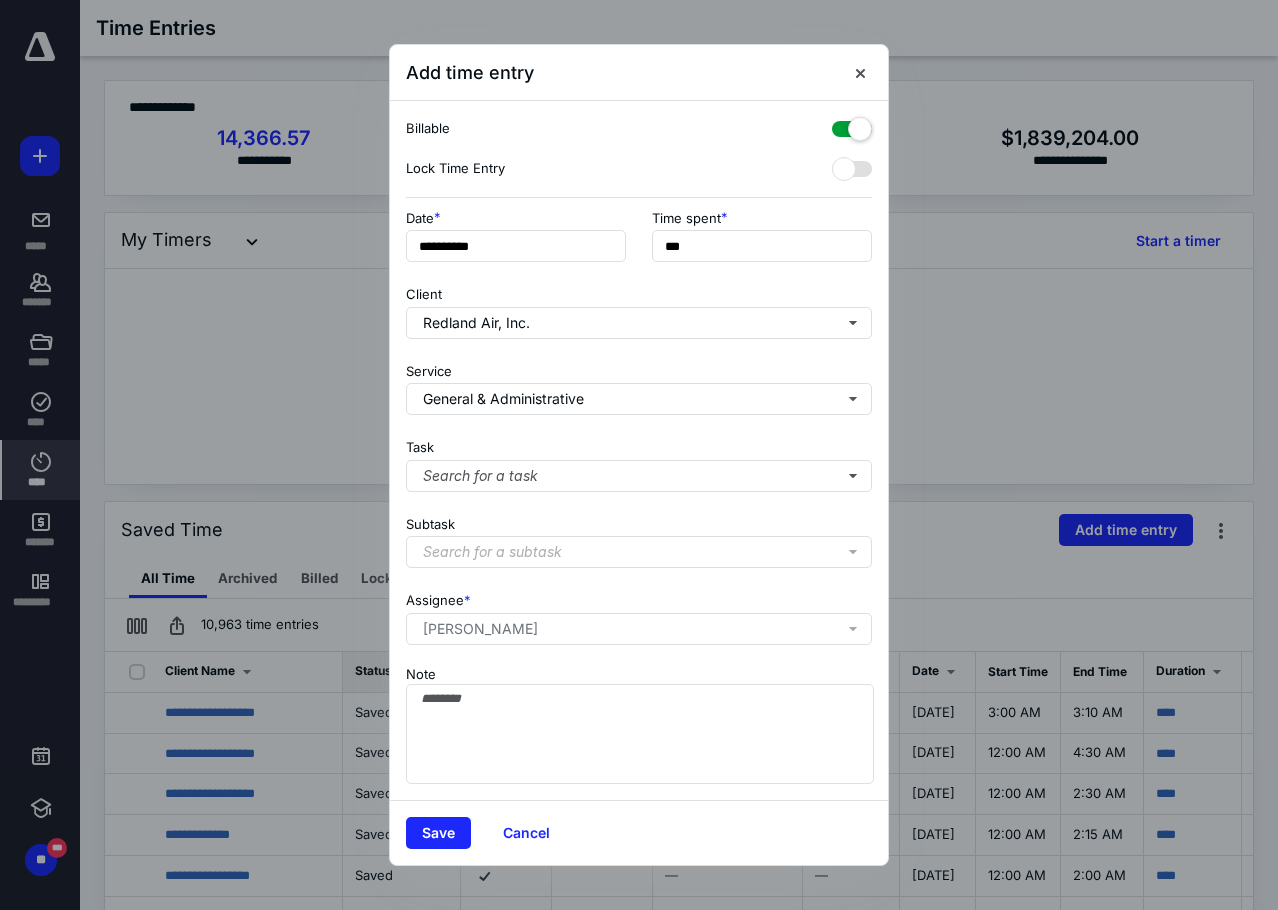 click on "**********" at bounding box center (639, 451) 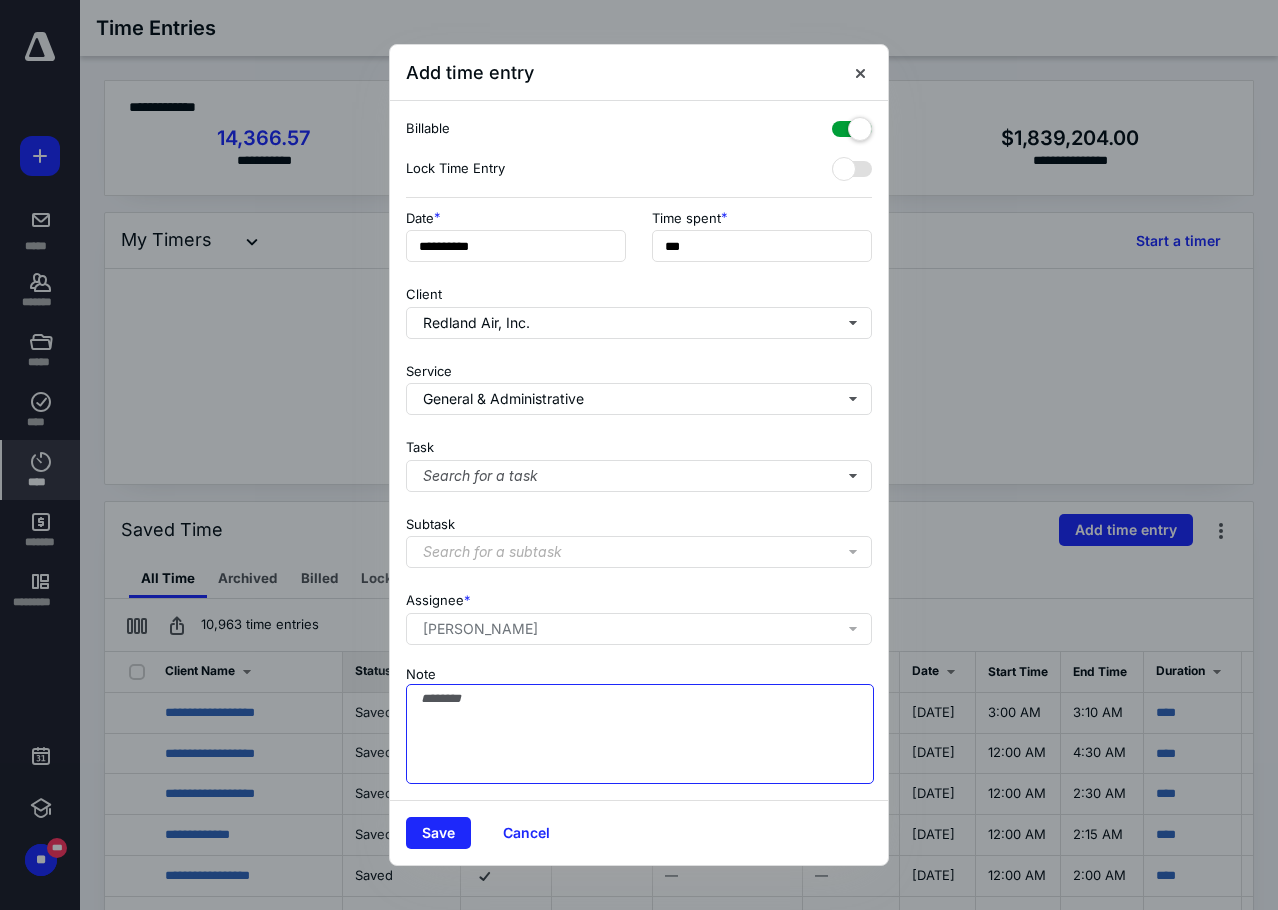 click on "Note" at bounding box center (640, 734) 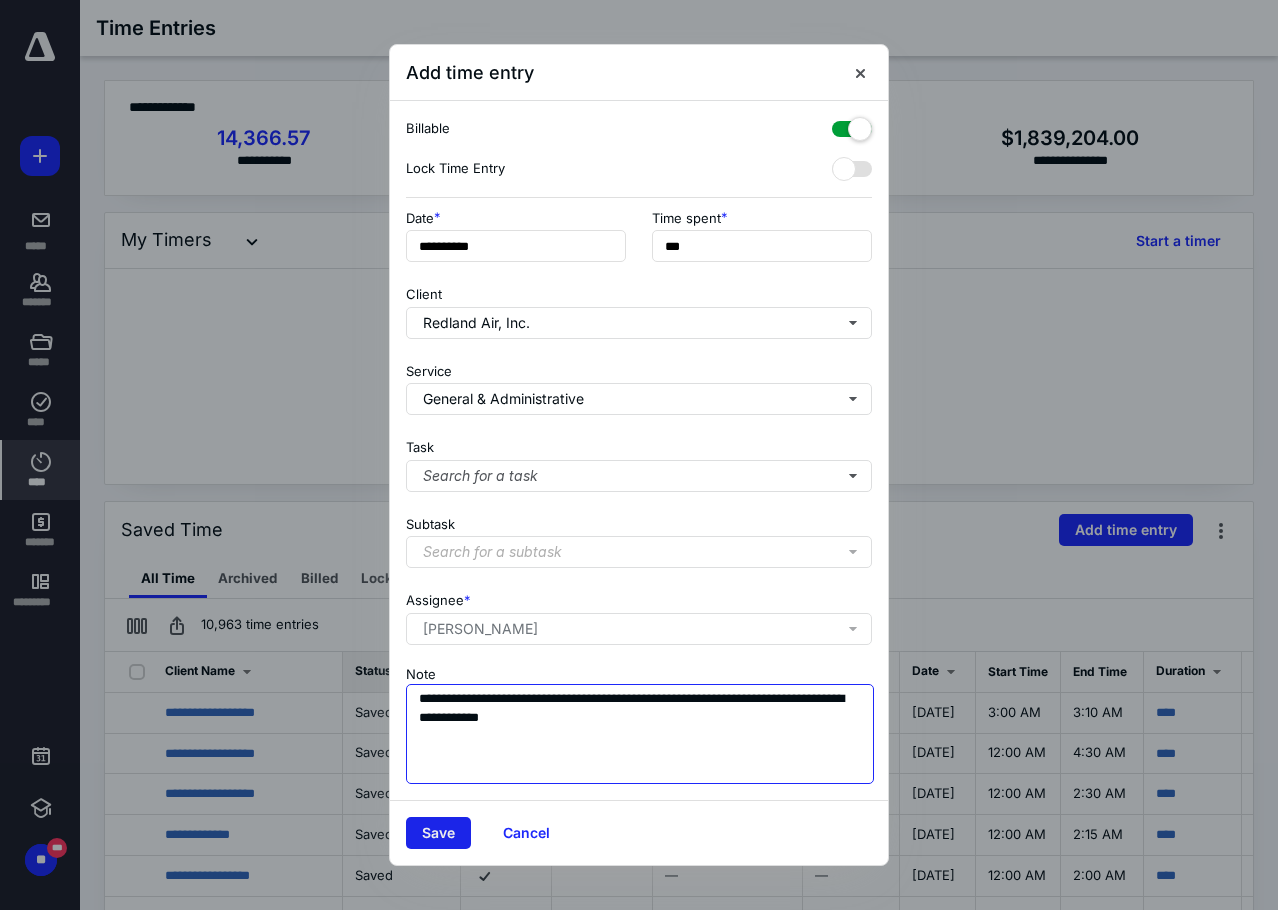 type on "**********" 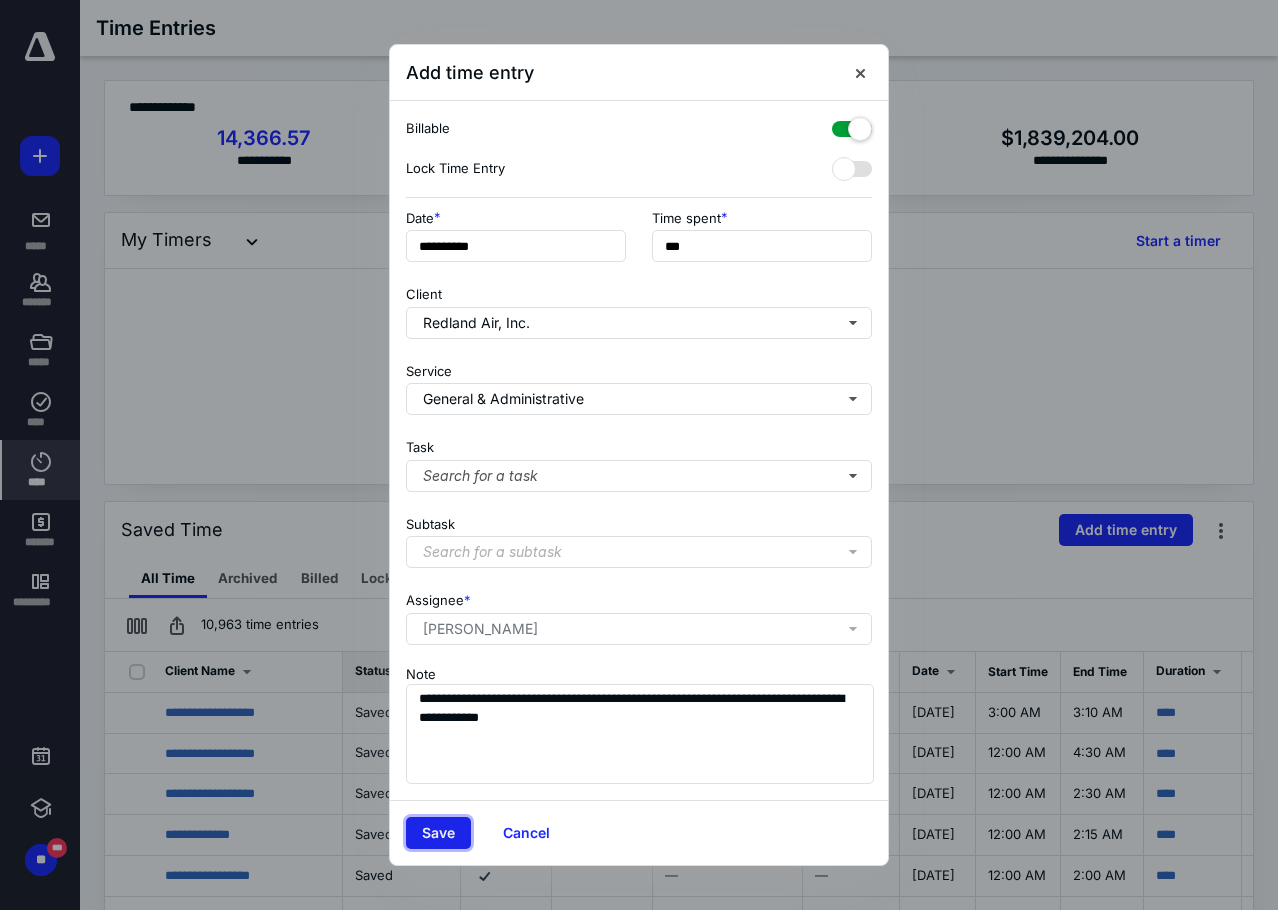click on "Save" at bounding box center [438, 833] 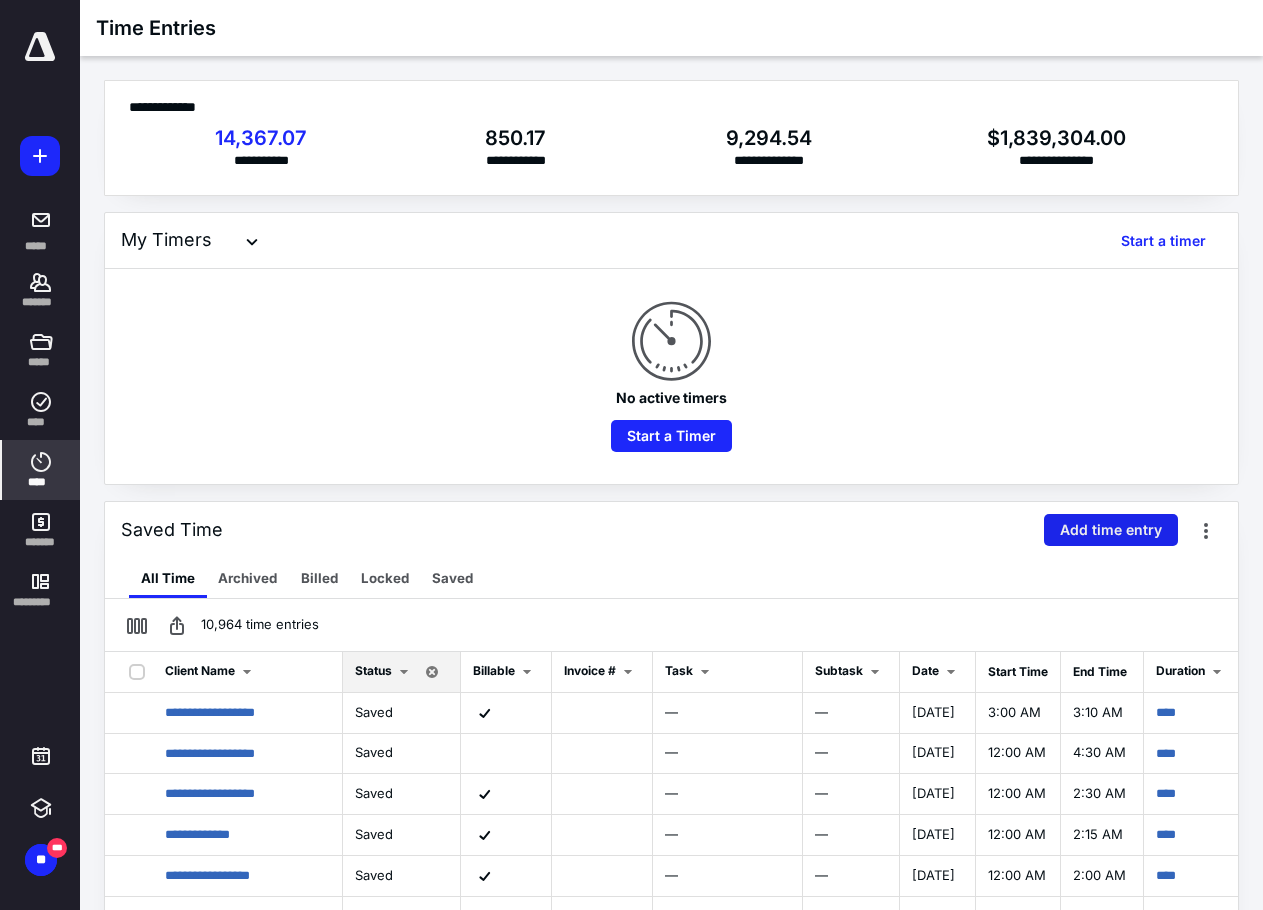 click on "Add time entry" at bounding box center [1111, 530] 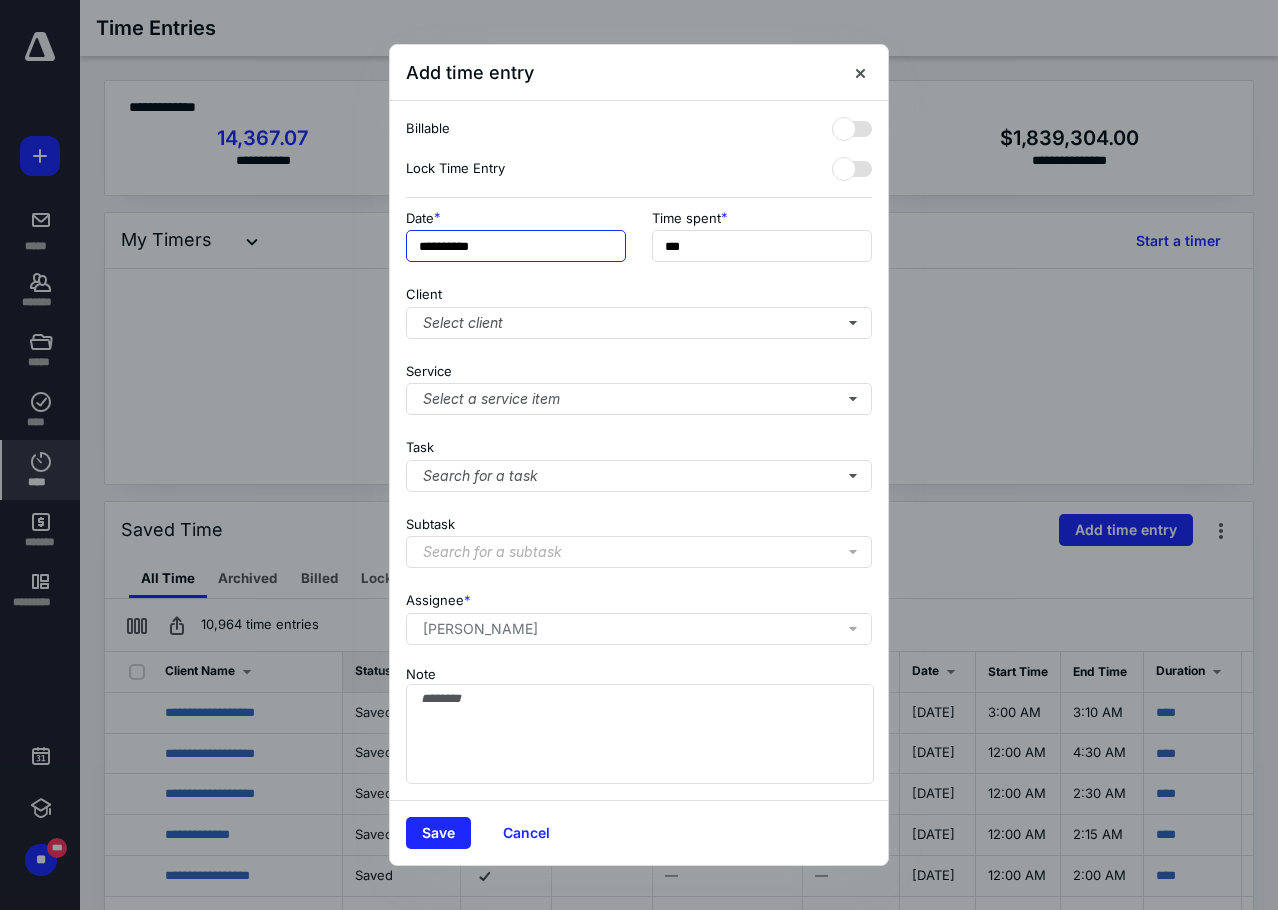 click on "**********" at bounding box center [516, 246] 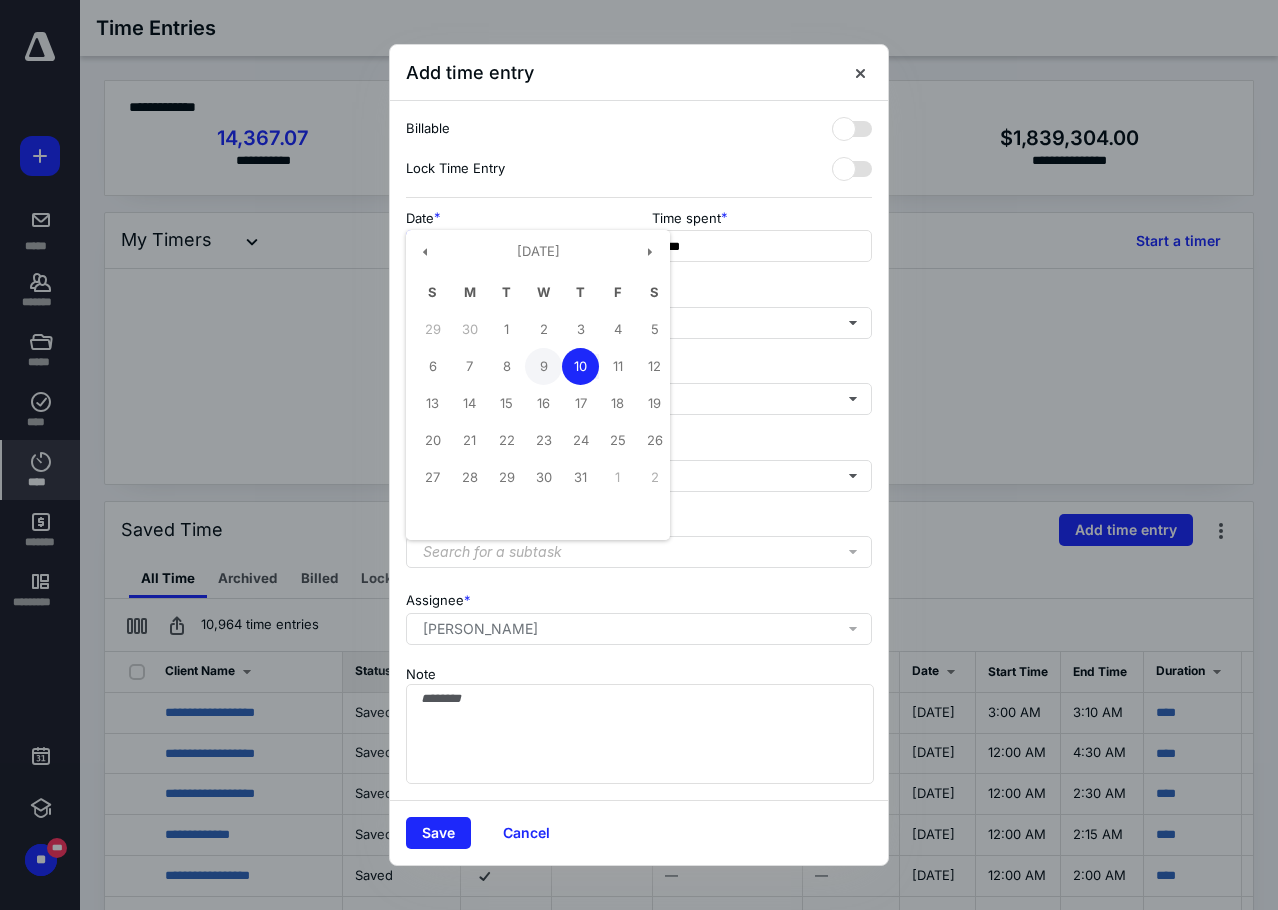 click on "9" at bounding box center [543, 366] 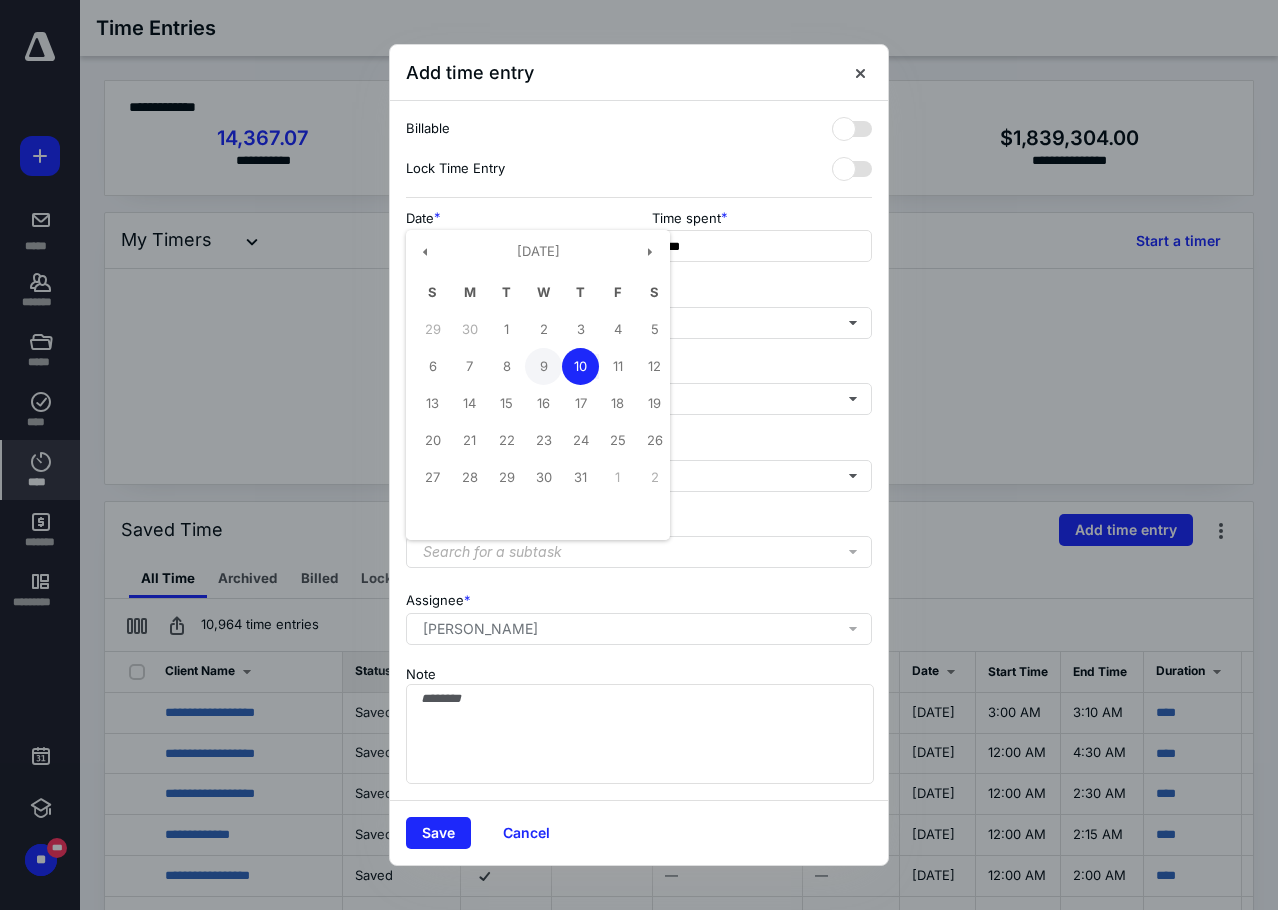 type on "**********" 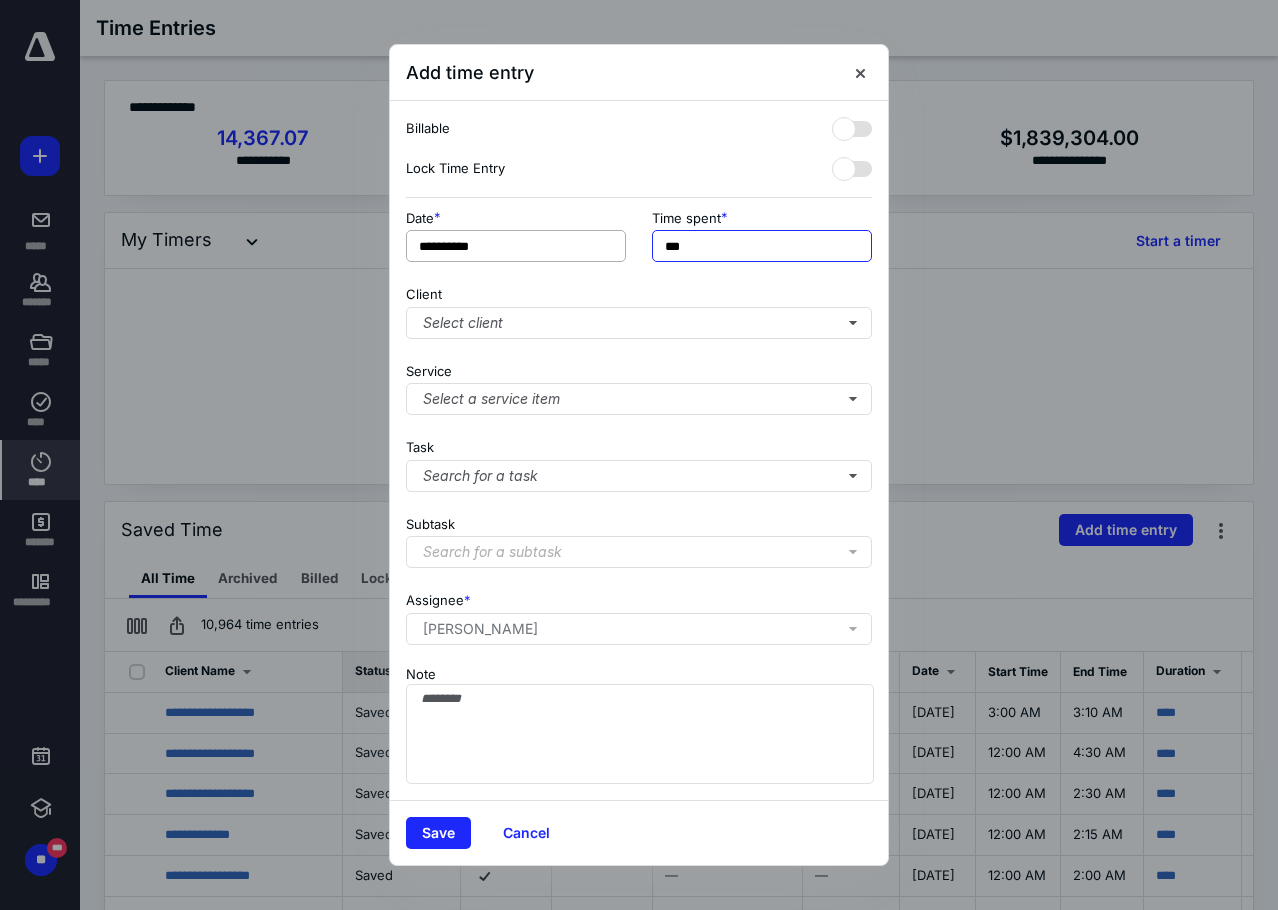 drag, startPoint x: 701, startPoint y: 242, endPoint x: 582, endPoint y: 236, distance: 119.15116 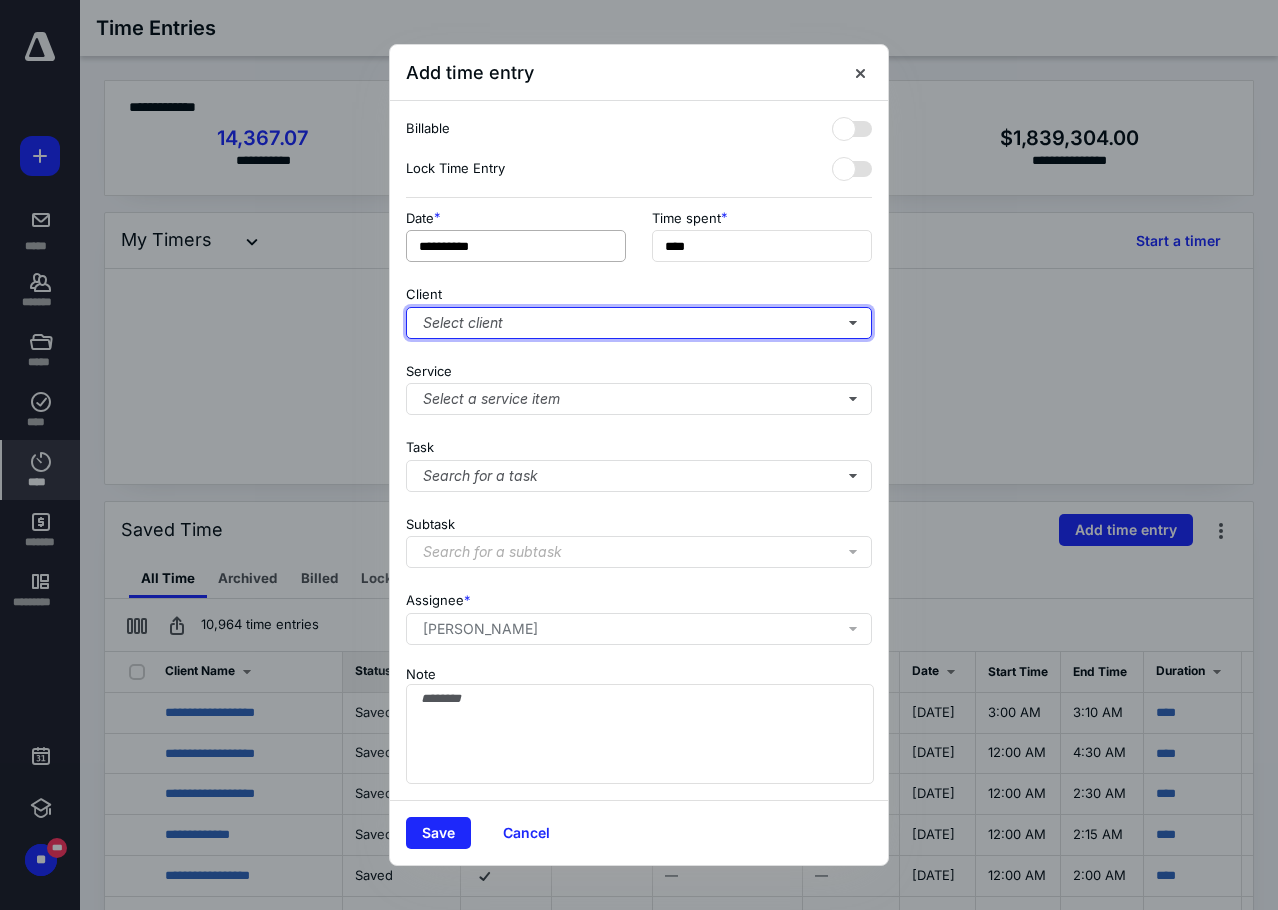type on "***" 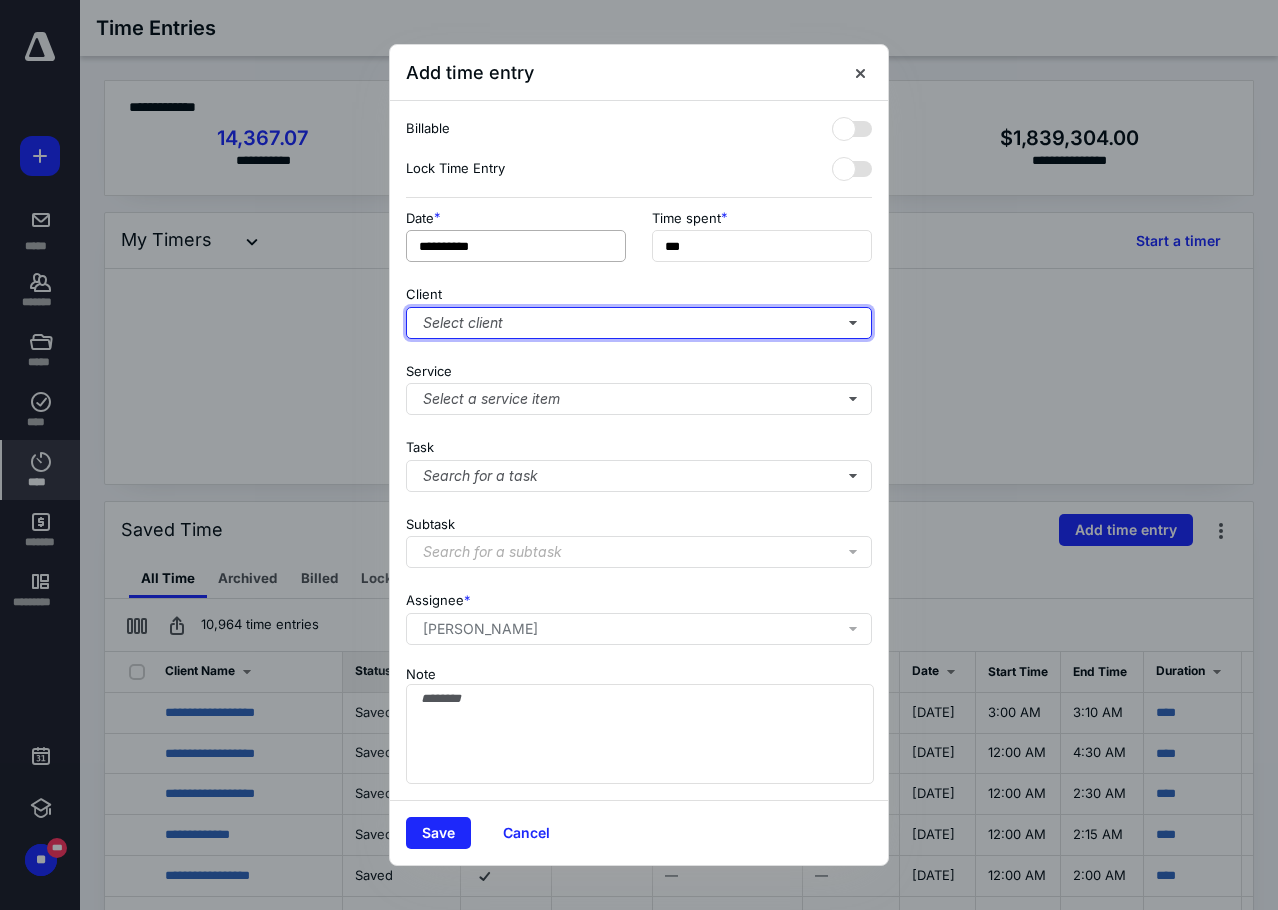 type 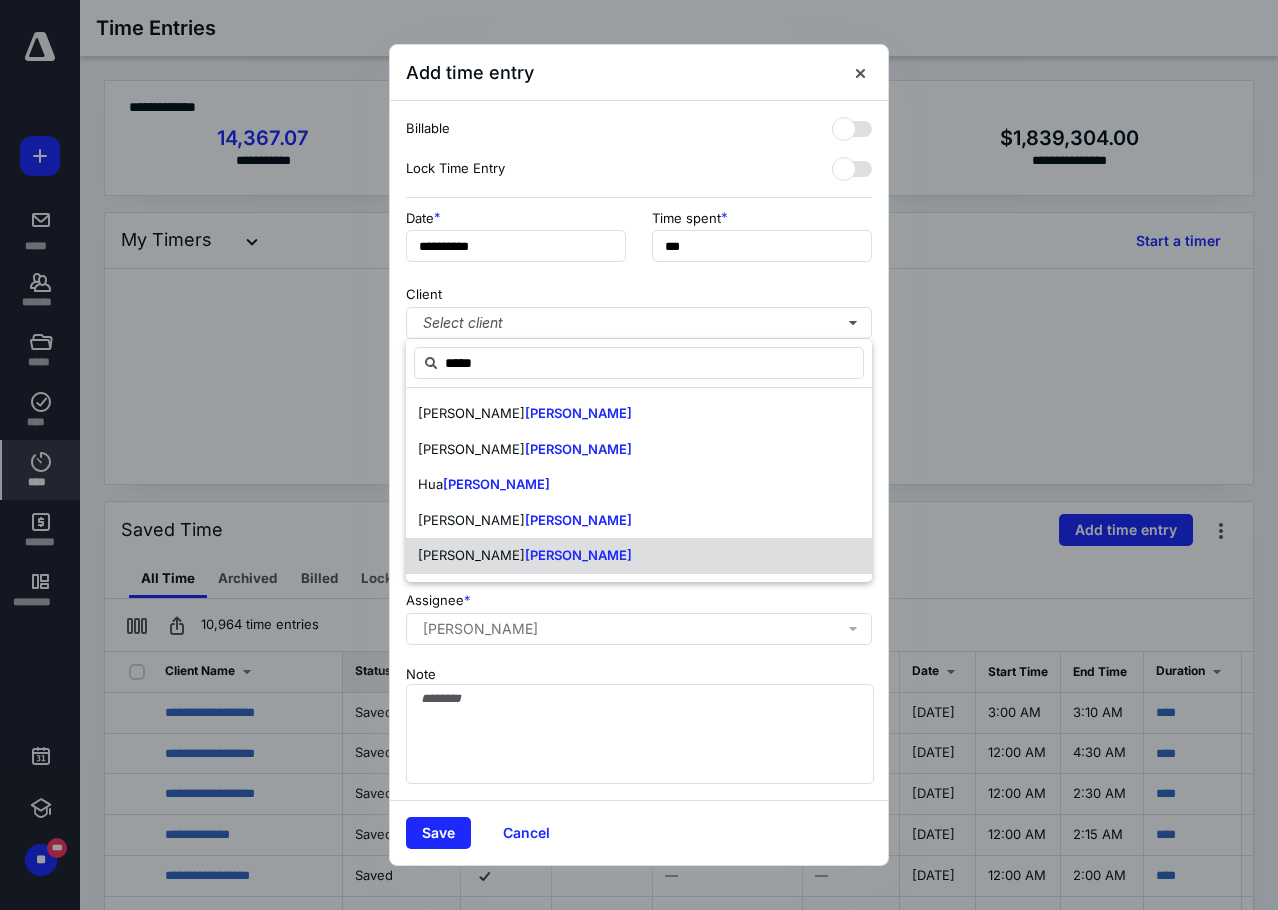 click on "[PERSON_NAME]" at bounding box center (639, 556) 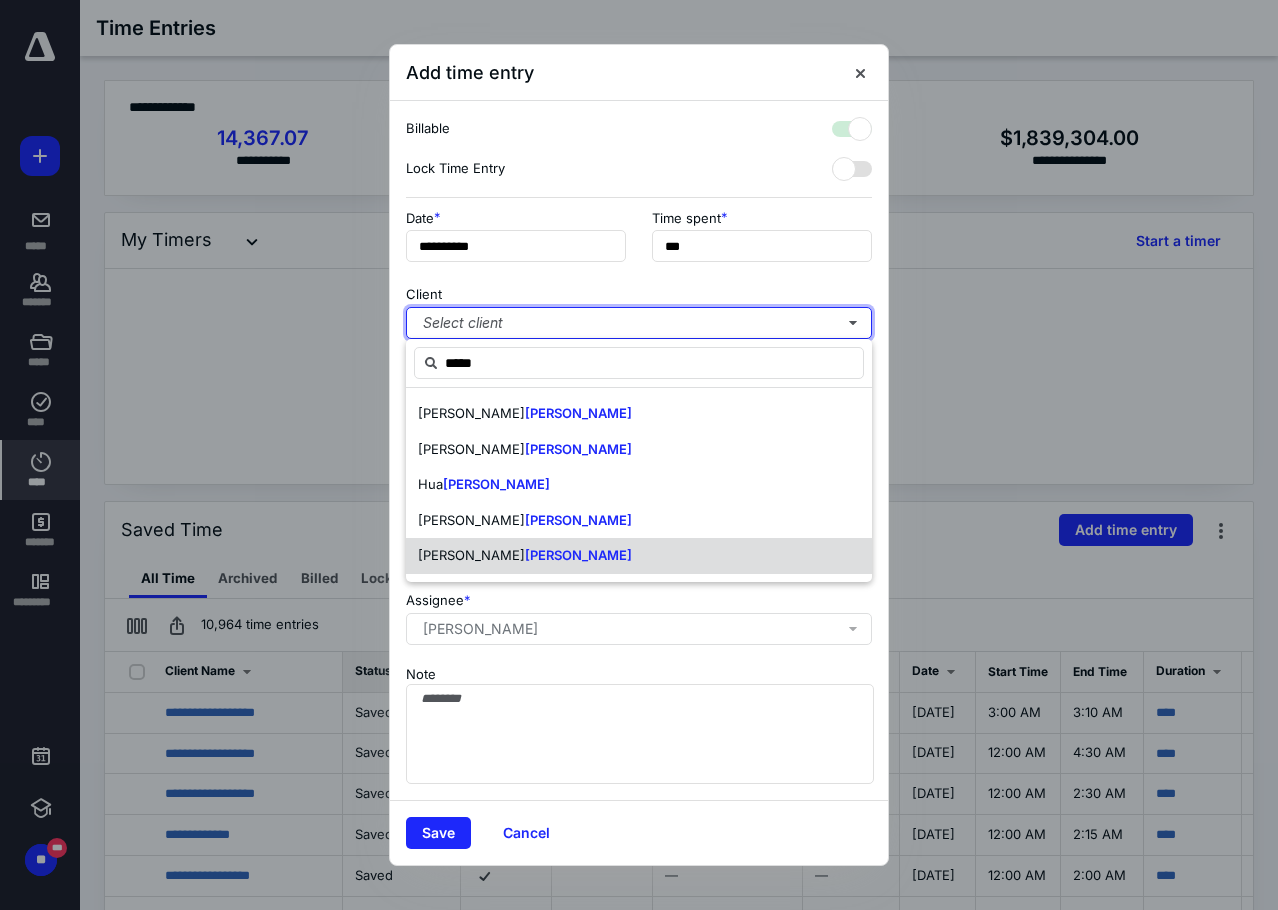 checkbox on "true" 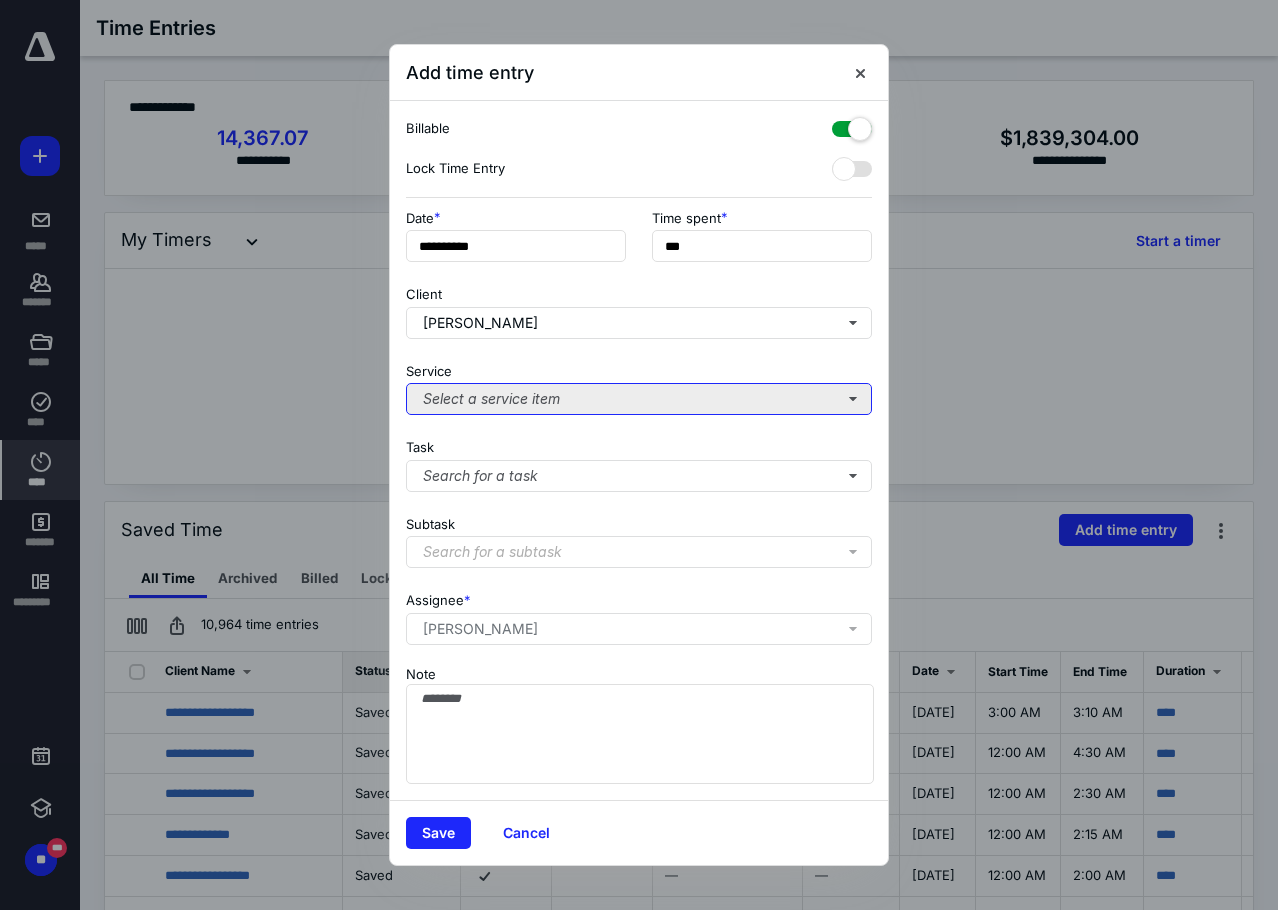 click on "Select a service item" at bounding box center [639, 399] 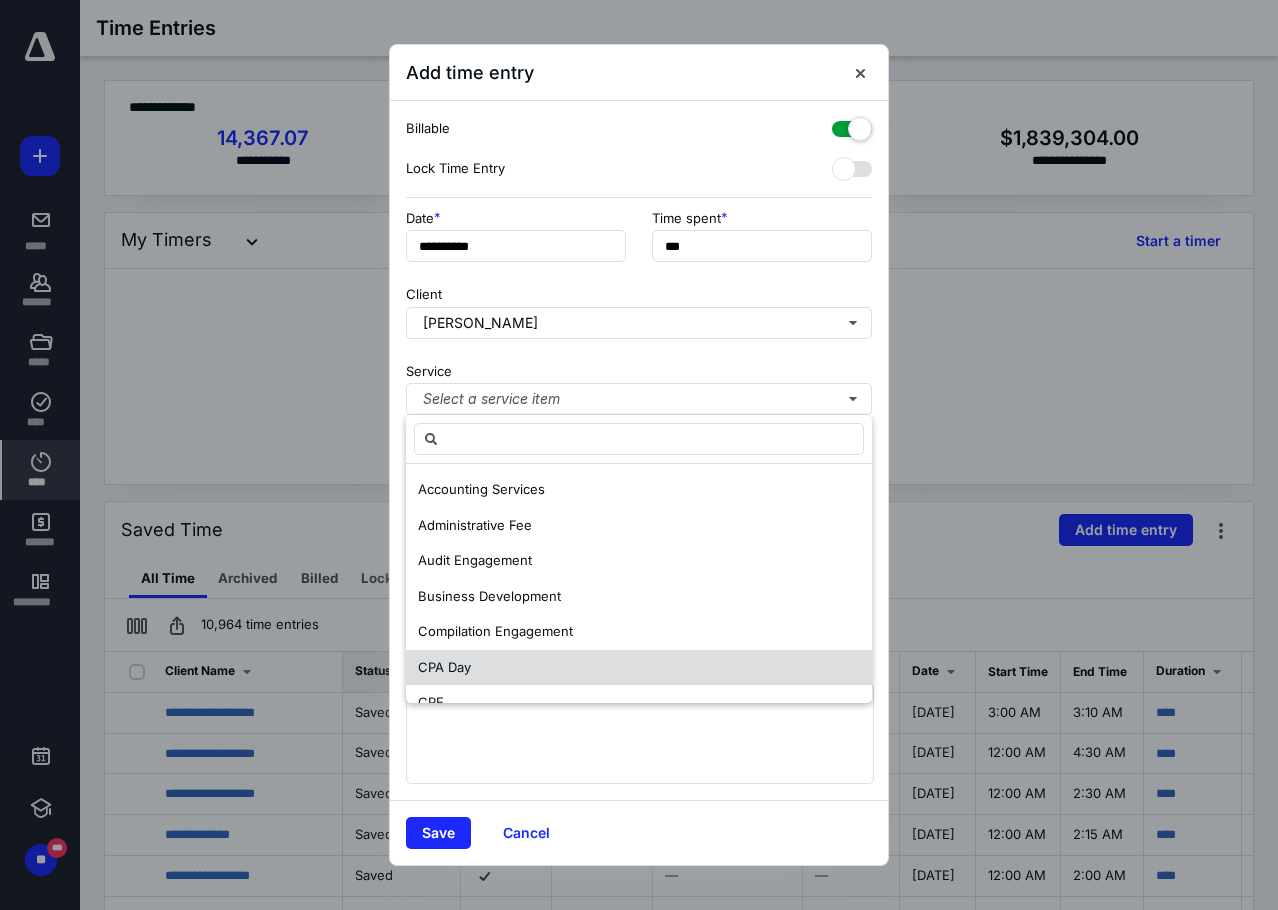 scroll, scrollTop: 100, scrollLeft: 0, axis: vertical 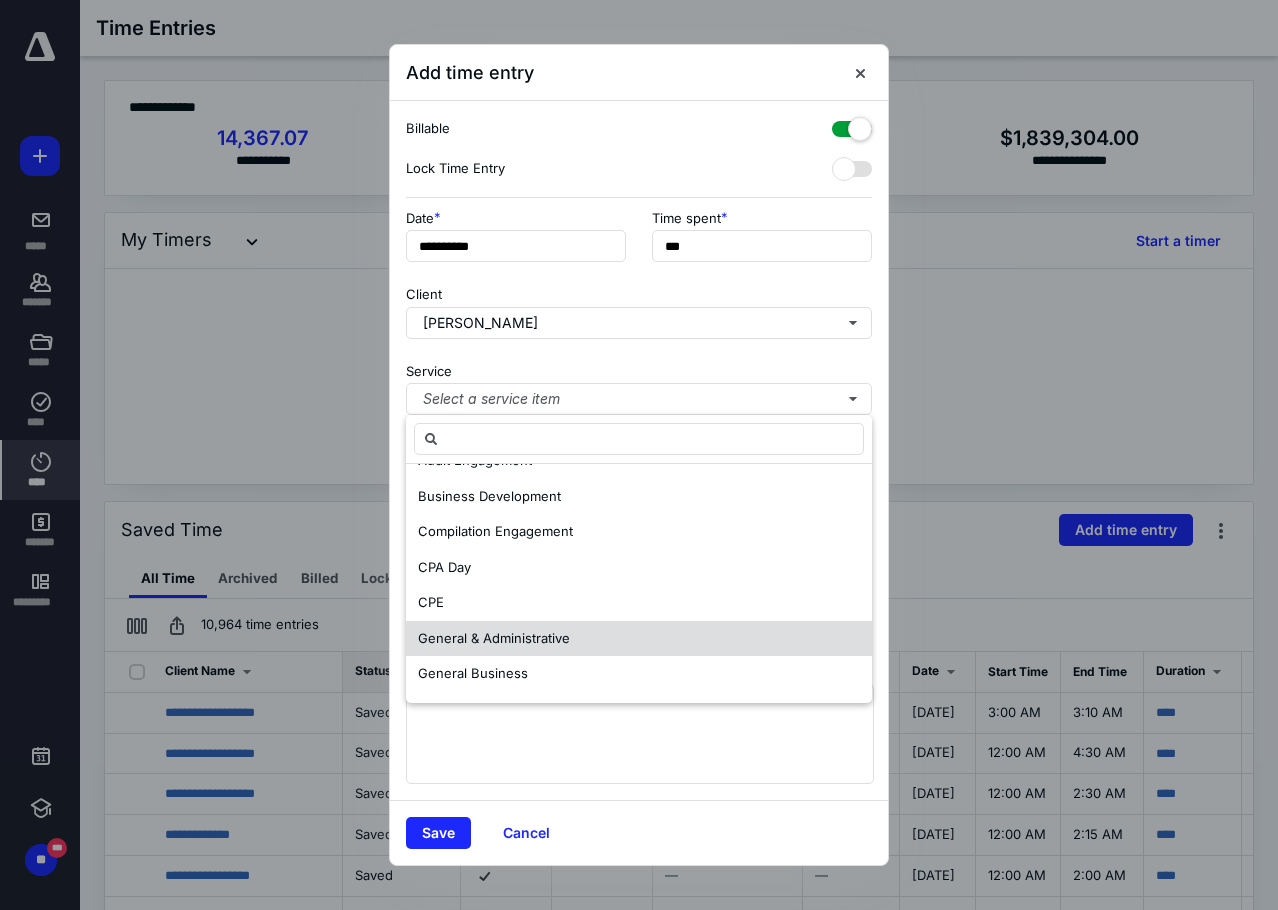 click on "General & Administrative" at bounding box center [494, 638] 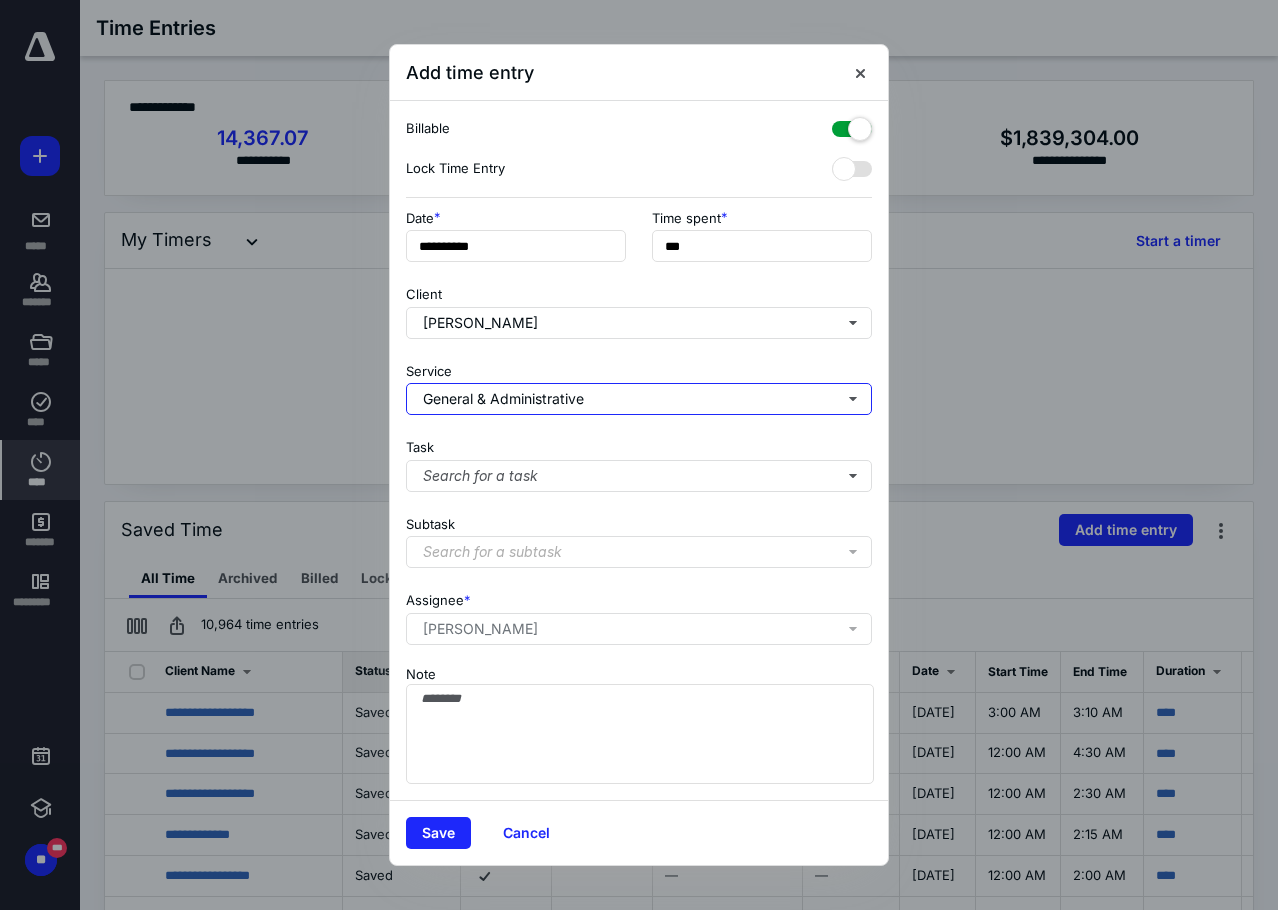 scroll, scrollTop: 0, scrollLeft: 0, axis: both 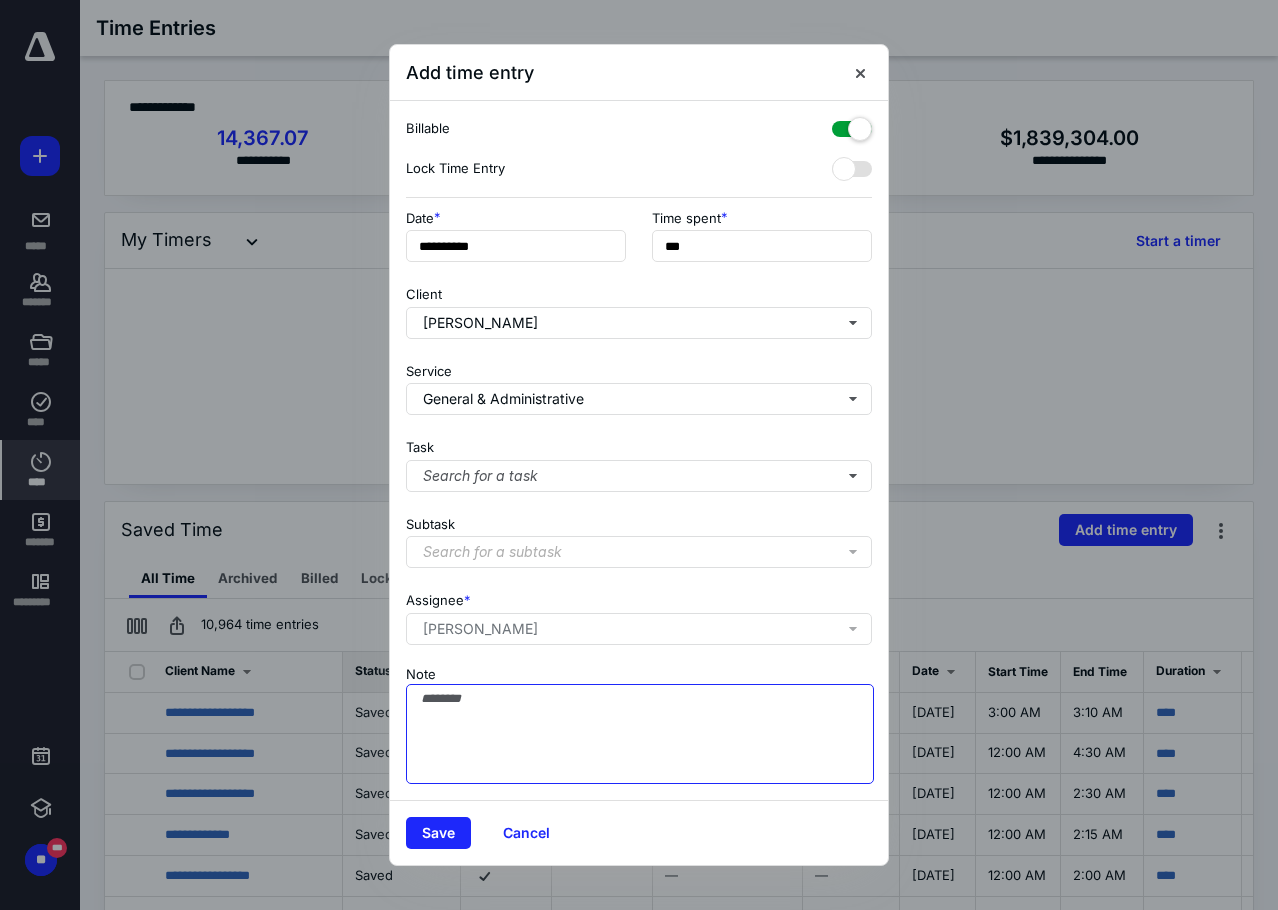 click on "Note" at bounding box center (640, 734) 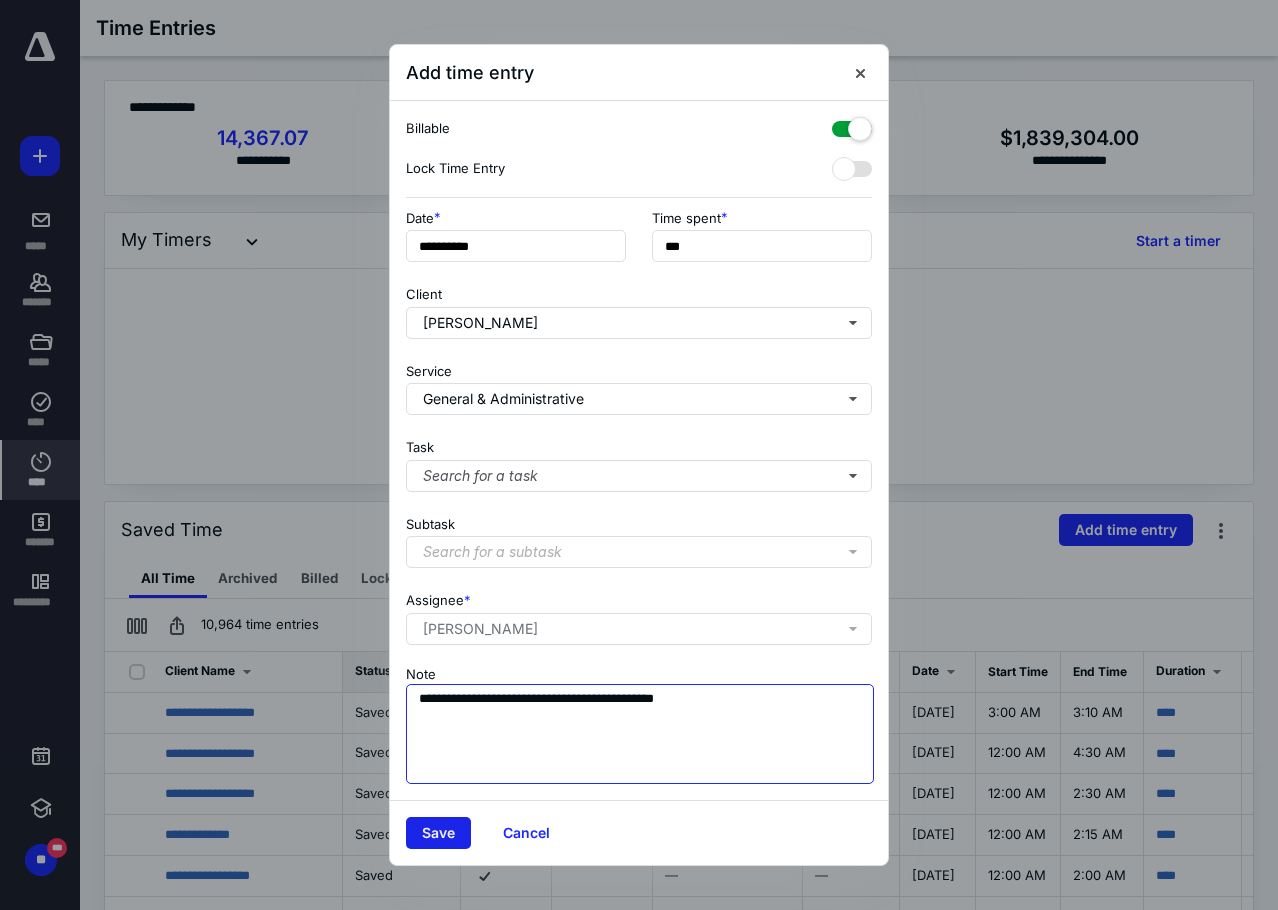 type on "**********" 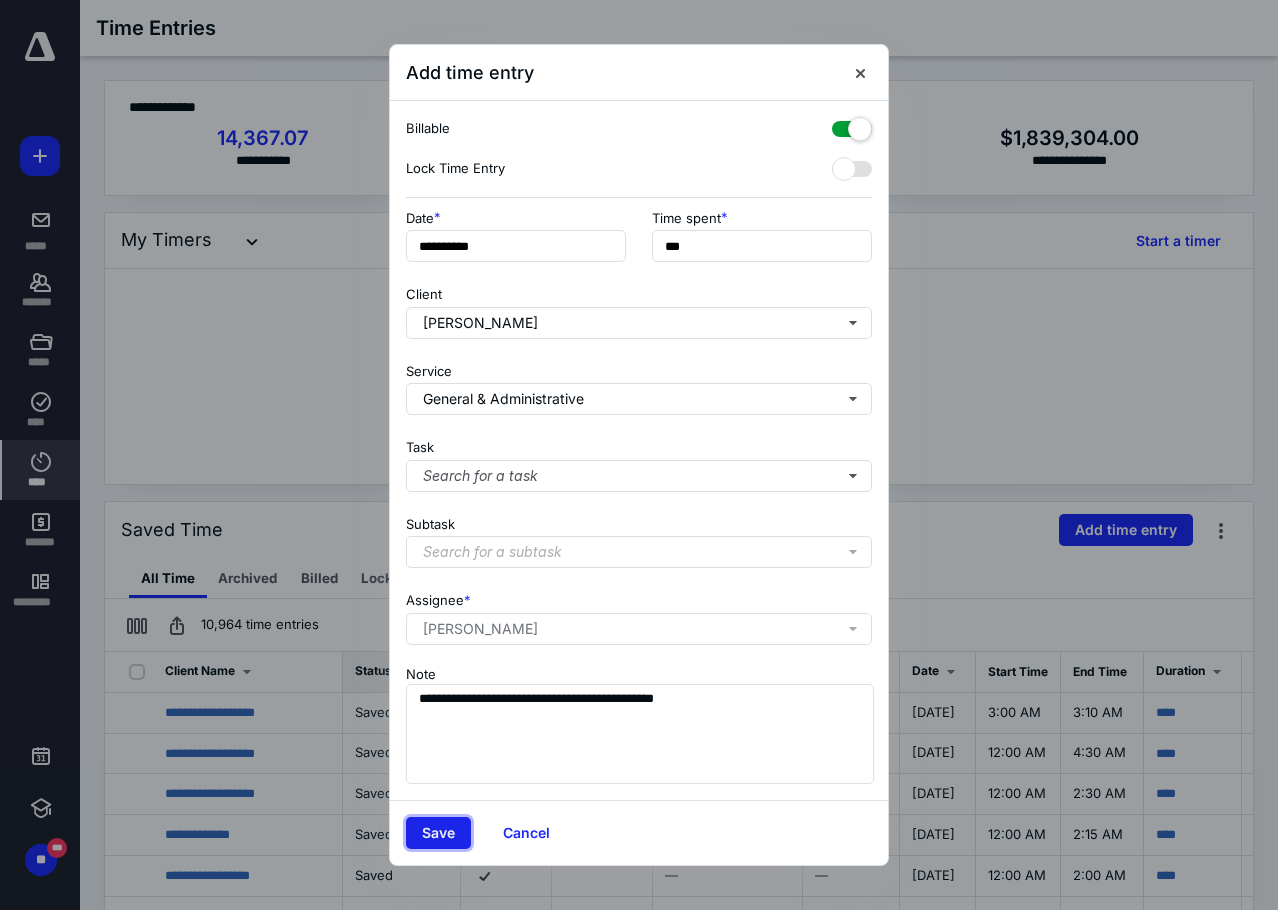 click on "Save" at bounding box center (438, 833) 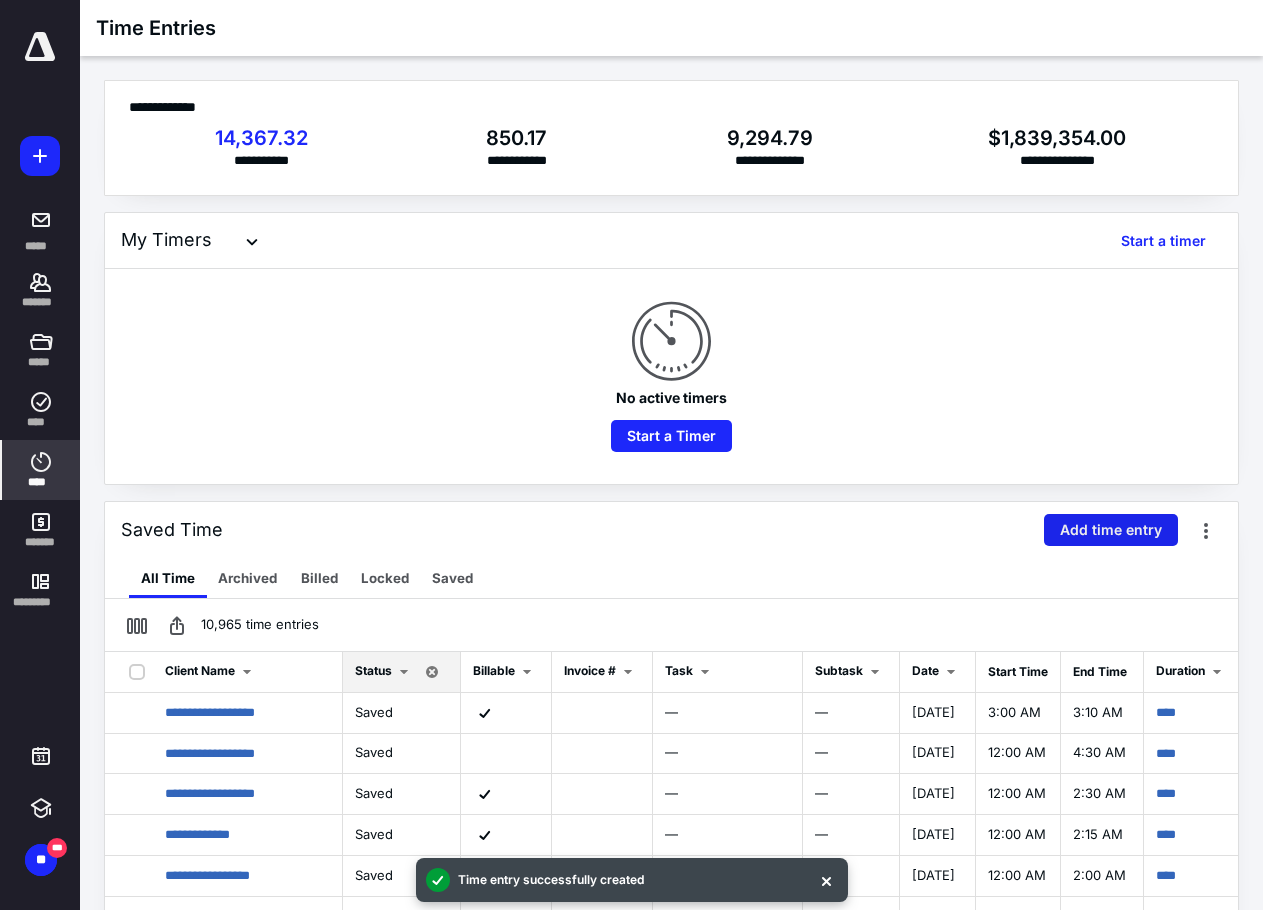 click on "Add time entry" at bounding box center (1111, 530) 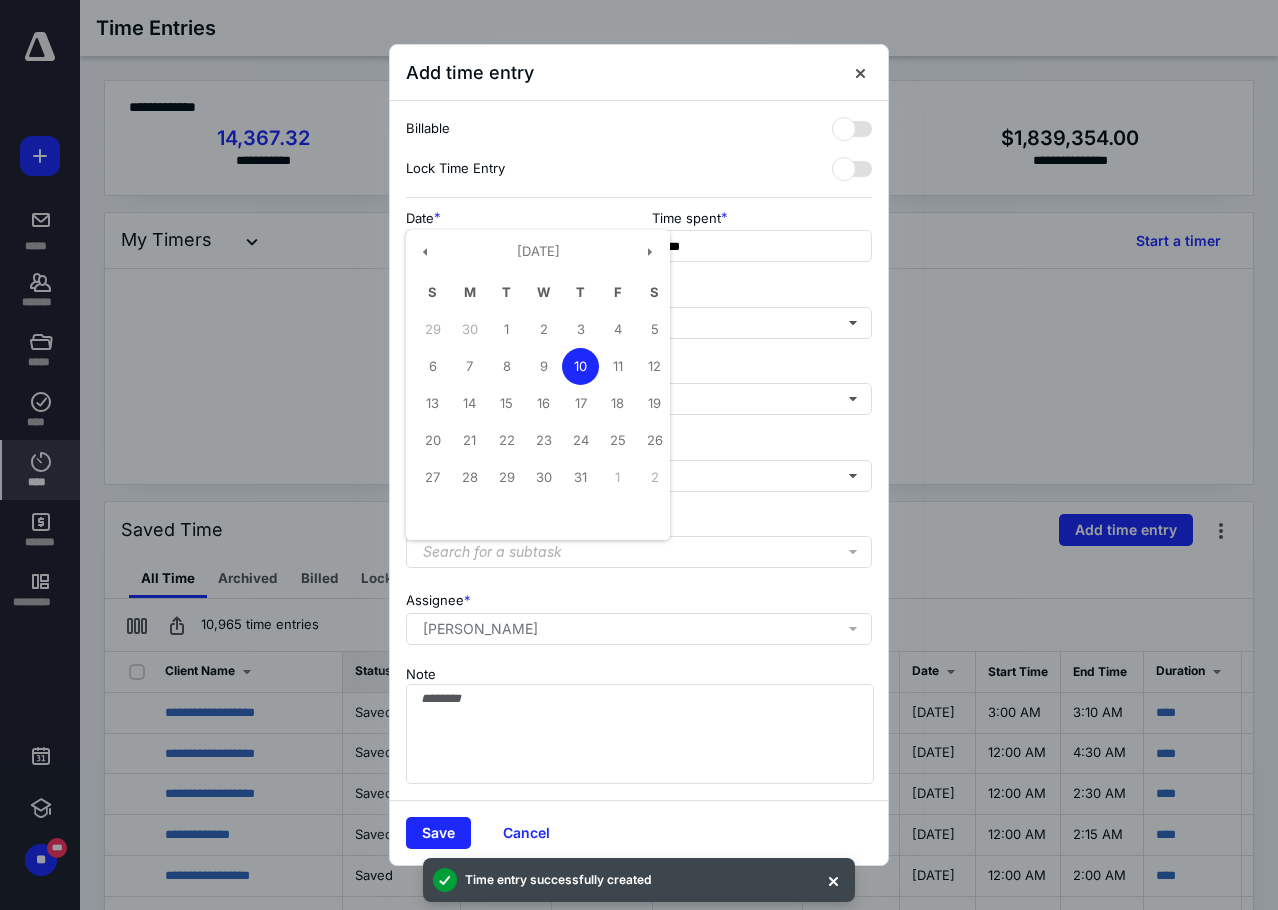 click on "**********" at bounding box center [516, 246] 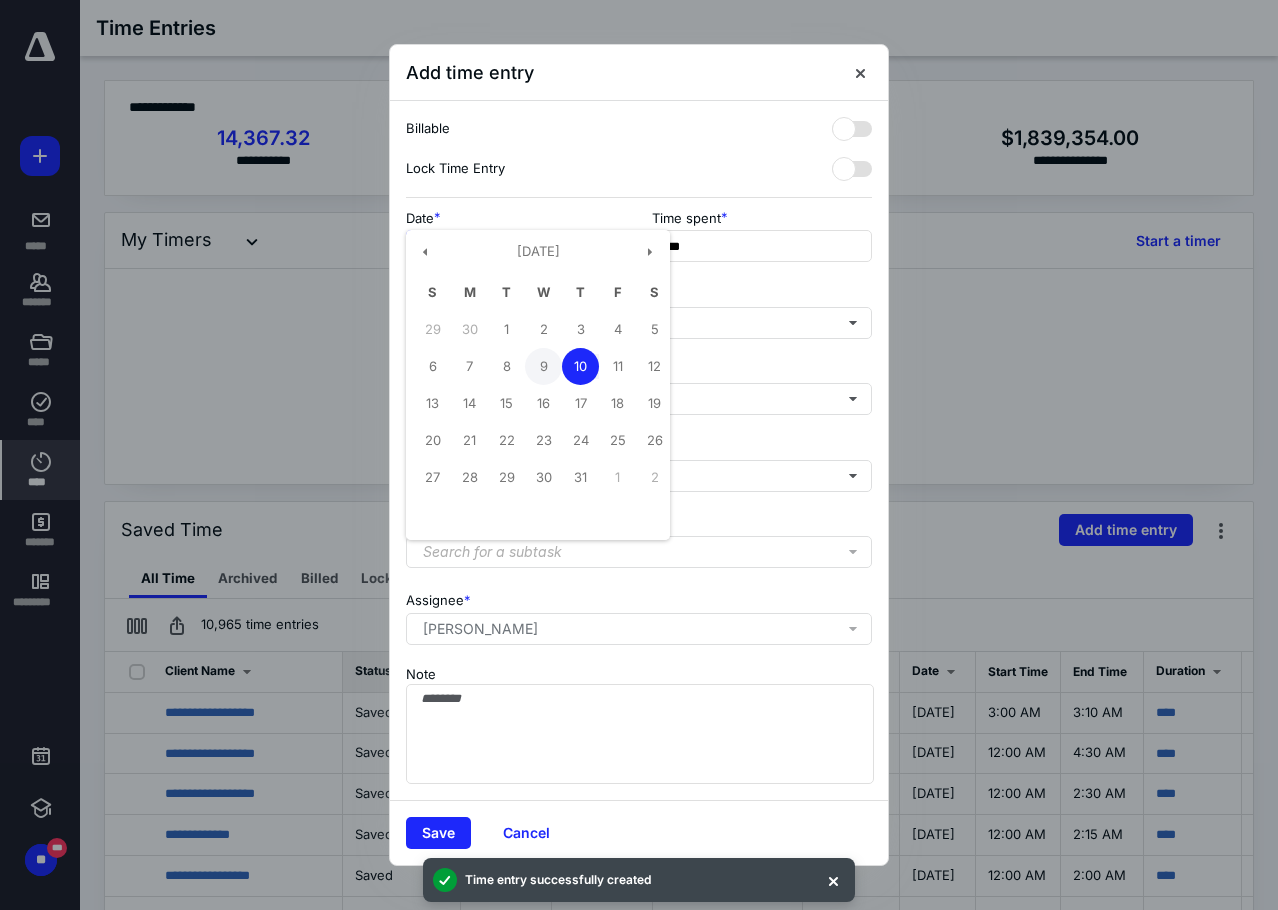 click on "9" at bounding box center [543, 366] 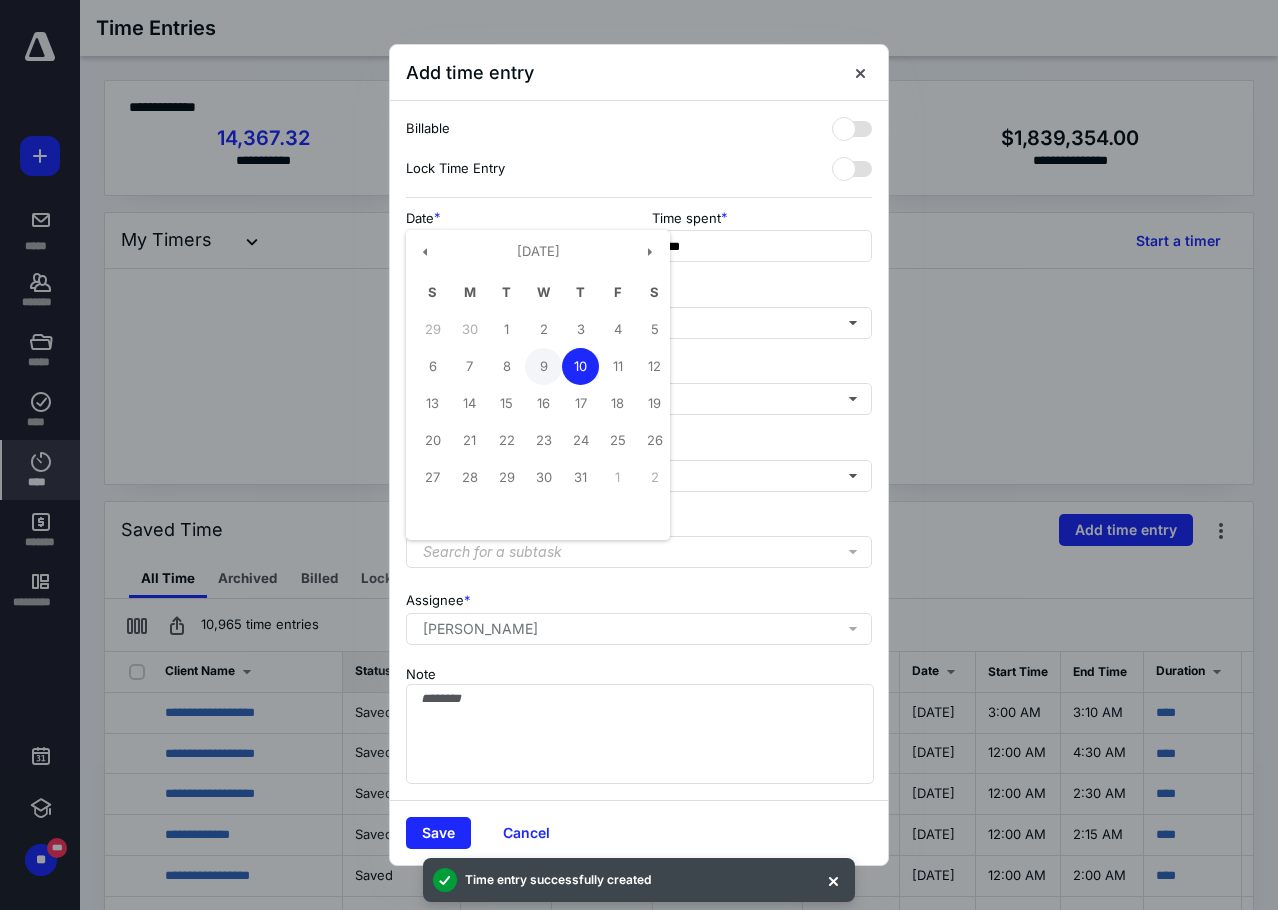 type on "**********" 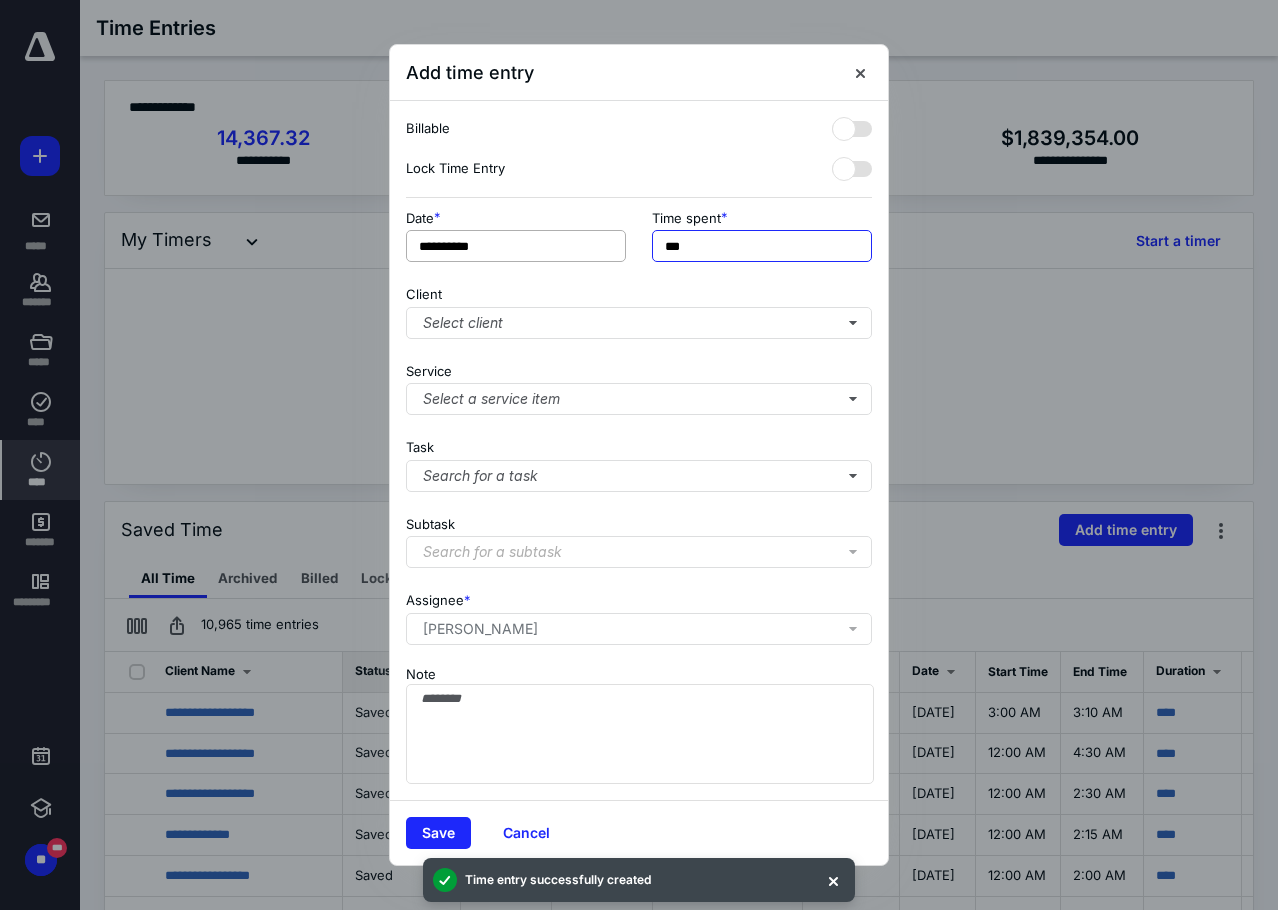 drag, startPoint x: 702, startPoint y: 249, endPoint x: 593, endPoint y: 249, distance: 109 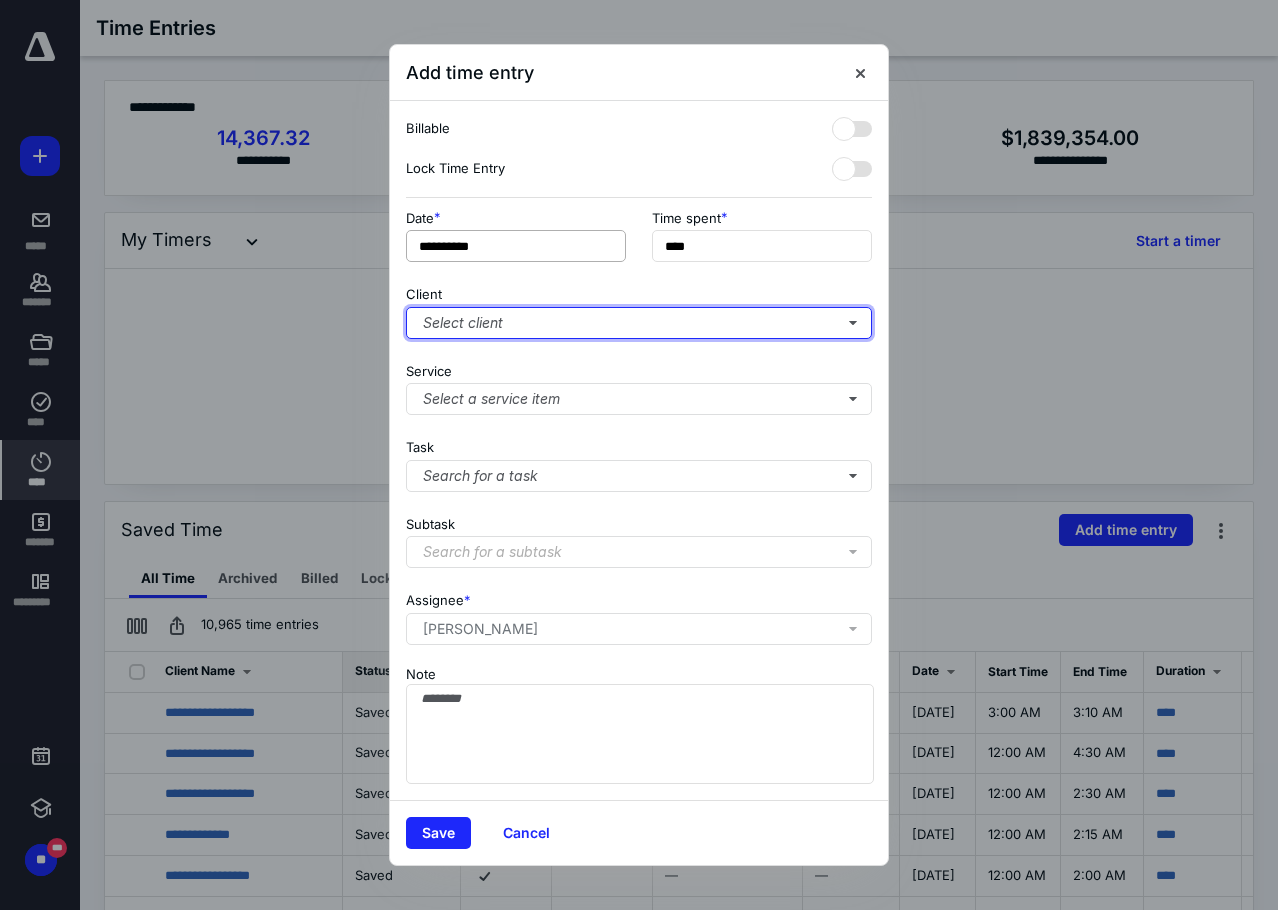 type on "***" 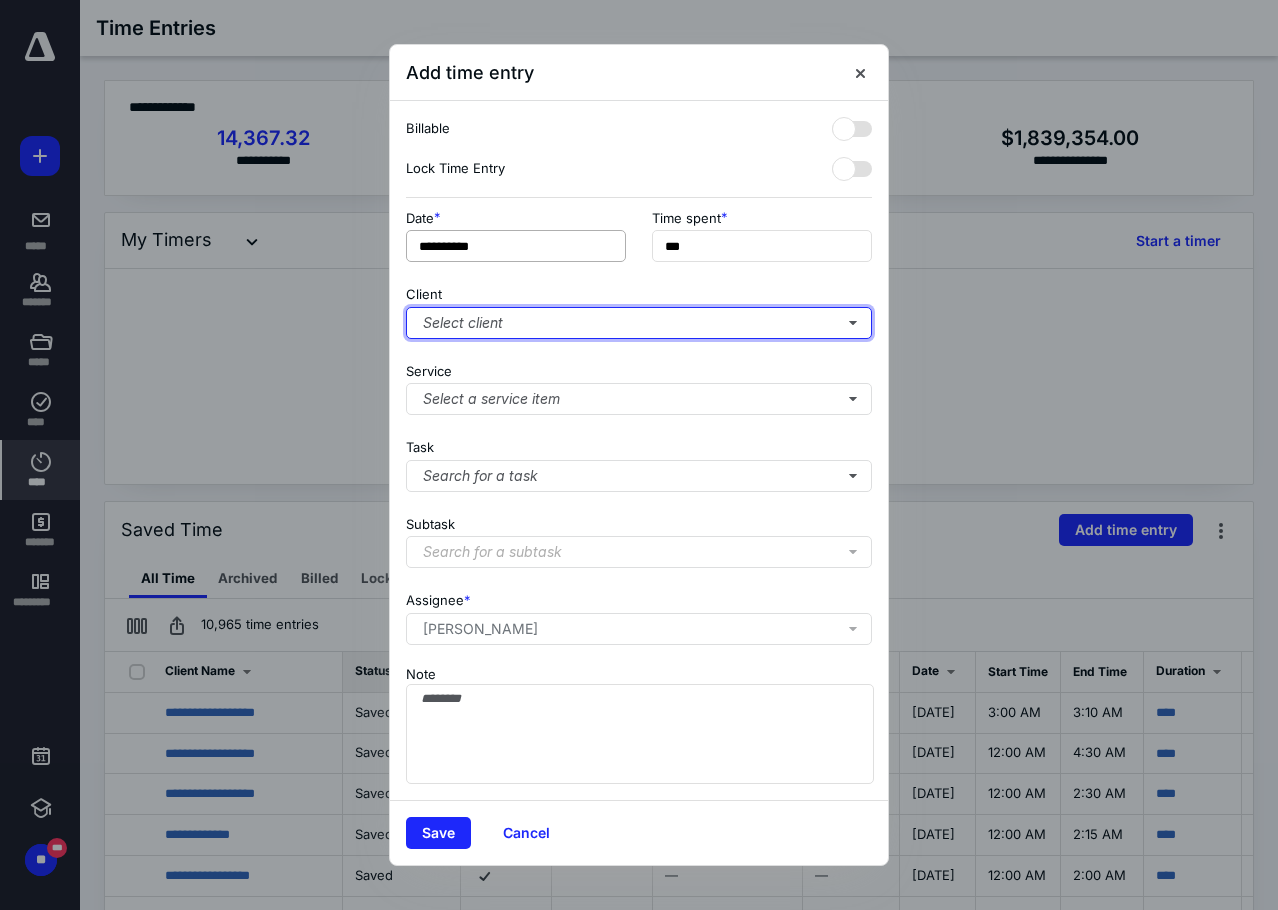 type 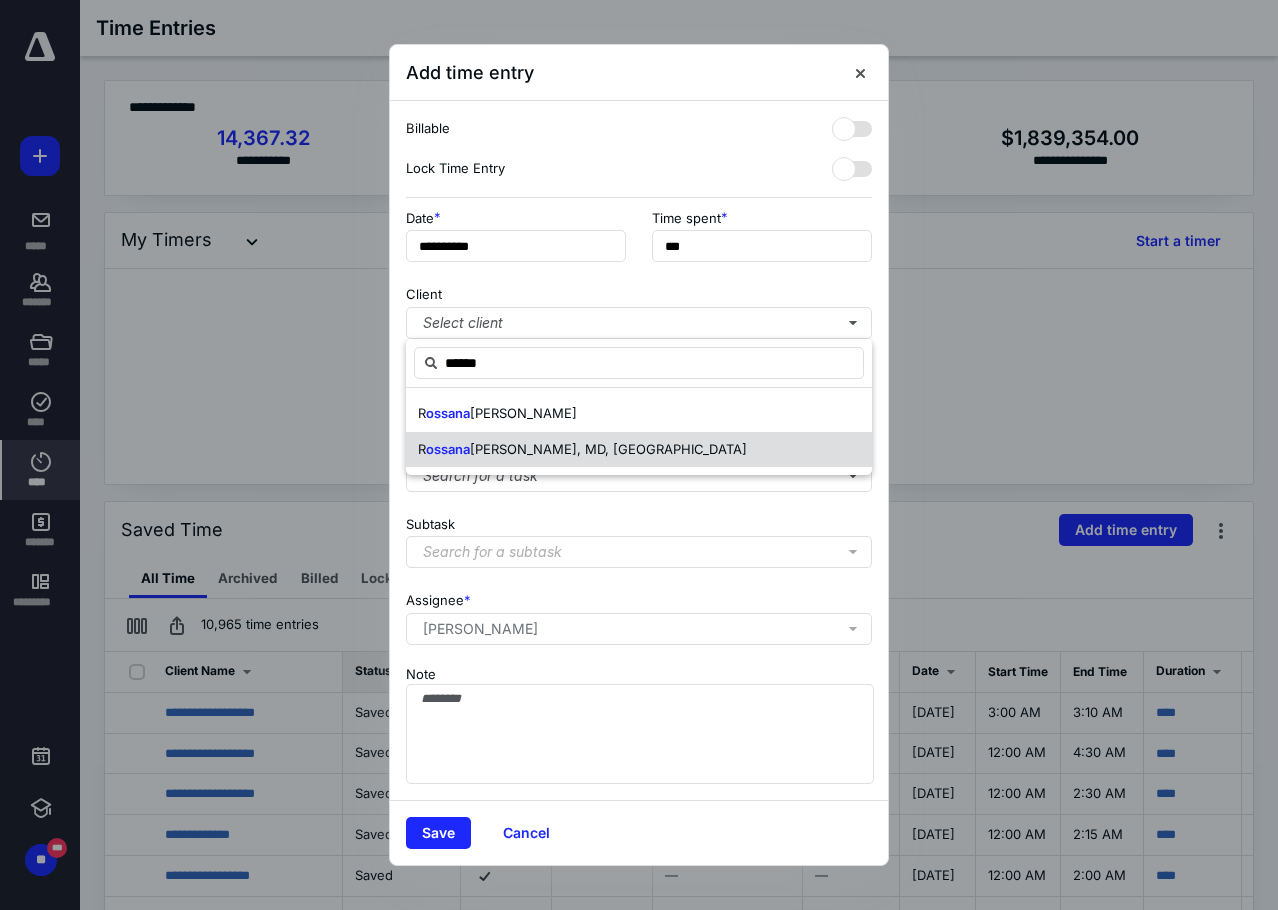 click on "[PERSON_NAME], MD, [GEOGRAPHIC_DATA]" at bounding box center [608, 449] 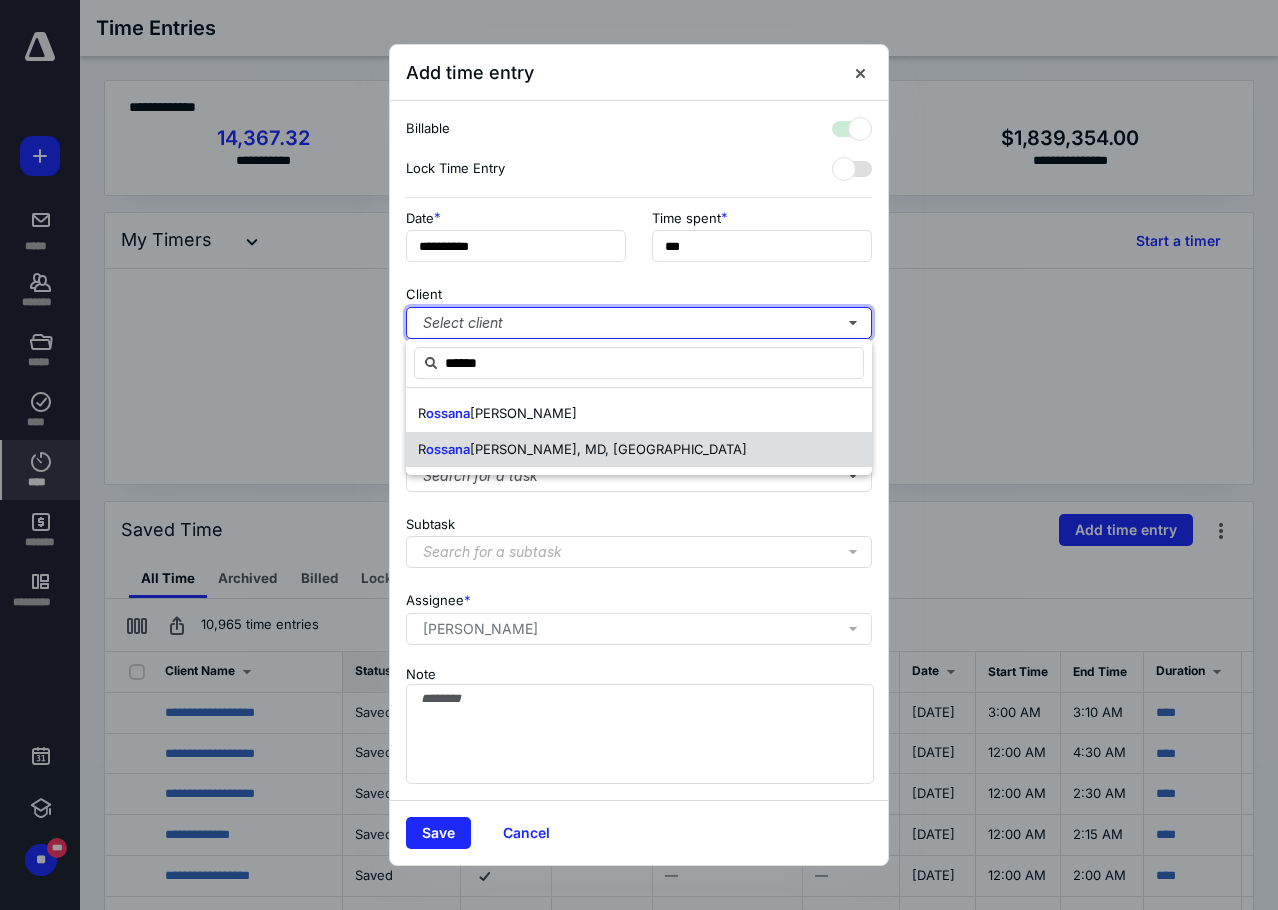checkbox on "true" 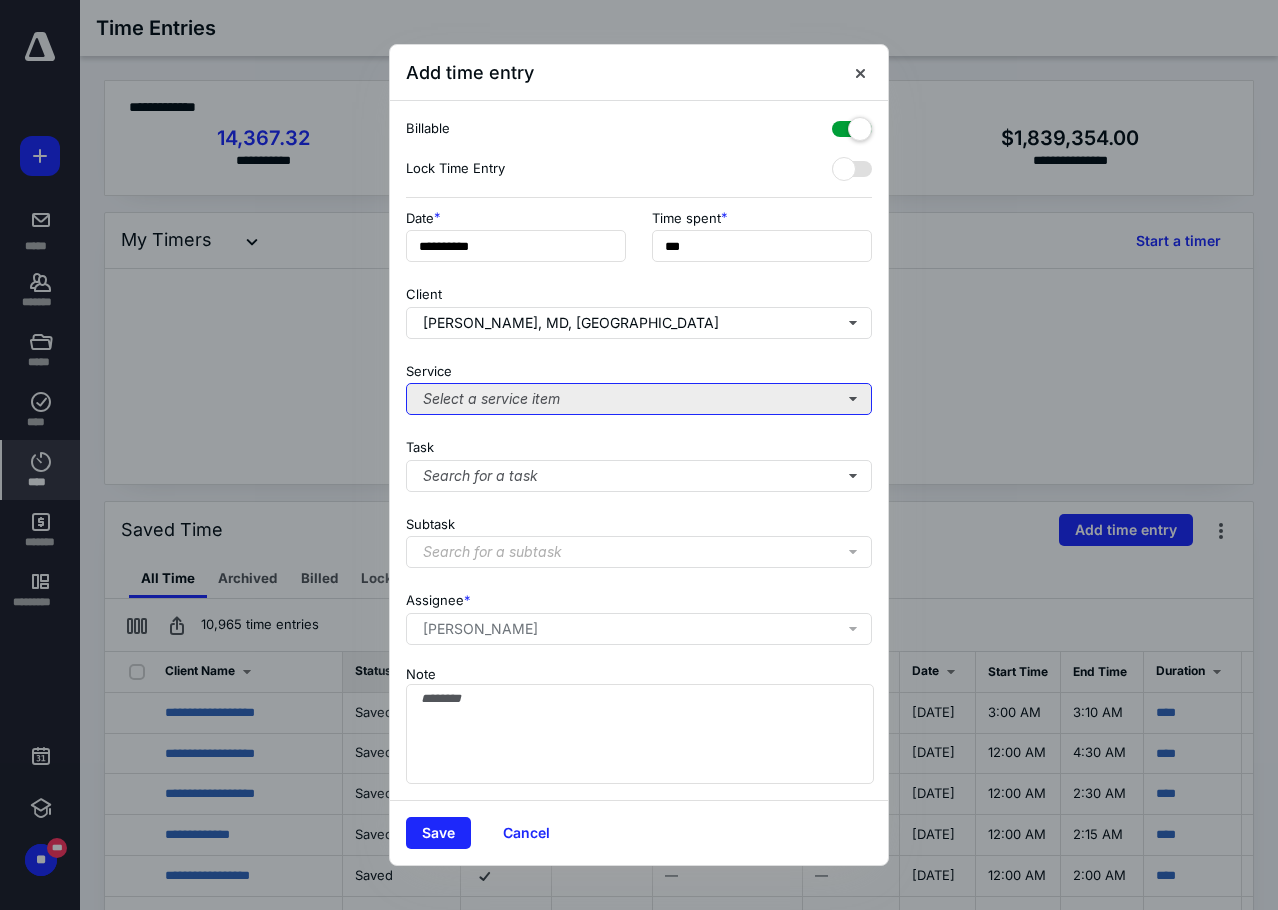 click on "Select a service item" at bounding box center (639, 399) 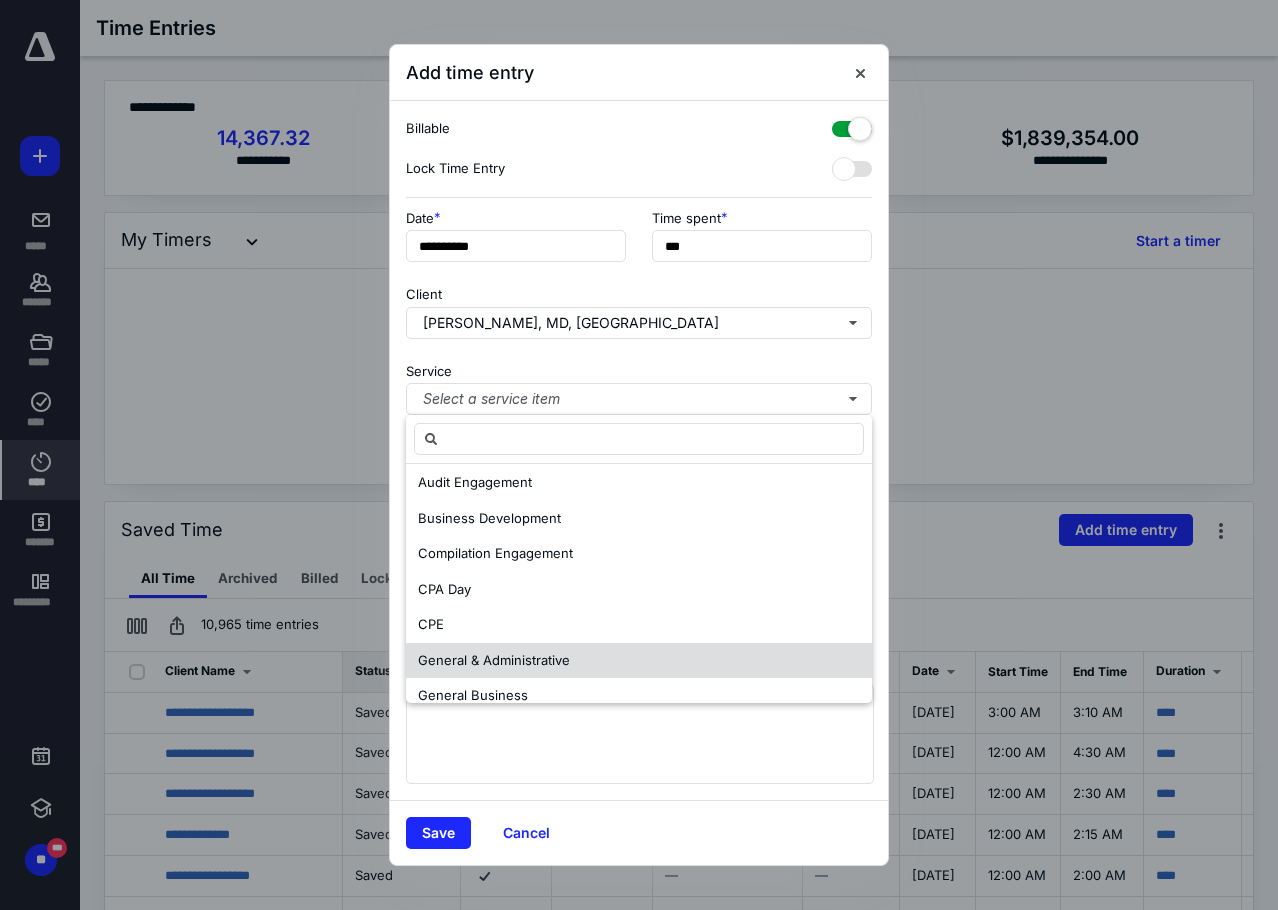 scroll, scrollTop: 100, scrollLeft: 0, axis: vertical 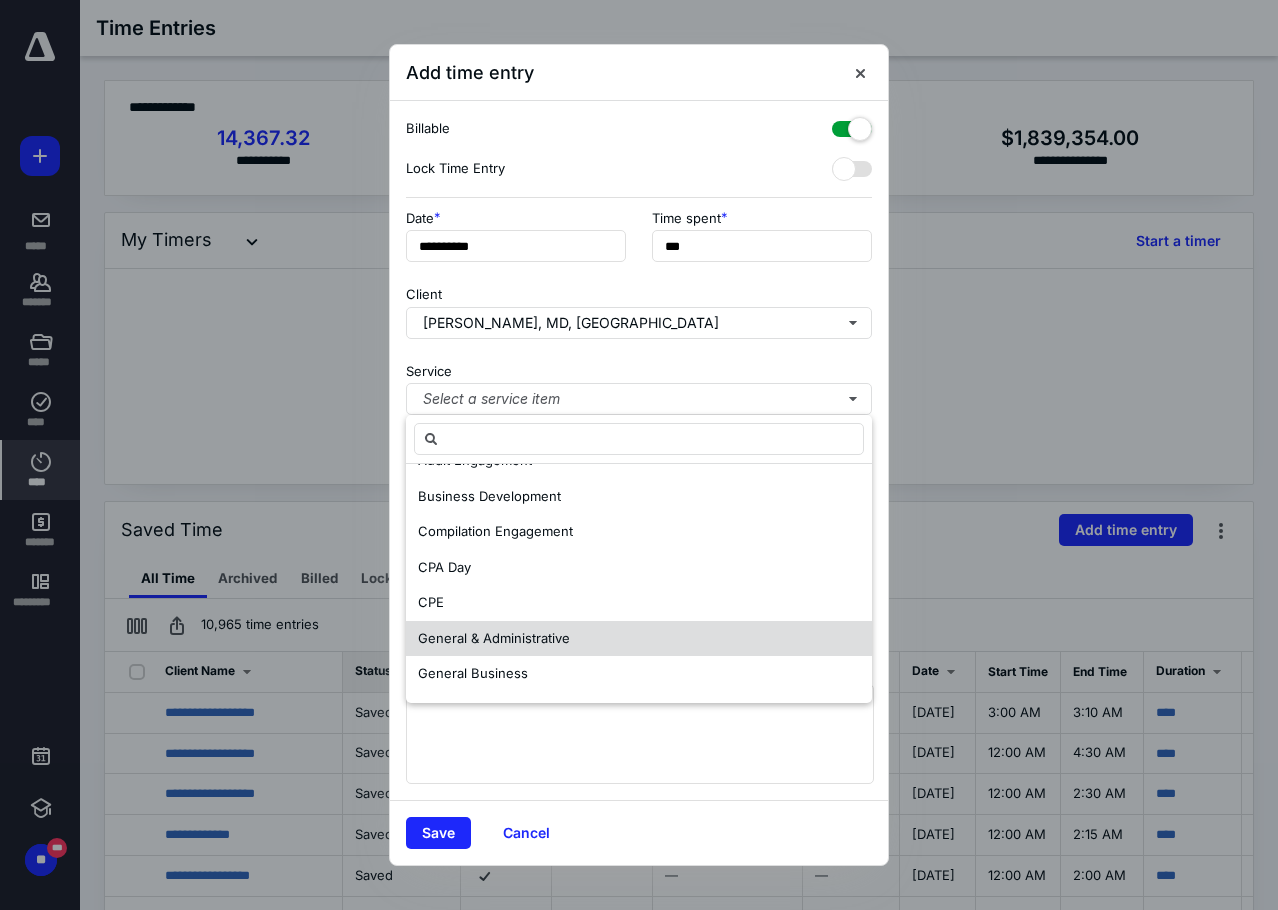 drag, startPoint x: 546, startPoint y: 633, endPoint x: 918, endPoint y: 543, distance: 382.73227 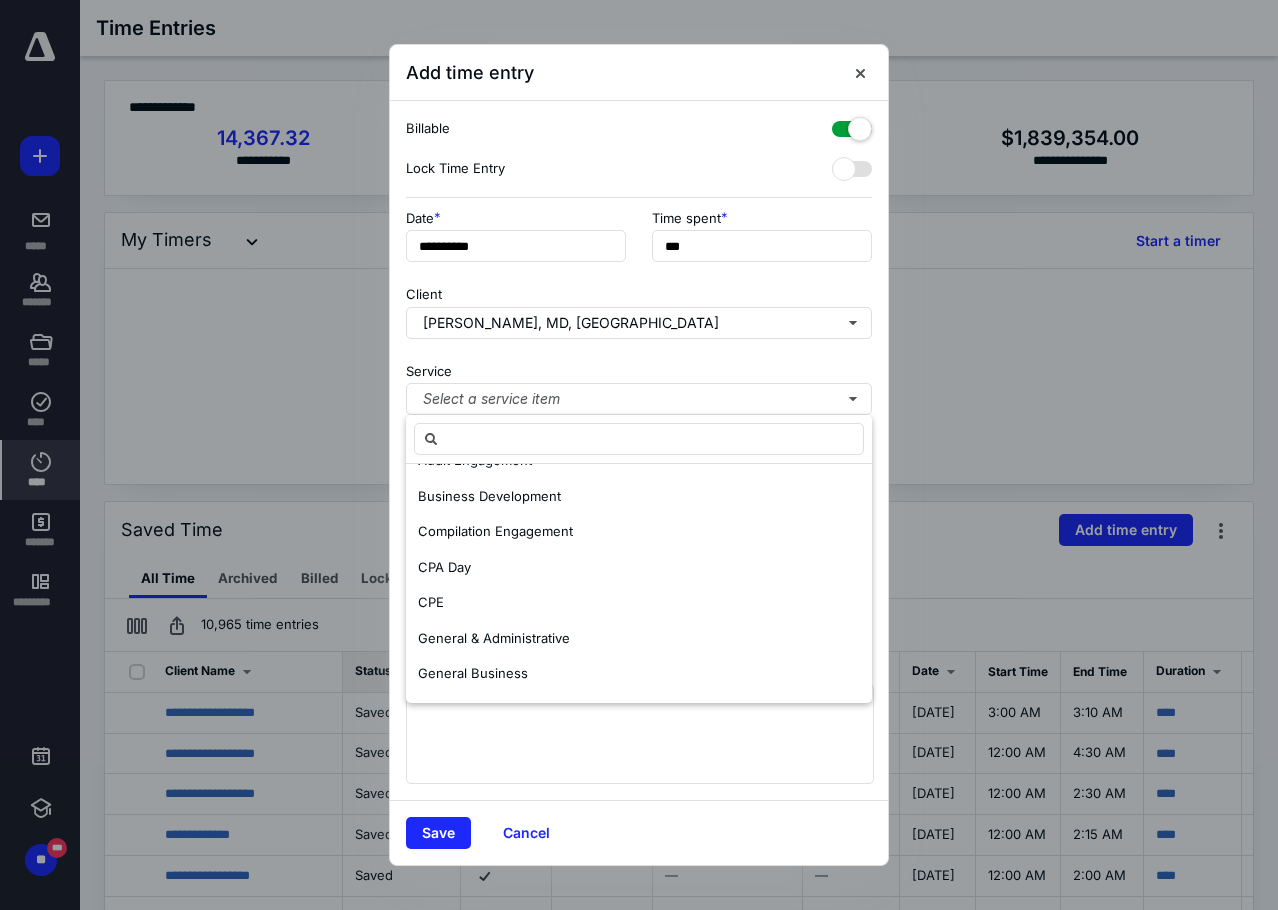 click on "General & Administrative" at bounding box center [494, 638] 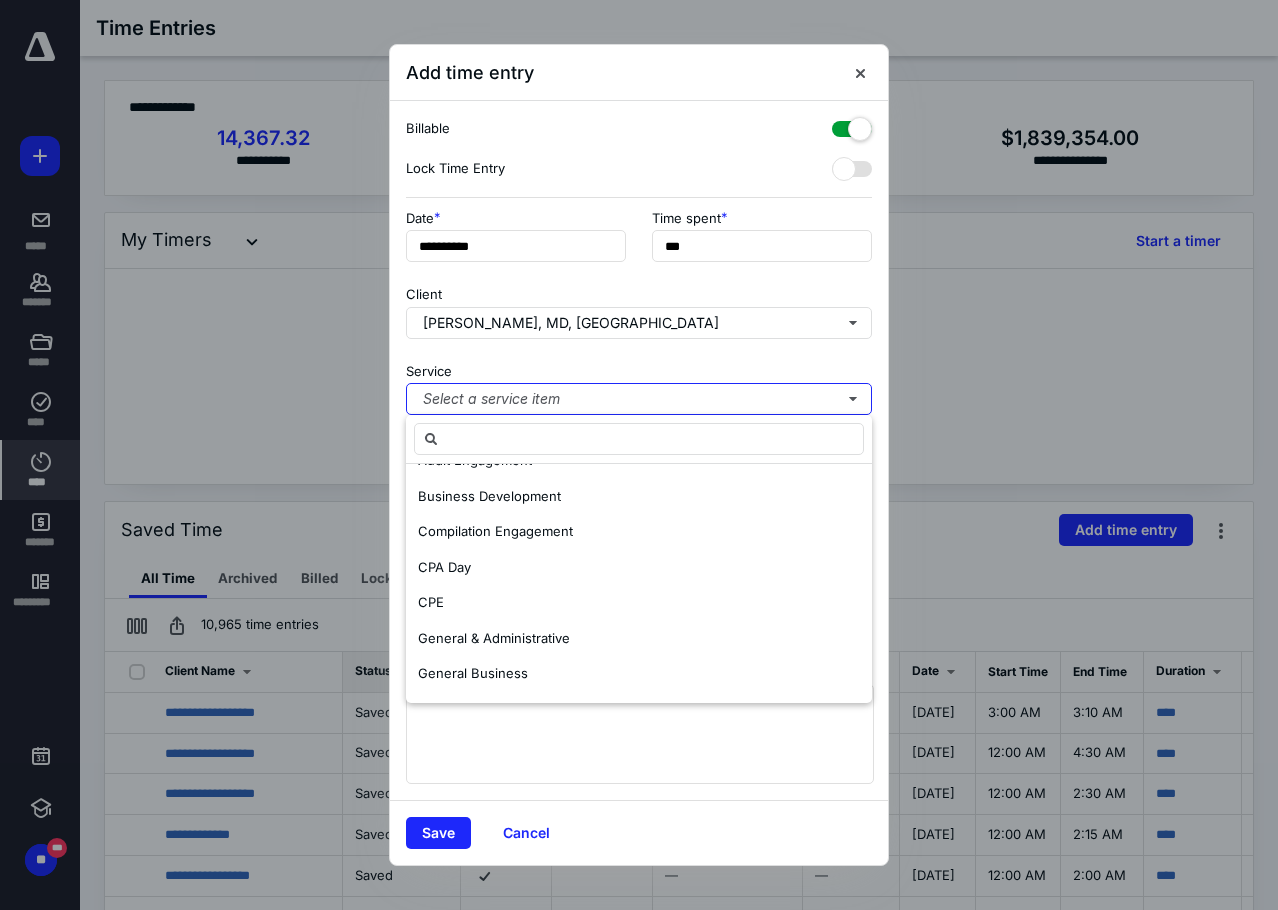 scroll, scrollTop: 0, scrollLeft: 0, axis: both 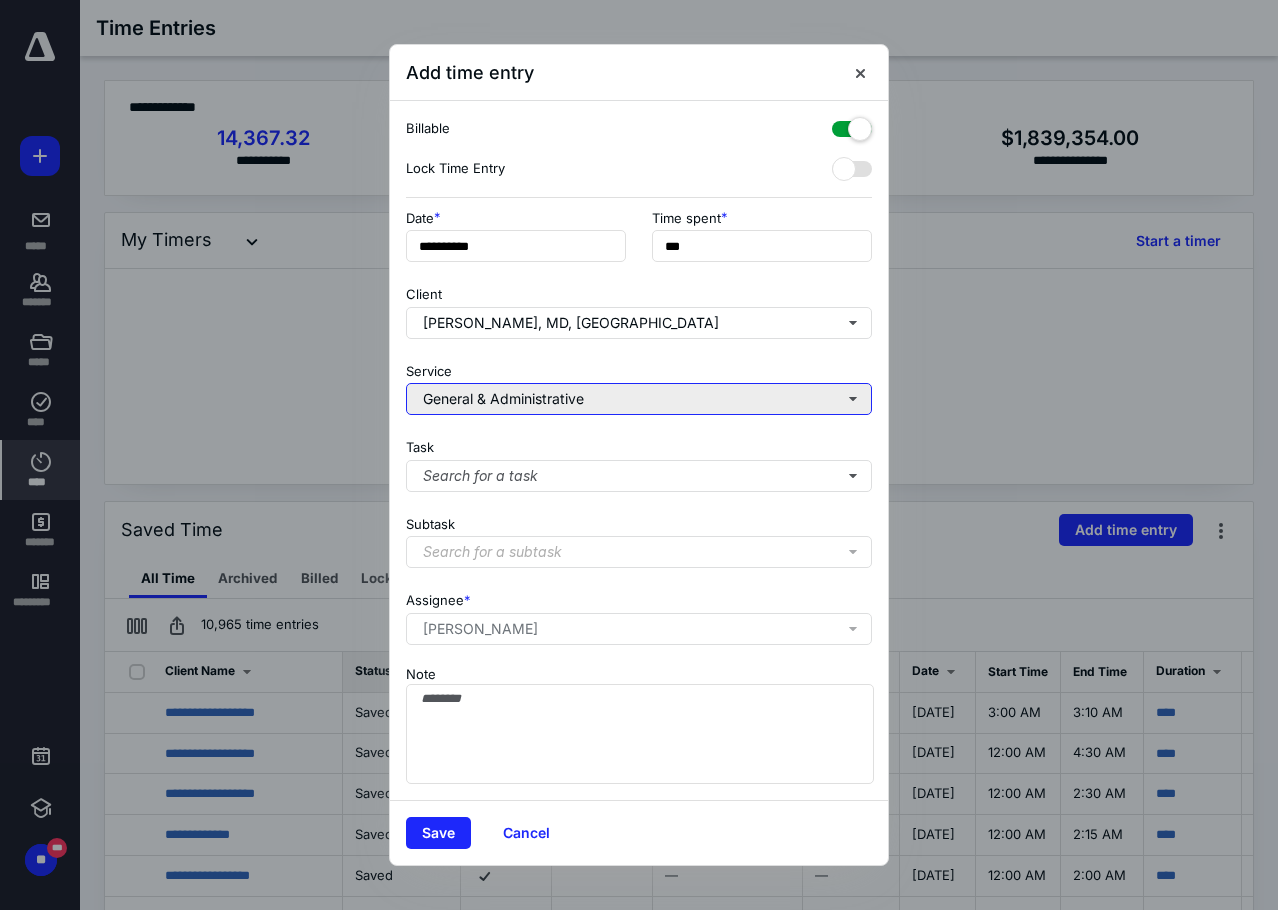 click on "General & Administrative" at bounding box center [639, 399] 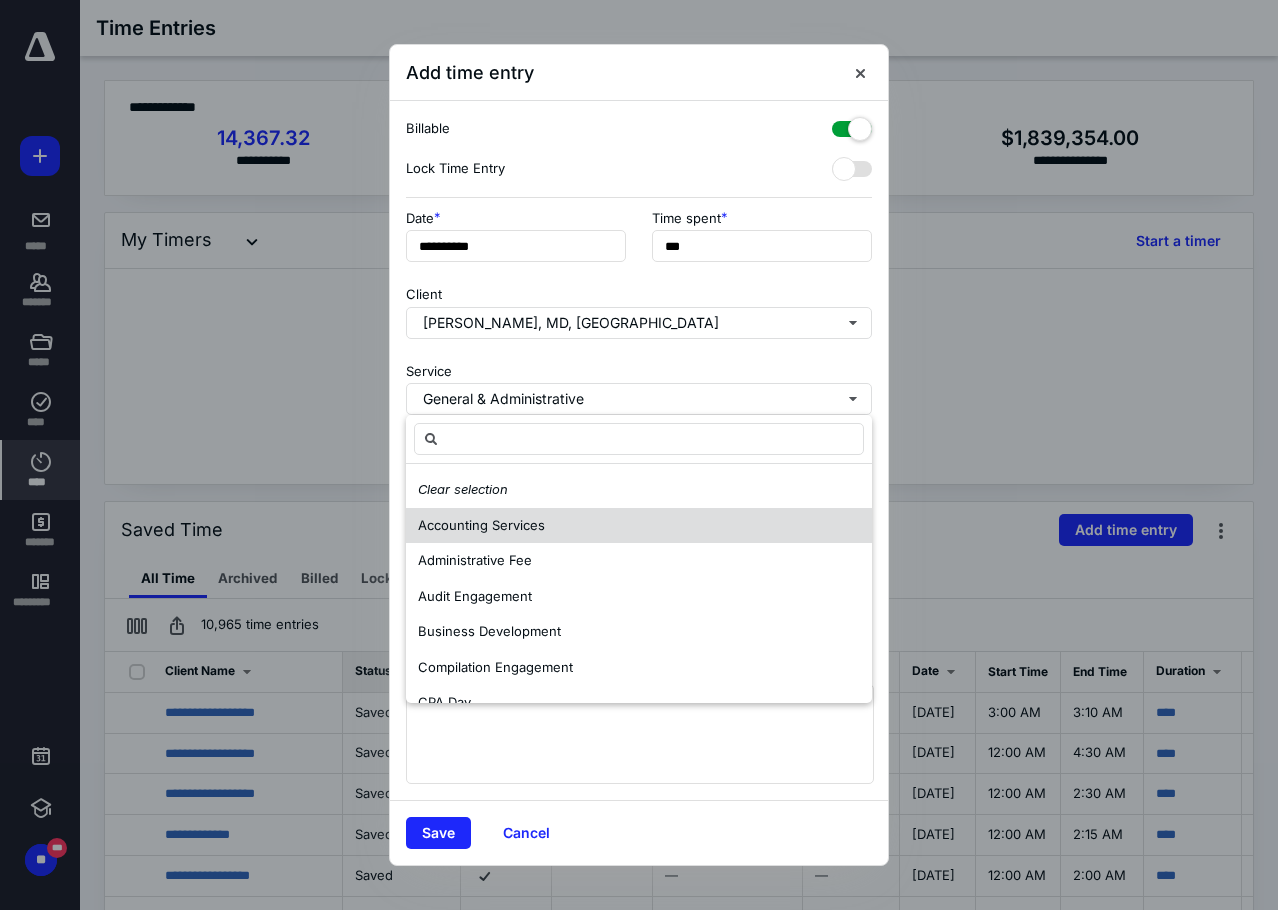 click on "Accounting Services" at bounding box center (481, 526) 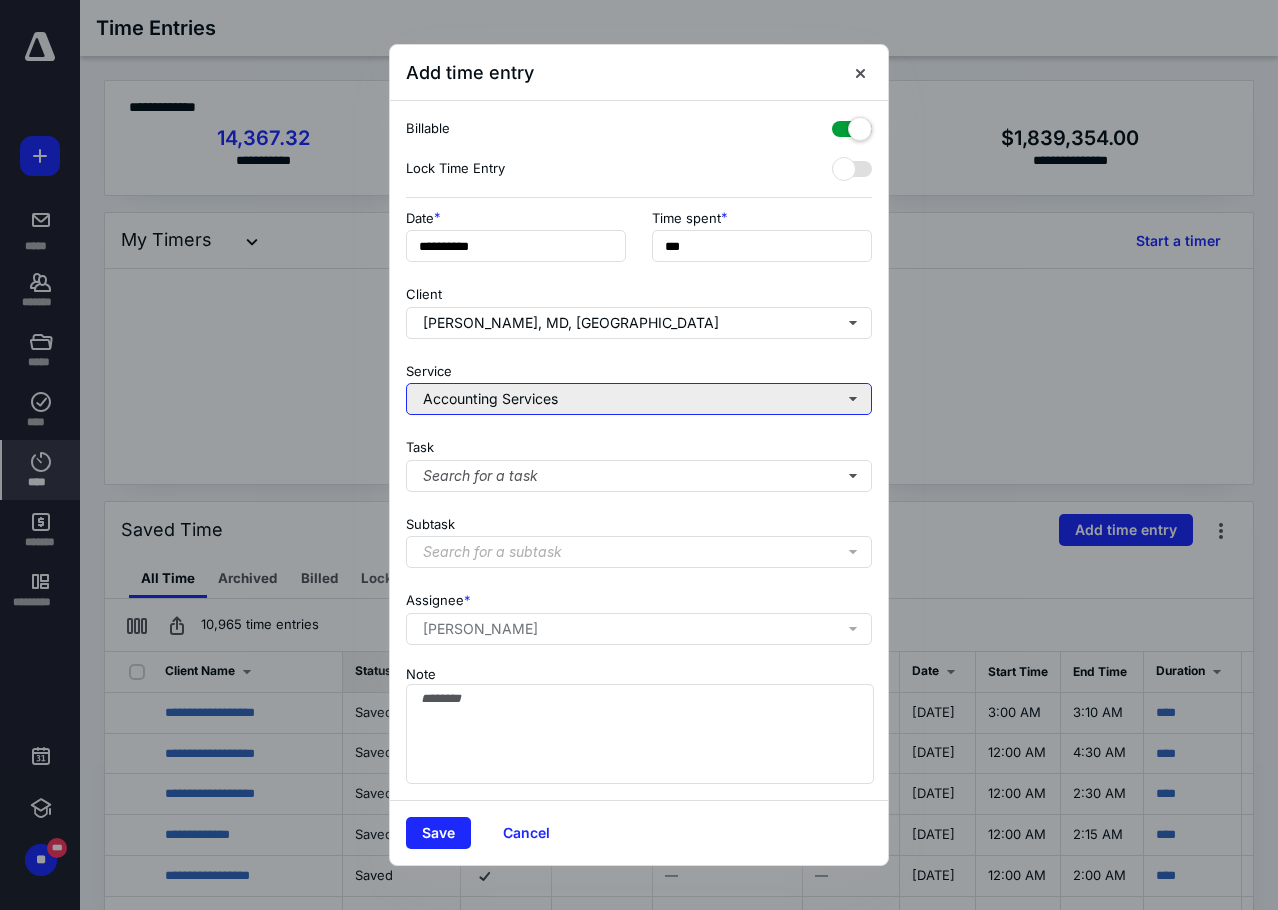 click on "Accounting Services" at bounding box center (639, 399) 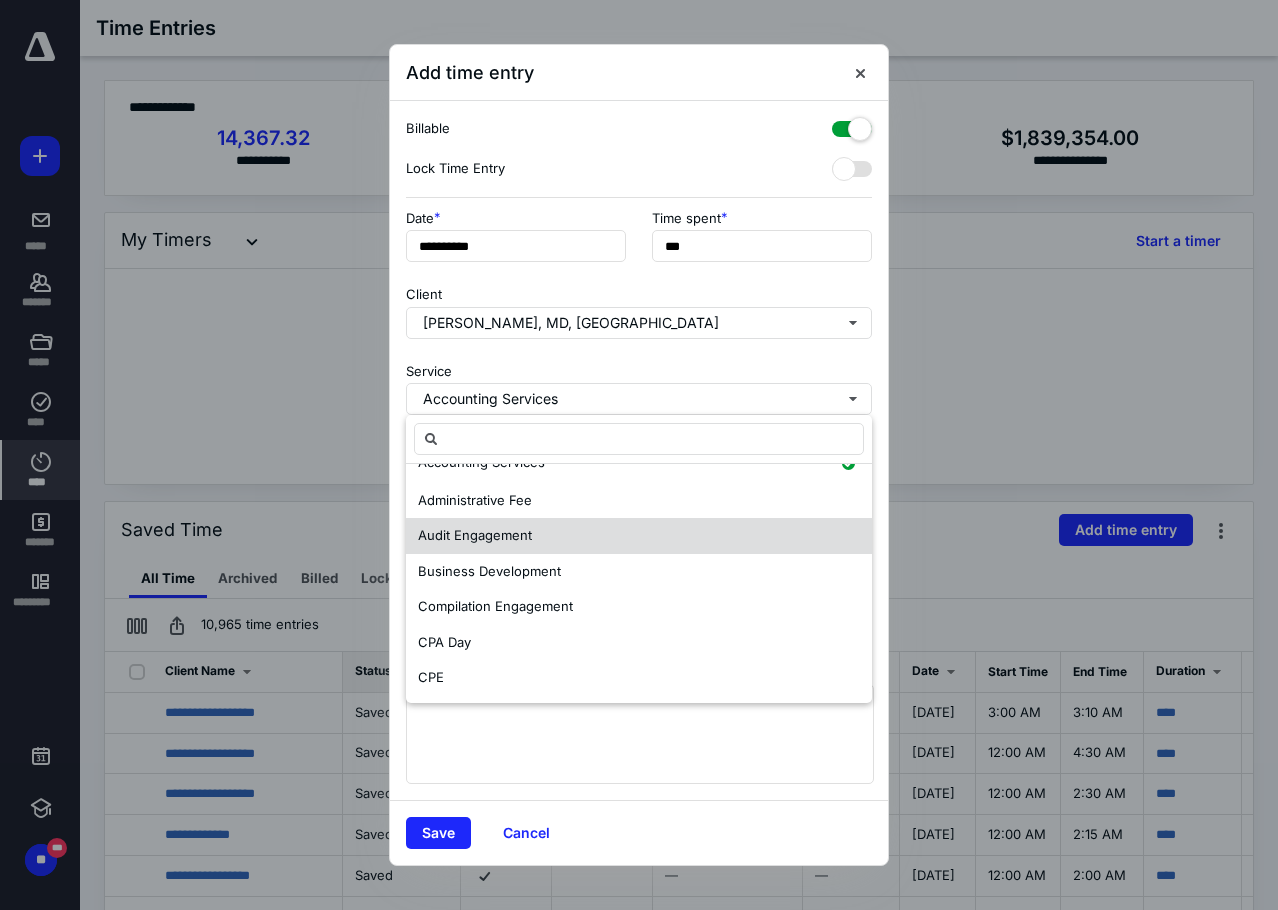 scroll, scrollTop: 100, scrollLeft: 0, axis: vertical 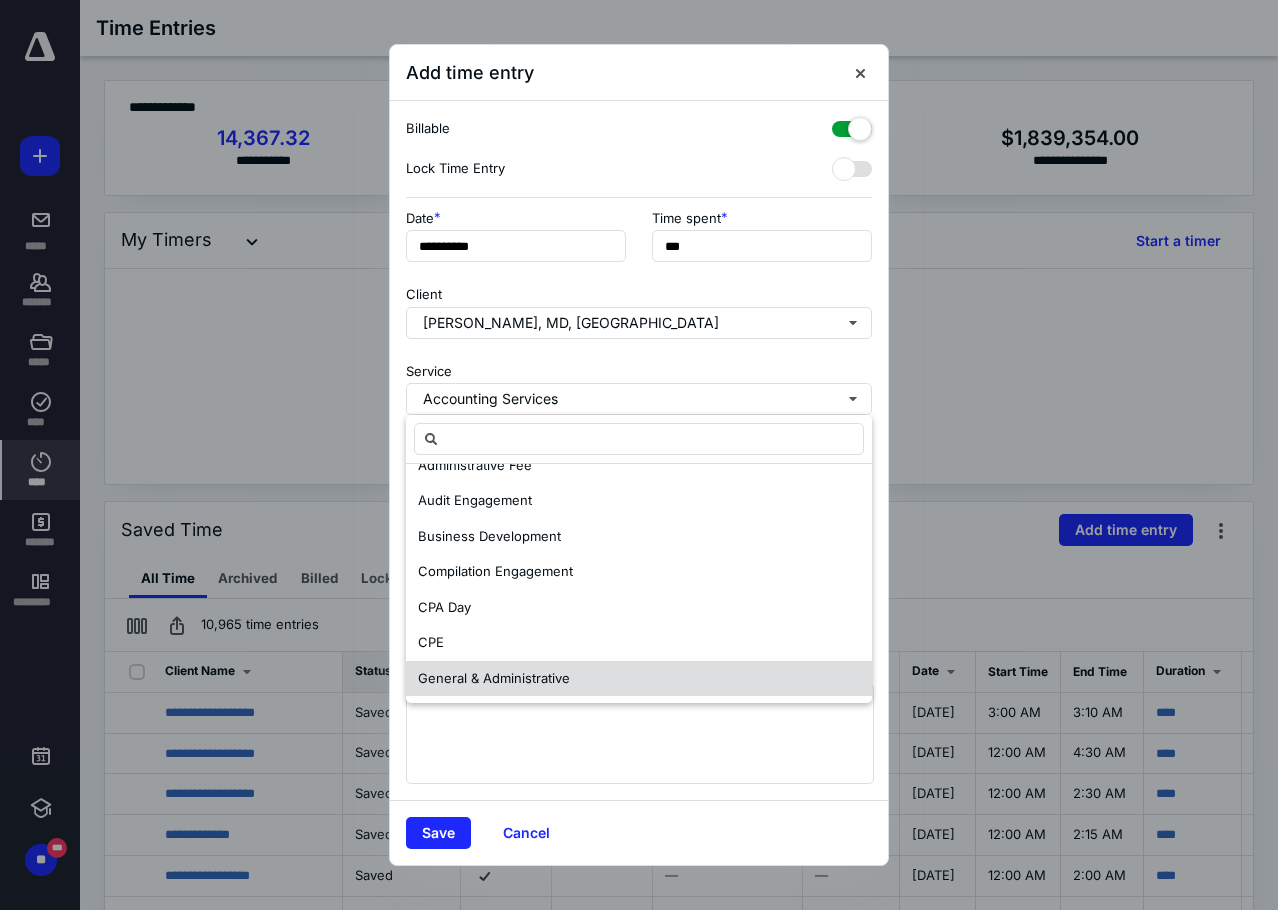 click on "General & Administrative" at bounding box center [494, 678] 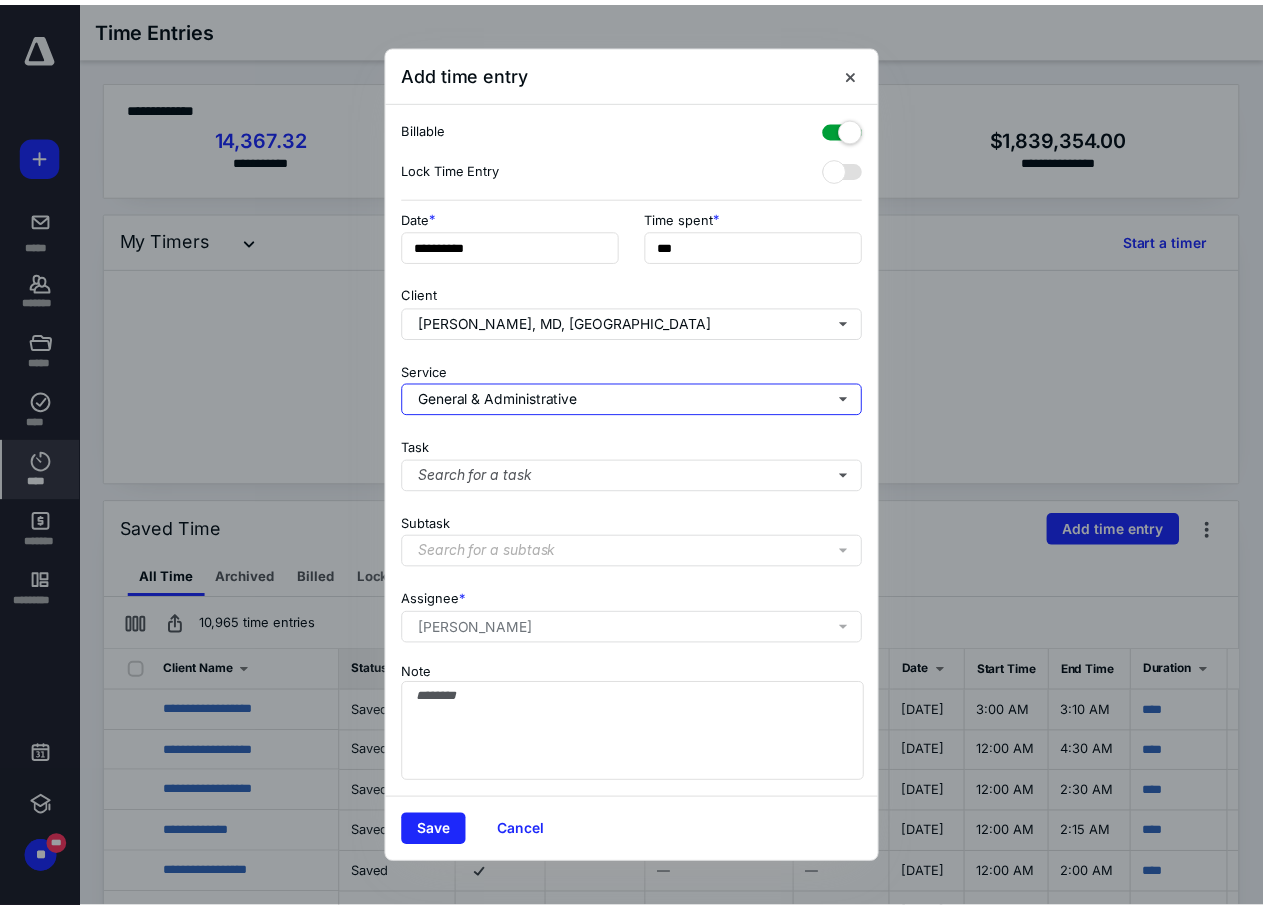 scroll, scrollTop: 0, scrollLeft: 0, axis: both 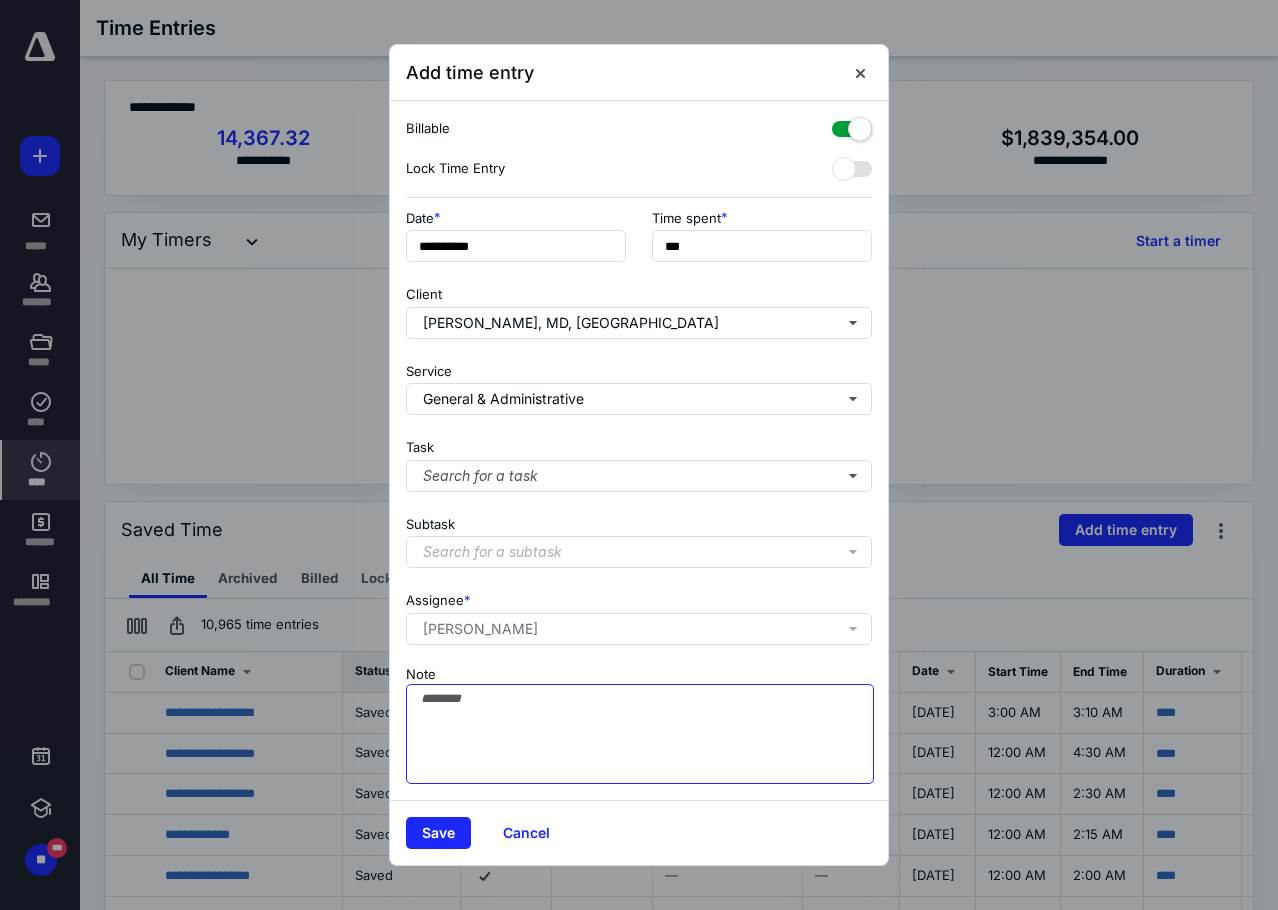 click on "Note" at bounding box center [640, 734] 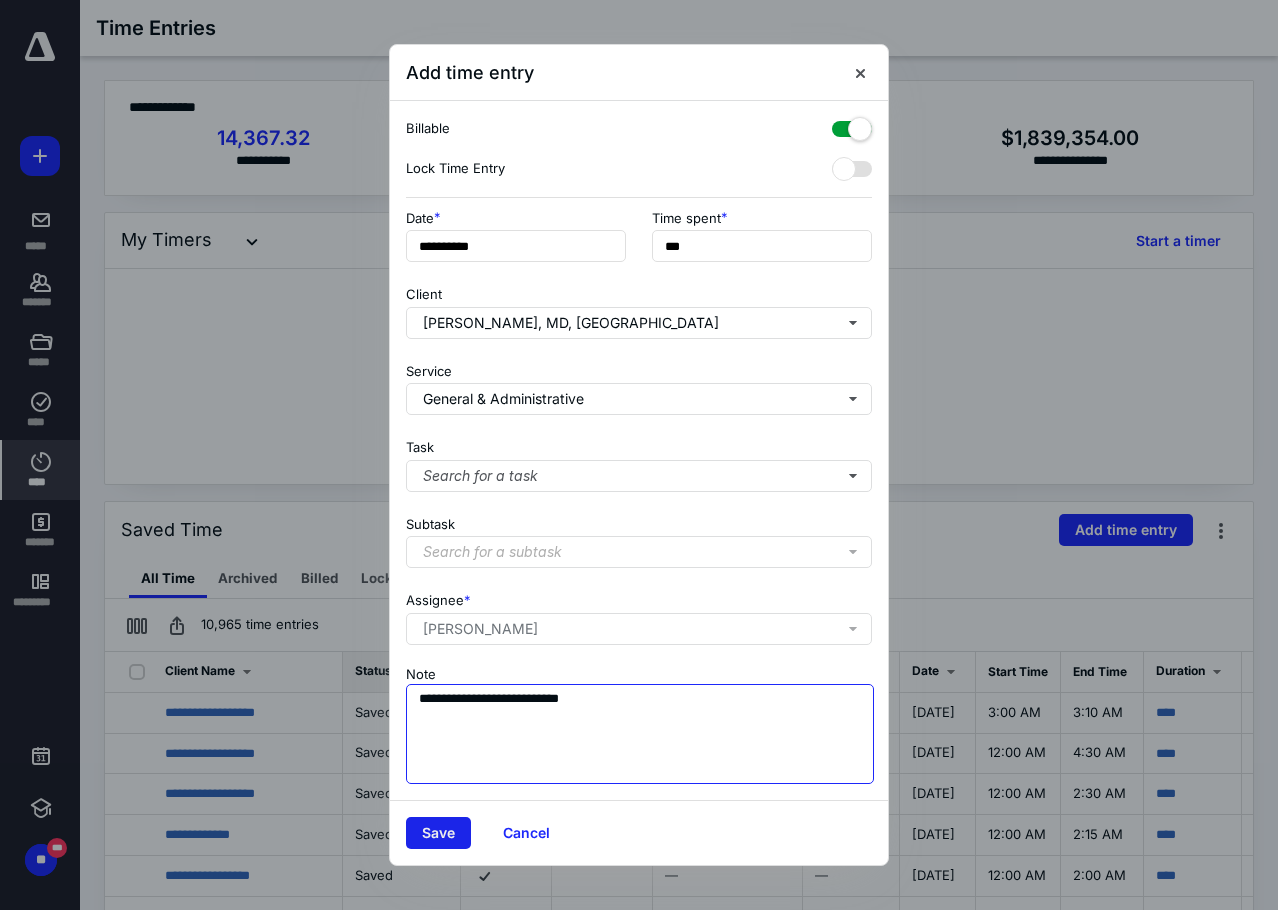type on "**********" 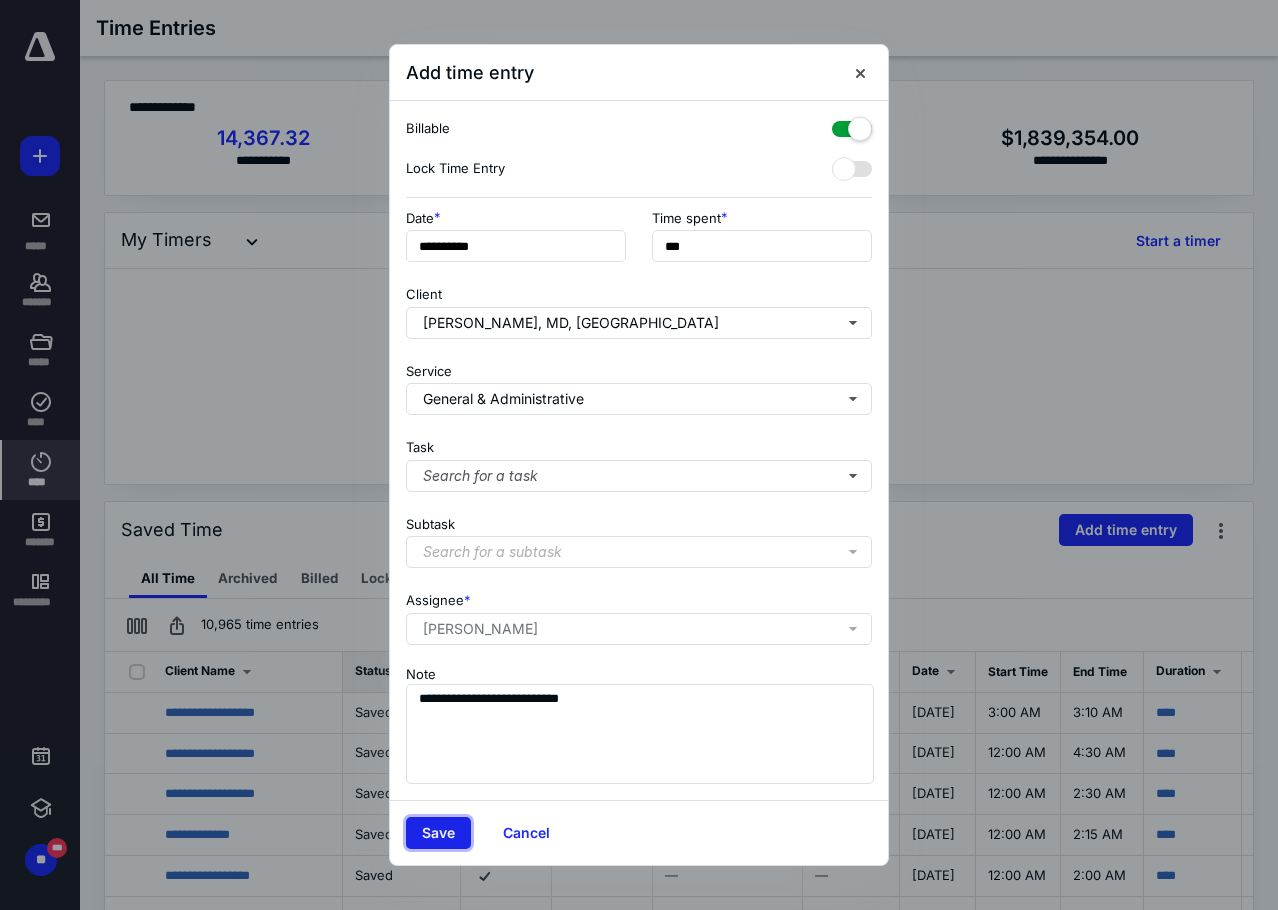 click on "Save" at bounding box center [438, 833] 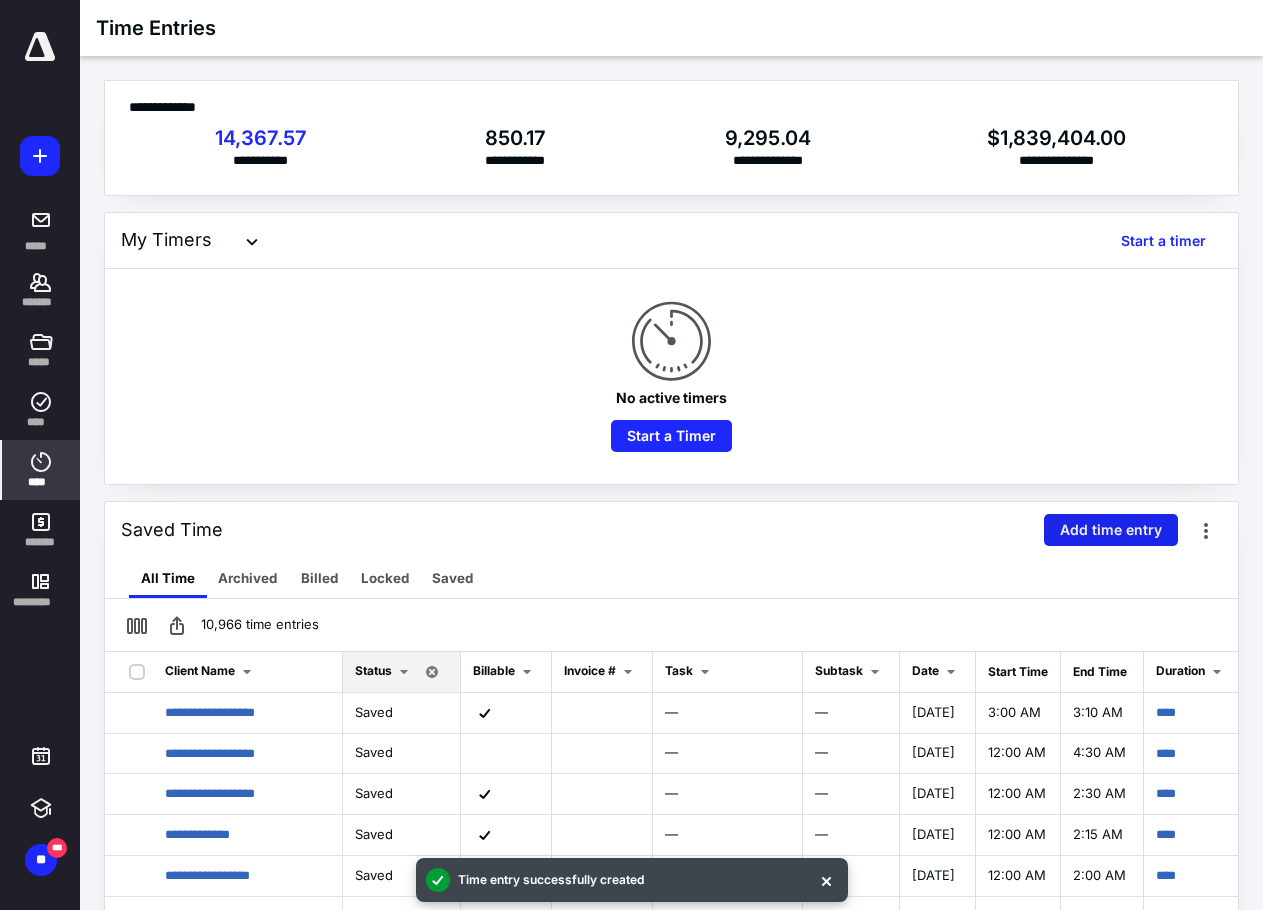 click on "Add time entry" at bounding box center (1111, 530) 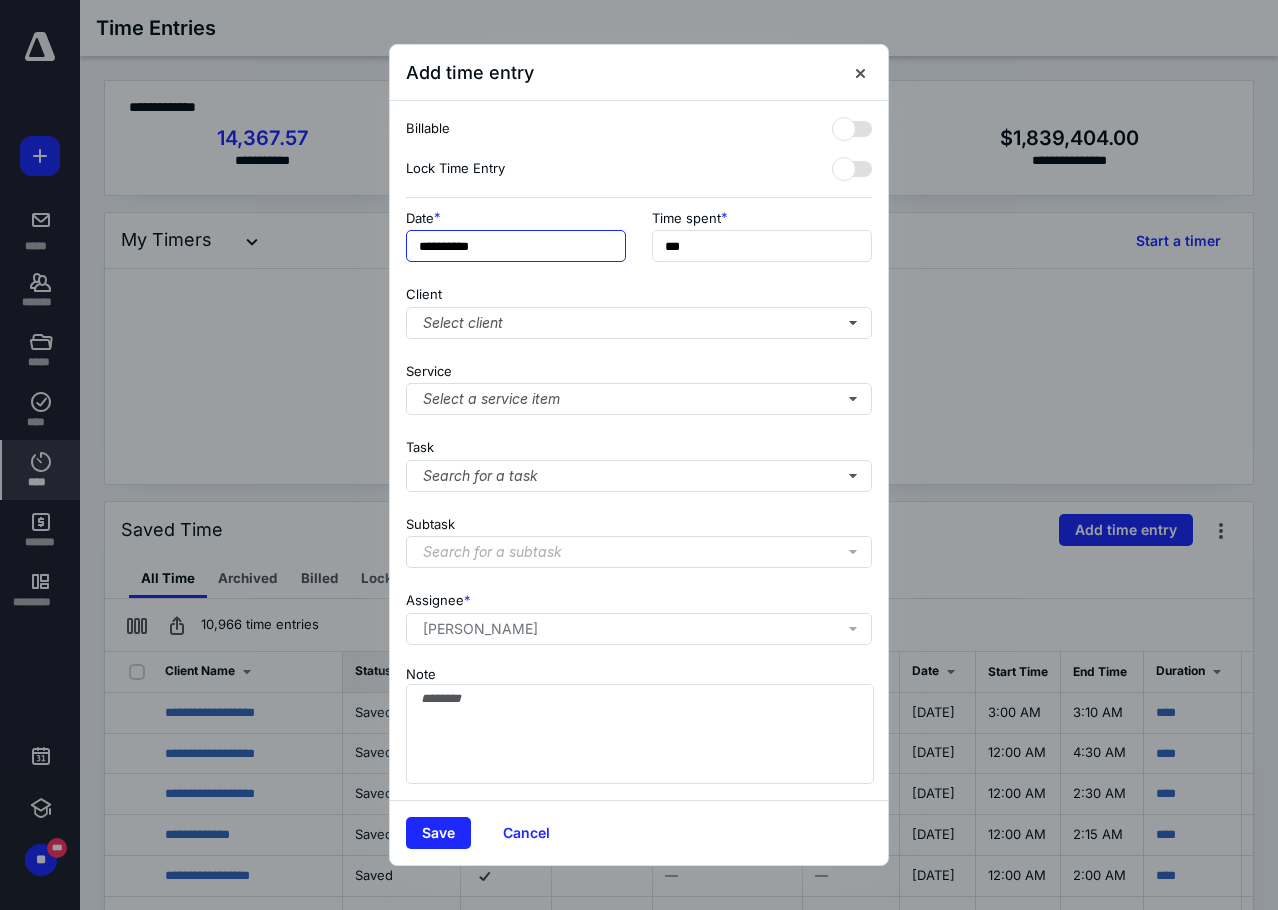 click on "**********" at bounding box center (516, 246) 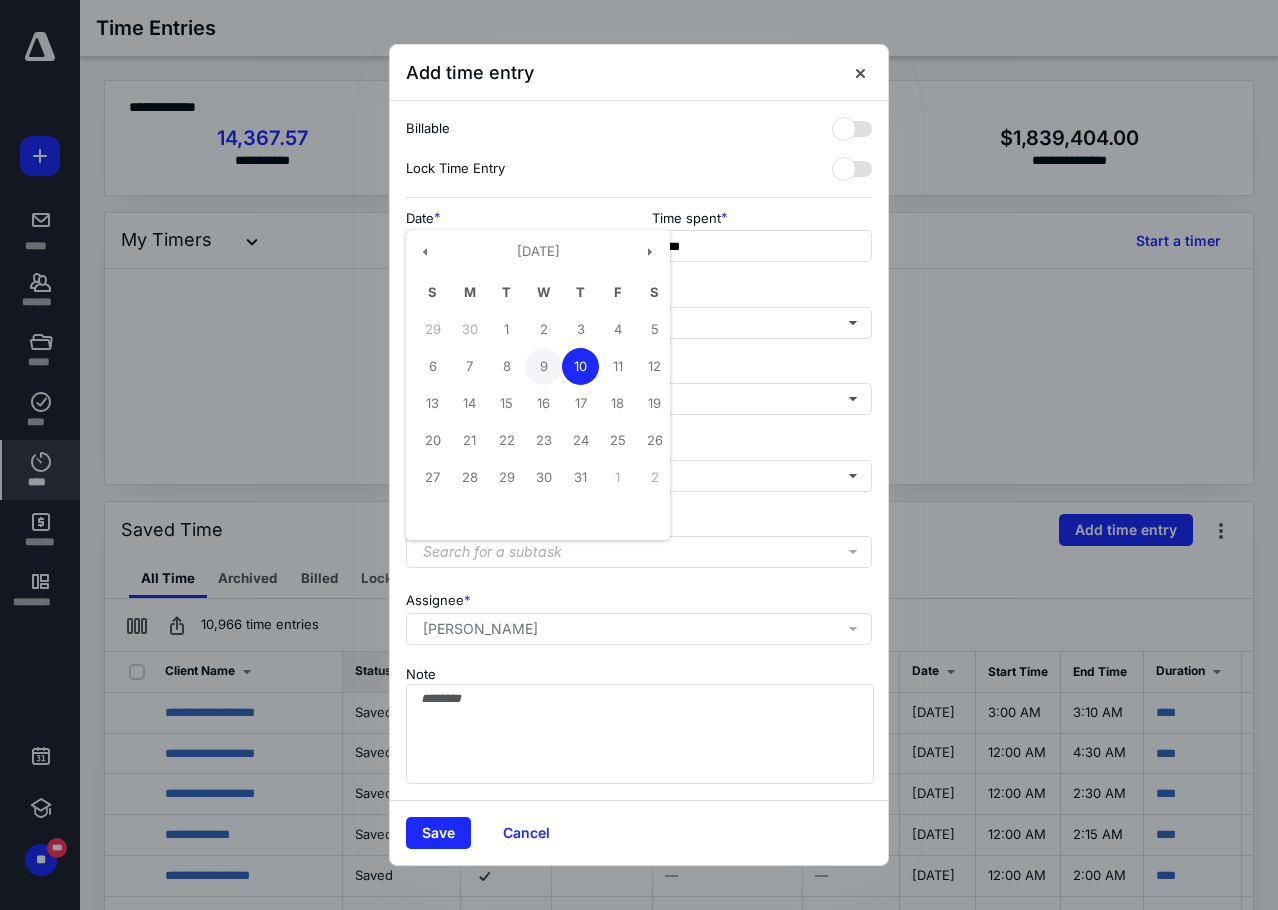 click on "9" at bounding box center [543, 366] 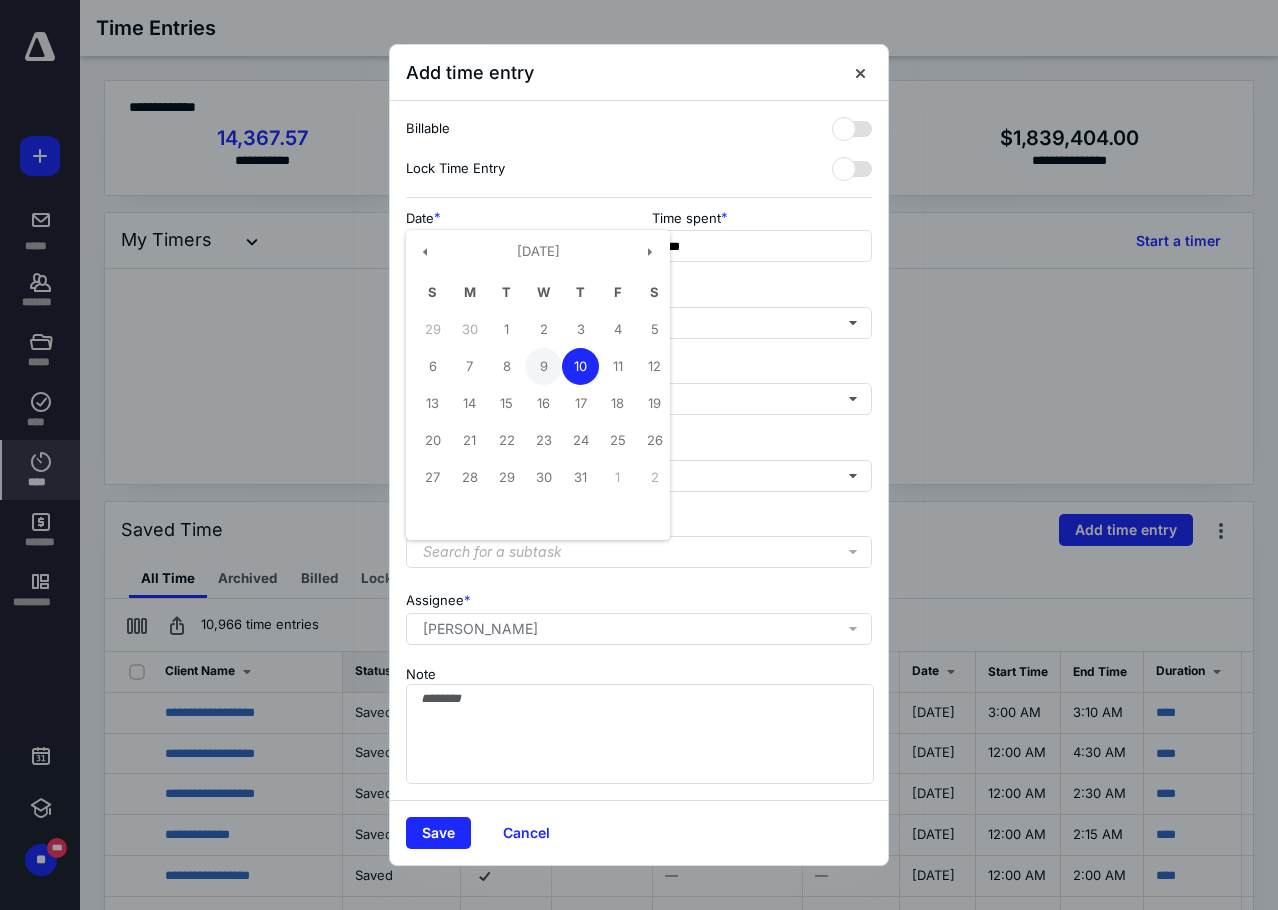 type on "**********" 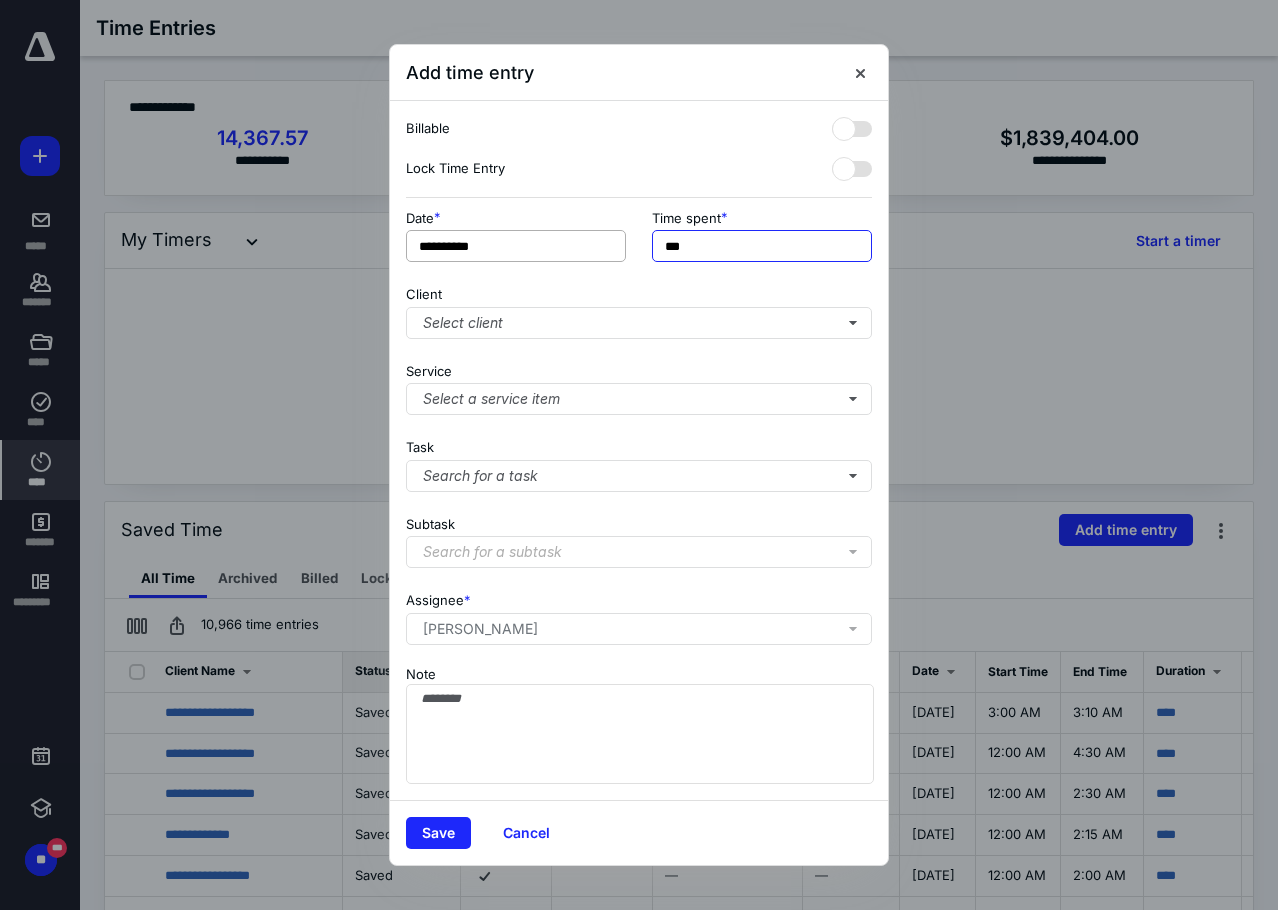 drag, startPoint x: 698, startPoint y: 244, endPoint x: 522, endPoint y: 238, distance: 176.10225 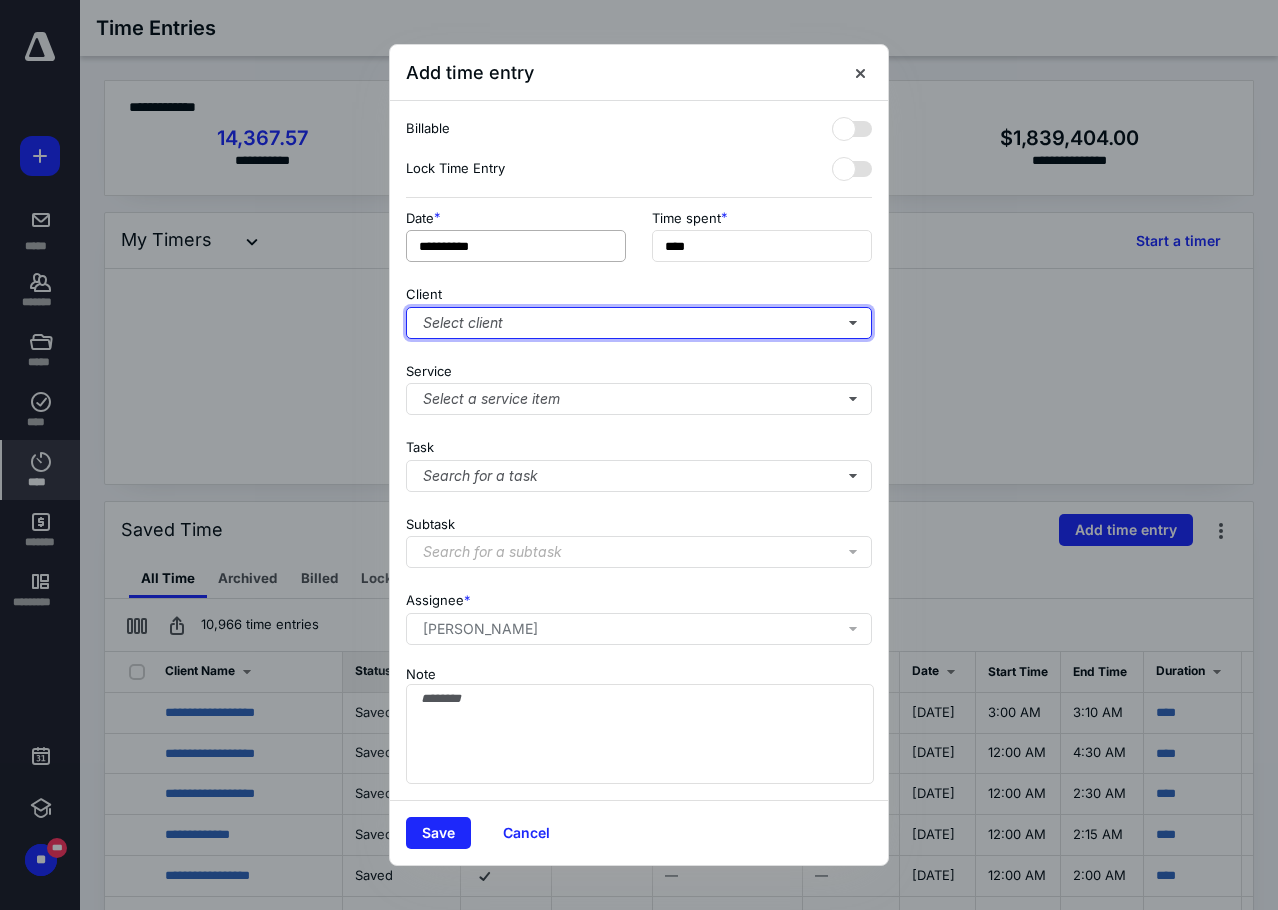 type on "***" 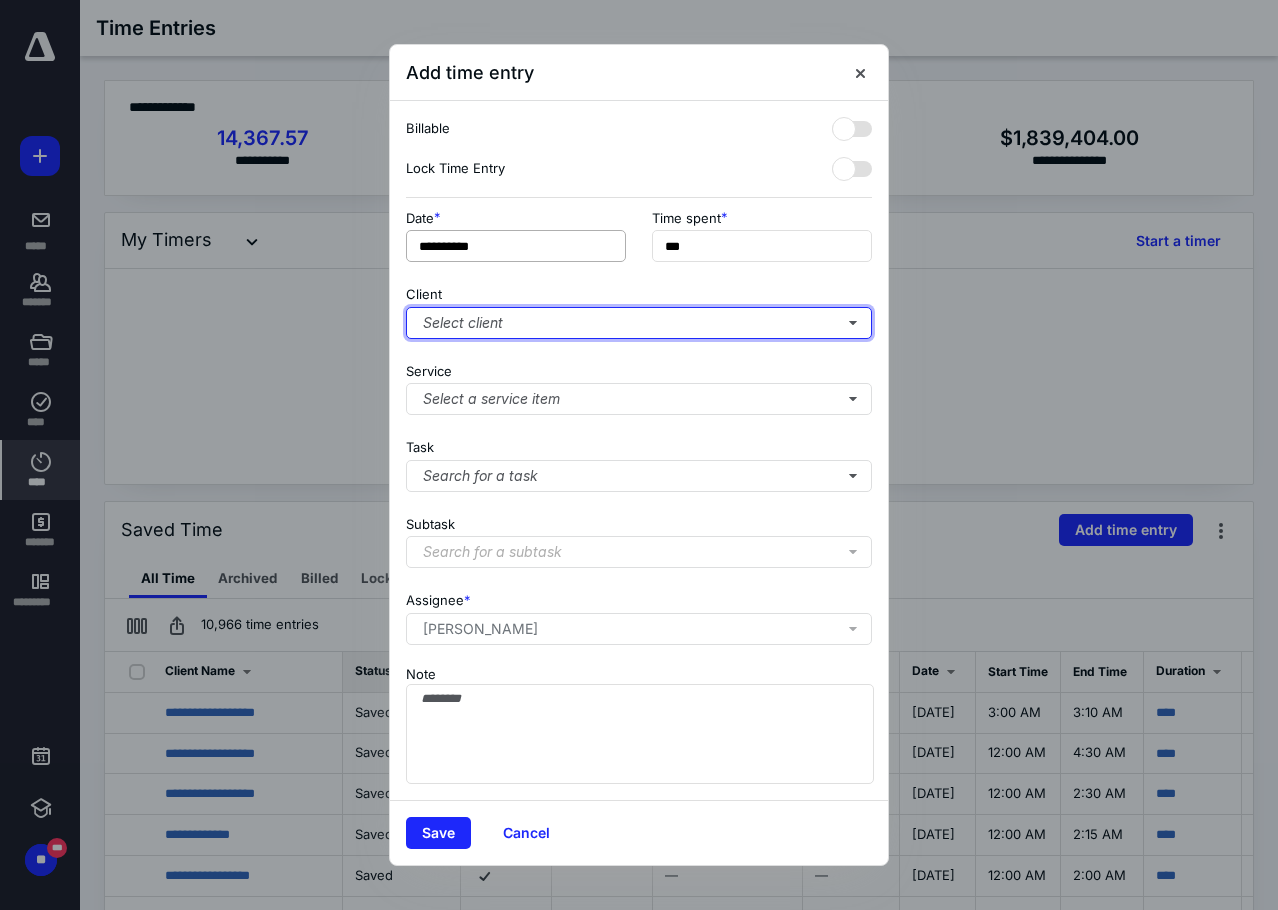 type 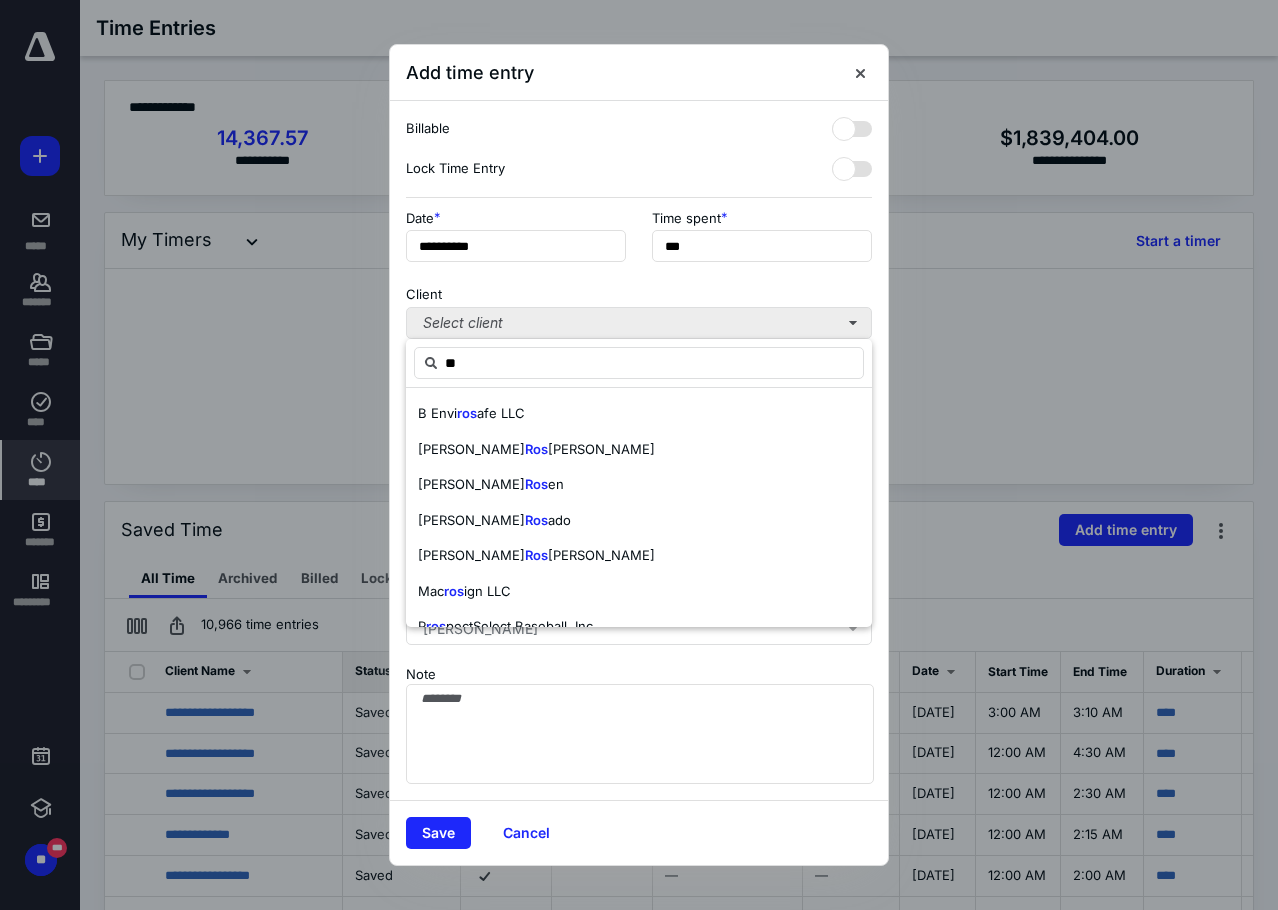 type on "*" 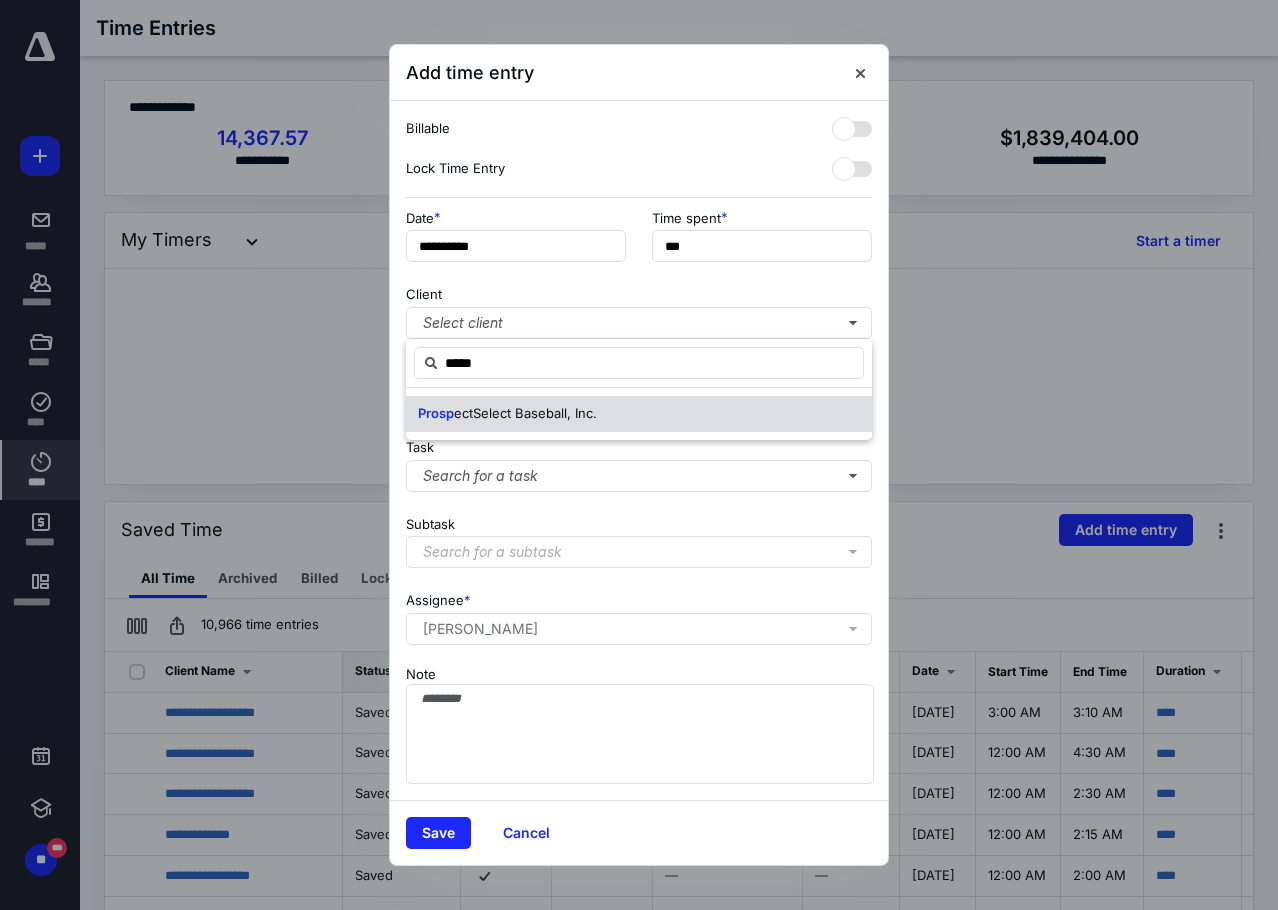 click on "ectSelect Baseball, Inc." at bounding box center [525, 413] 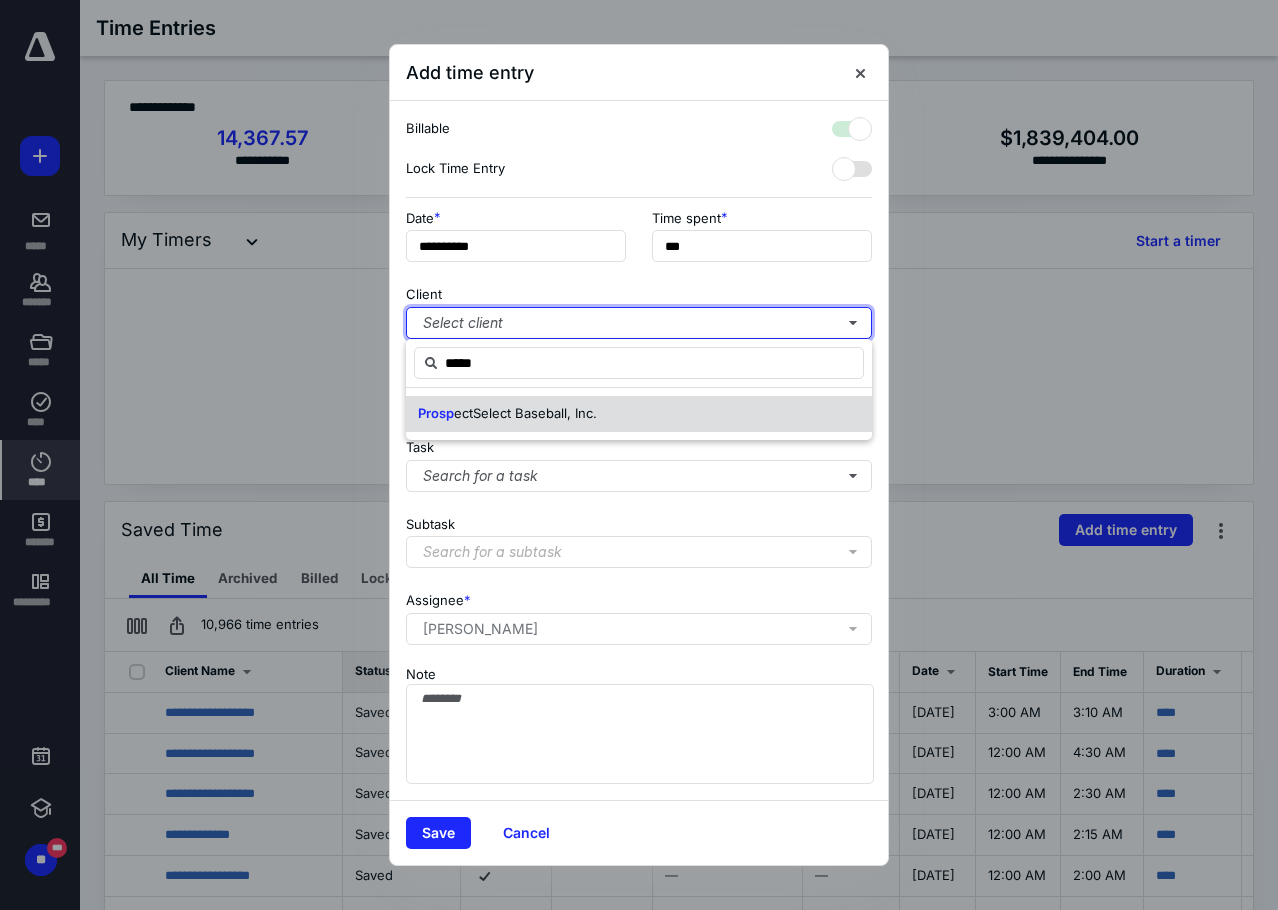 checkbox on "true" 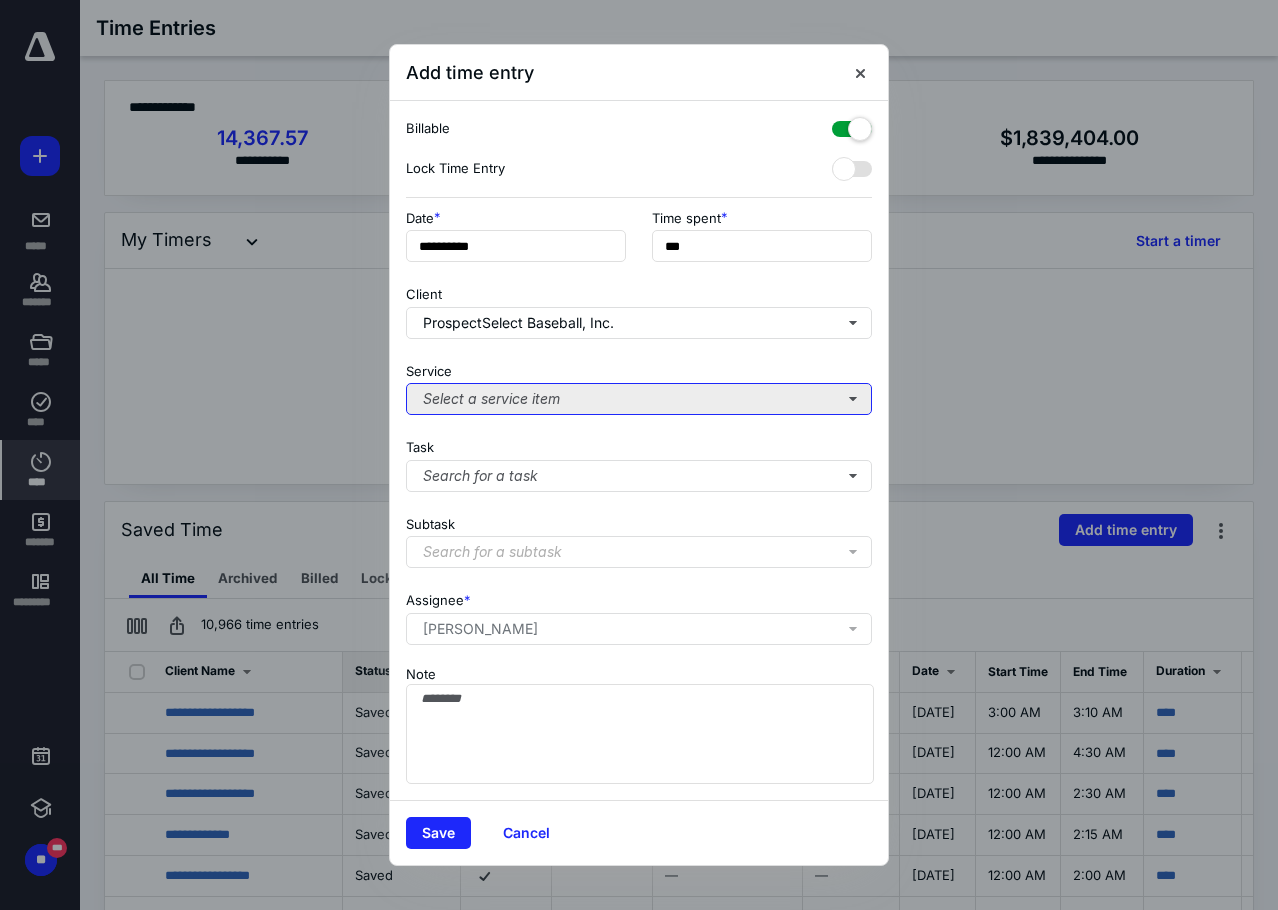 click on "Select a service item" at bounding box center (639, 399) 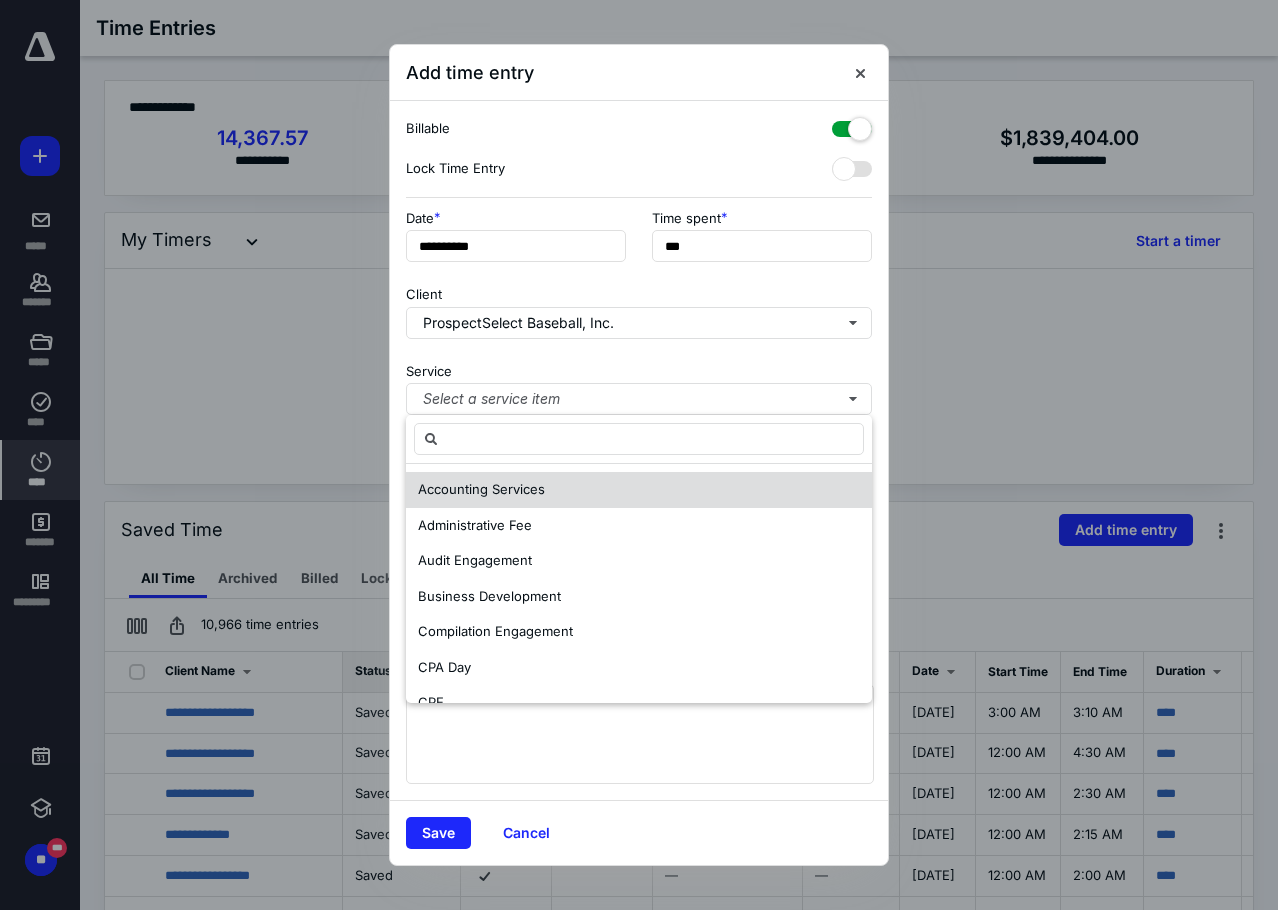 click on "Accounting Services" at bounding box center (639, 490) 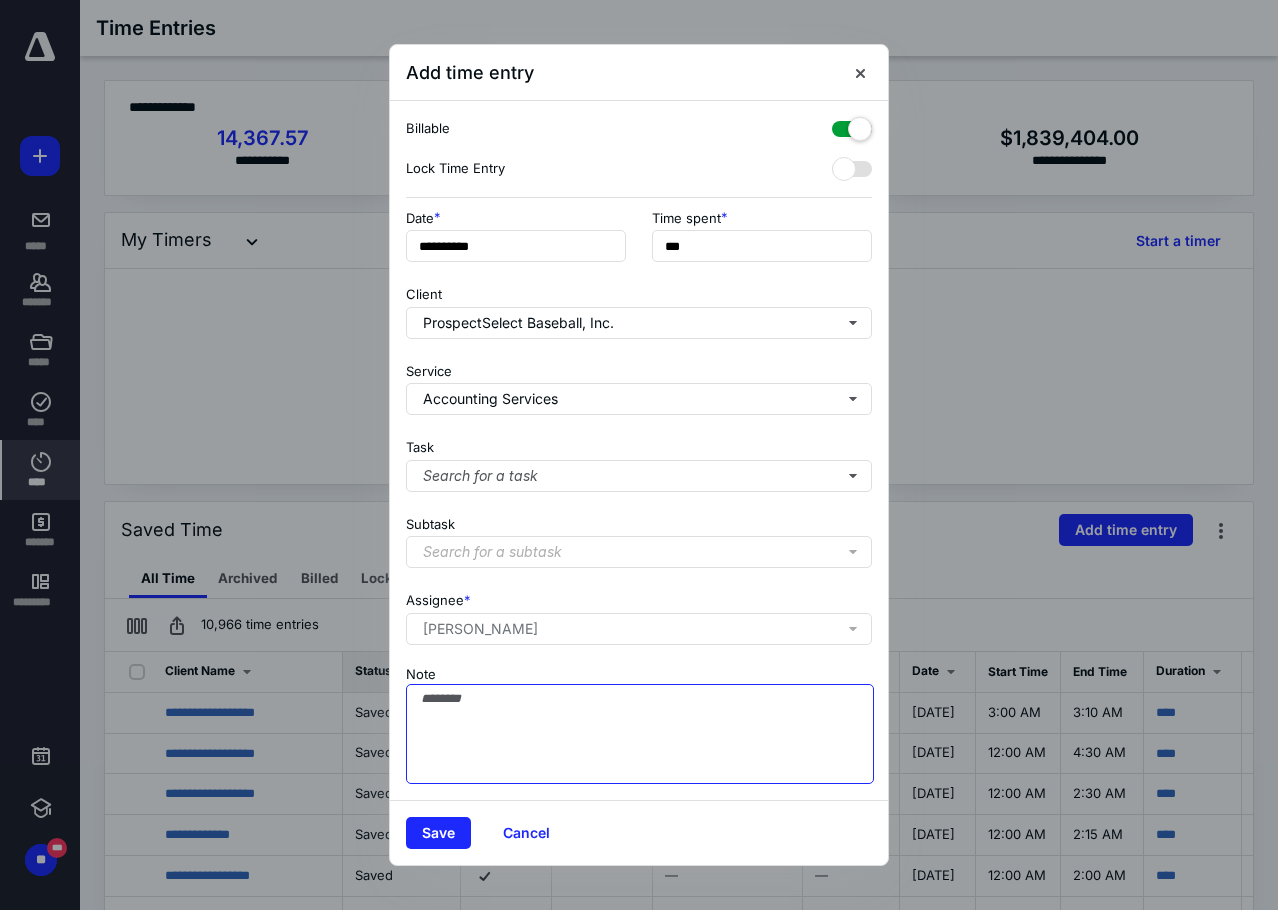 click on "Note" at bounding box center (640, 734) 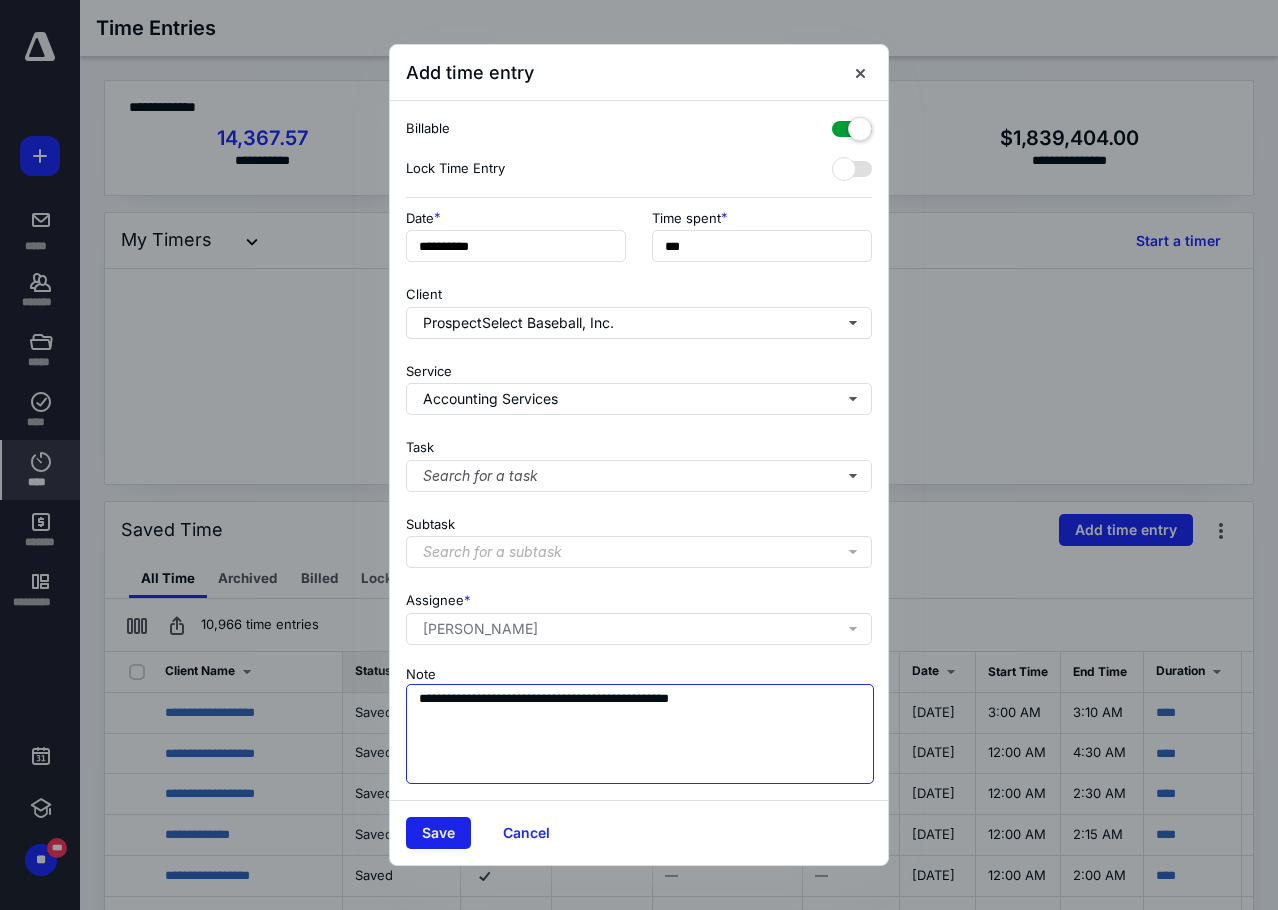 type on "**********" 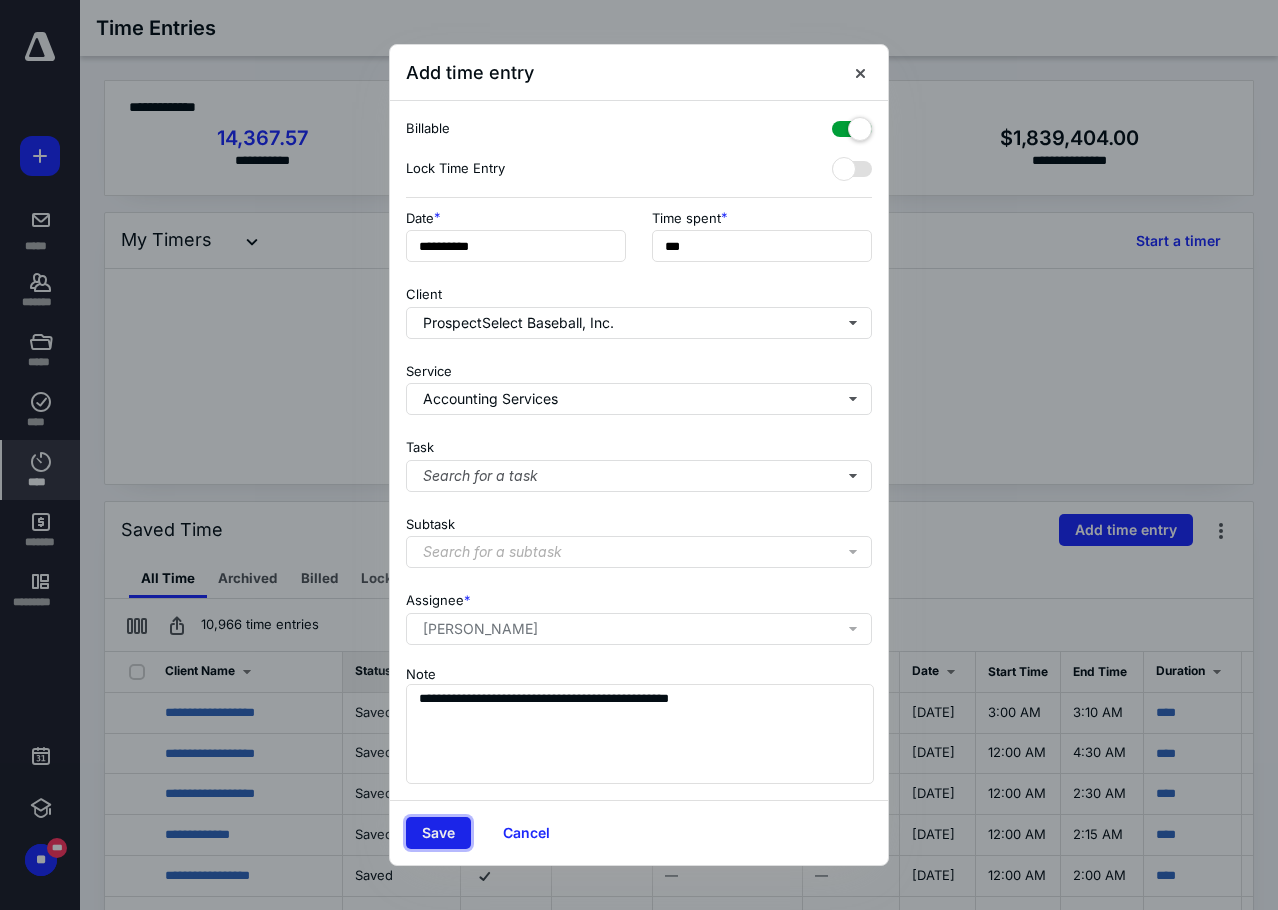 click on "Save" at bounding box center (438, 833) 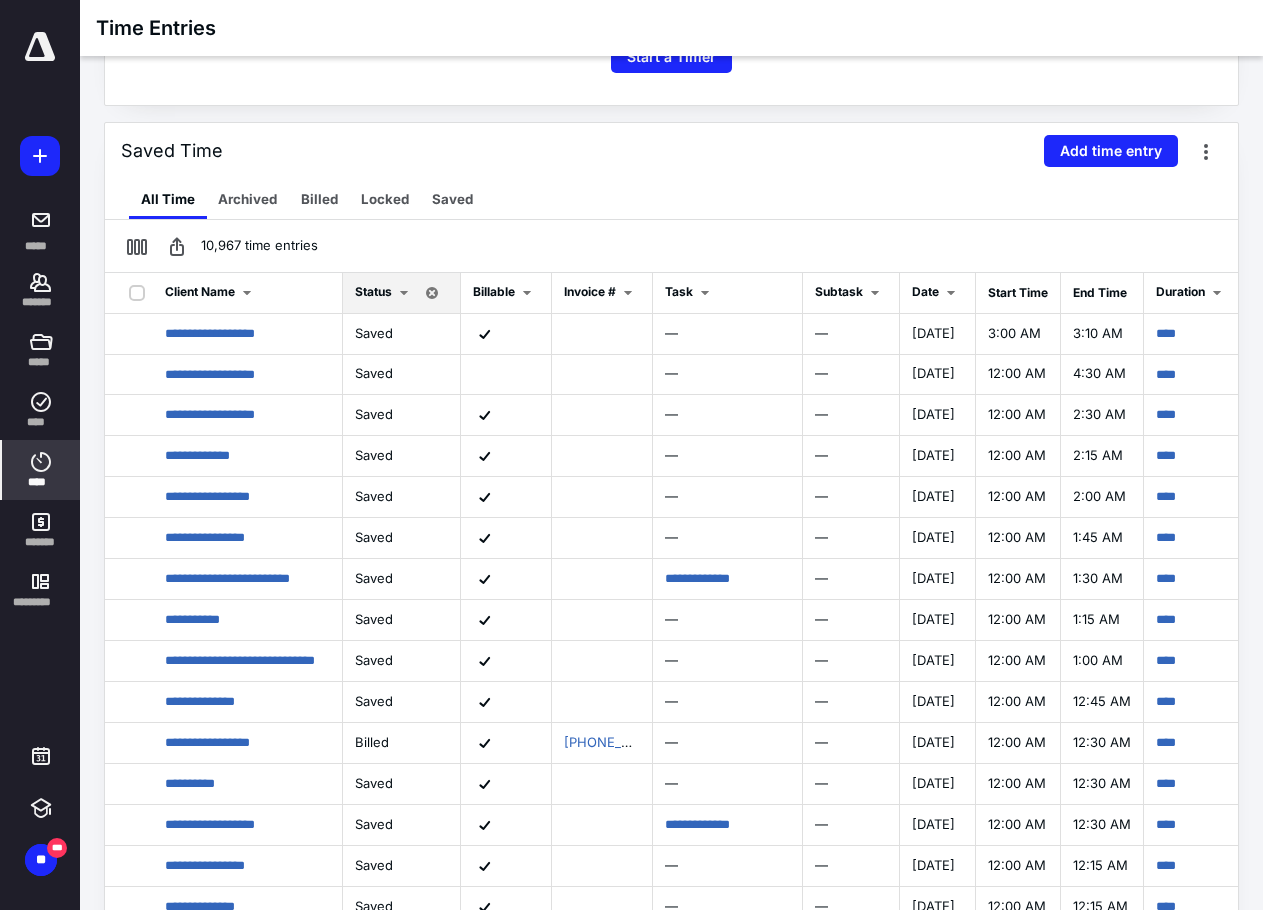 scroll, scrollTop: 445, scrollLeft: 0, axis: vertical 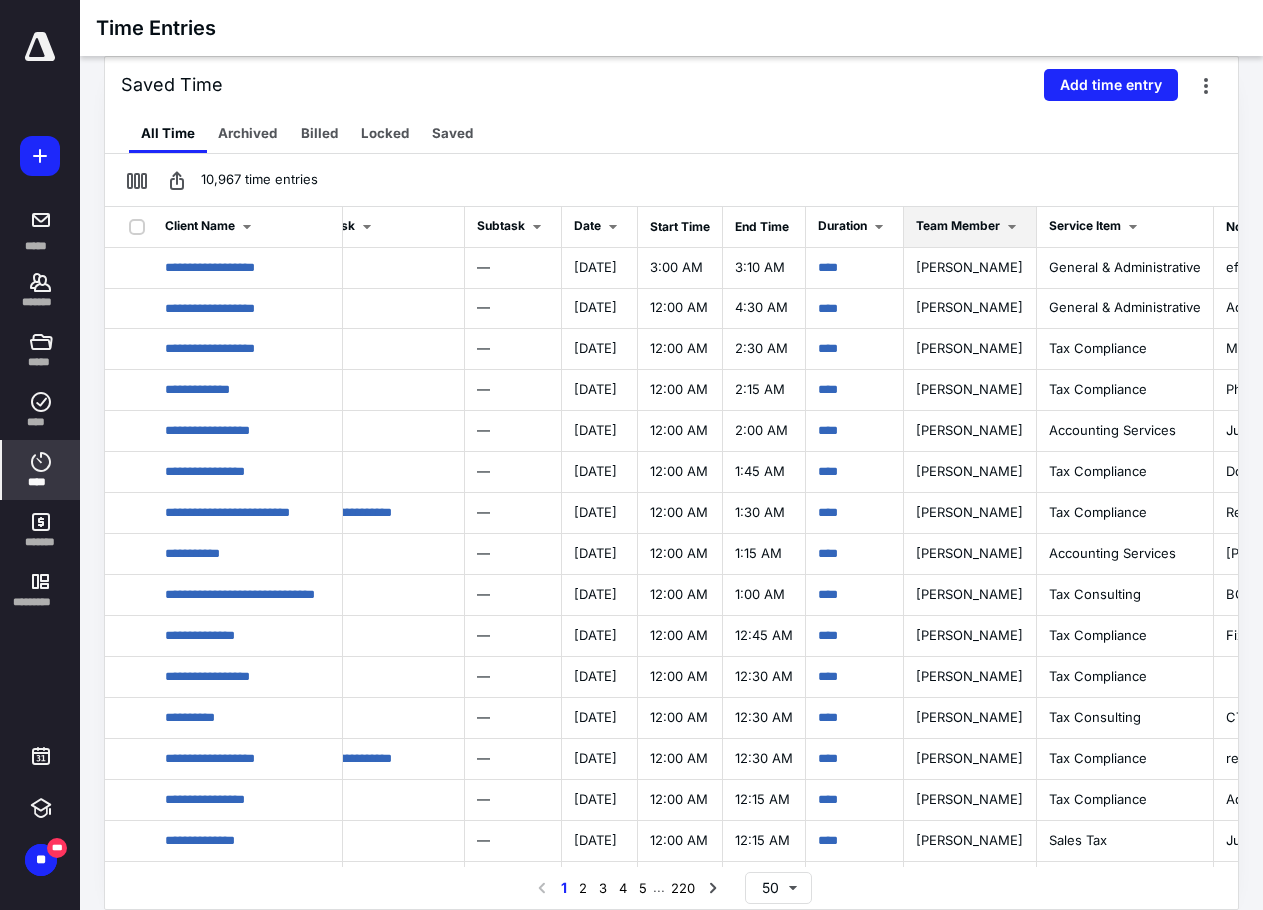 click at bounding box center [1012, 227] 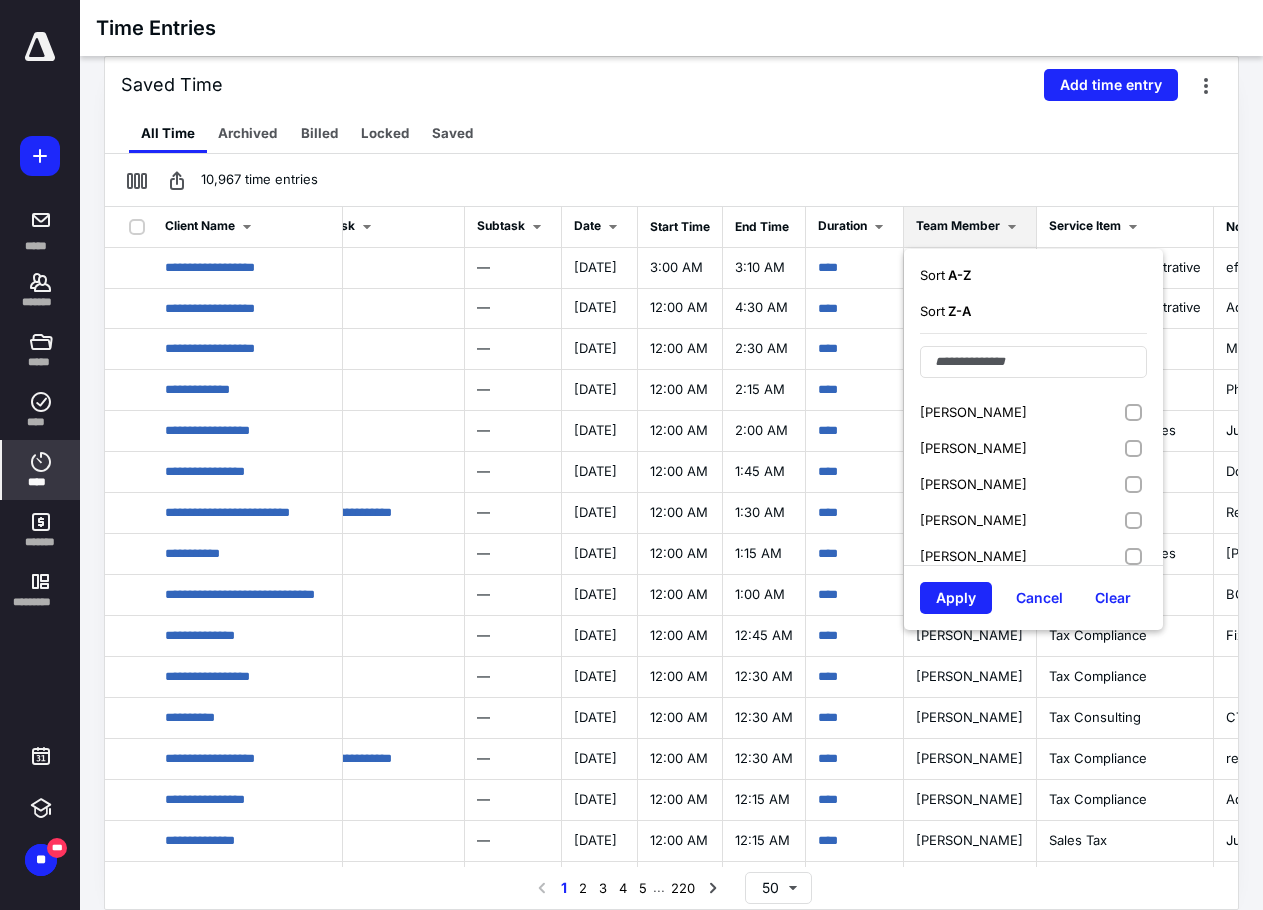 scroll, scrollTop: 600, scrollLeft: 0, axis: vertical 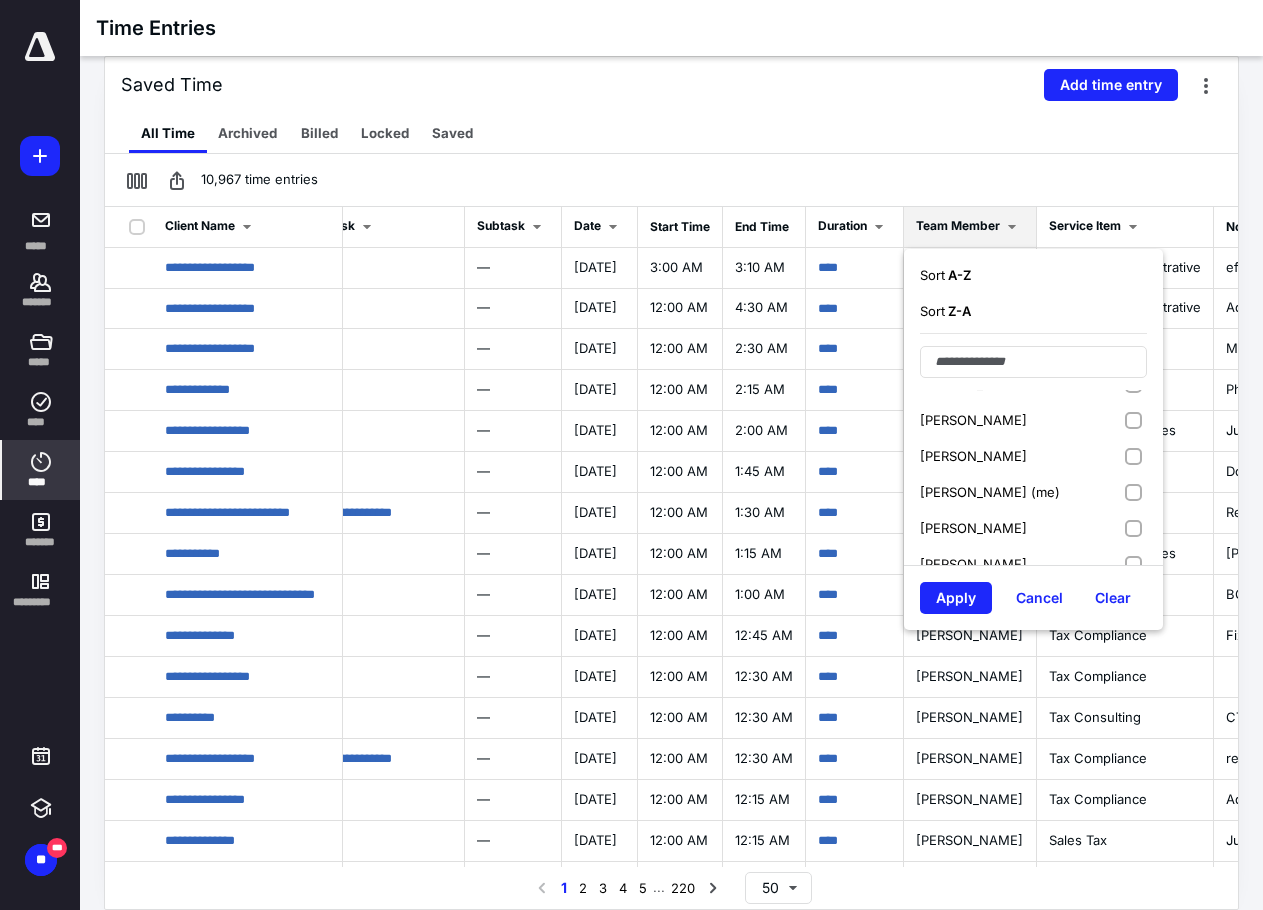 click on "[PERSON_NAME] (me)" at bounding box center (990, 492) 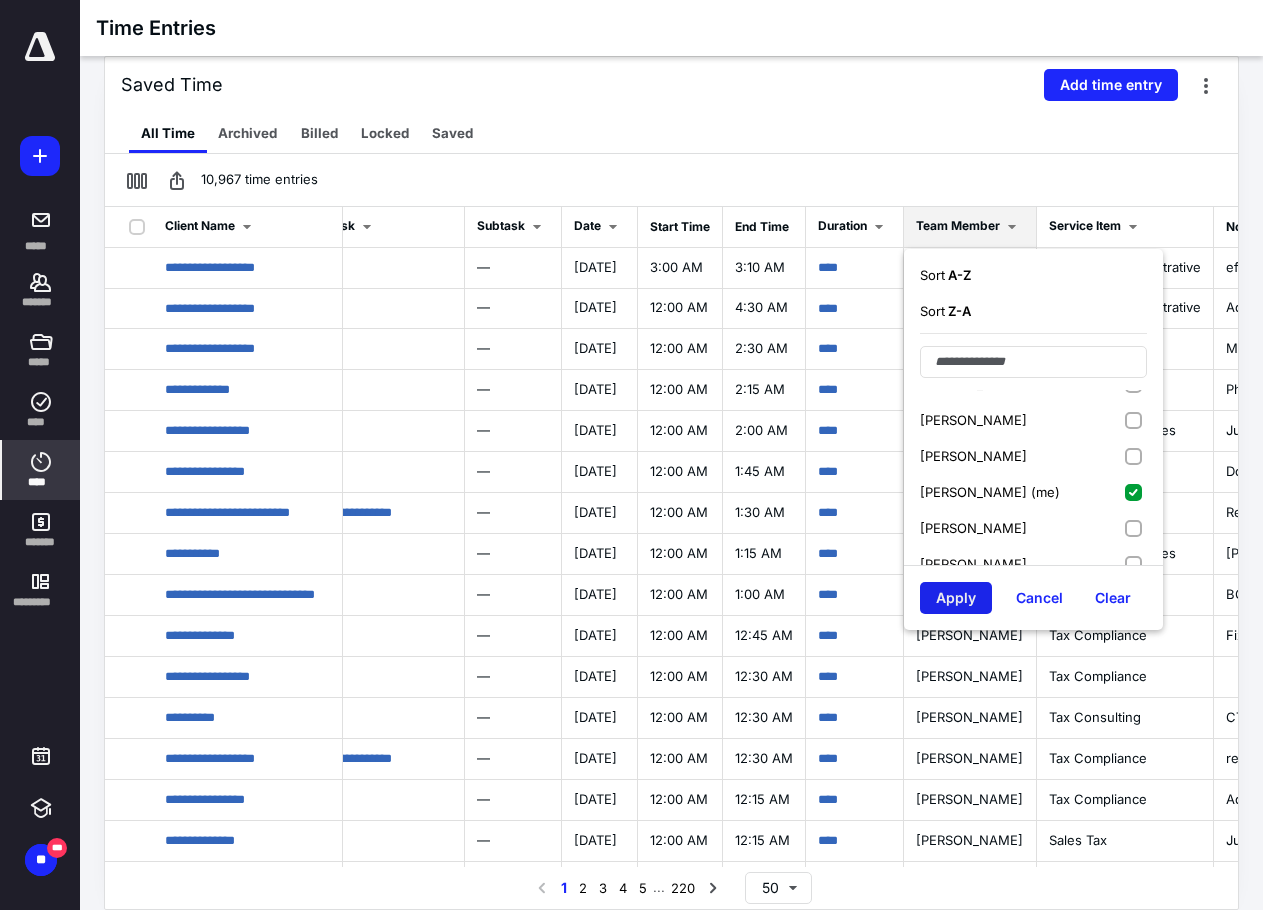 click on "Apply" at bounding box center (956, 598) 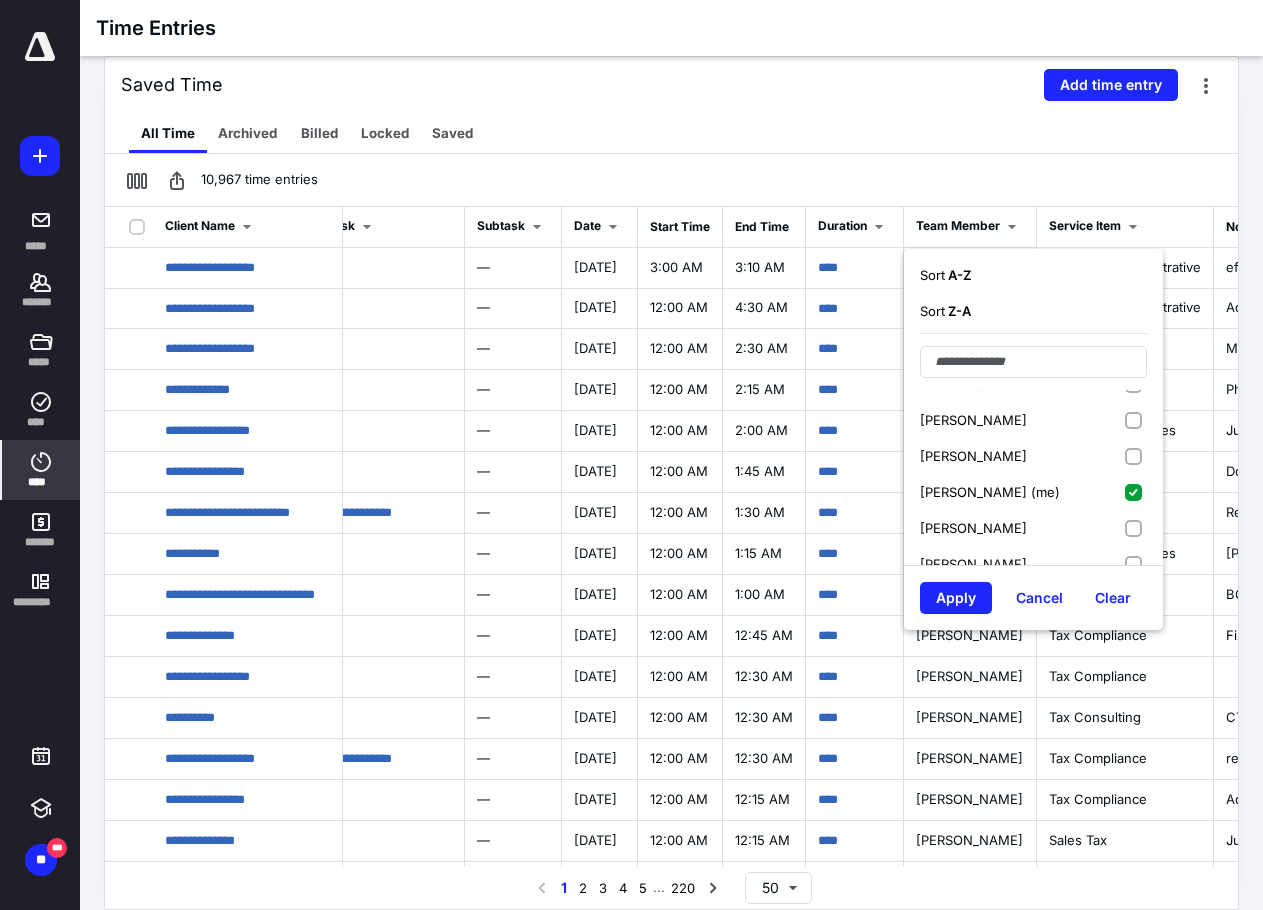 scroll, scrollTop: 0, scrollLeft: 202, axis: horizontal 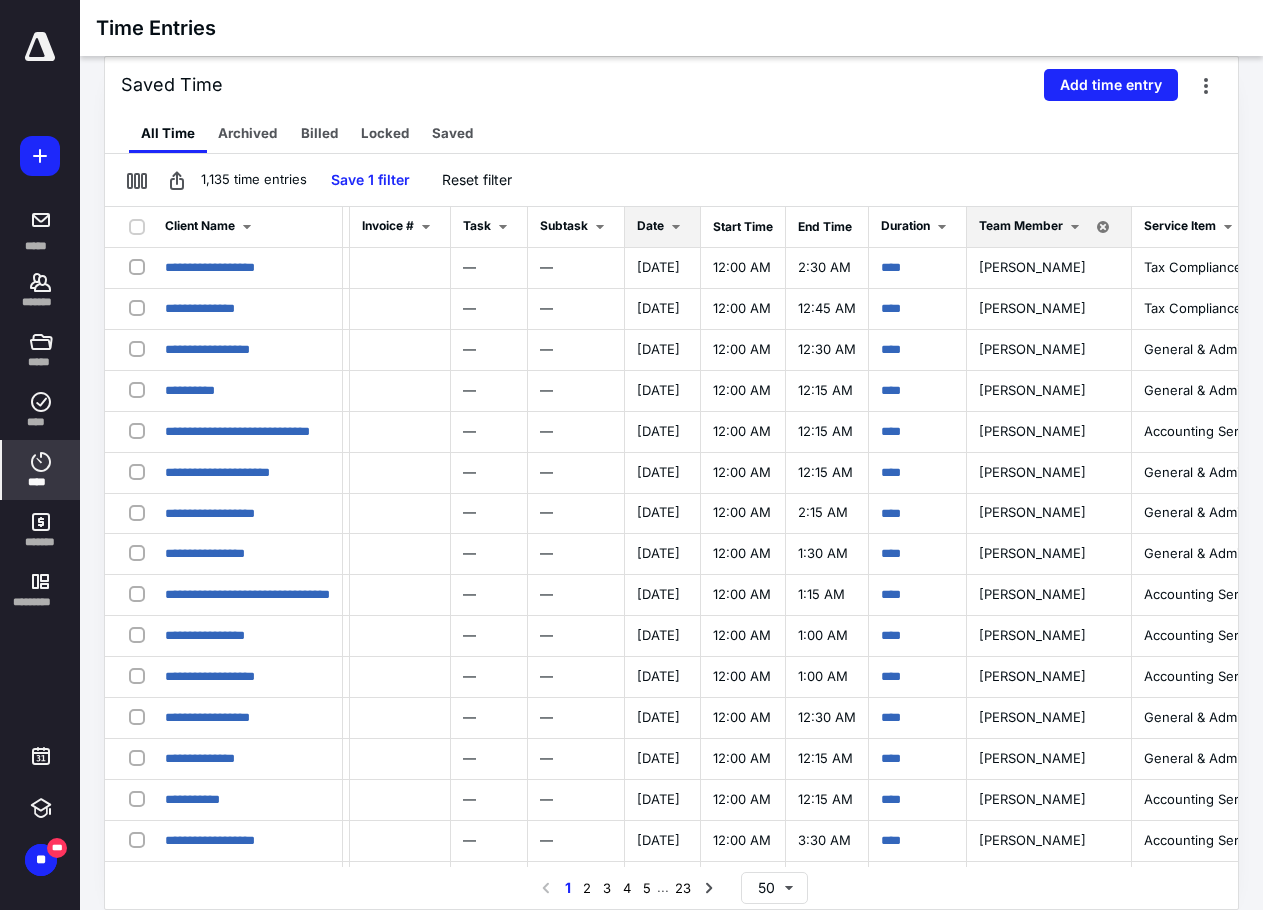 click at bounding box center [676, 227] 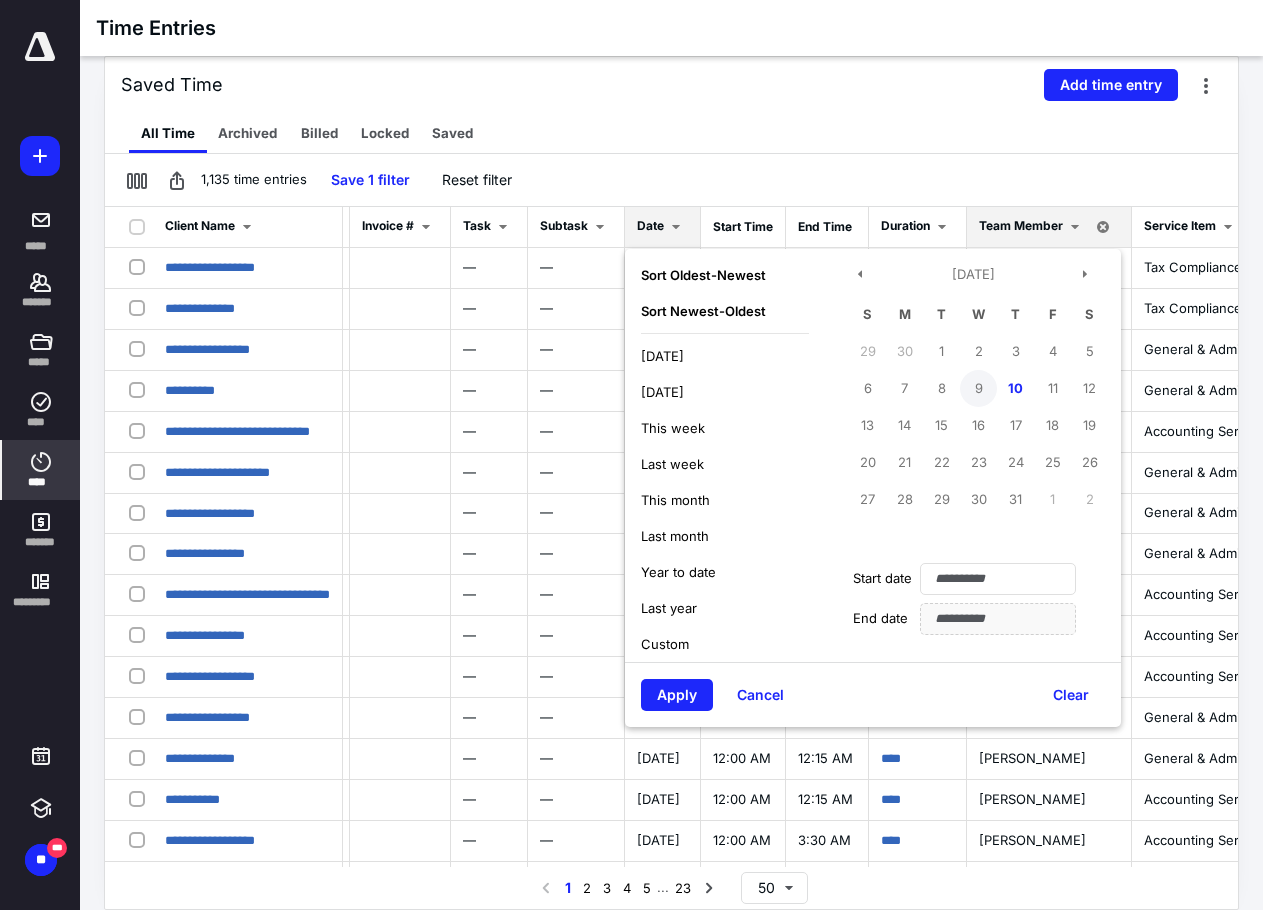 click on "9" at bounding box center [978, 388] 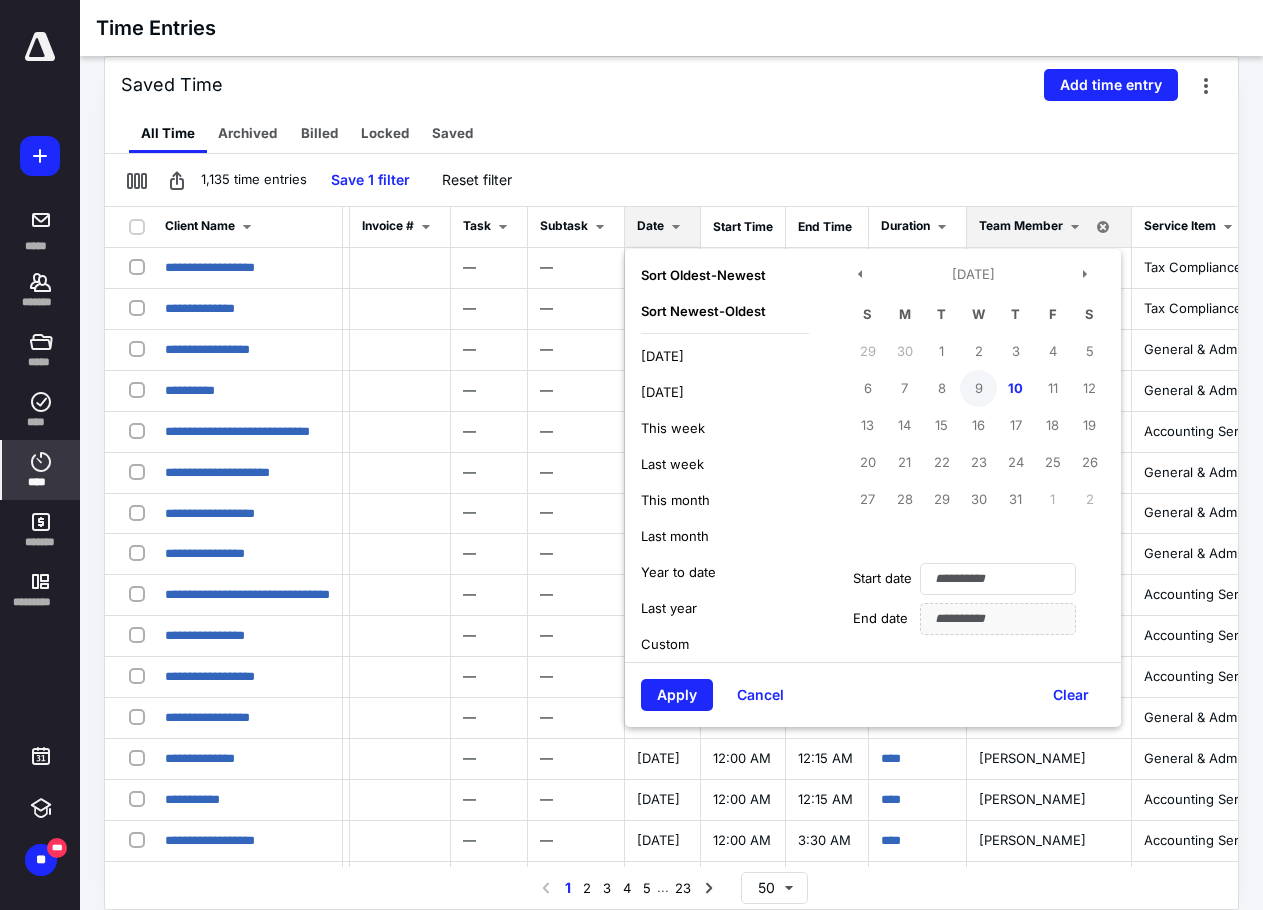 type on "**********" 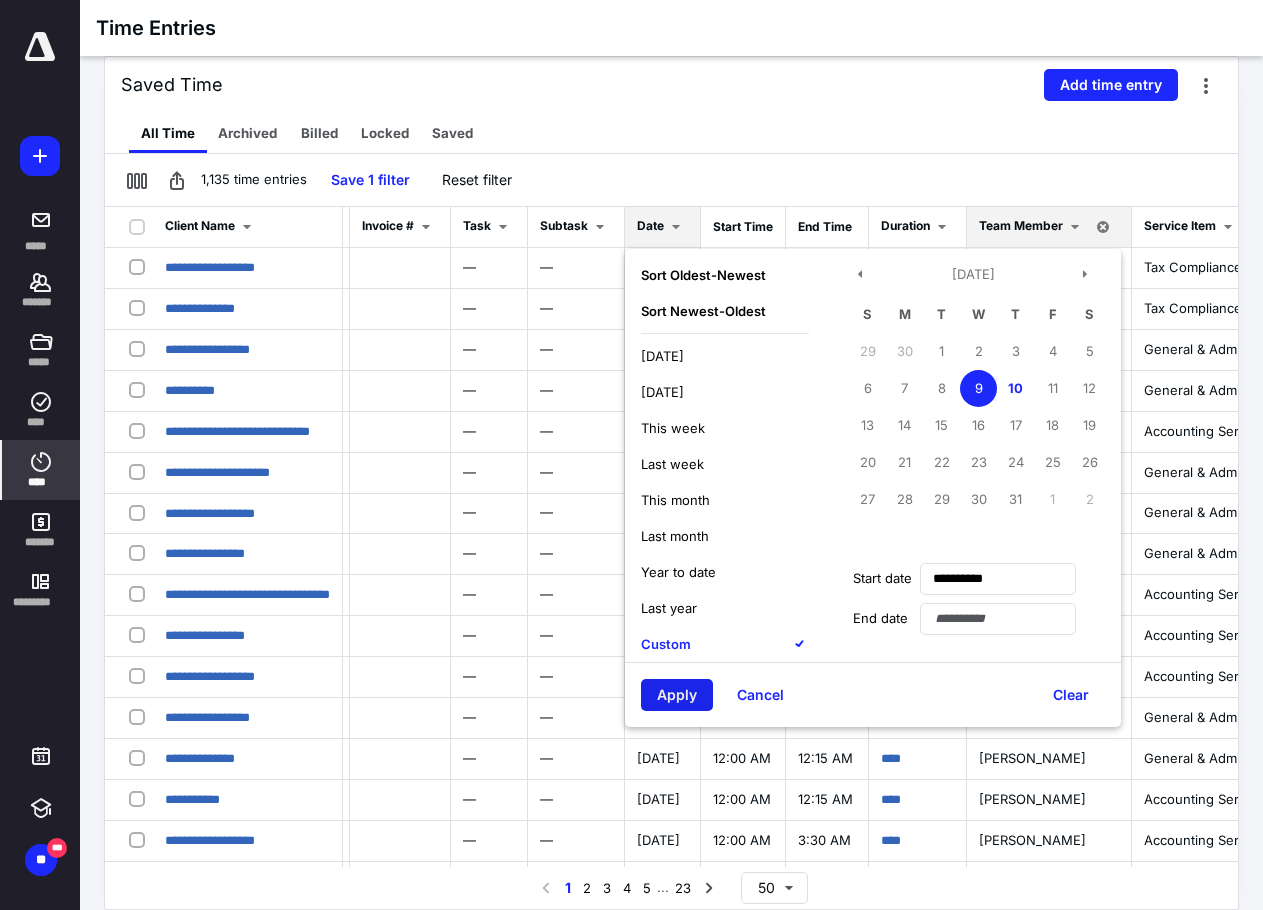 click on "Apply" at bounding box center [677, 695] 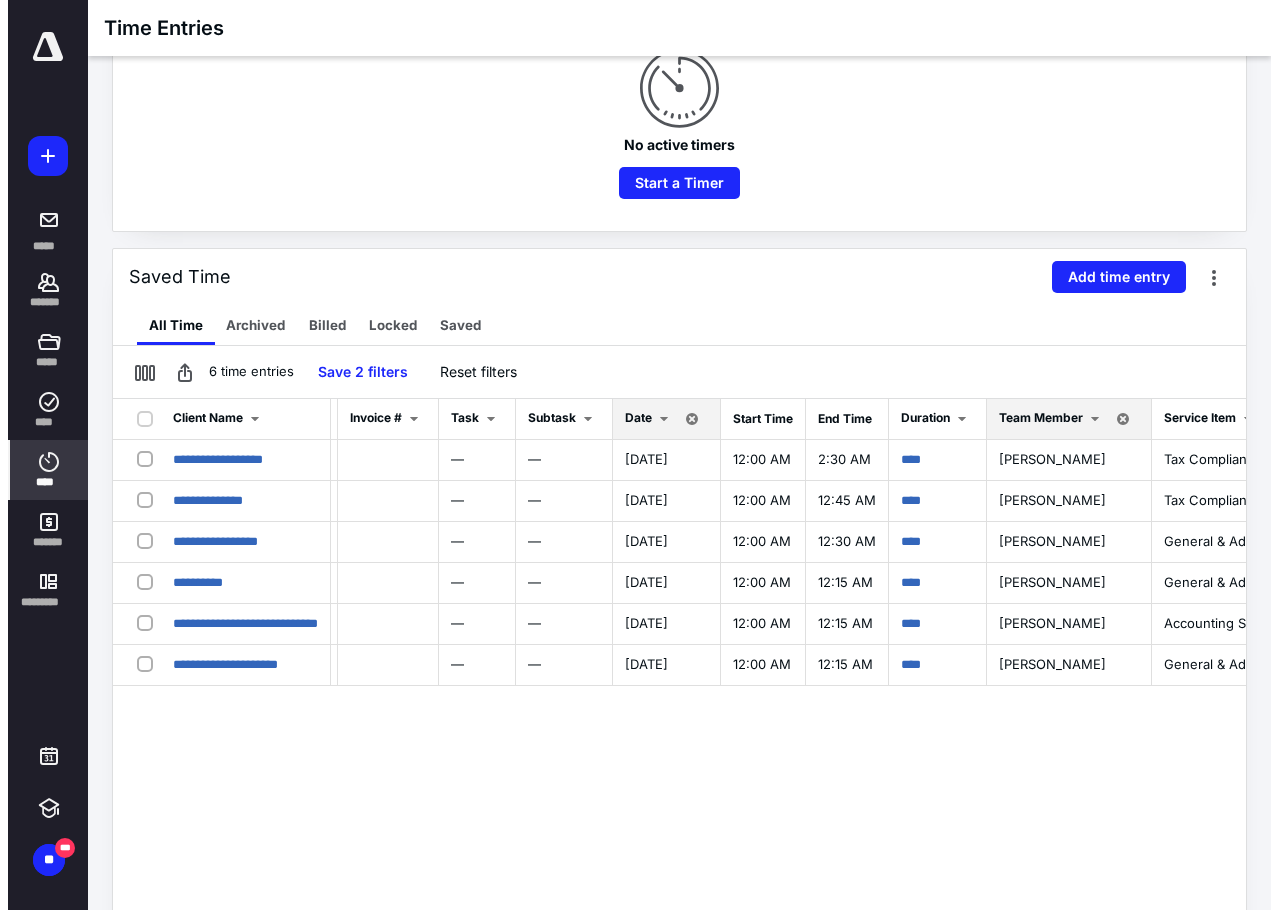 scroll, scrollTop: 300, scrollLeft: 0, axis: vertical 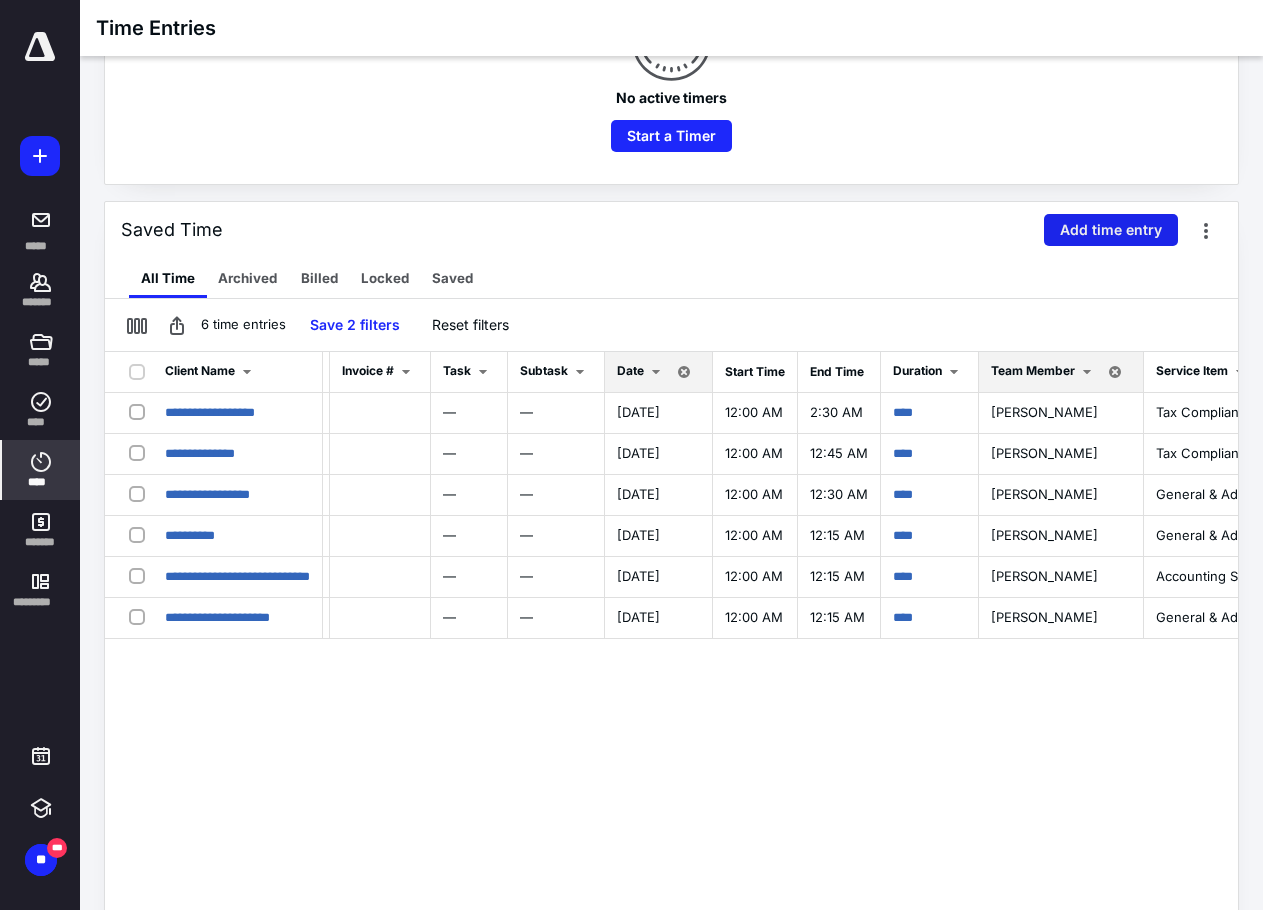 click on "Add time entry" at bounding box center [1111, 230] 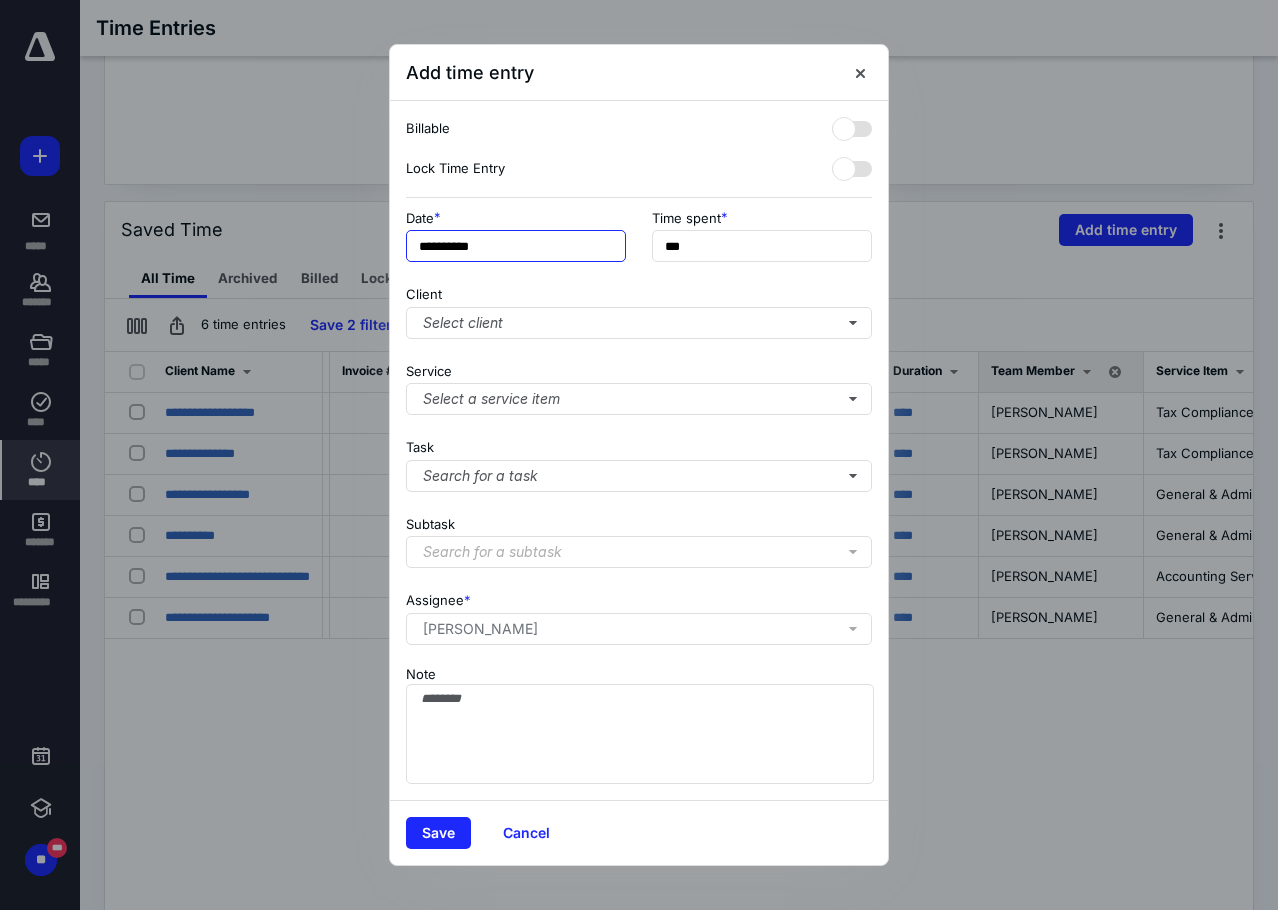 click on "**********" at bounding box center (516, 246) 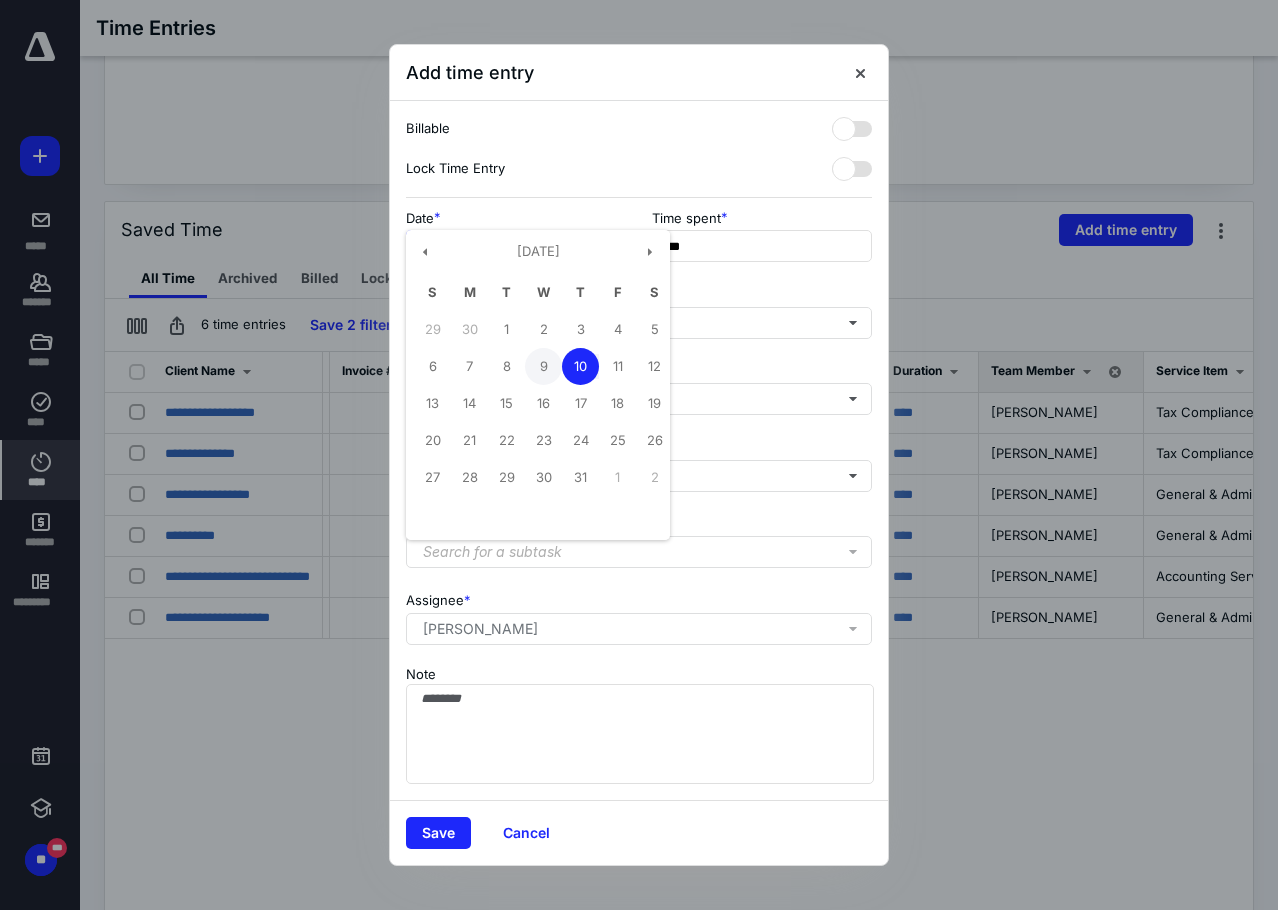 click on "9" at bounding box center [543, 366] 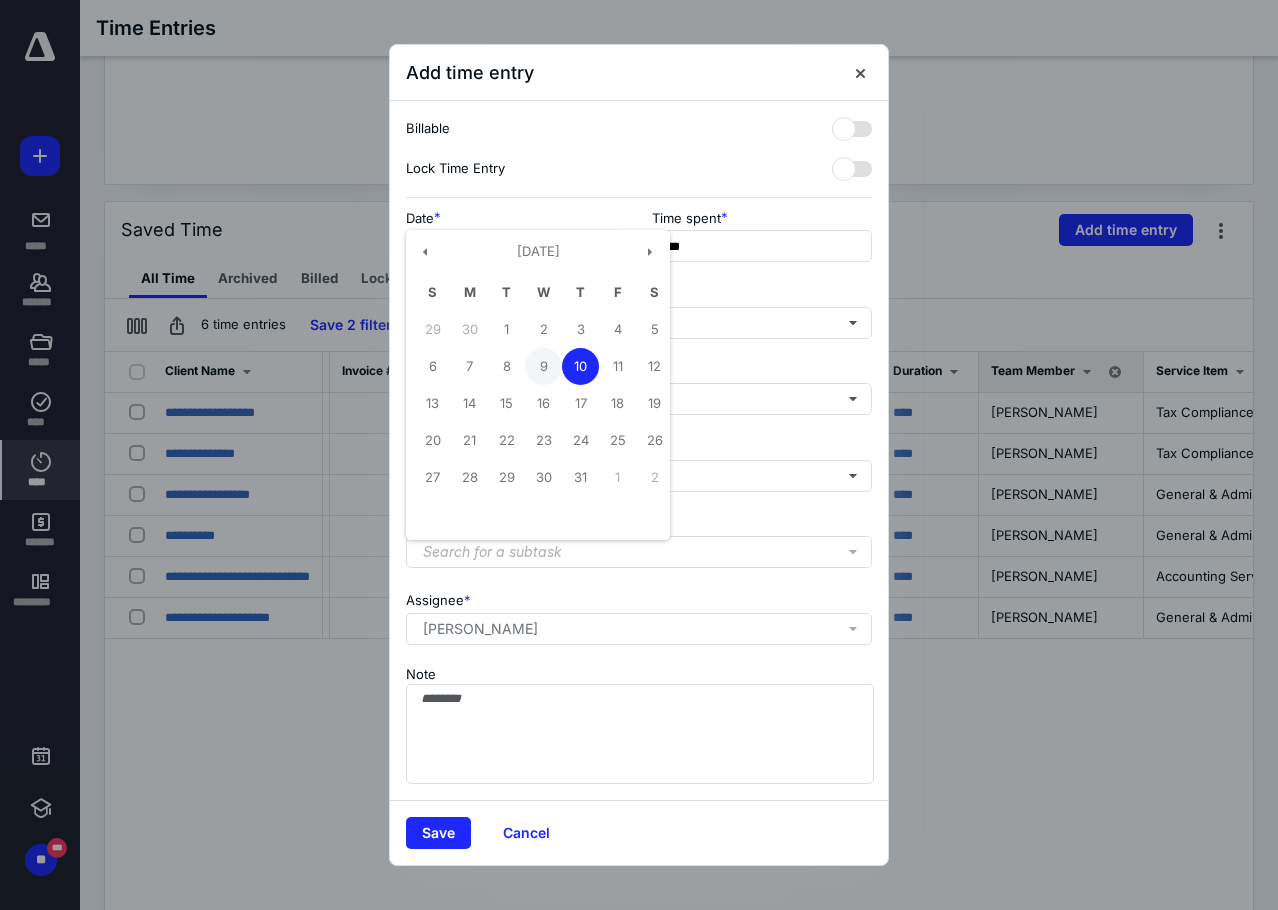 type on "**********" 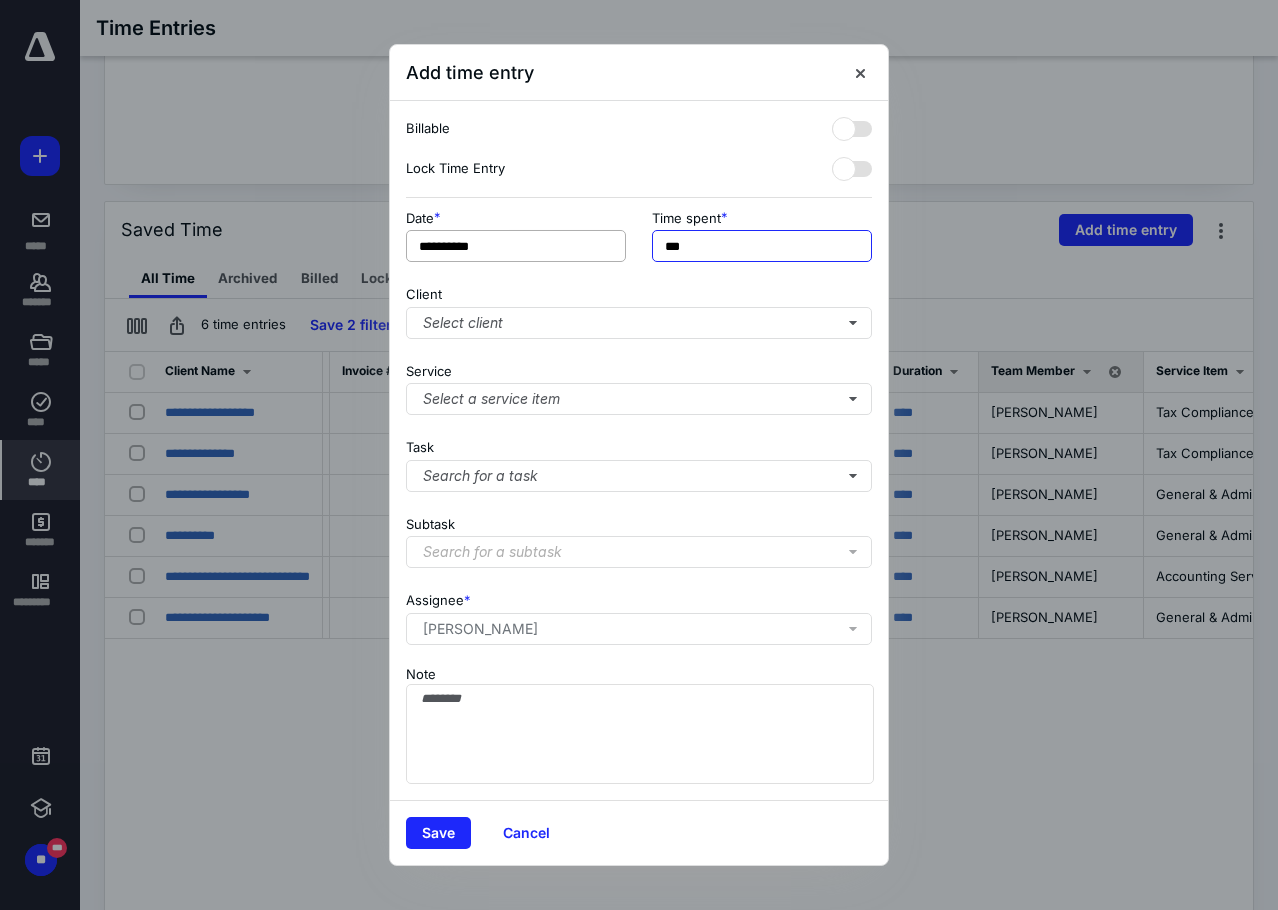 drag, startPoint x: 711, startPoint y: 252, endPoint x: 601, endPoint y: 259, distance: 110.2225 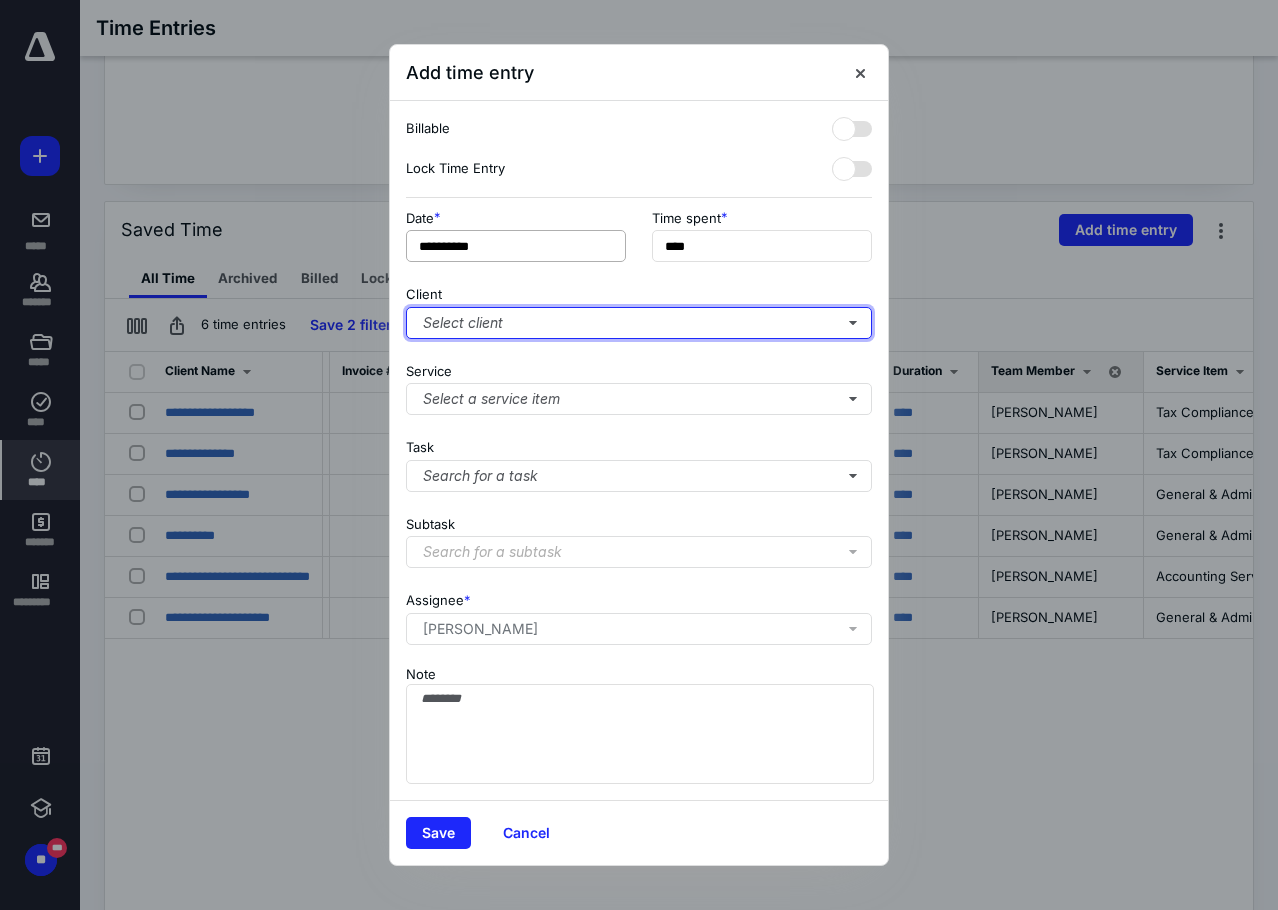 type on "***" 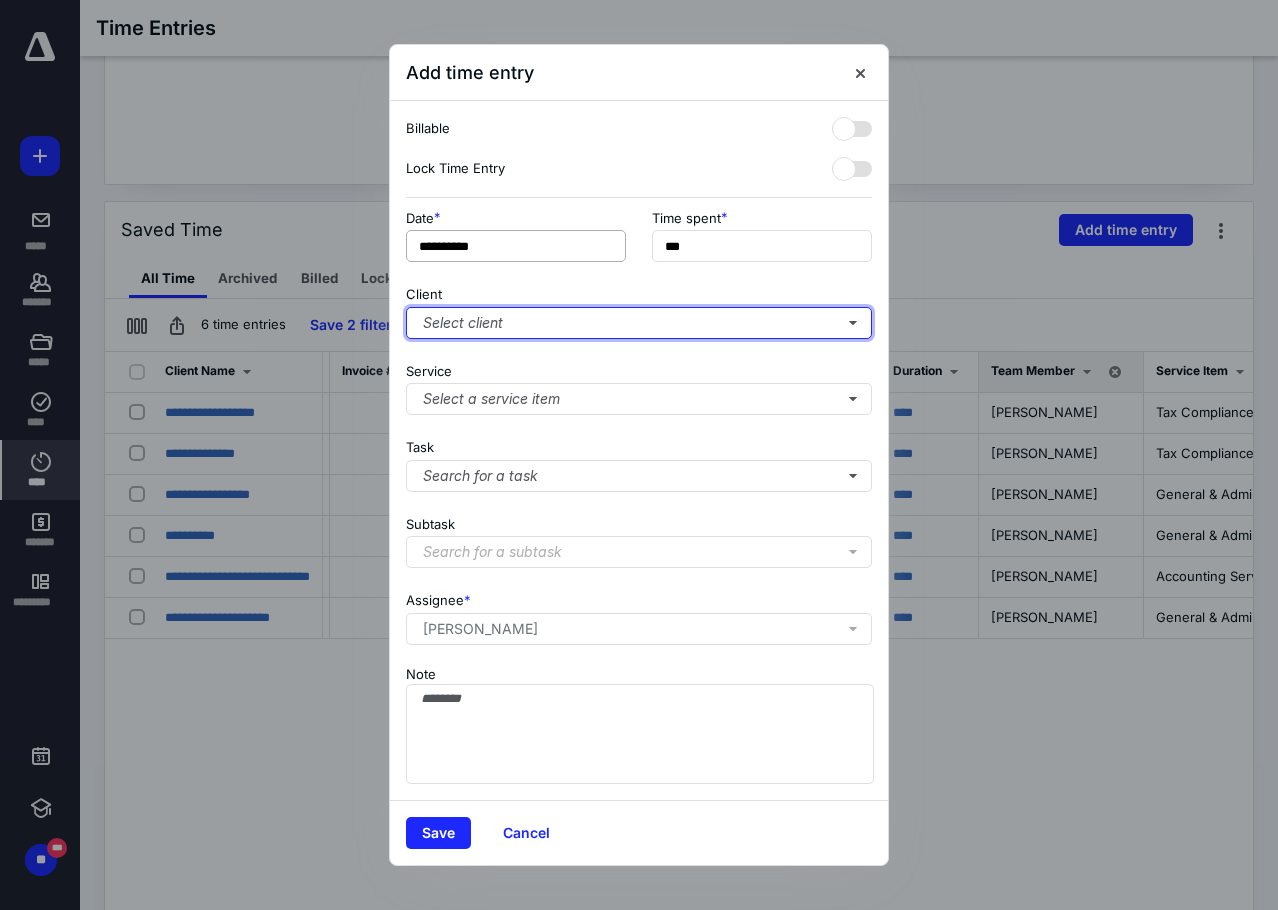 type 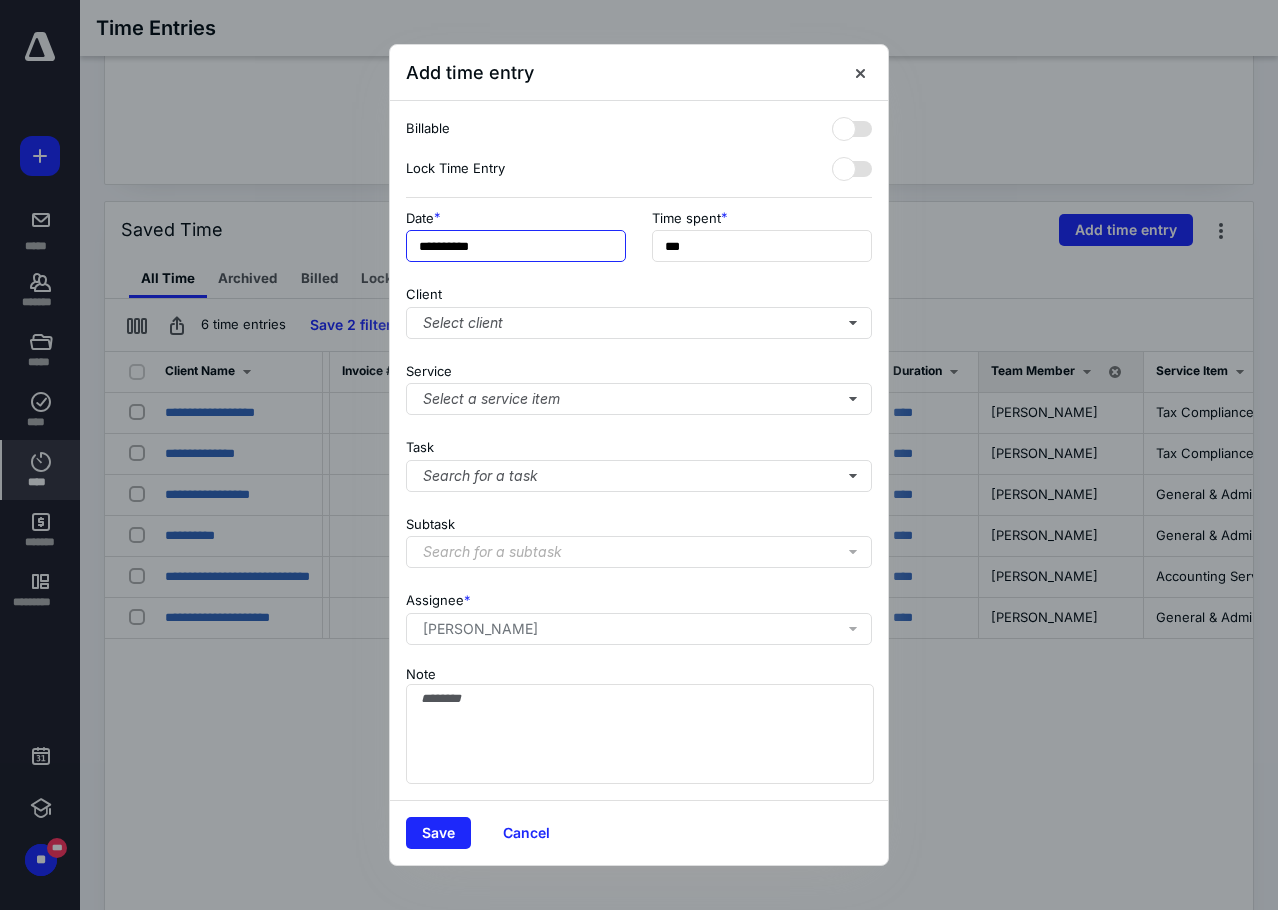 click on "**********" at bounding box center (516, 246) 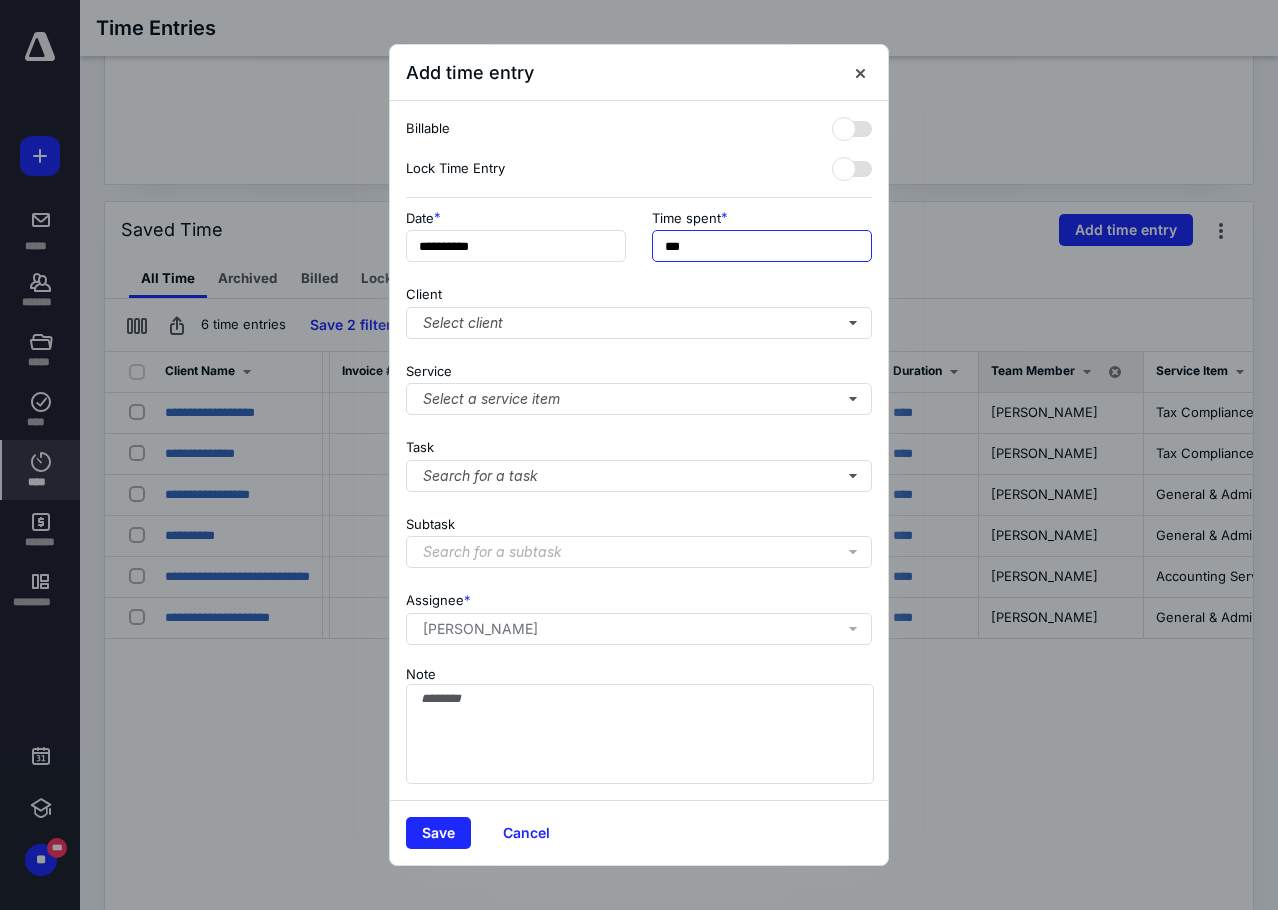 click on "***" at bounding box center [762, 246] 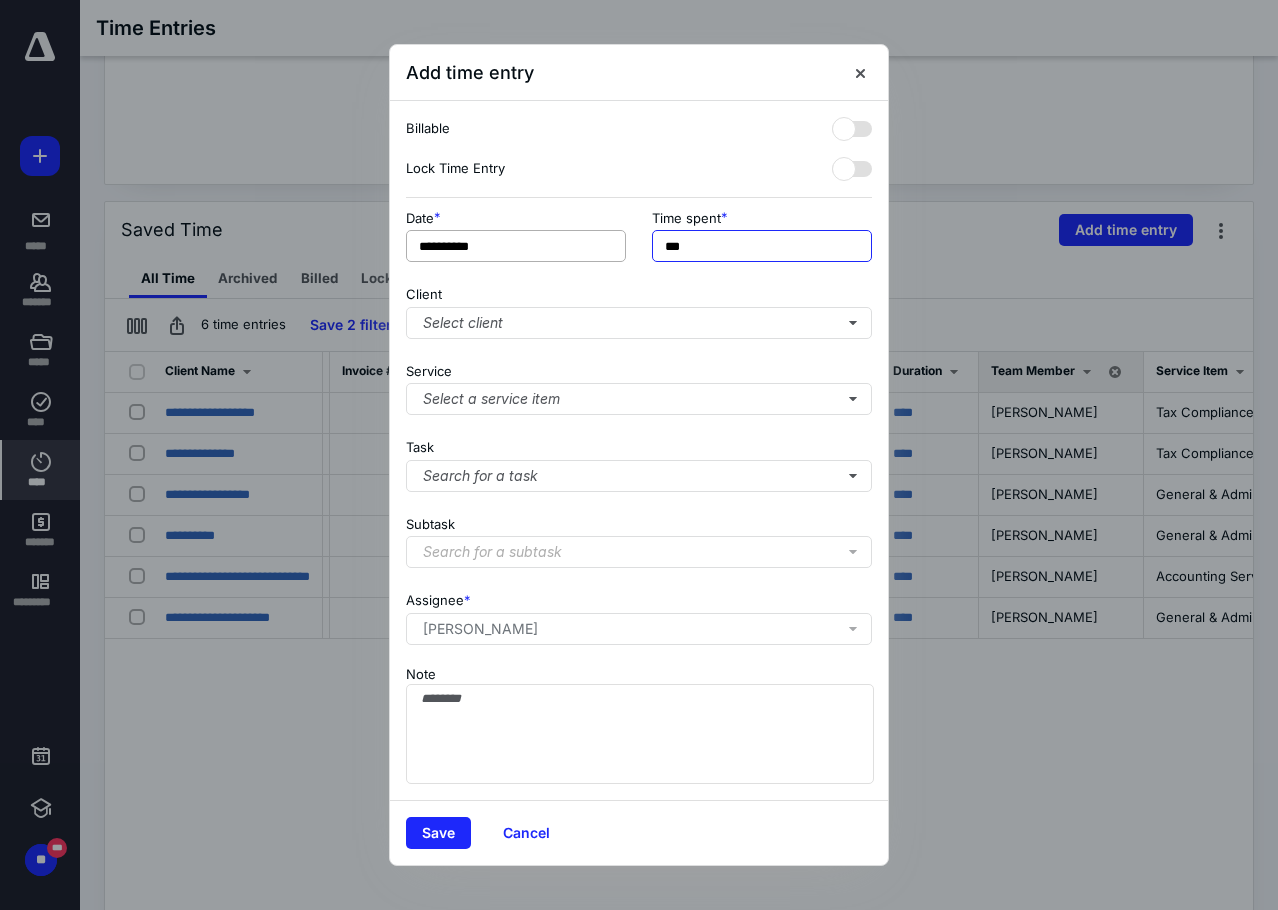 drag, startPoint x: 726, startPoint y: 254, endPoint x: 528, endPoint y: 255, distance: 198.00252 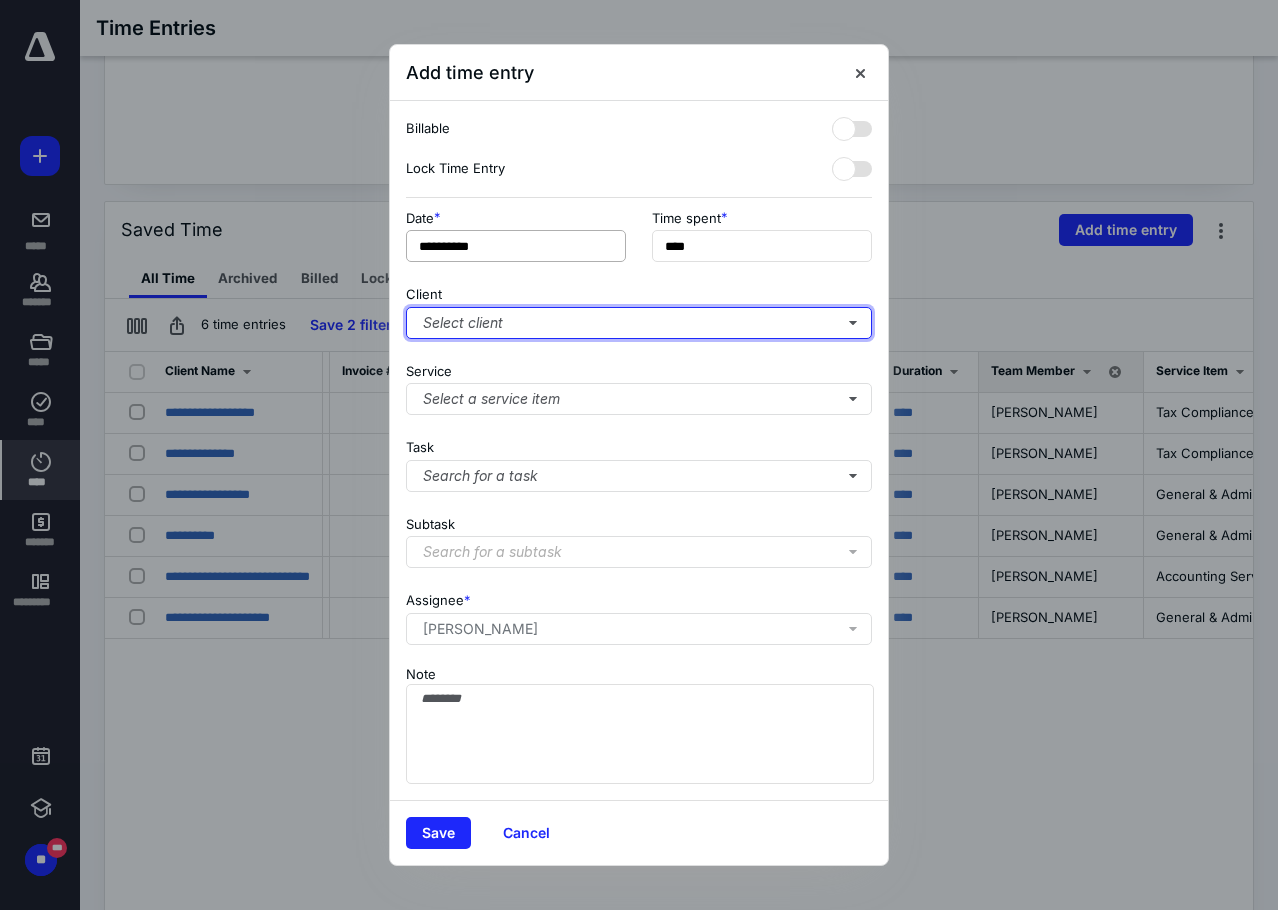 type on "***" 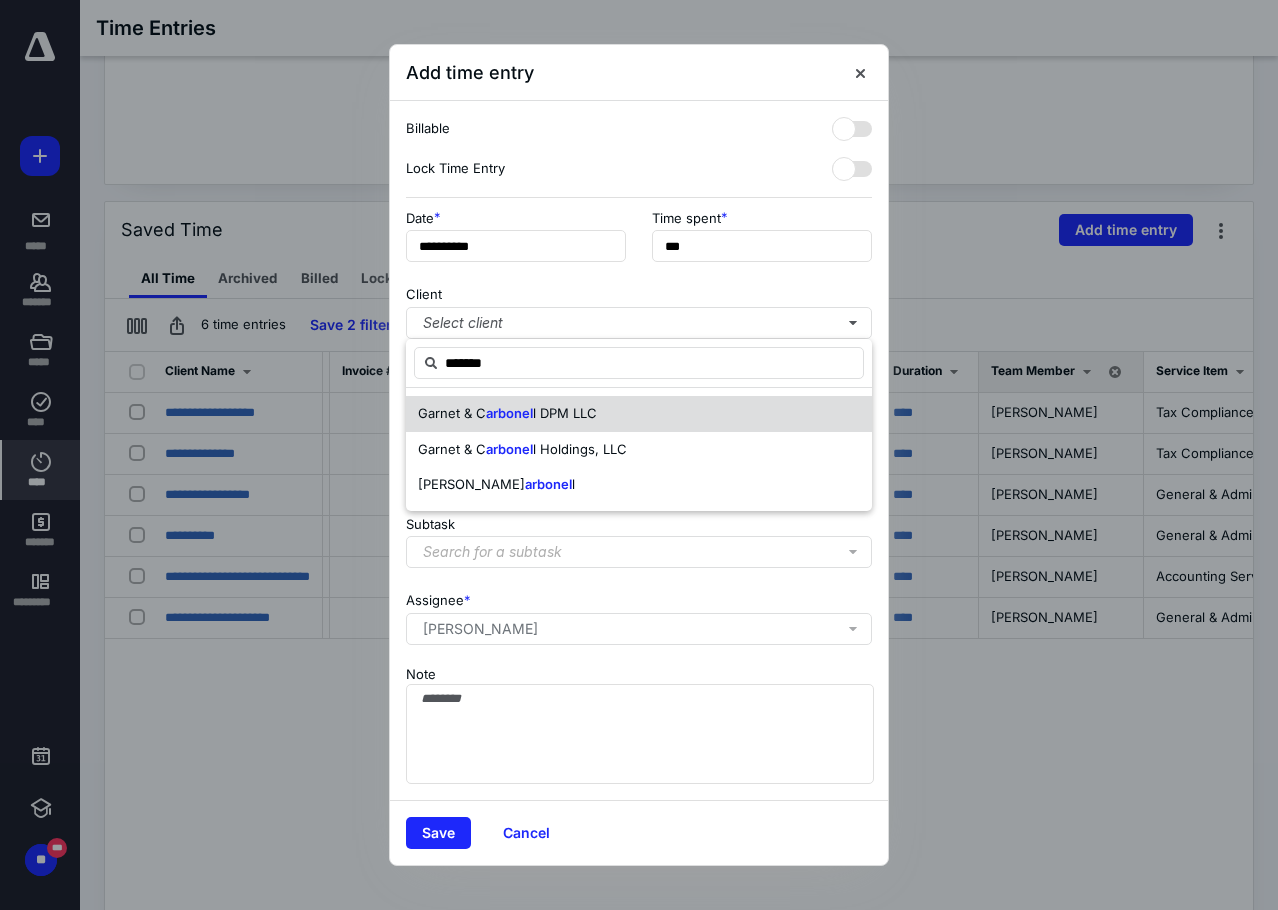 click on "Garnet & C arbonel l DPM LLC" at bounding box center (639, 414) 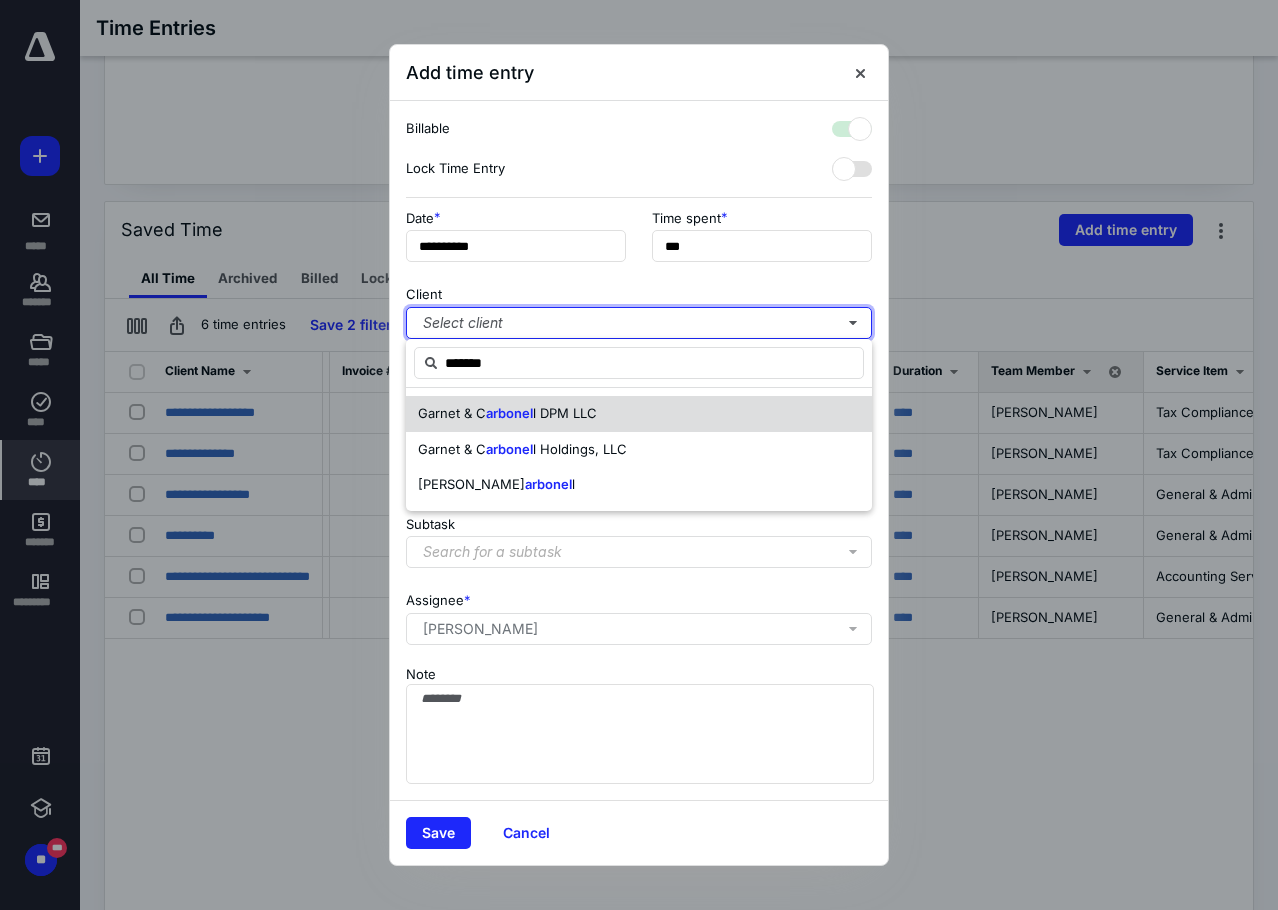checkbox on "true" 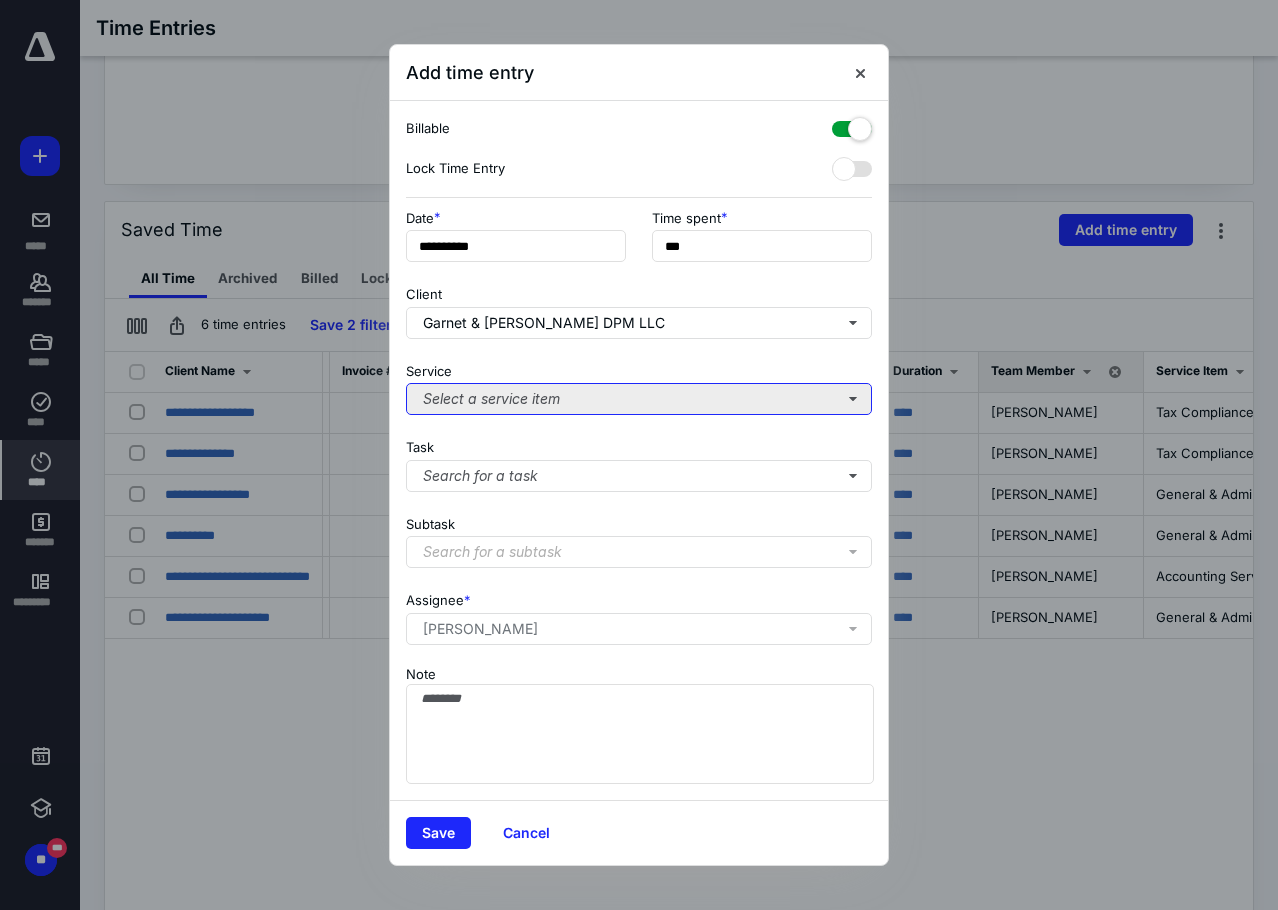 click on "Select a service item" at bounding box center [639, 399] 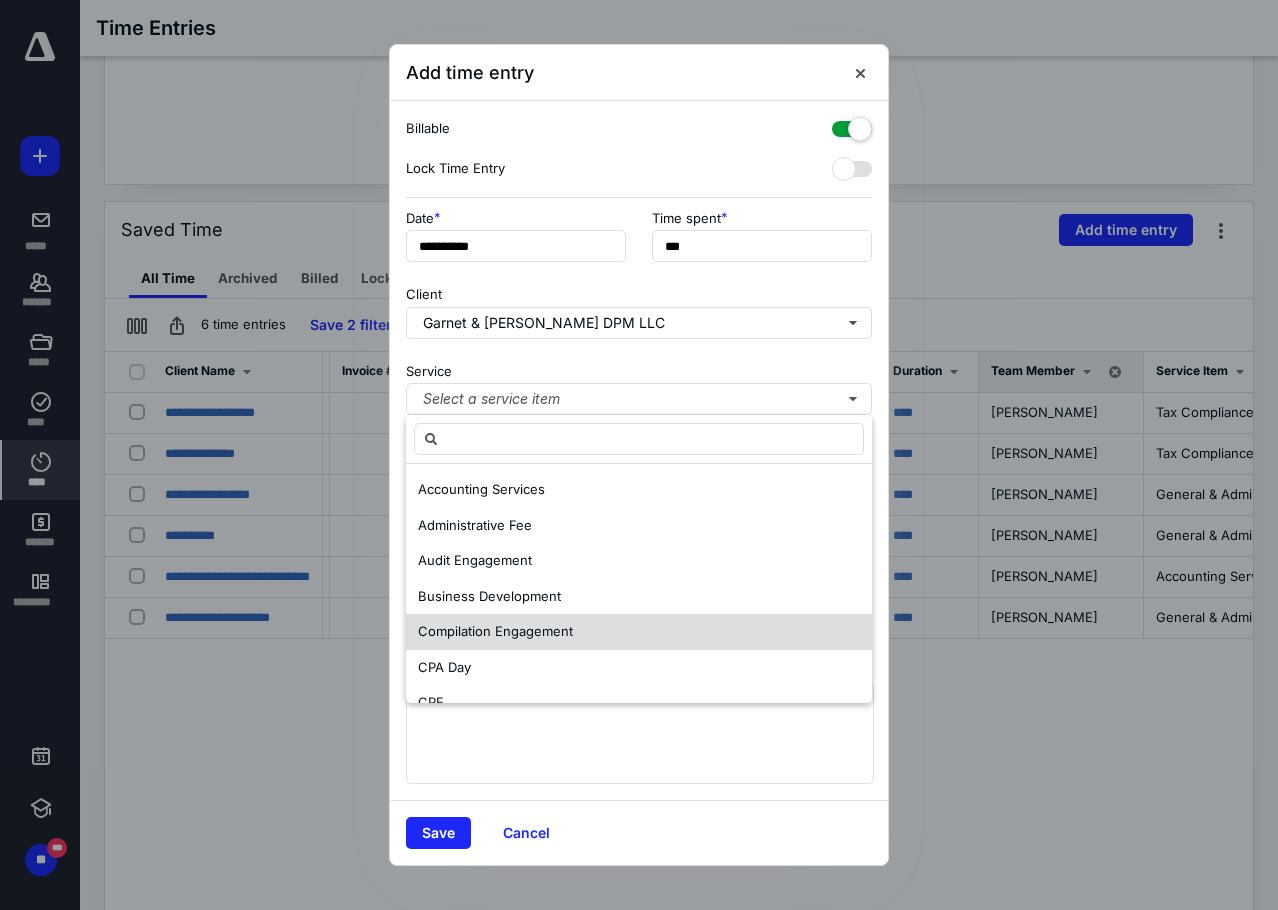 scroll, scrollTop: 100, scrollLeft: 0, axis: vertical 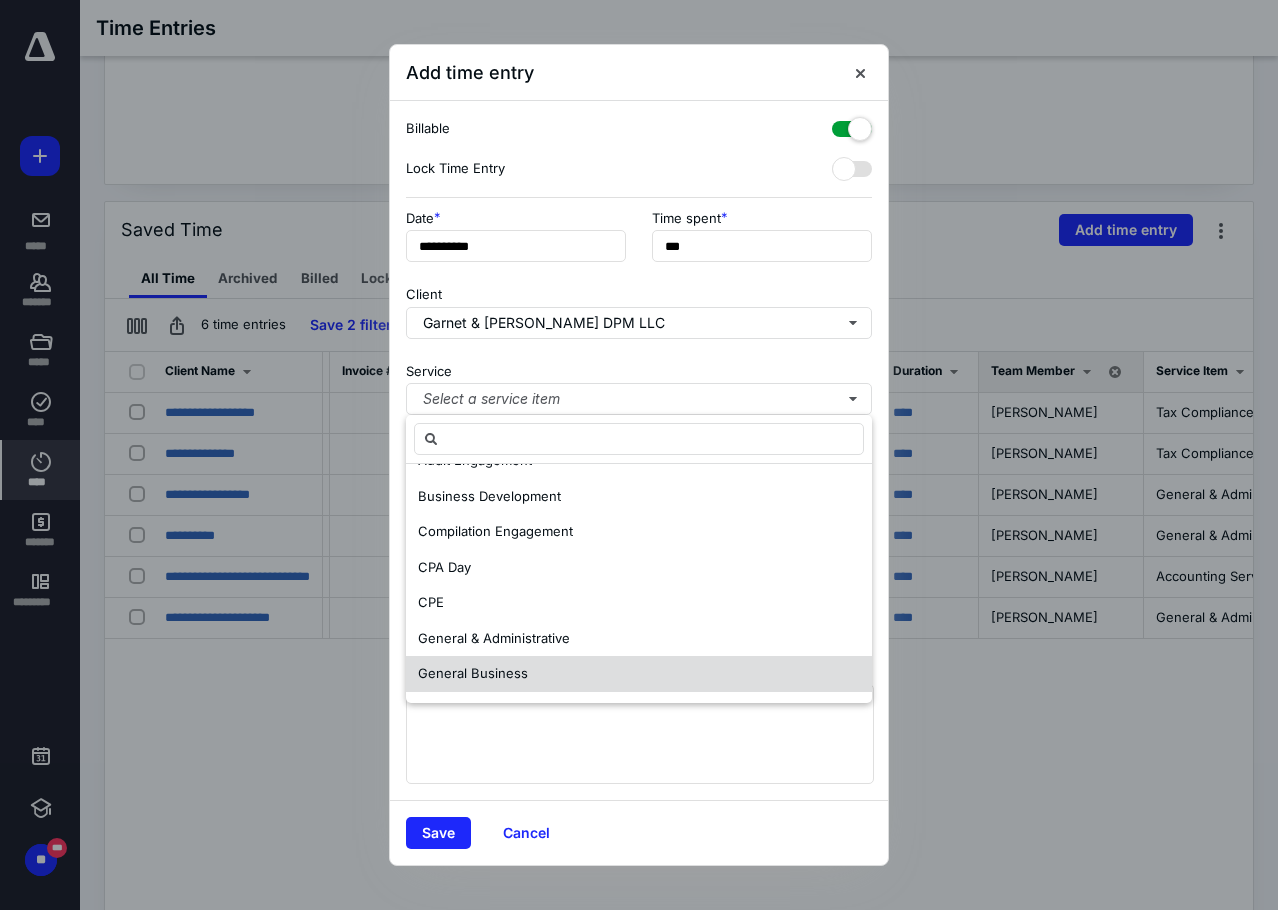 click on "General Business" at bounding box center [473, 673] 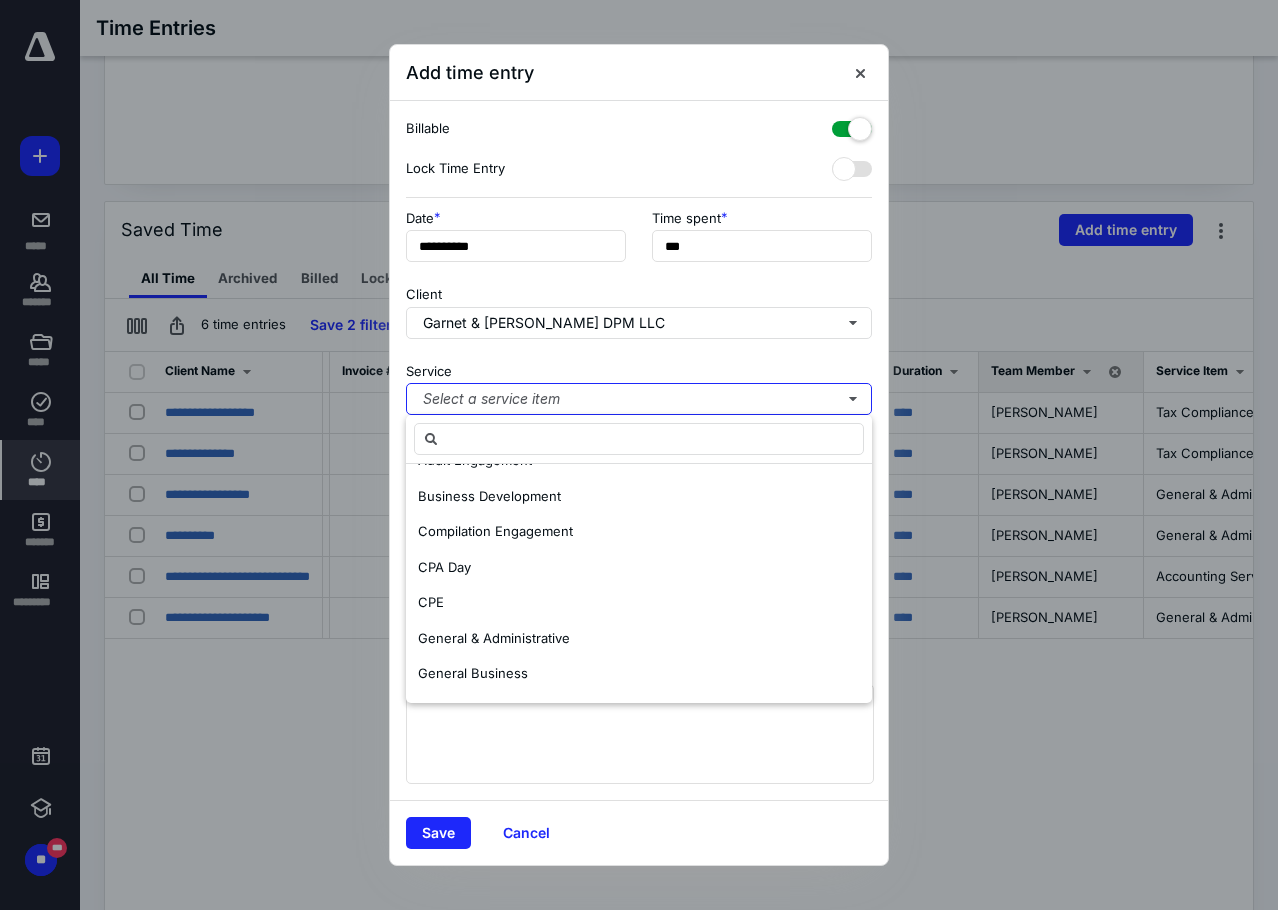 scroll, scrollTop: 0, scrollLeft: 0, axis: both 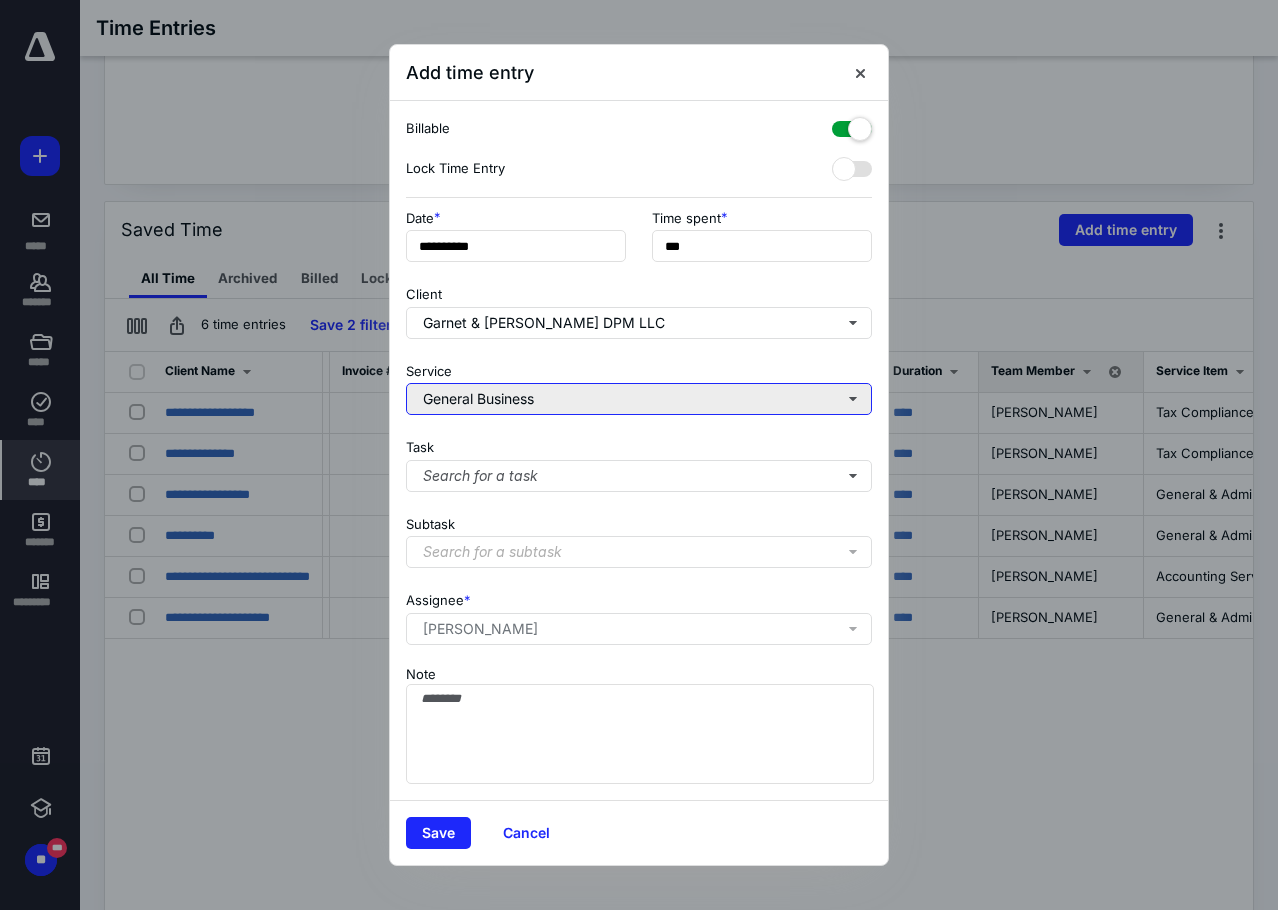 click on "General Business" at bounding box center [639, 399] 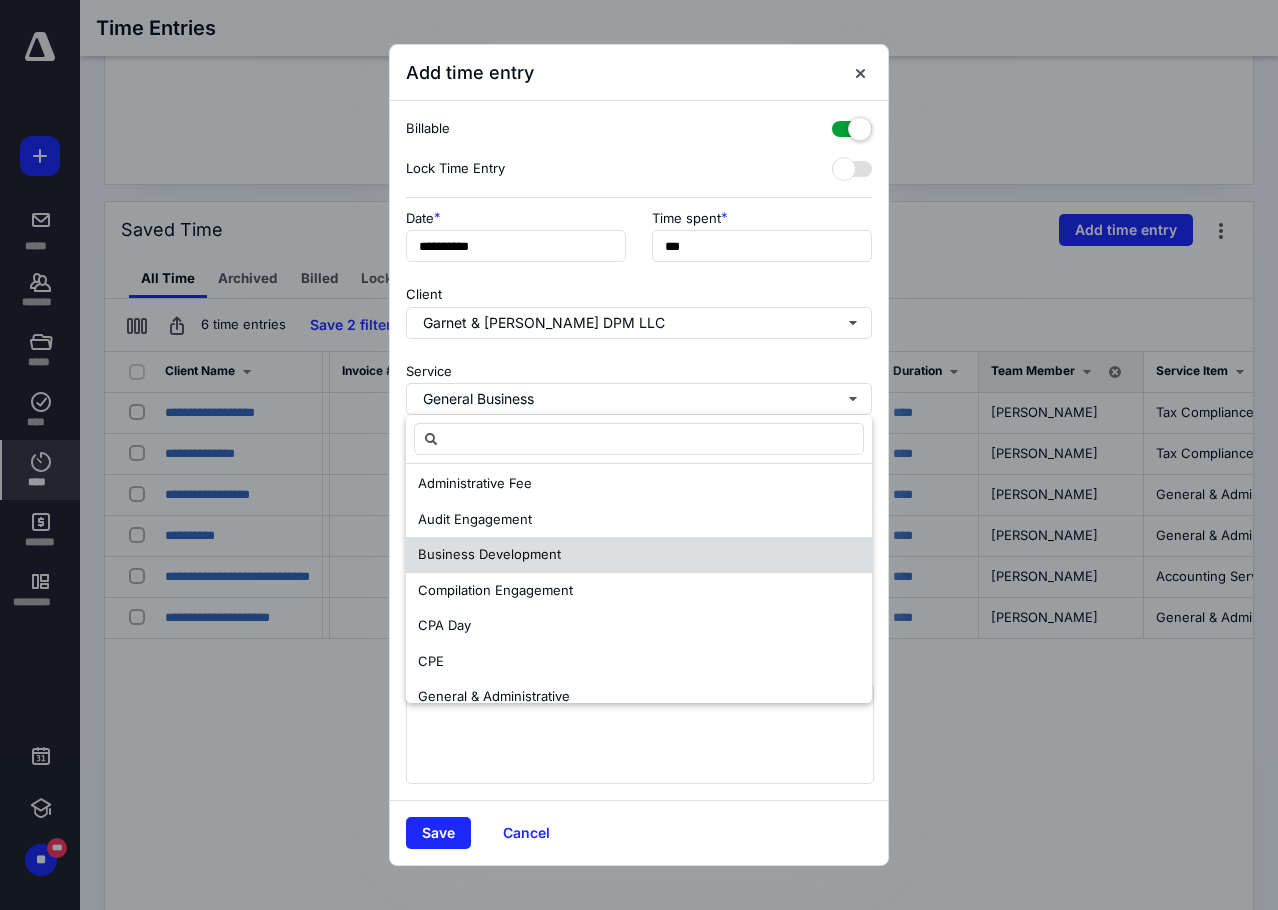 scroll, scrollTop: 100, scrollLeft: 0, axis: vertical 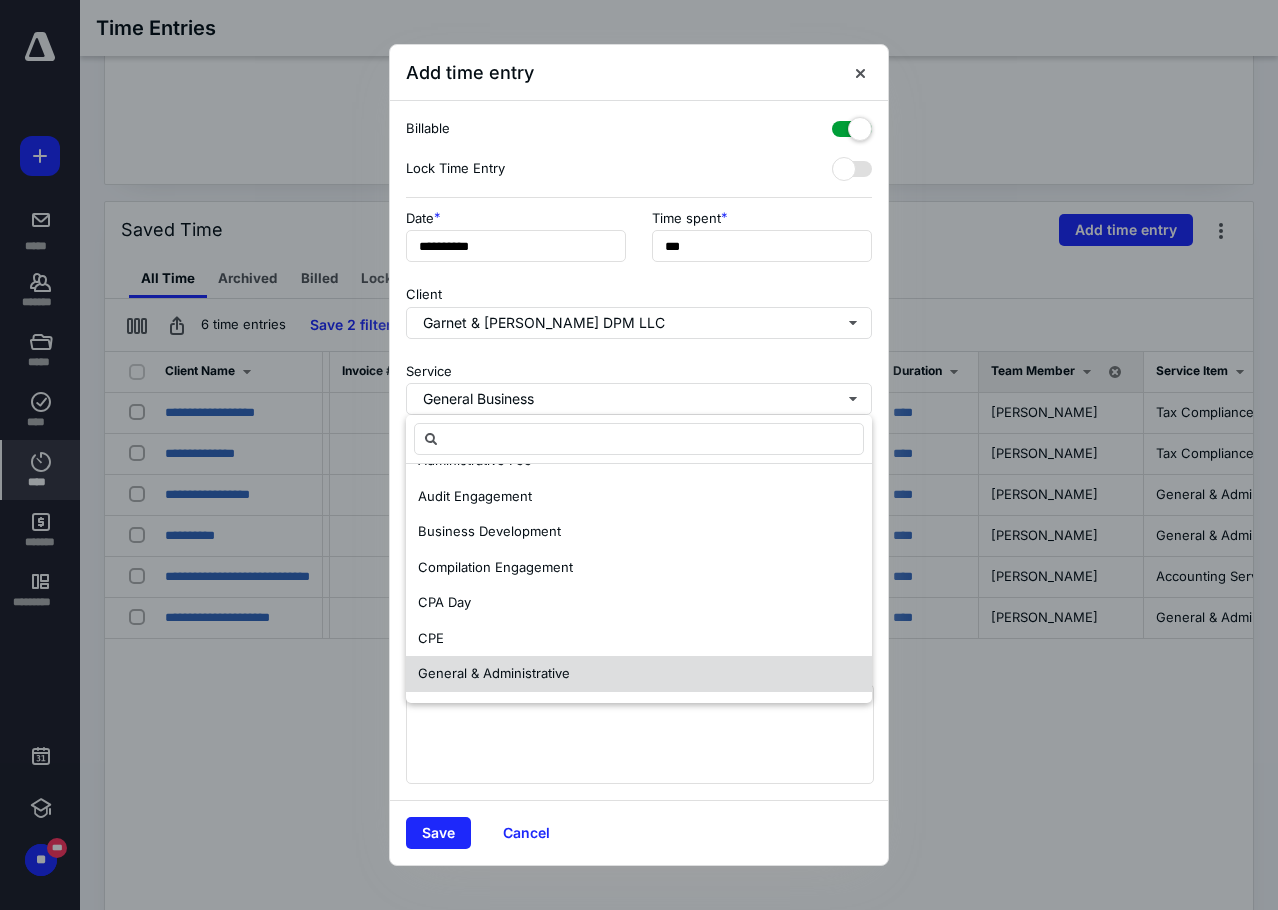 drag, startPoint x: 517, startPoint y: 667, endPoint x: 589, endPoint y: 664, distance: 72.06247 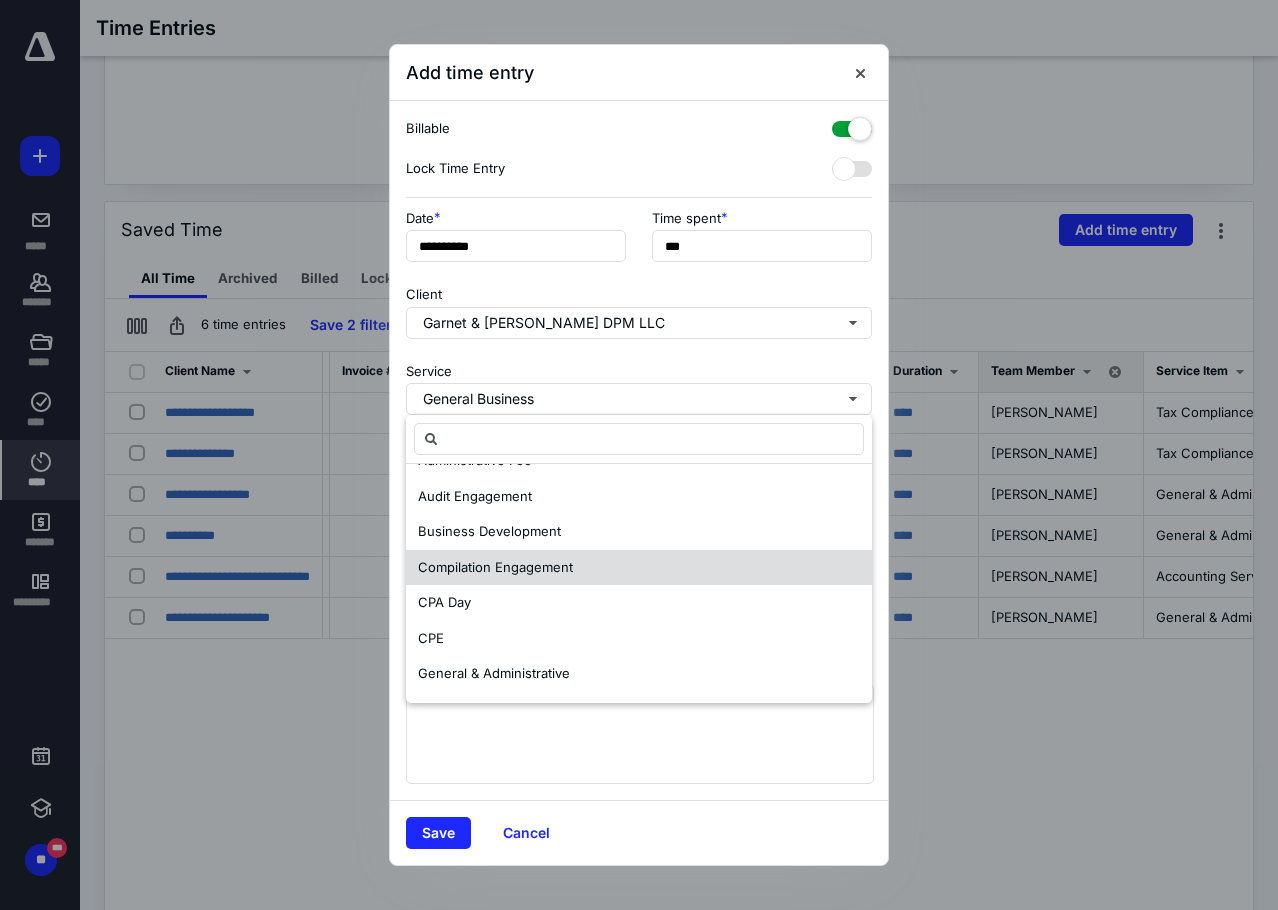 click on "General & Administrative" at bounding box center [494, 673] 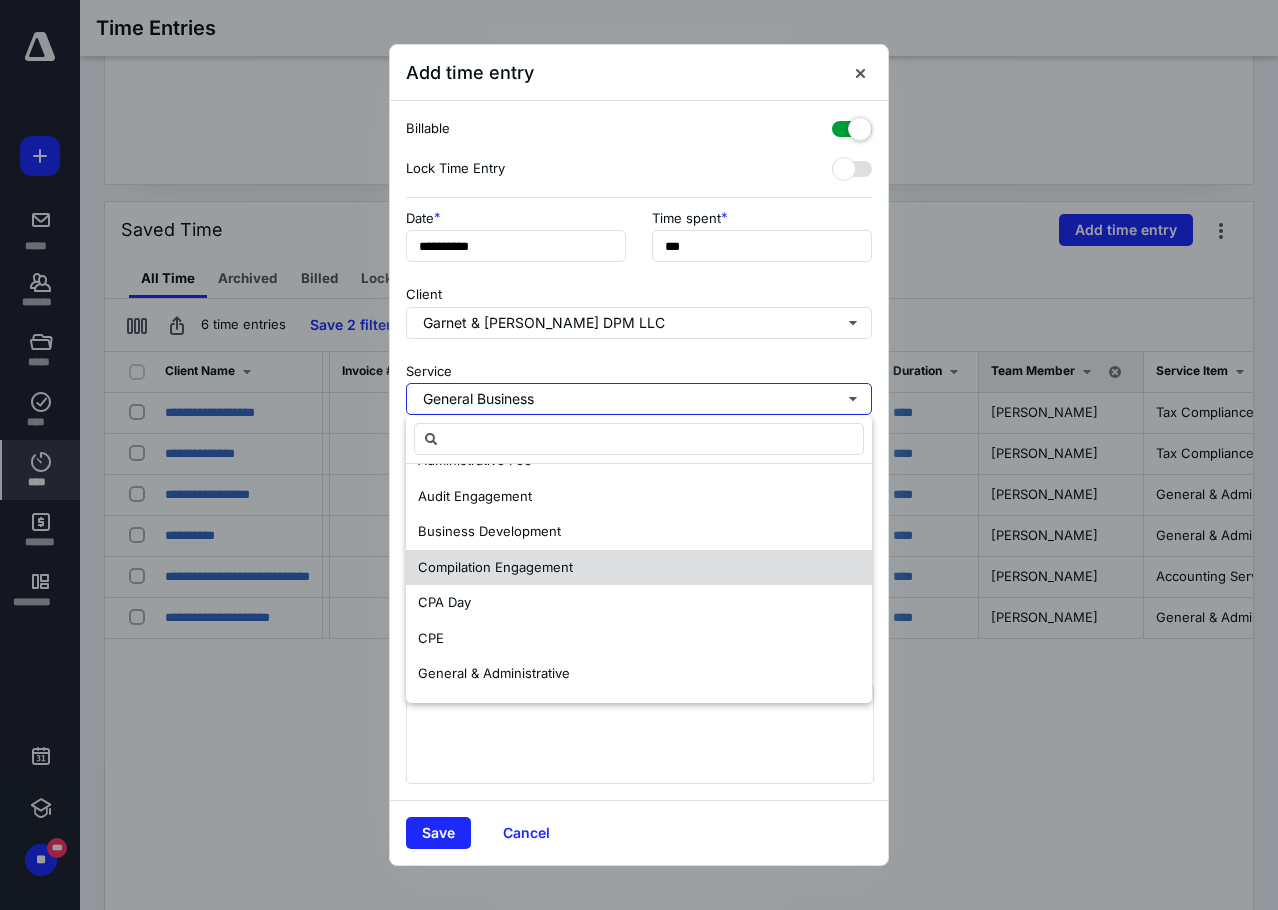 scroll, scrollTop: 0, scrollLeft: 0, axis: both 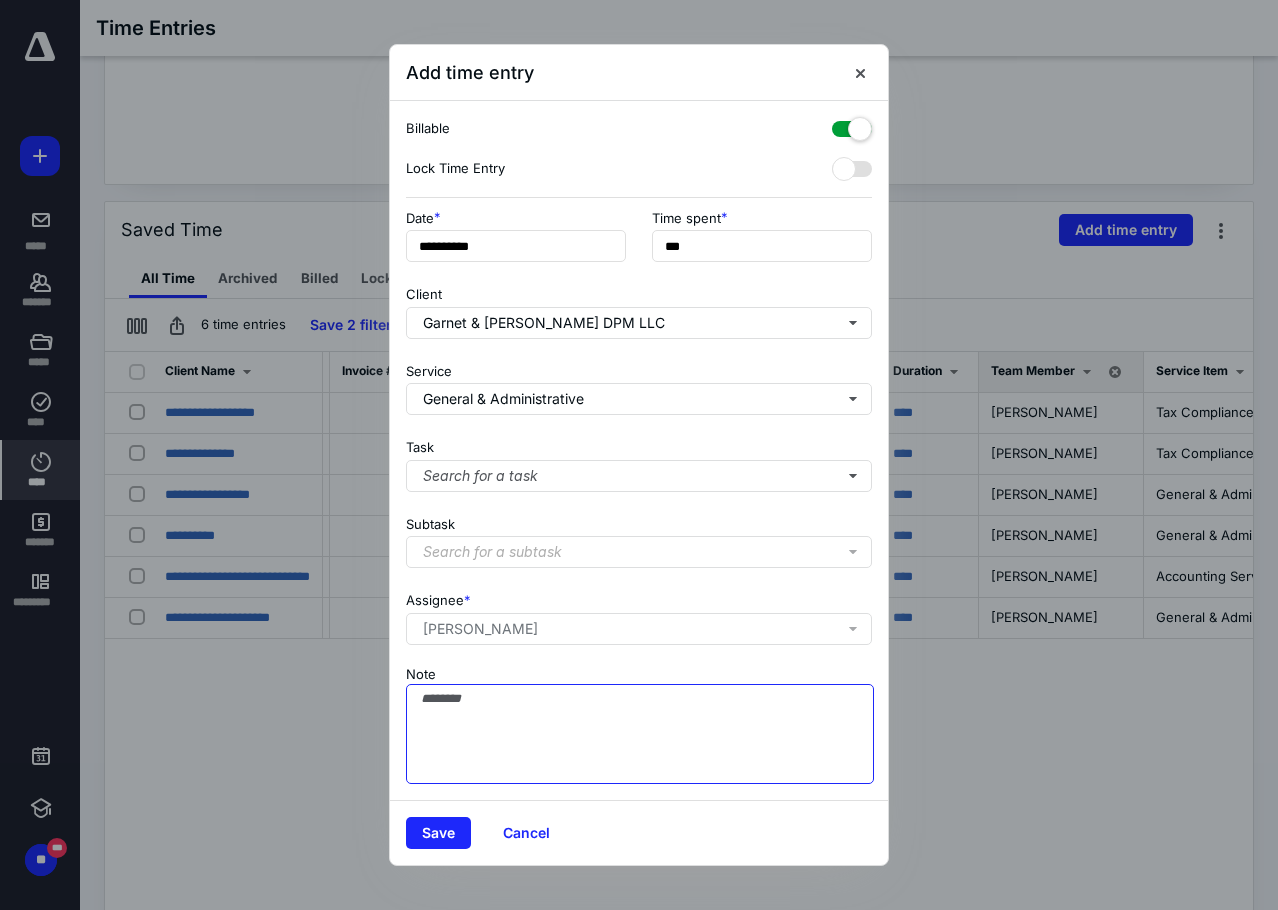 click on "Note" at bounding box center [640, 734] 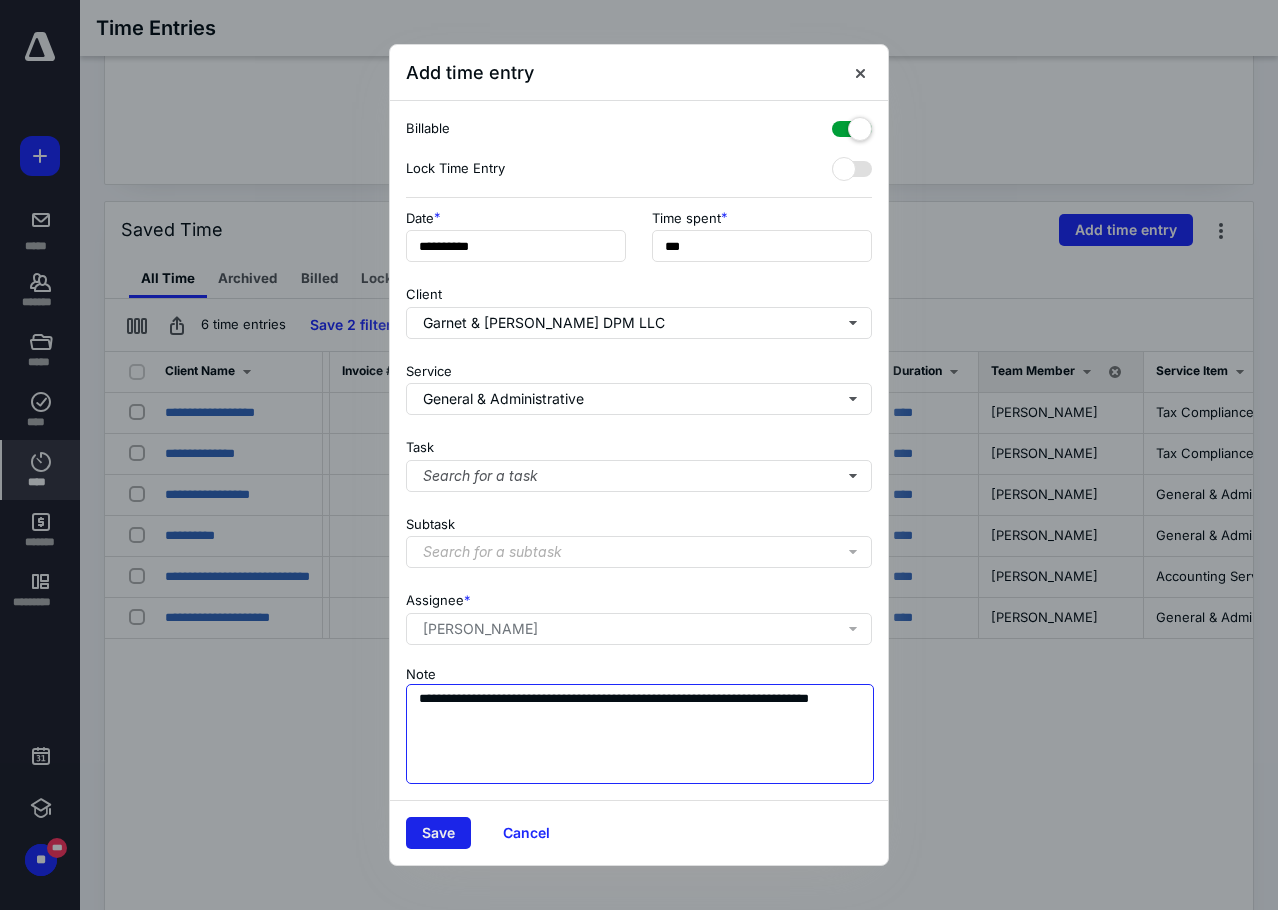 type on "**********" 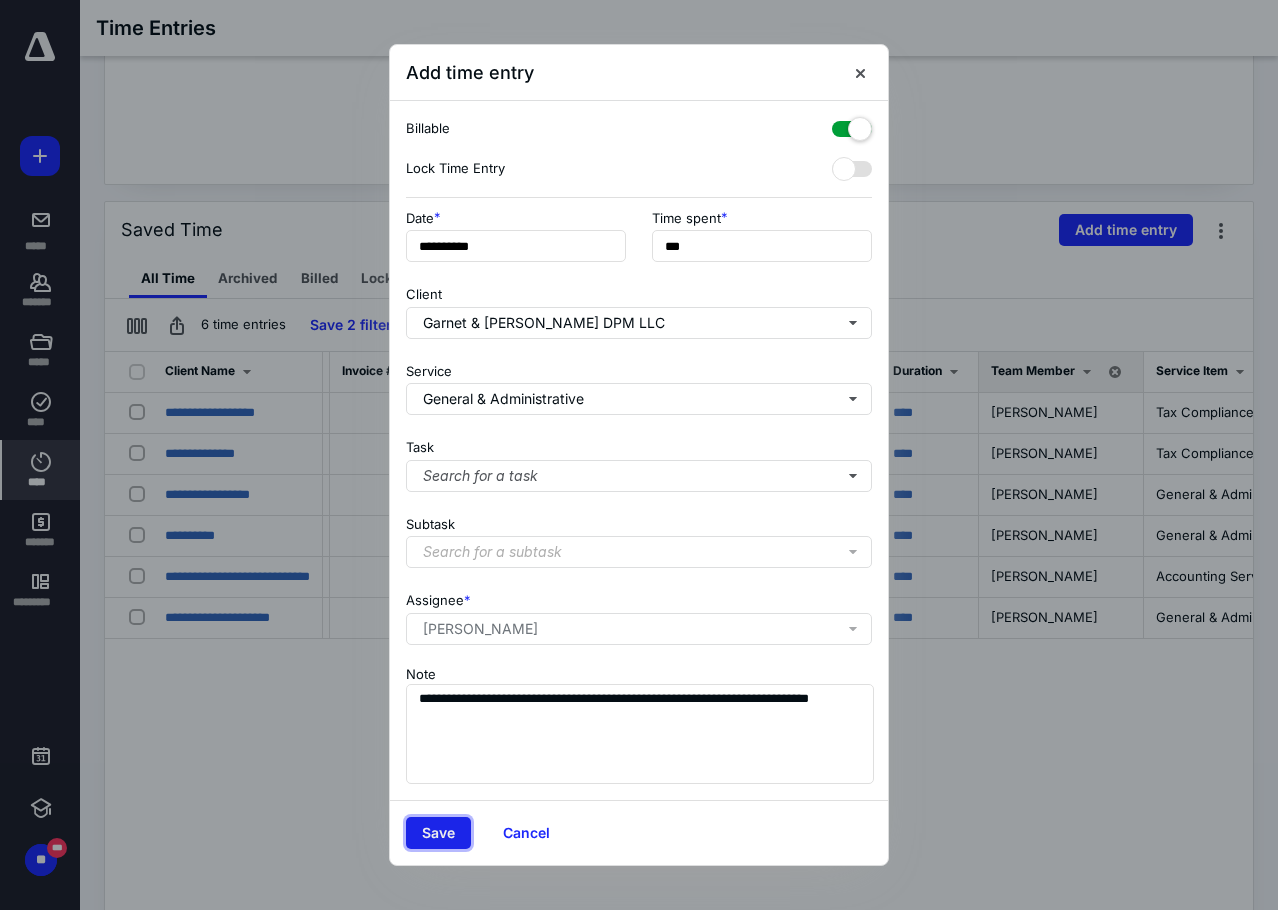 click on "Save" at bounding box center [438, 833] 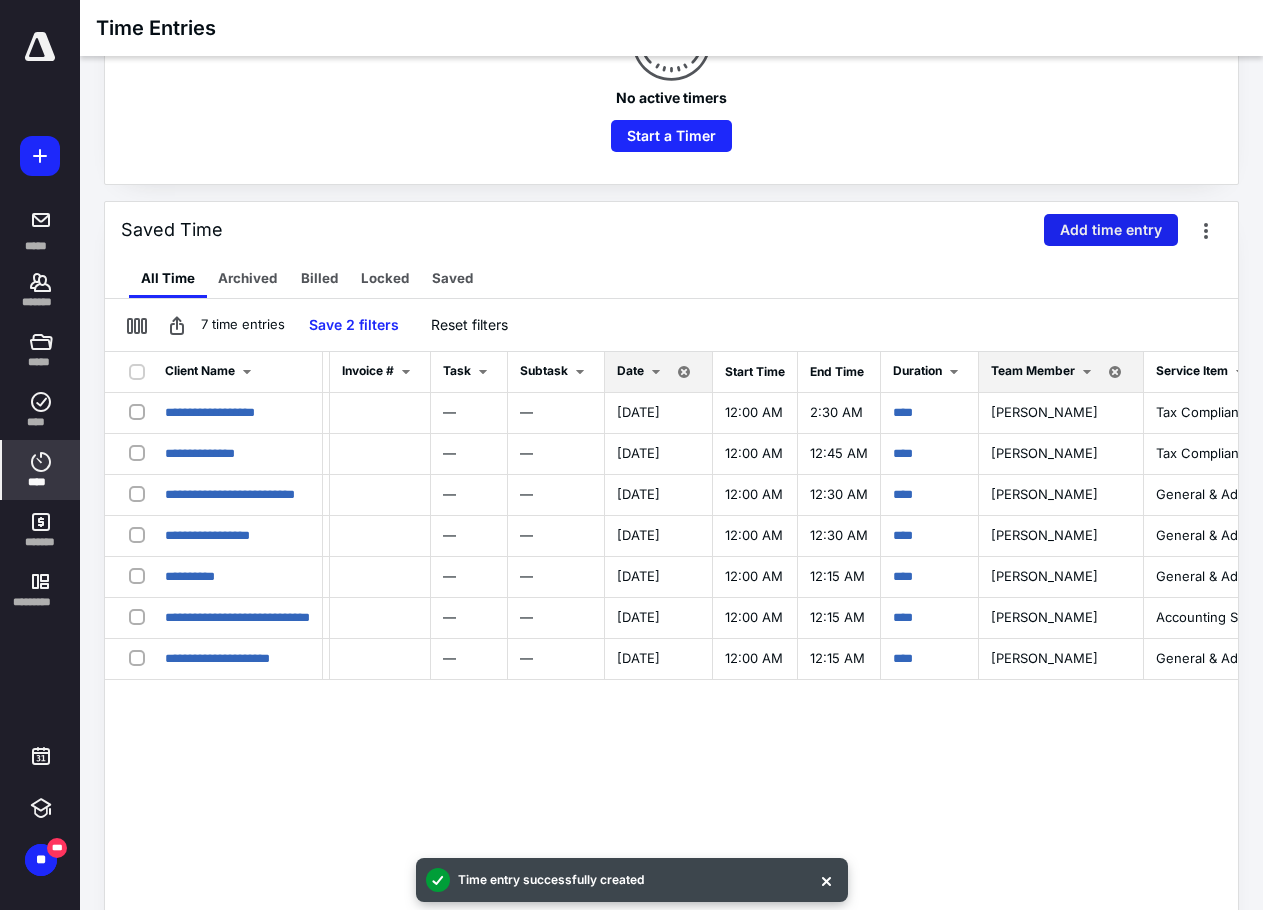 click on "Add time entry" at bounding box center (1111, 230) 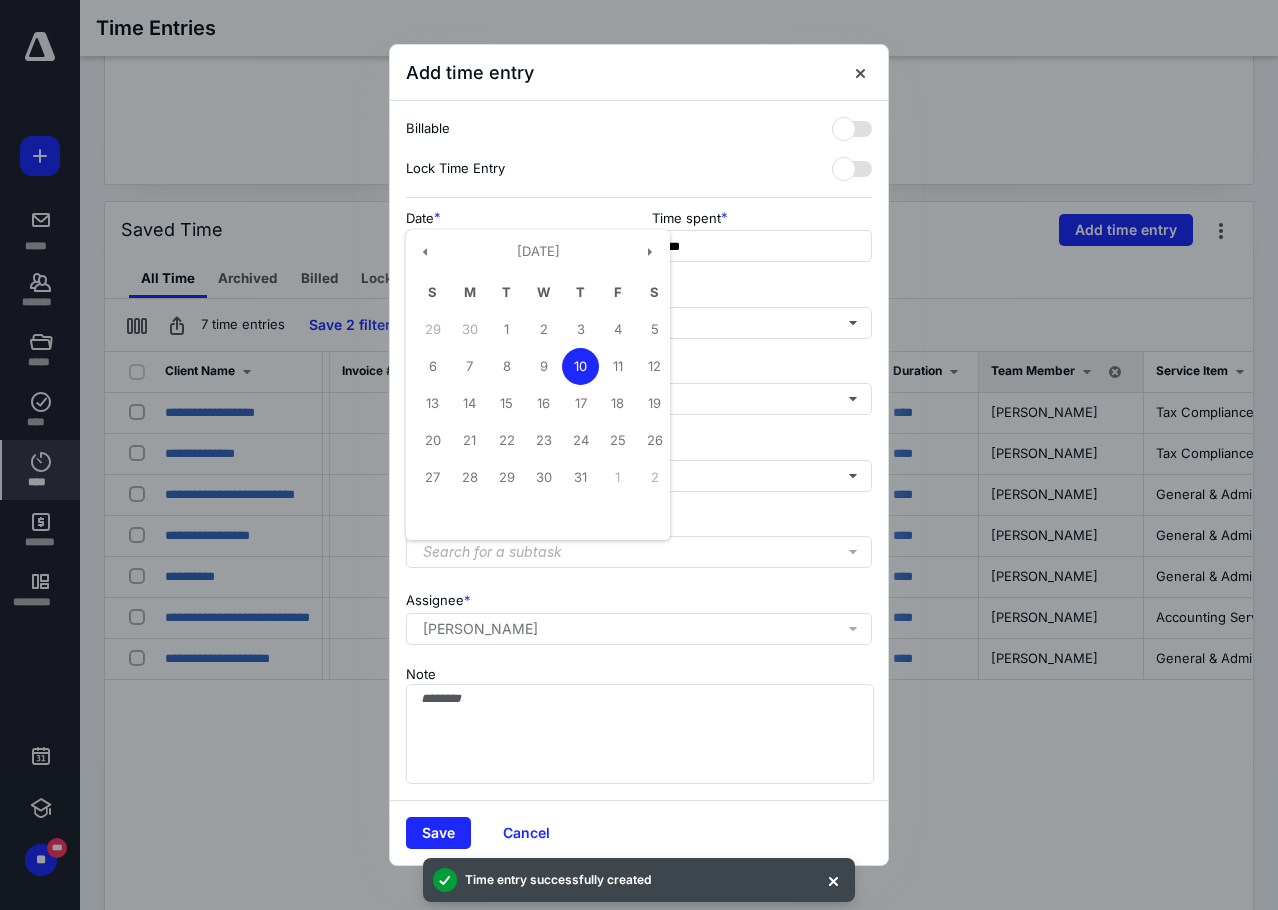 click on "**********" at bounding box center (516, 246) 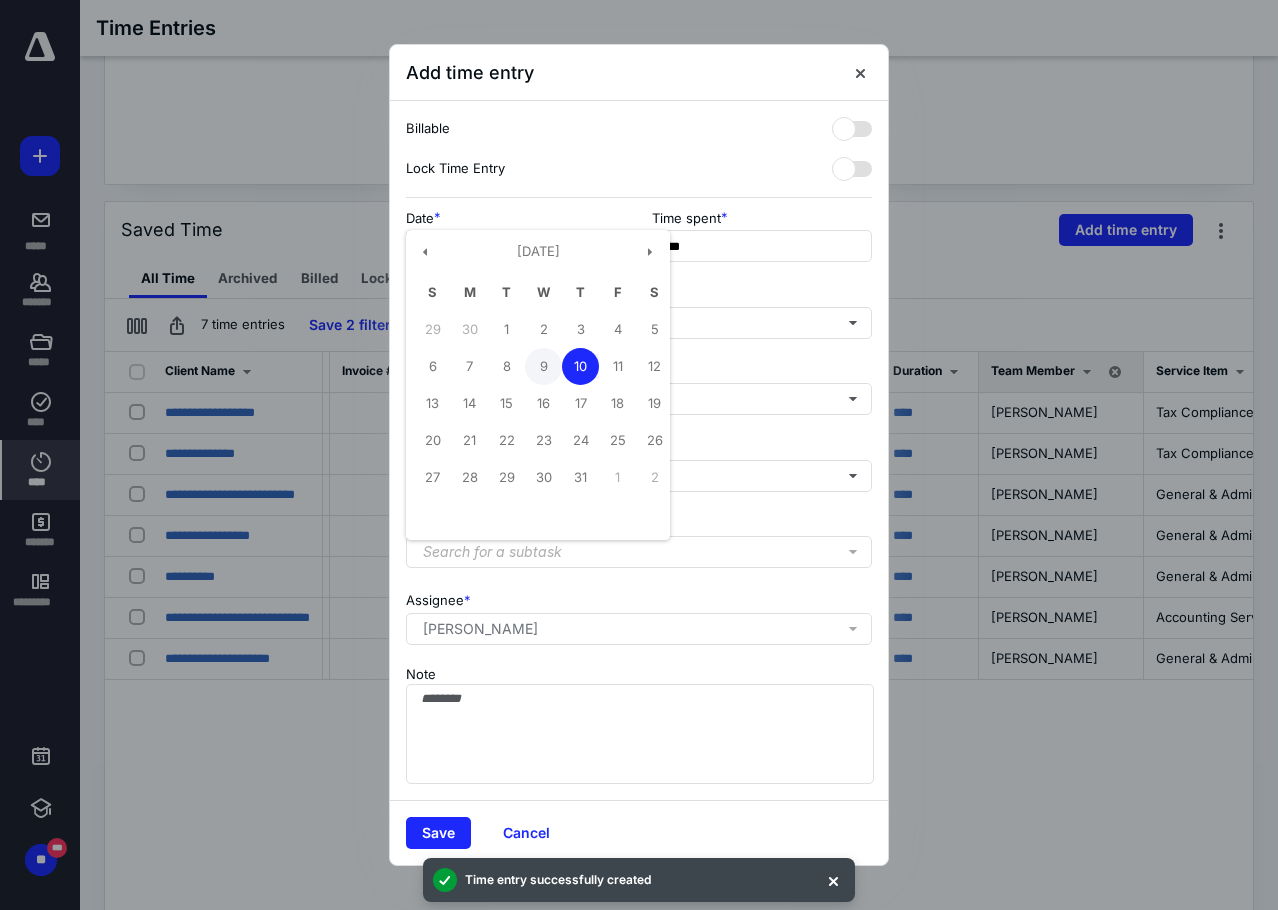 click on "9" at bounding box center (543, 366) 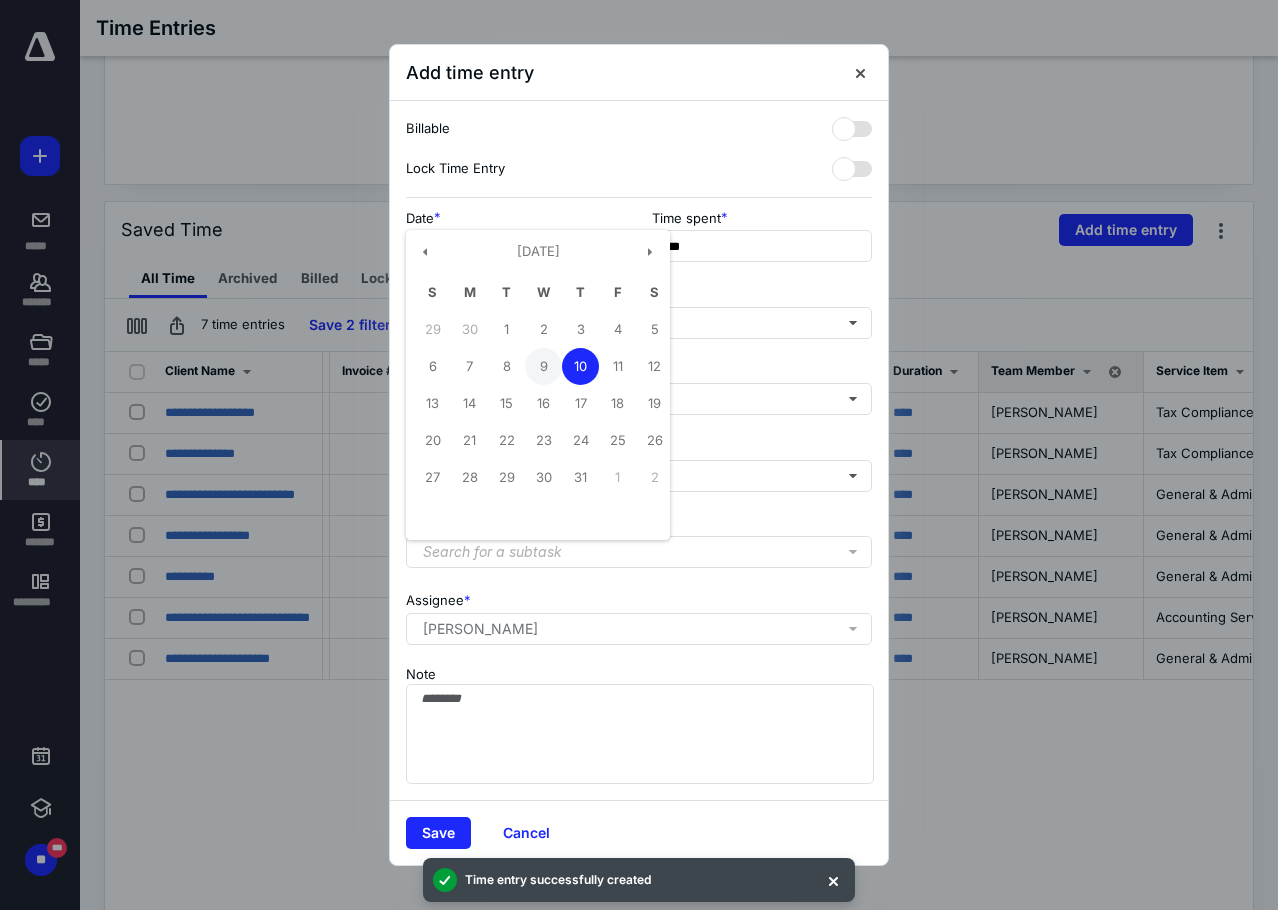 type on "**********" 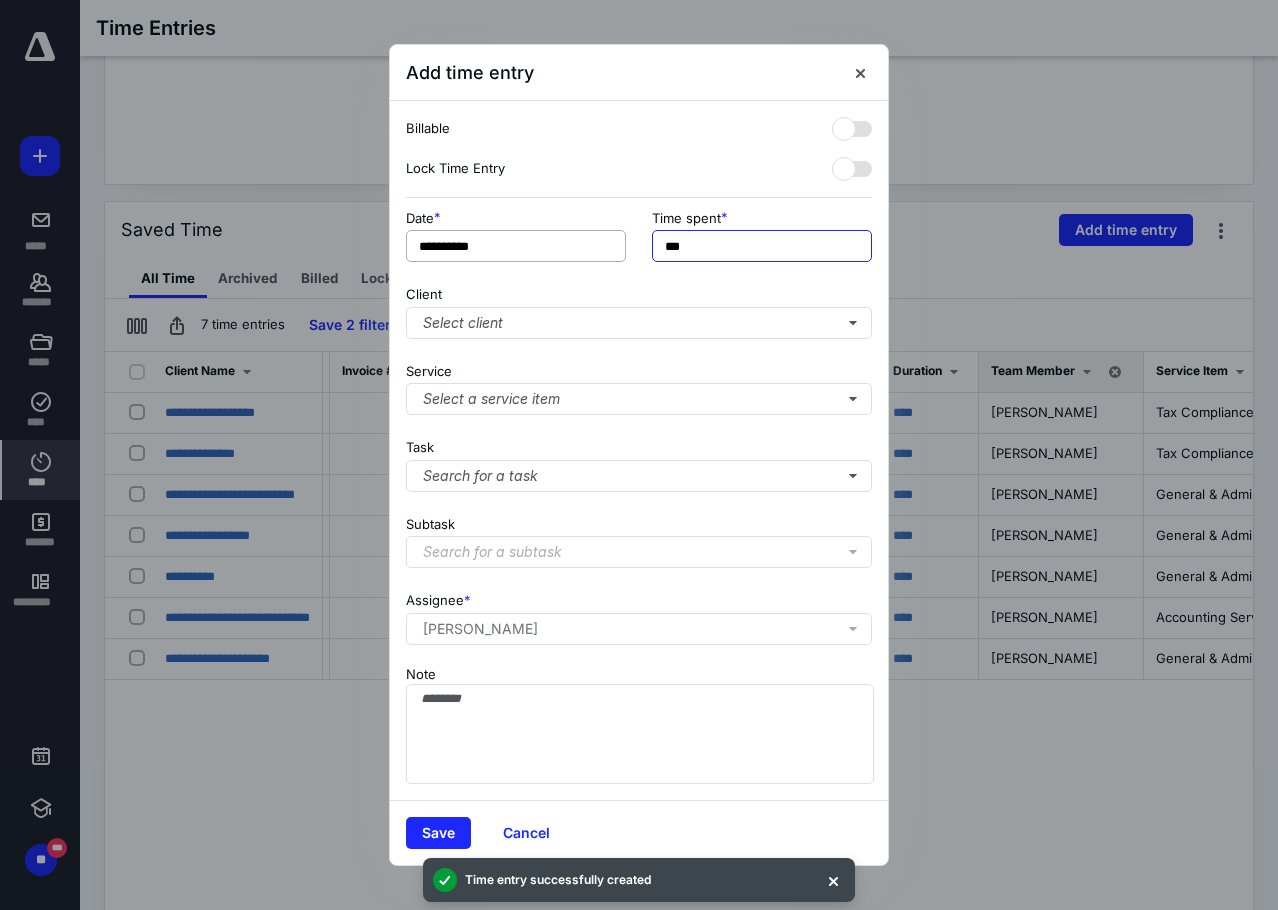 drag, startPoint x: 730, startPoint y: 244, endPoint x: 452, endPoint y: 235, distance: 278.14566 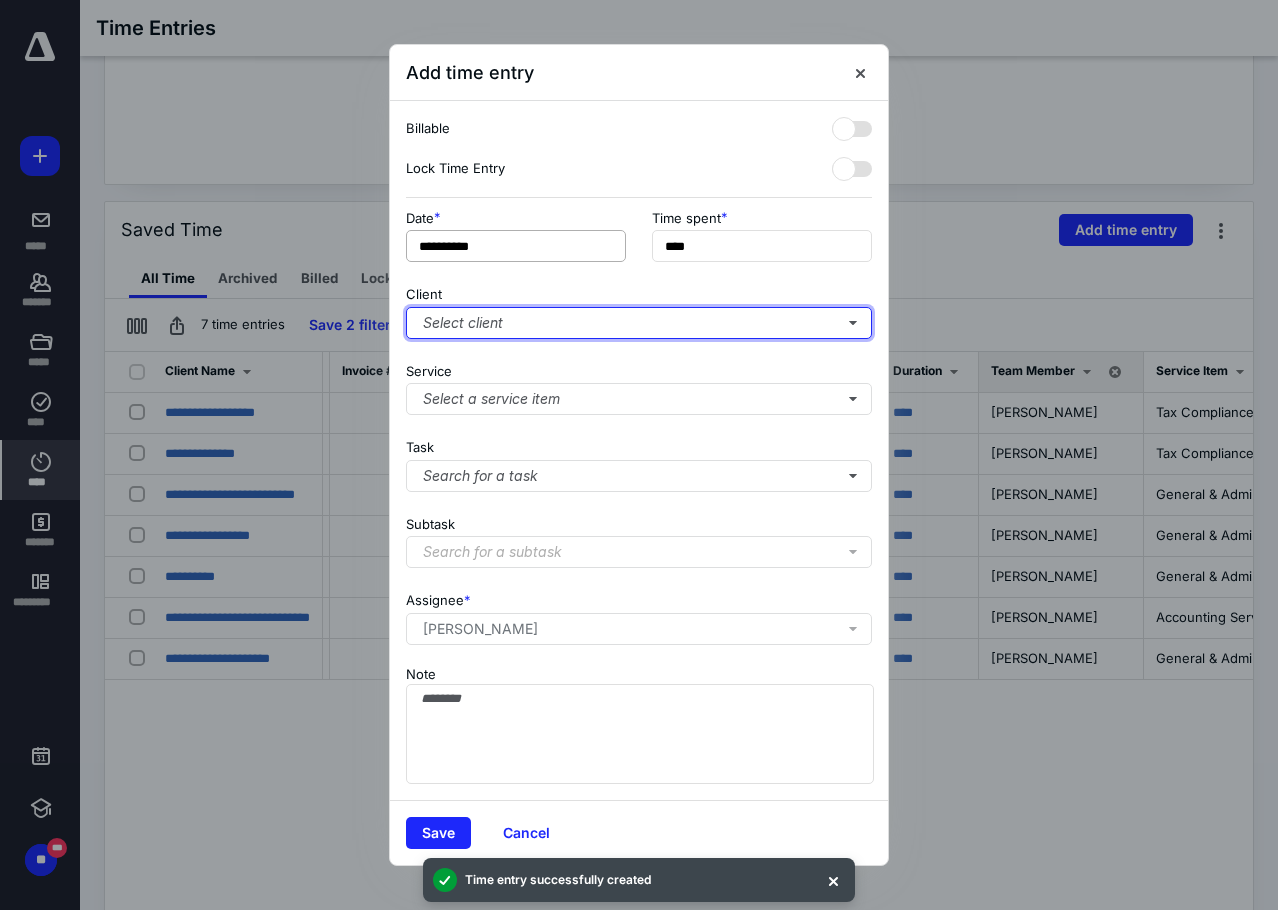 type on "***" 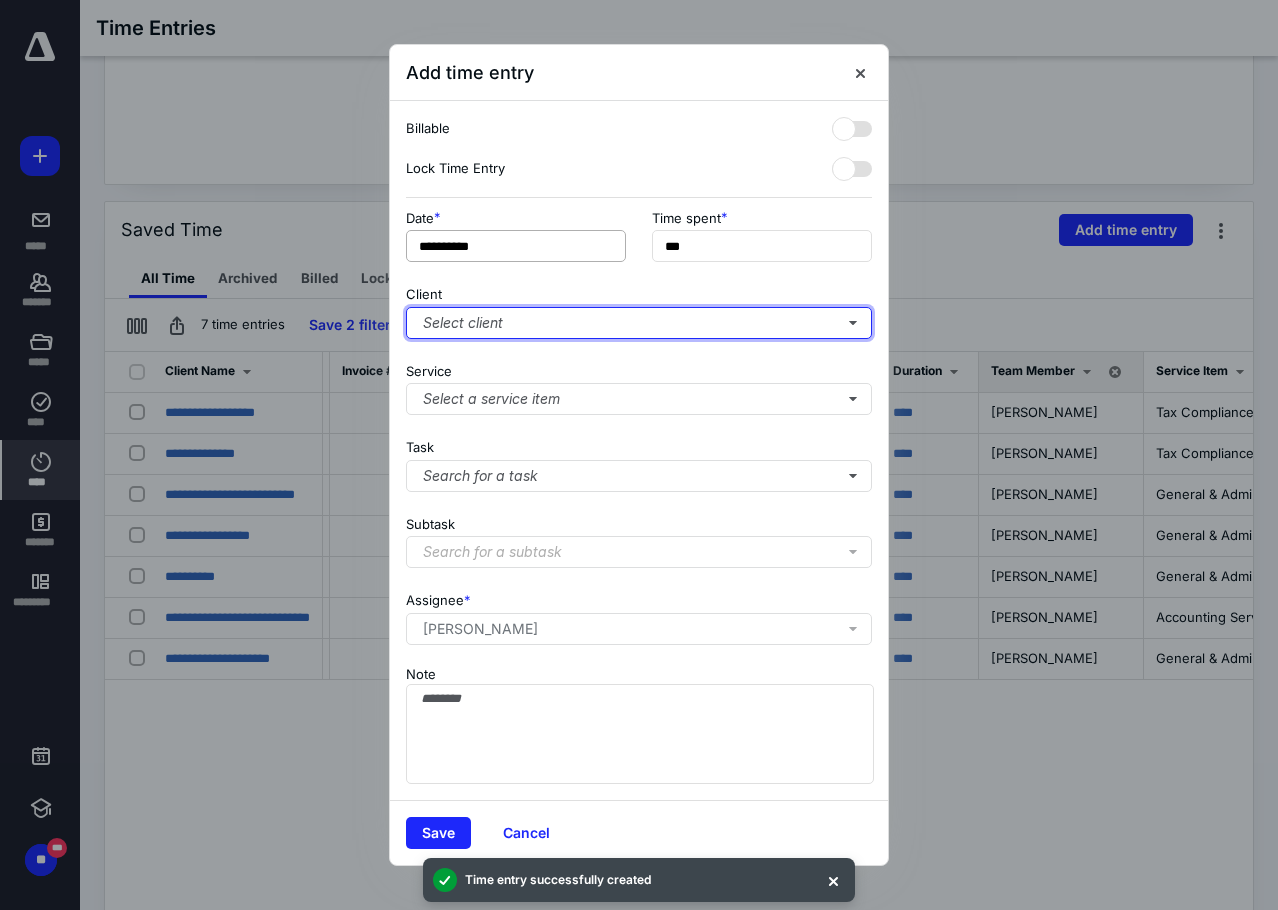 type 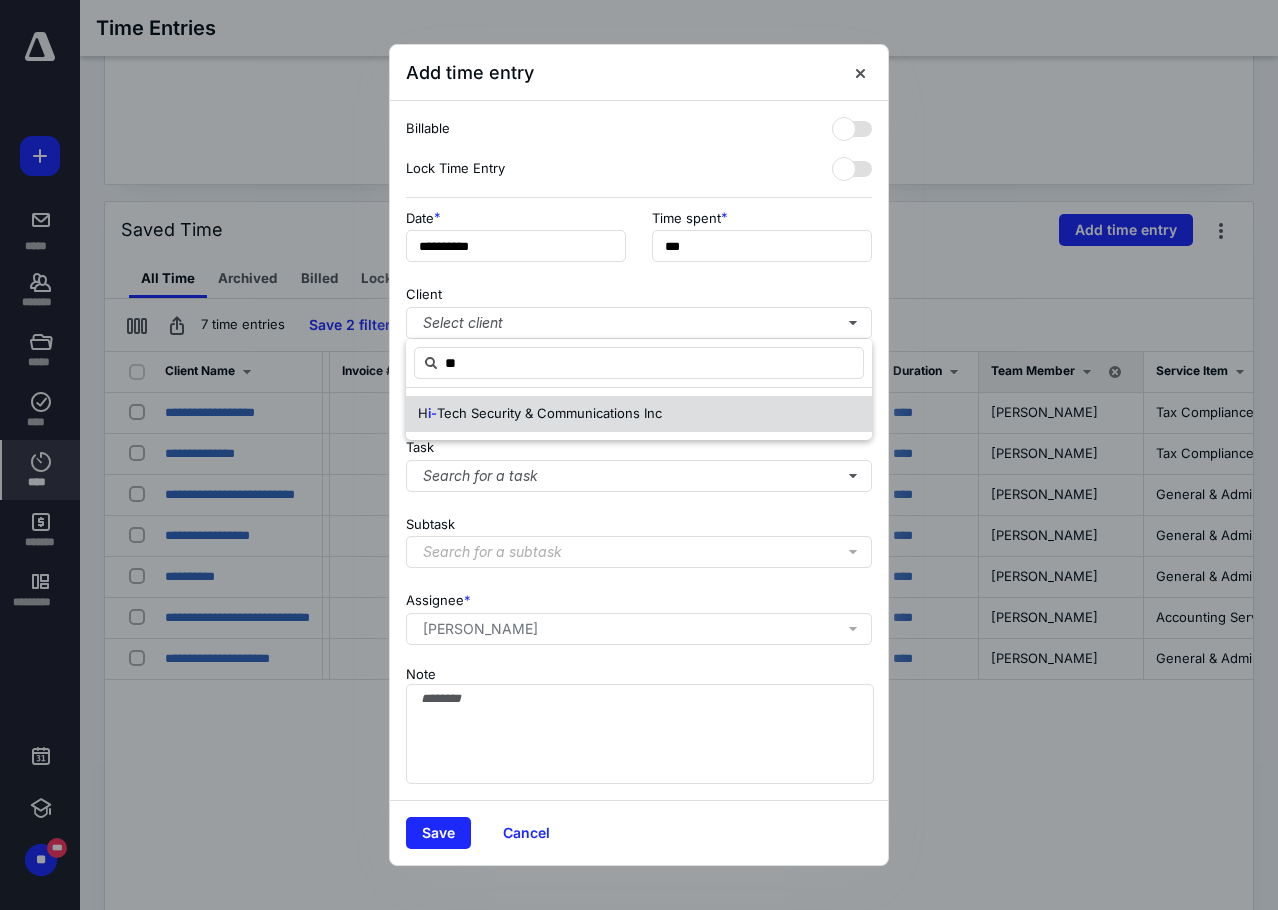 click on "Tech Security & Communications Inc" at bounding box center [549, 413] 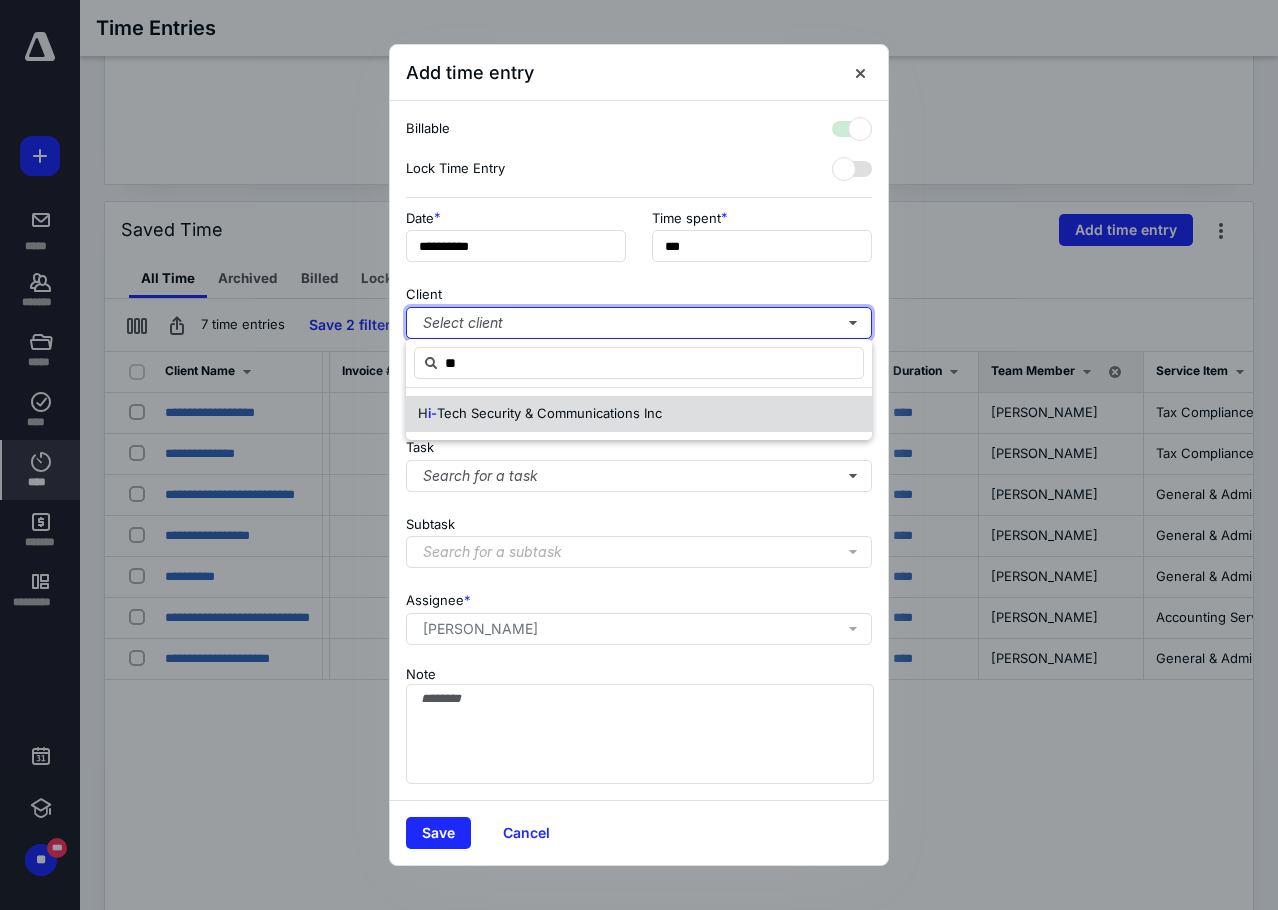checkbox on "true" 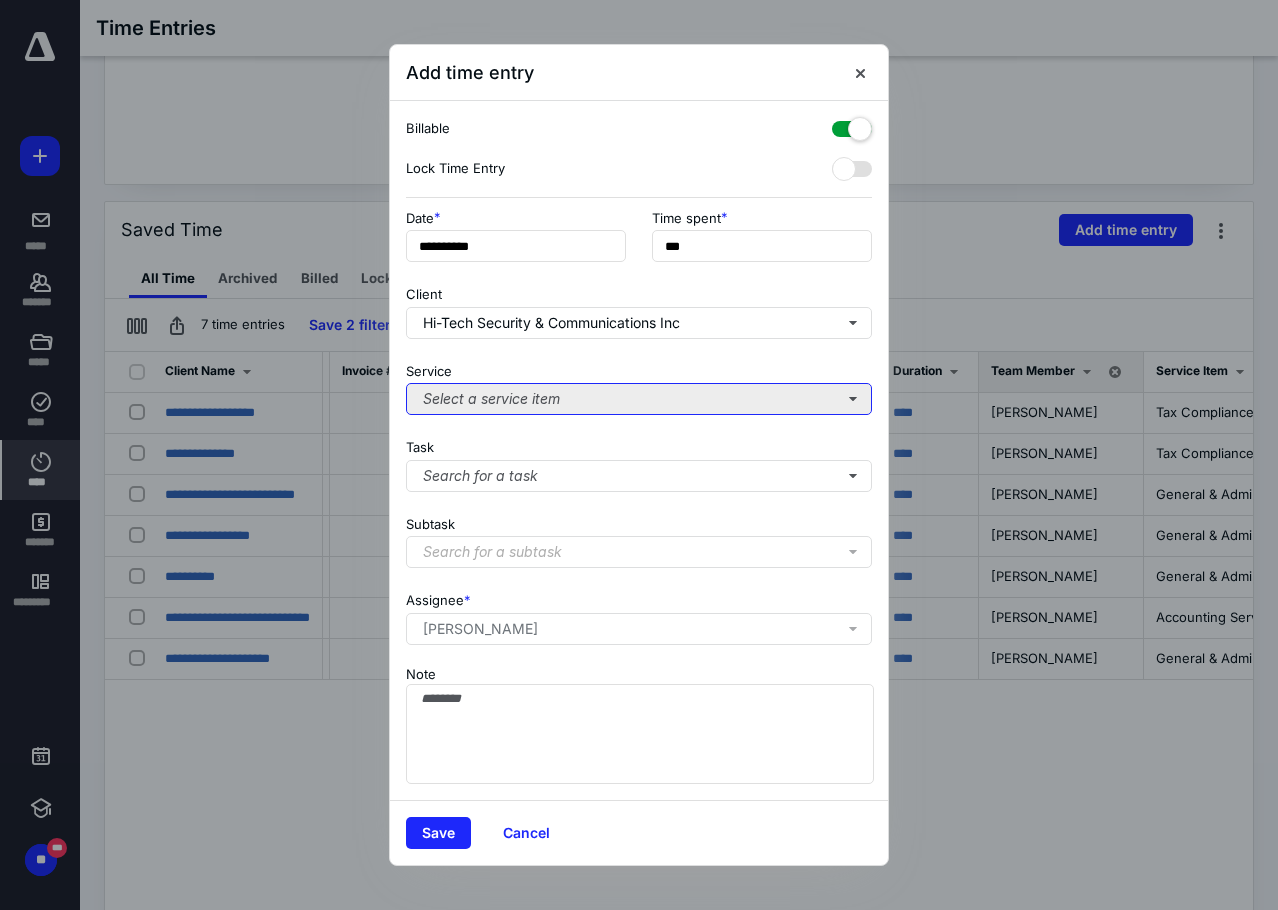 click on "Select a service item" at bounding box center (639, 399) 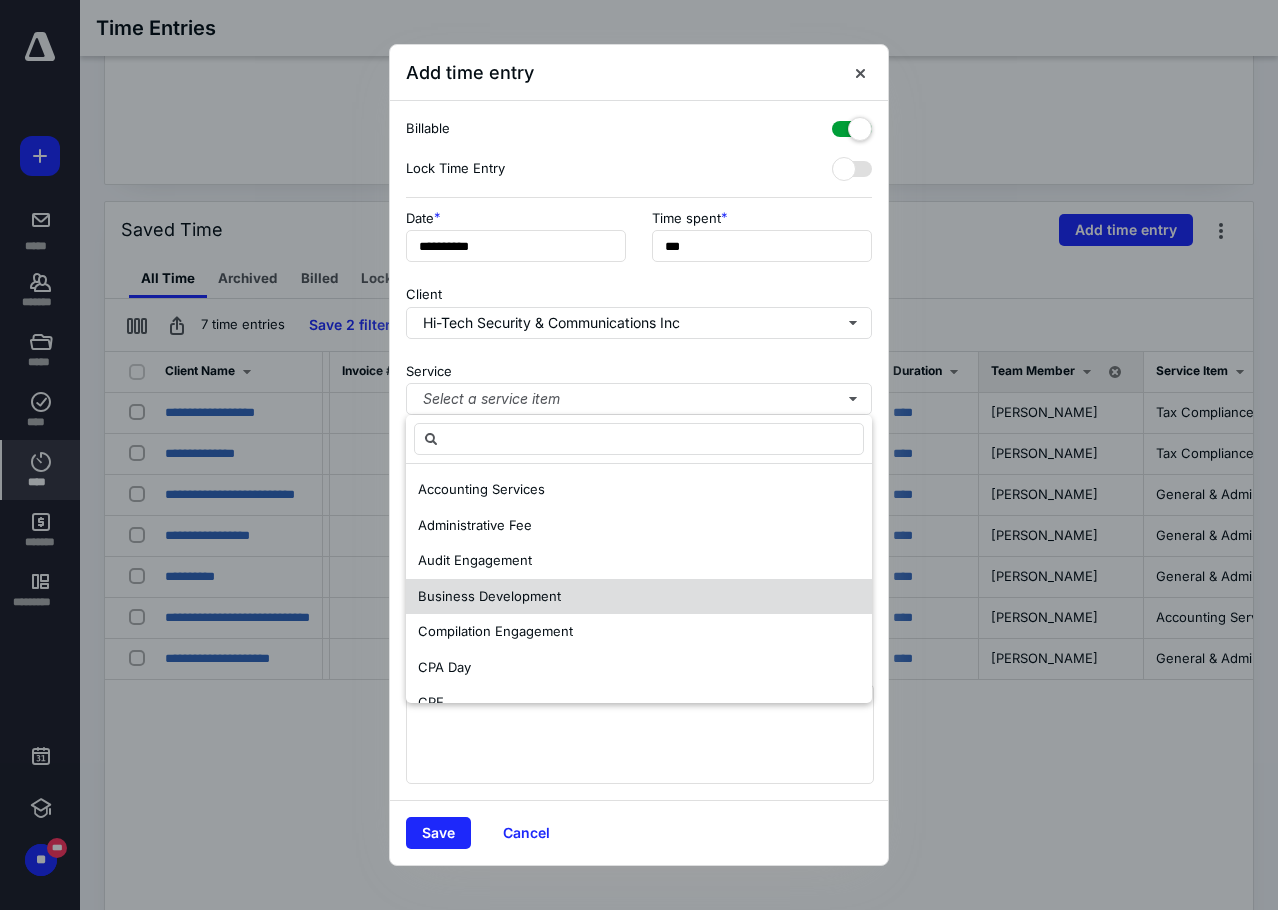 scroll, scrollTop: 100, scrollLeft: 0, axis: vertical 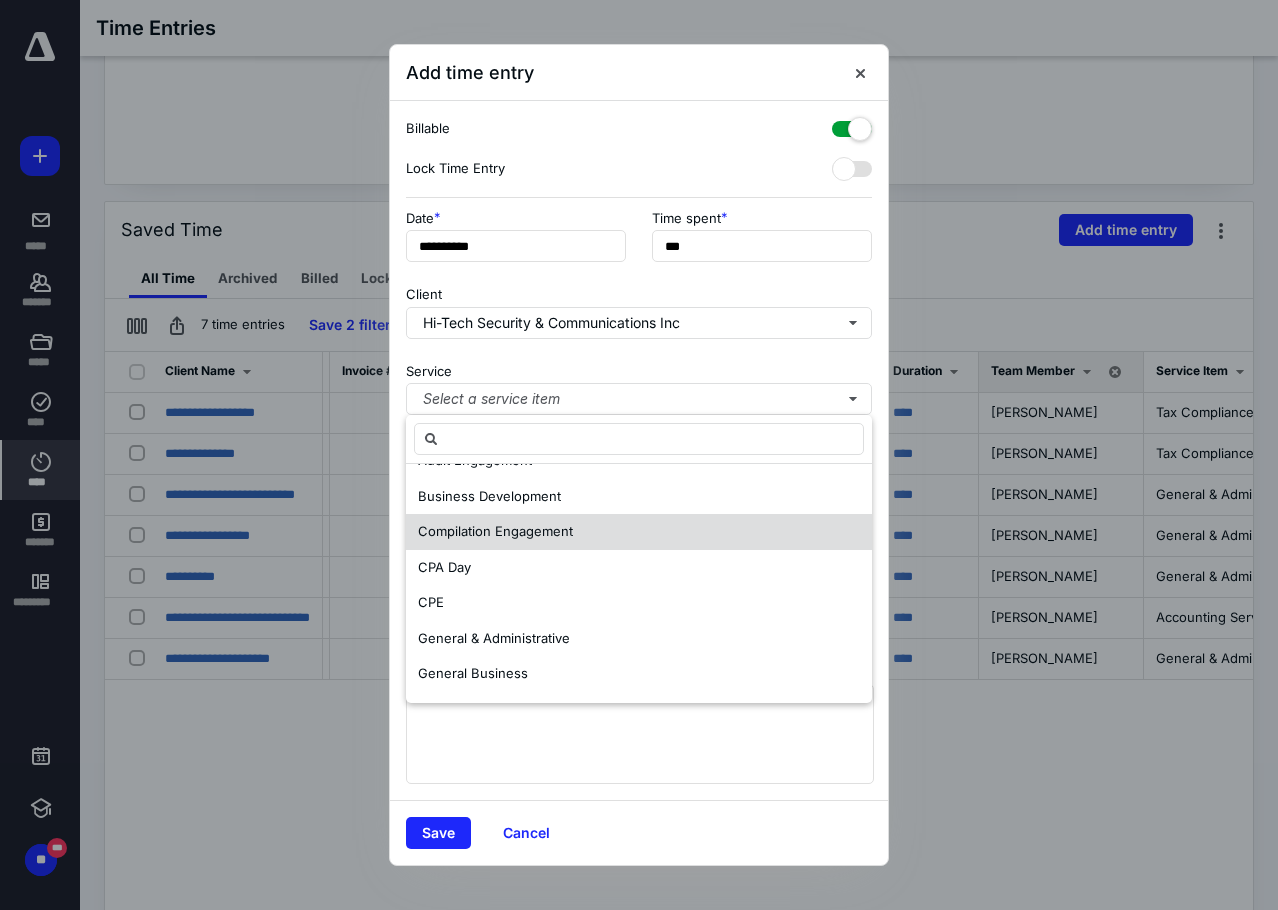 click on "General & Administrative" at bounding box center [494, 638] 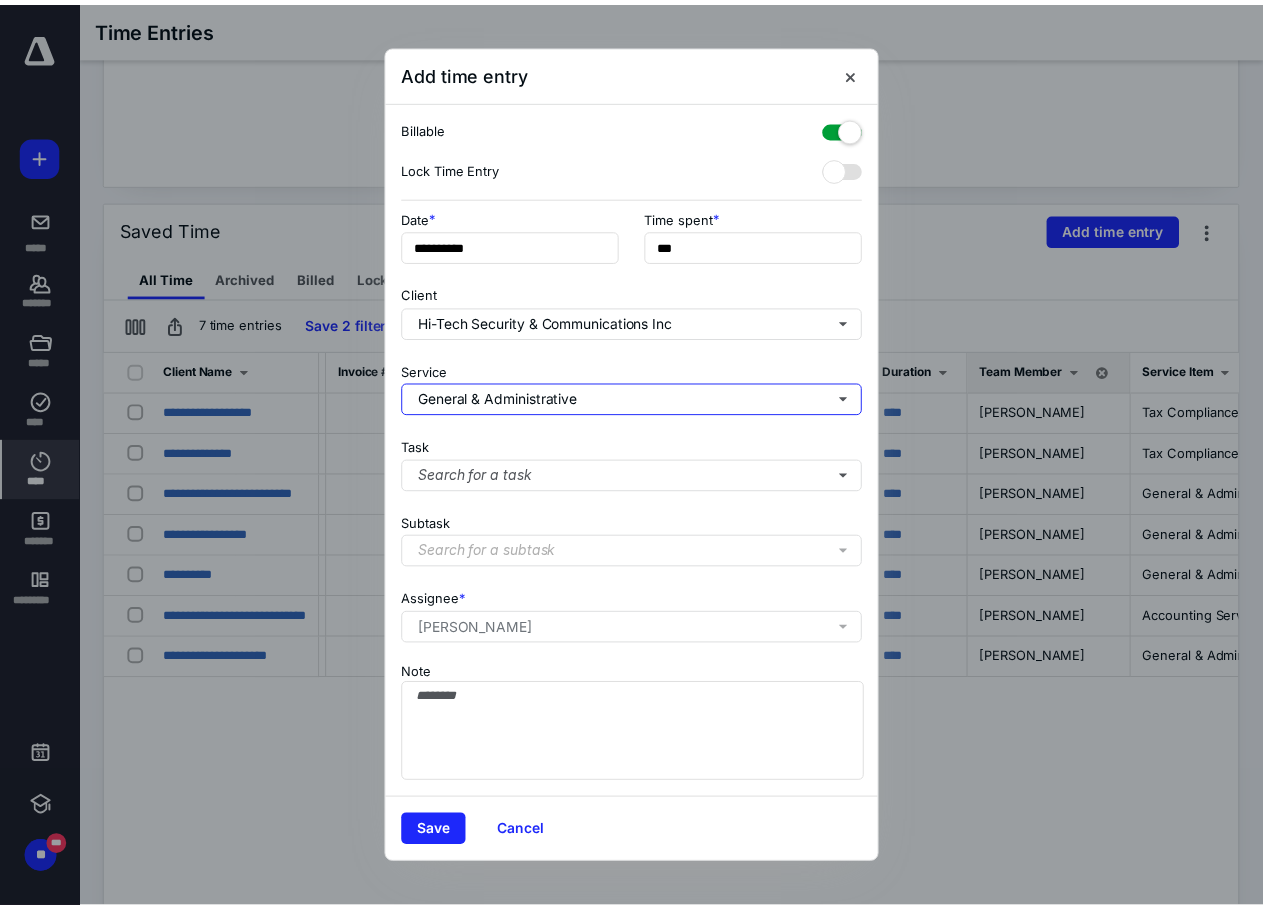 scroll, scrollTop: 0, scrollLeft: 0, axis: both 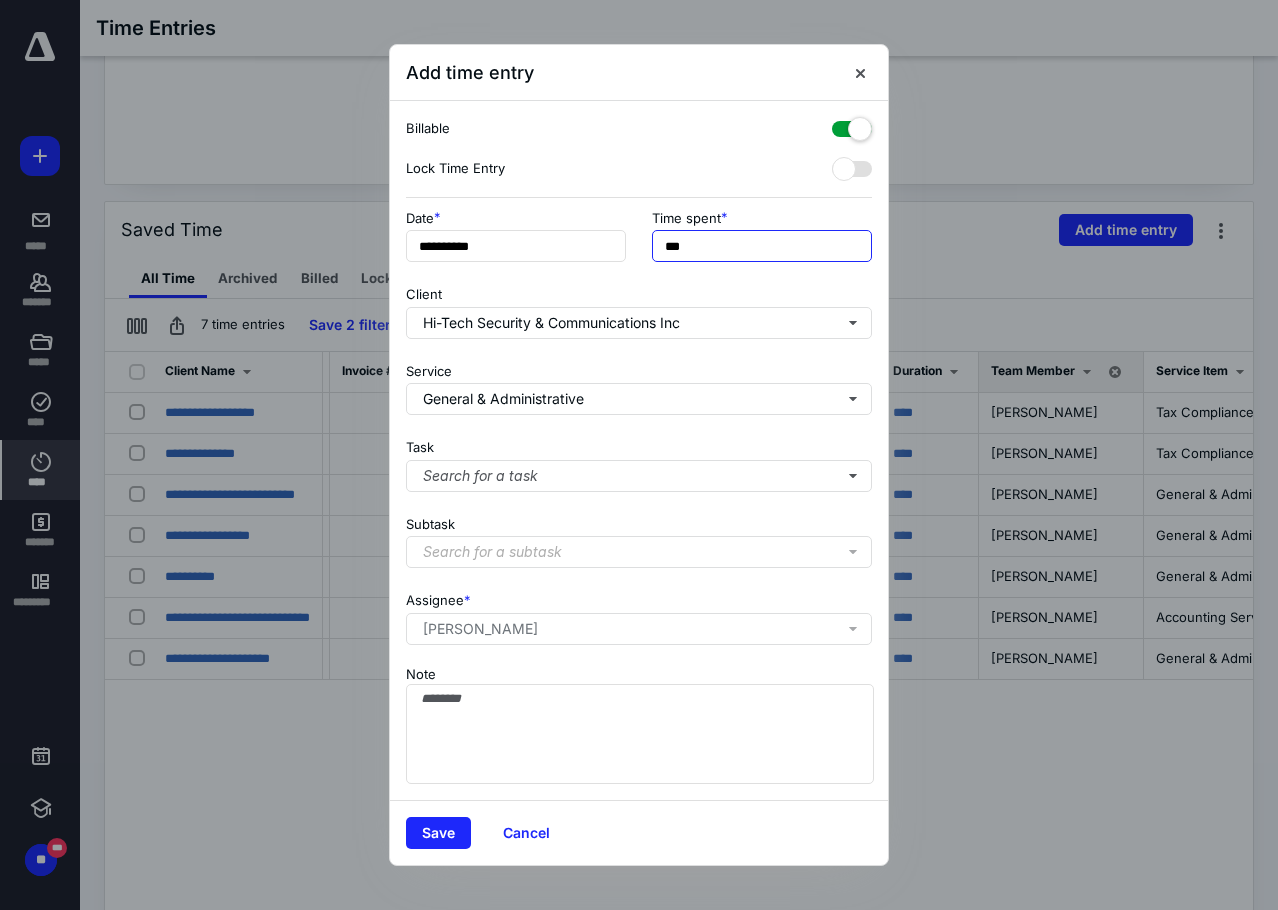 click on "***" at bounding box center [762, 246] 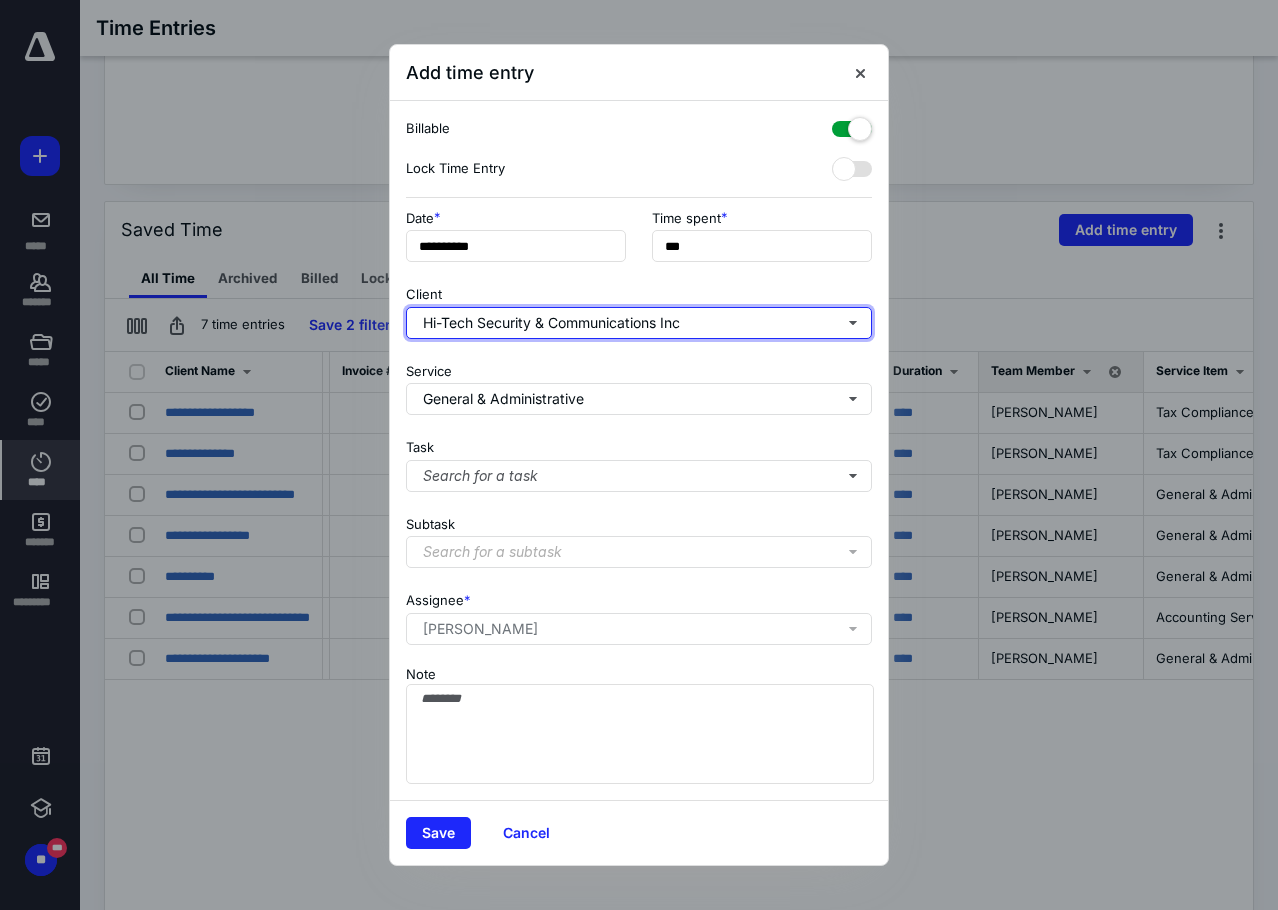 type on "***" 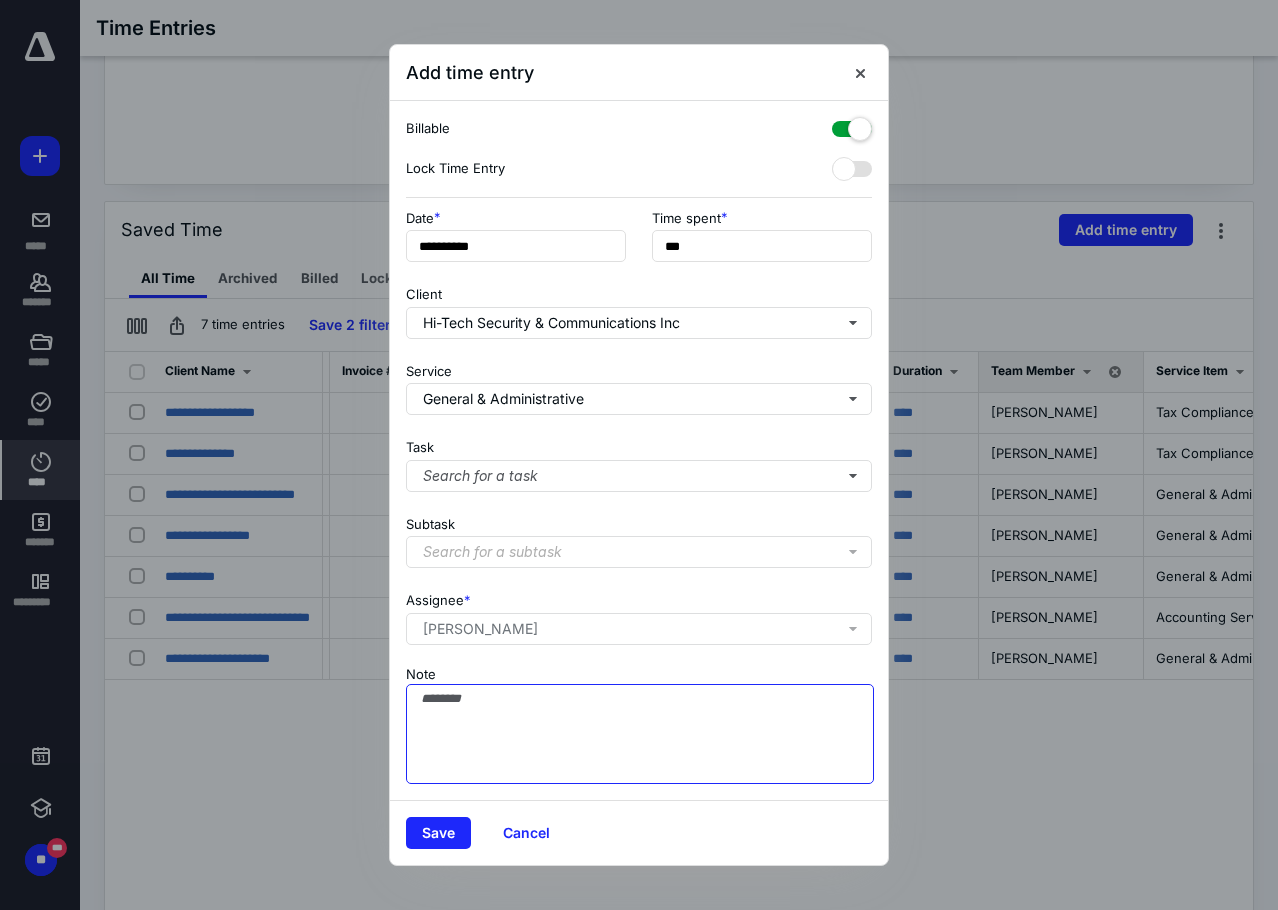 click on "Note" at bounding box center (640, 734) 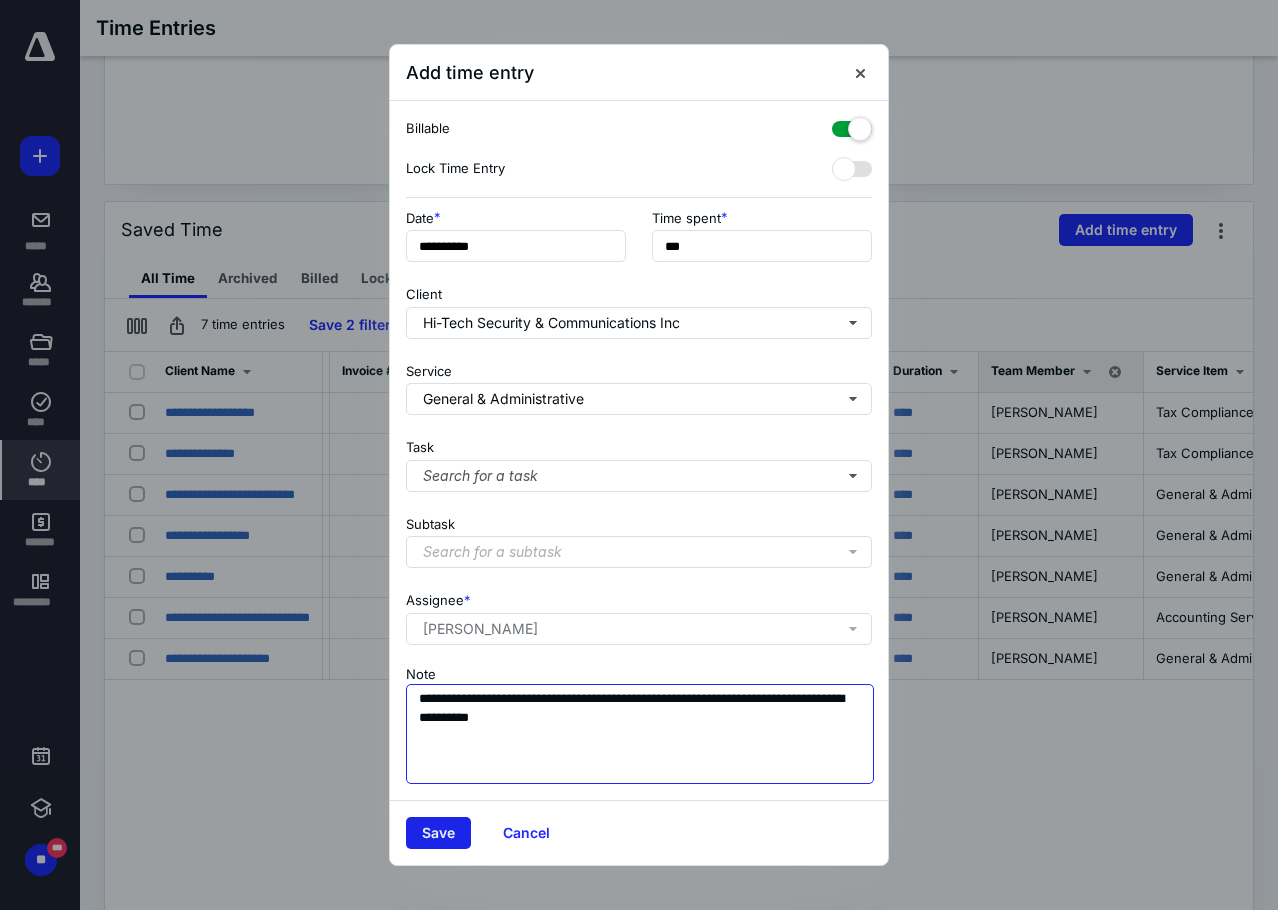 type on "**********" 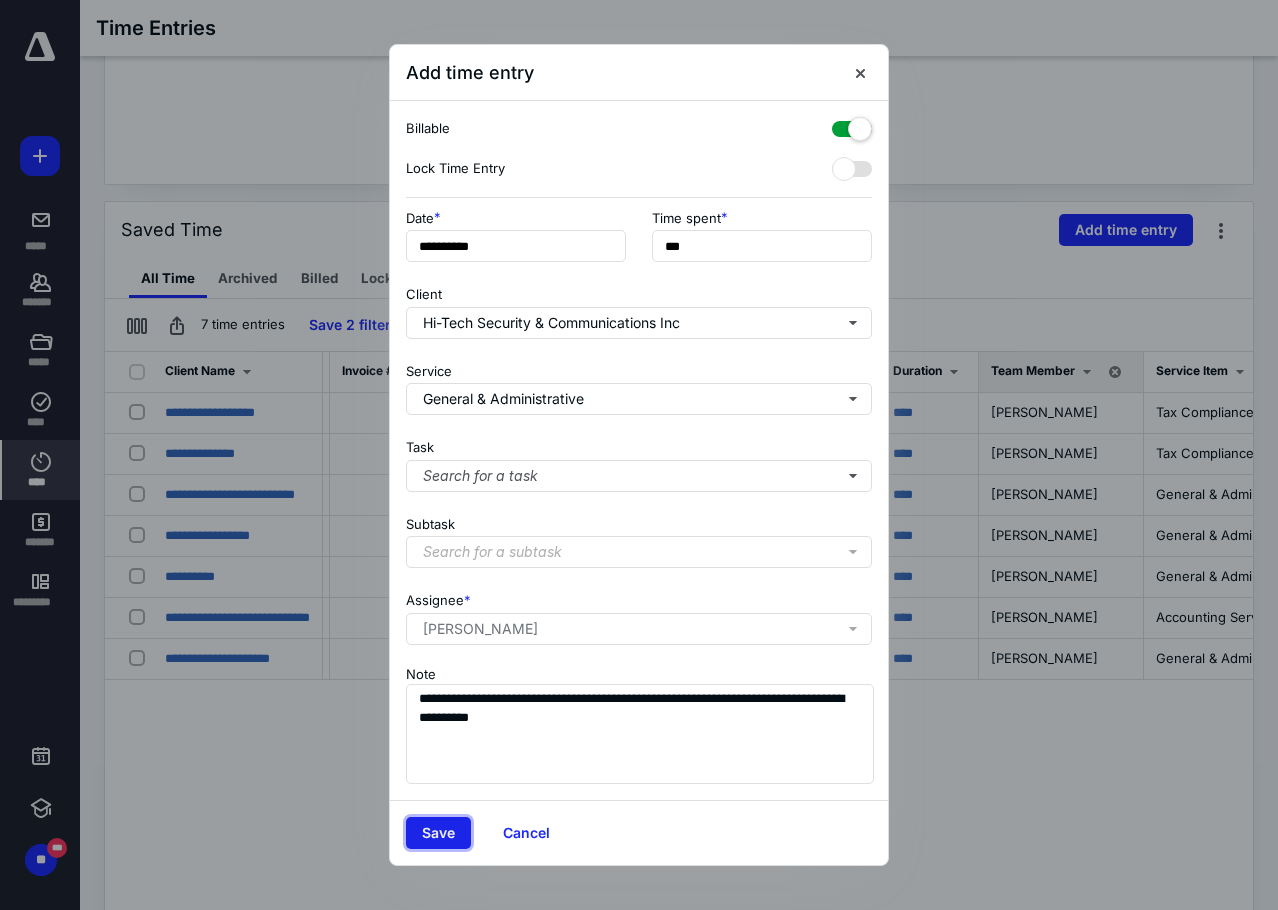 click on "Save" at bounding box center [438, 833] 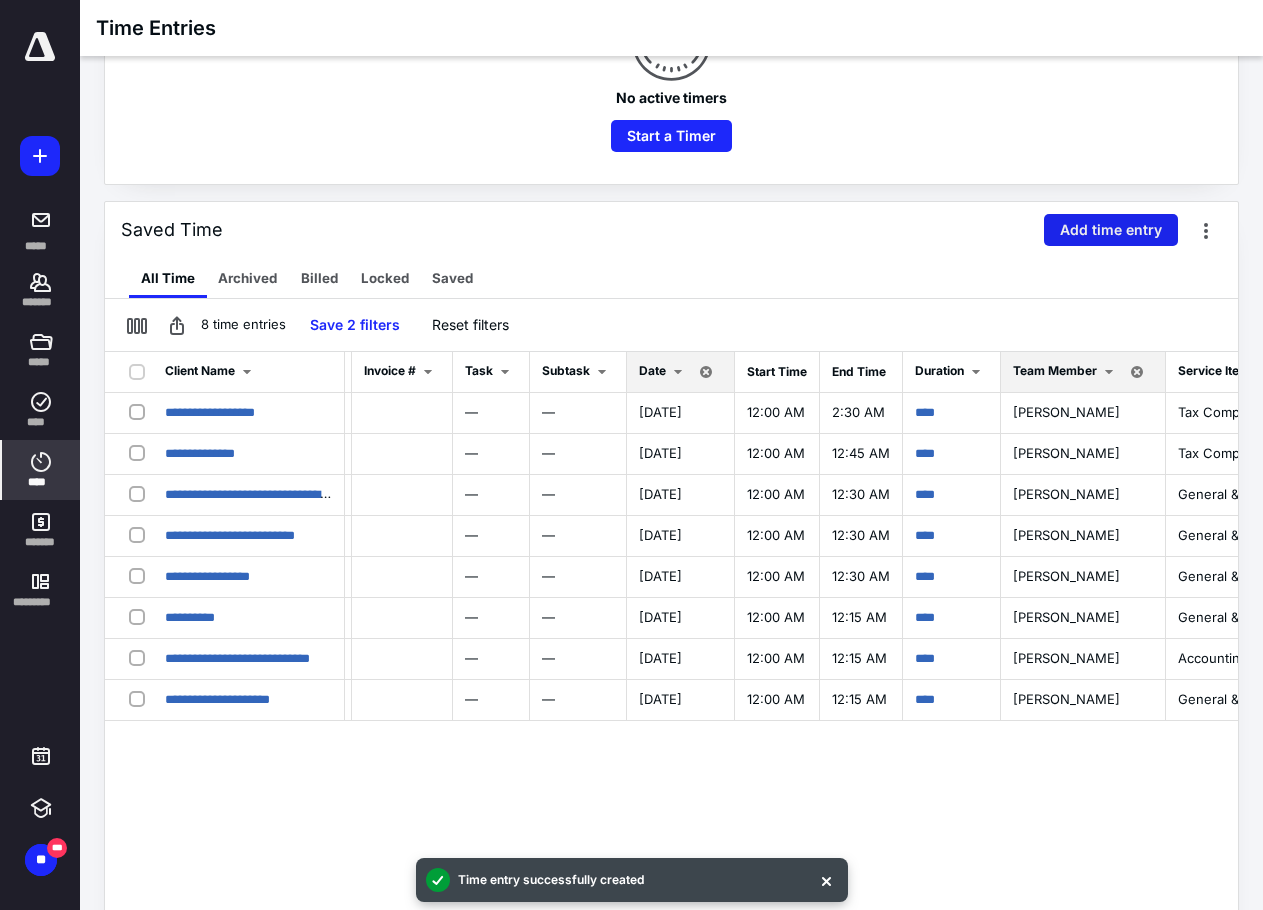 click on "Add time entry" at bounding box center [1111, 230] 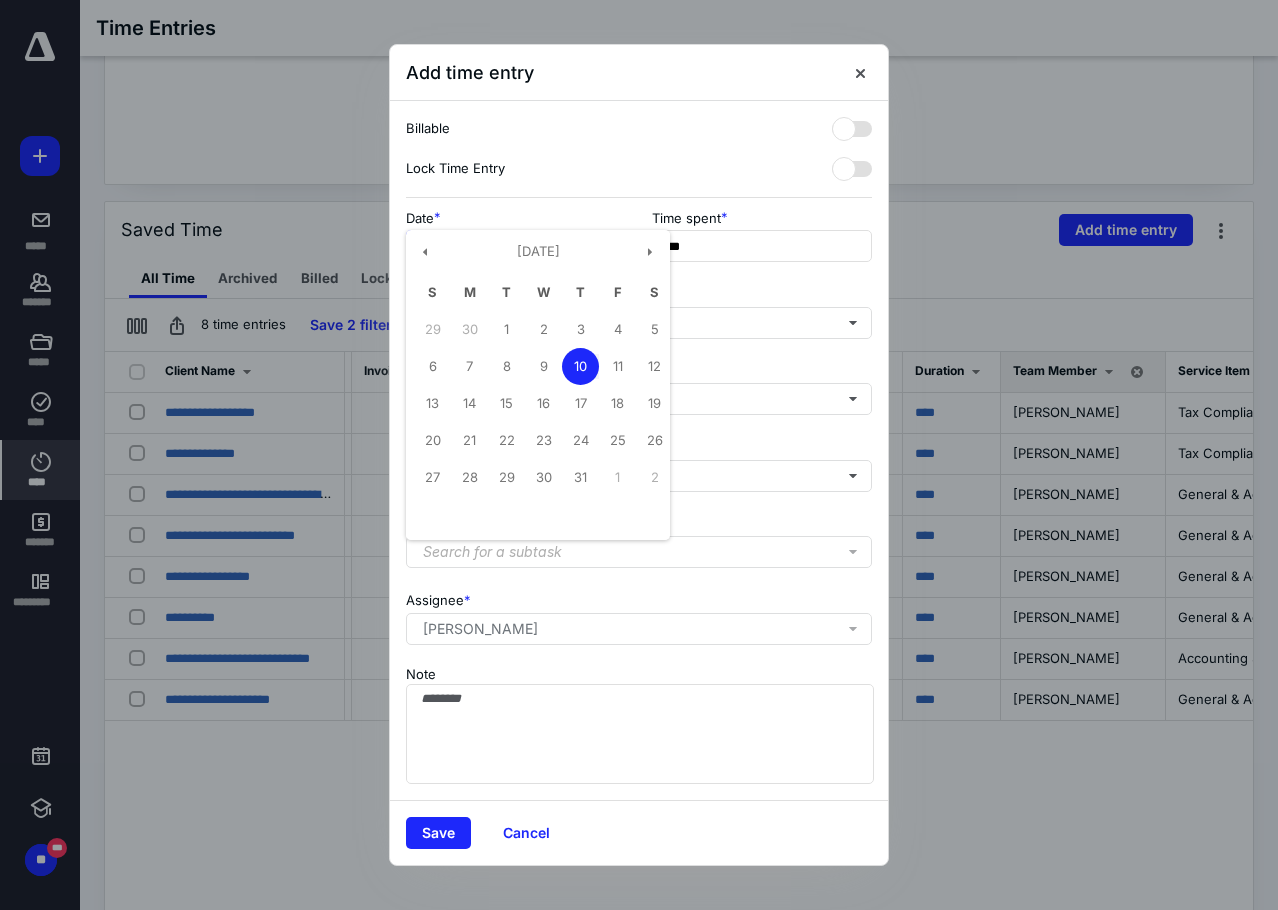click on "**********" at bounding box center (516, 246) 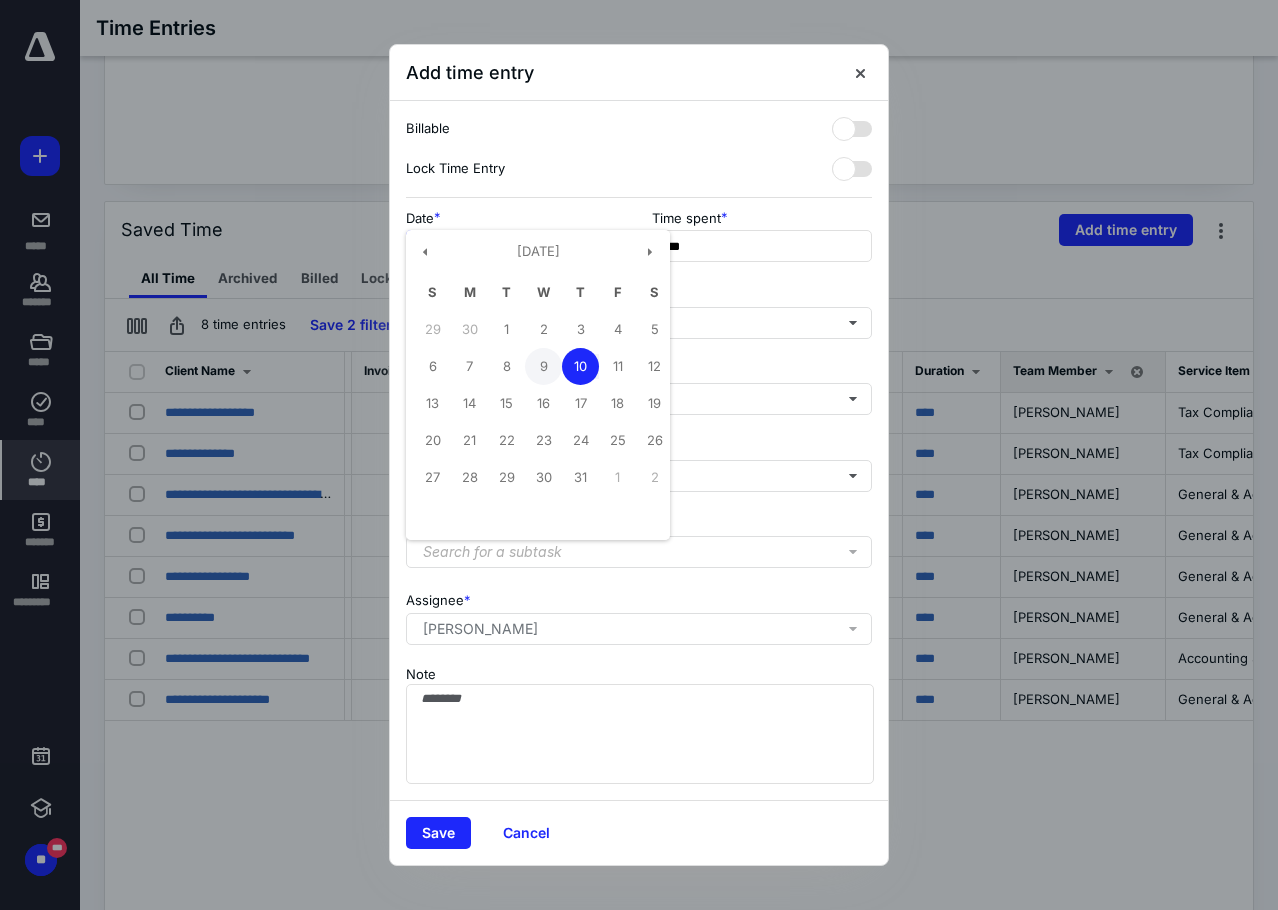 click on "9" at bounding box center (543, 366) 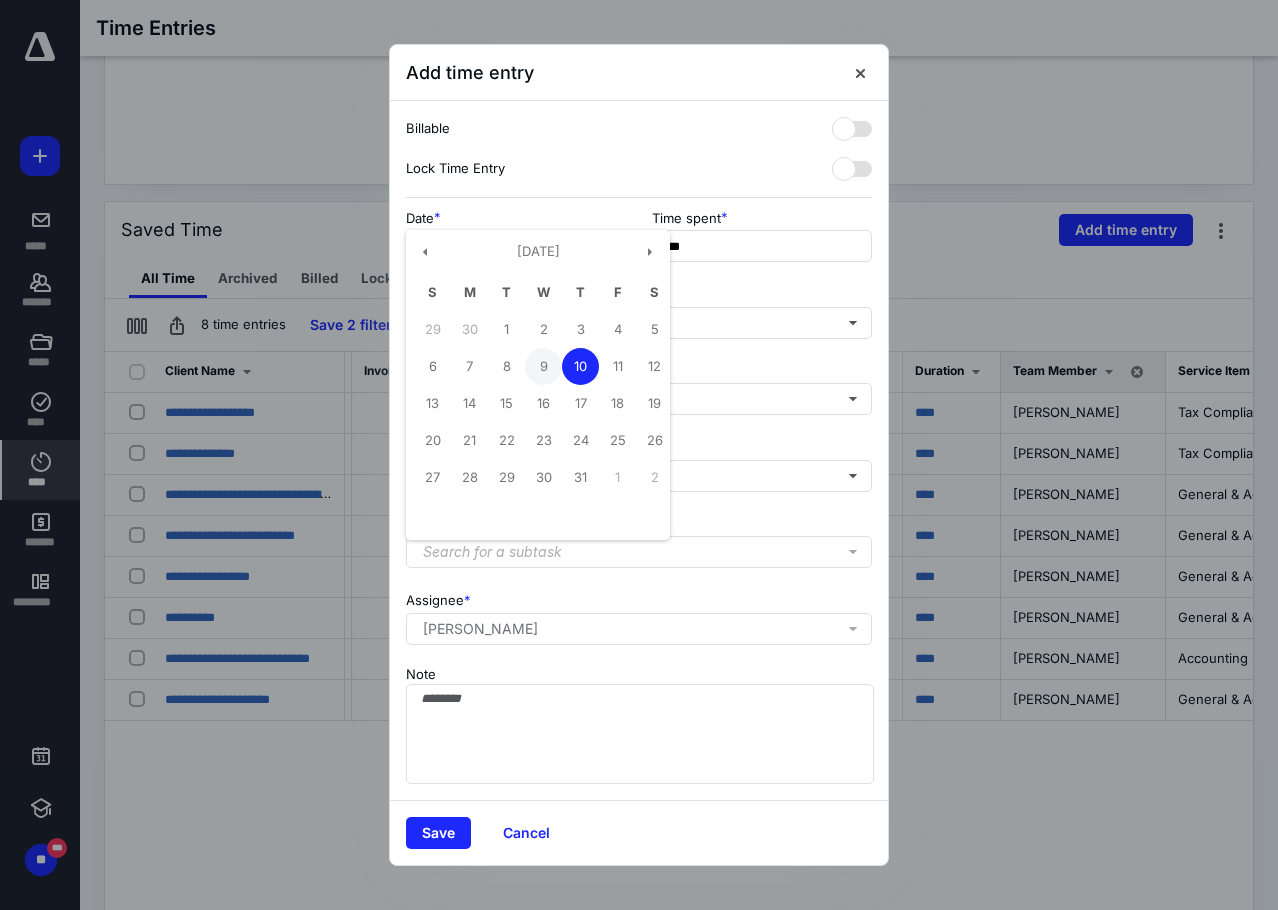 type on "**********" 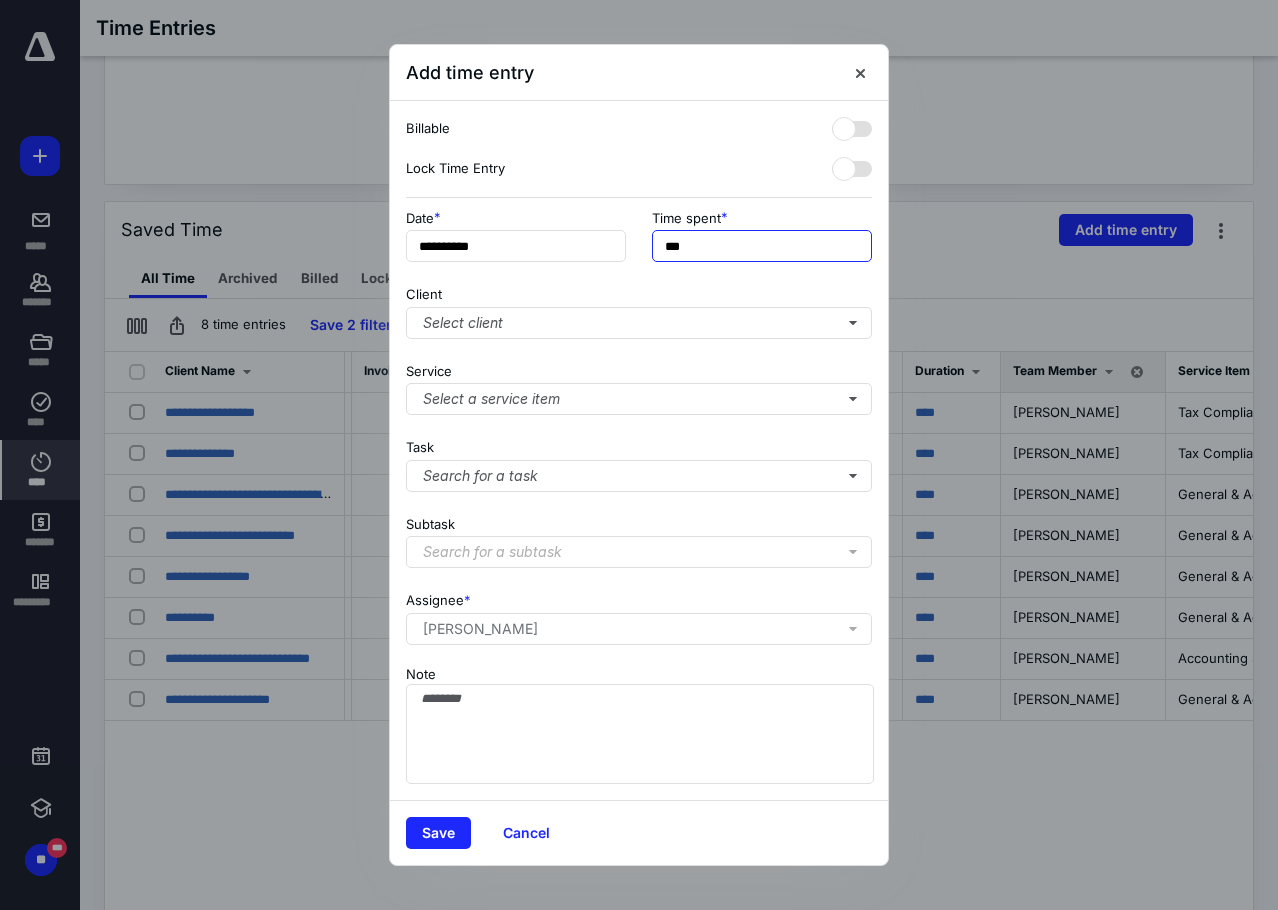 click on "***" at bounding box center (762, 246) 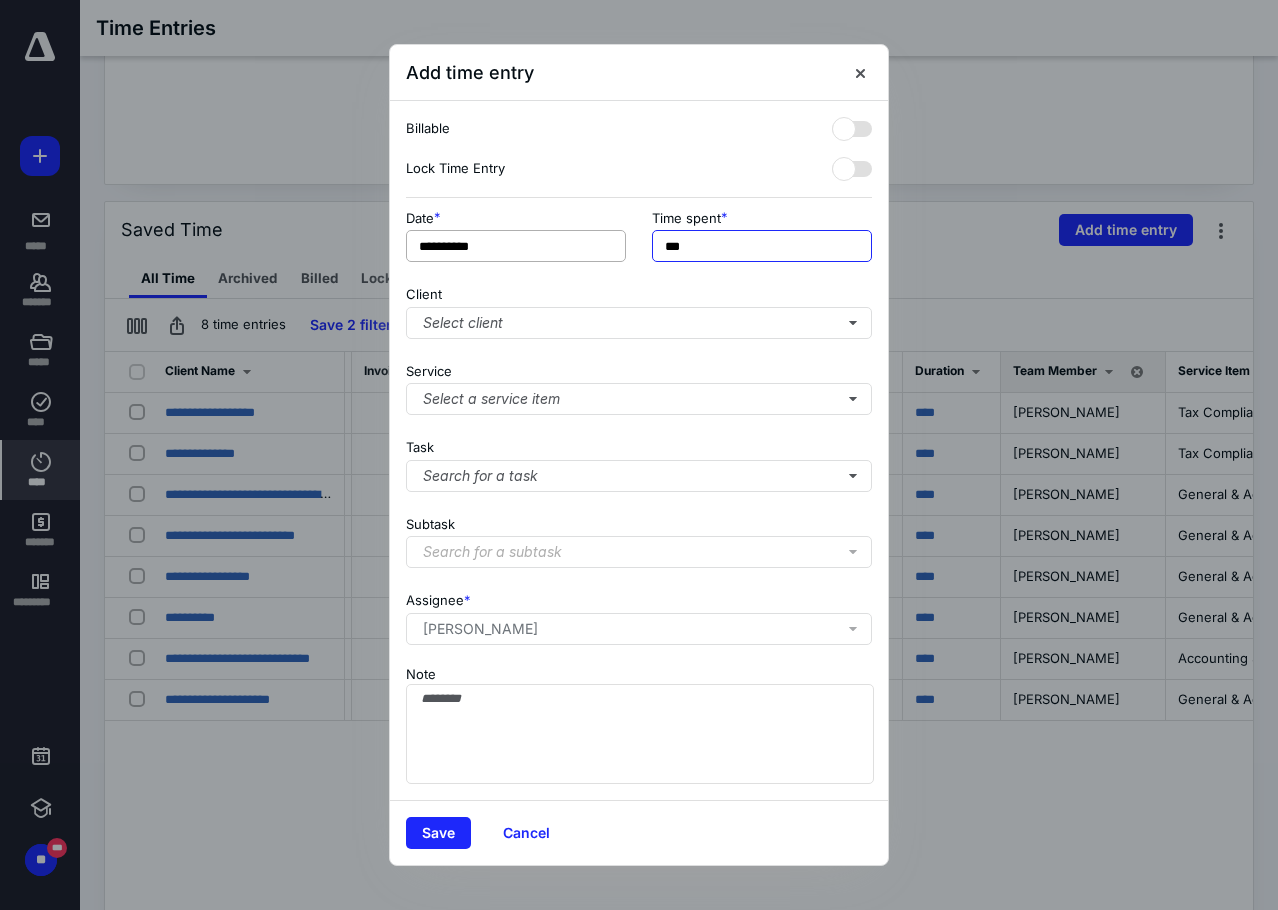 drag, startPoint x: 706, startPoint y: 250, endPoint x: 606, endPoint y: 248, distance: 100.02 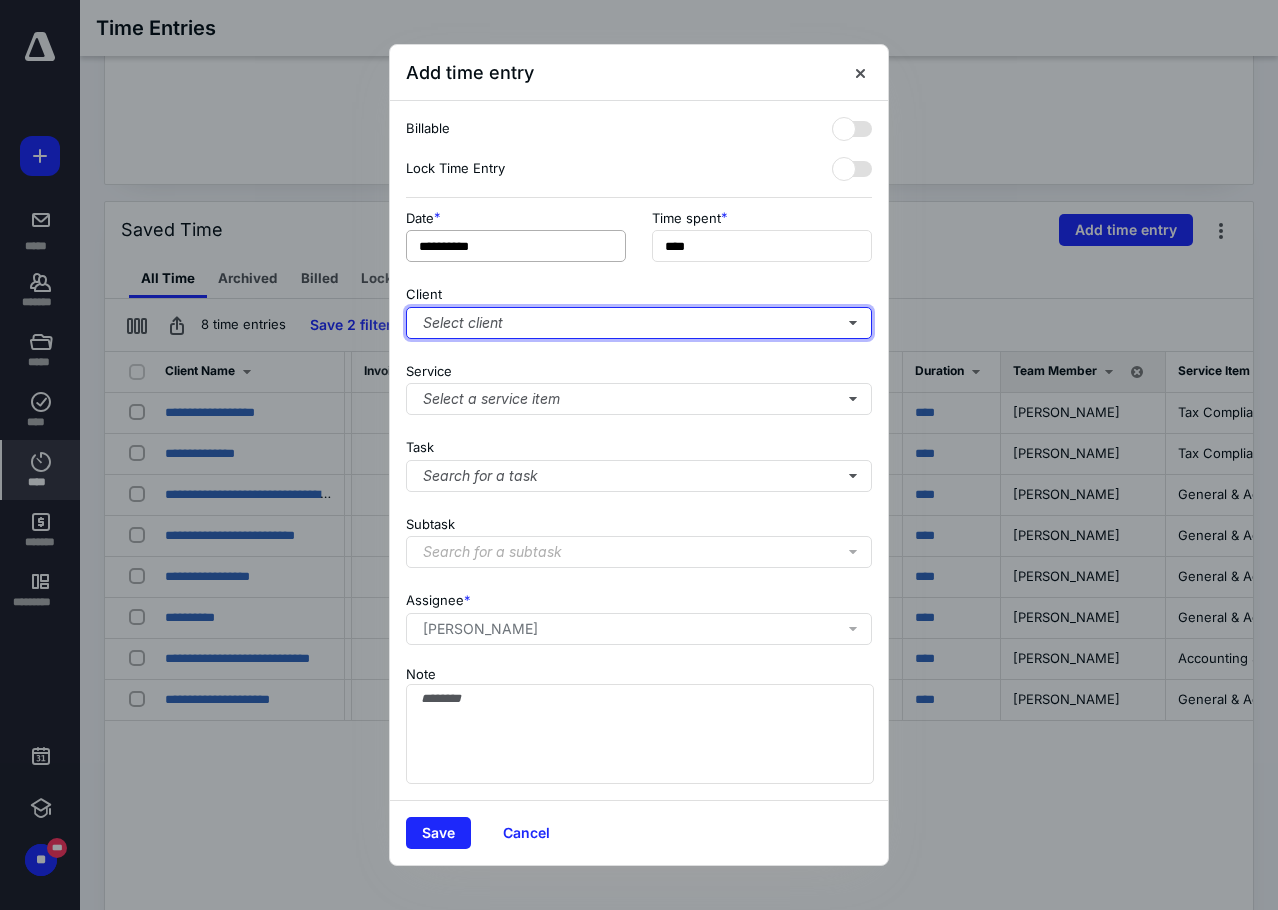 type on "**" 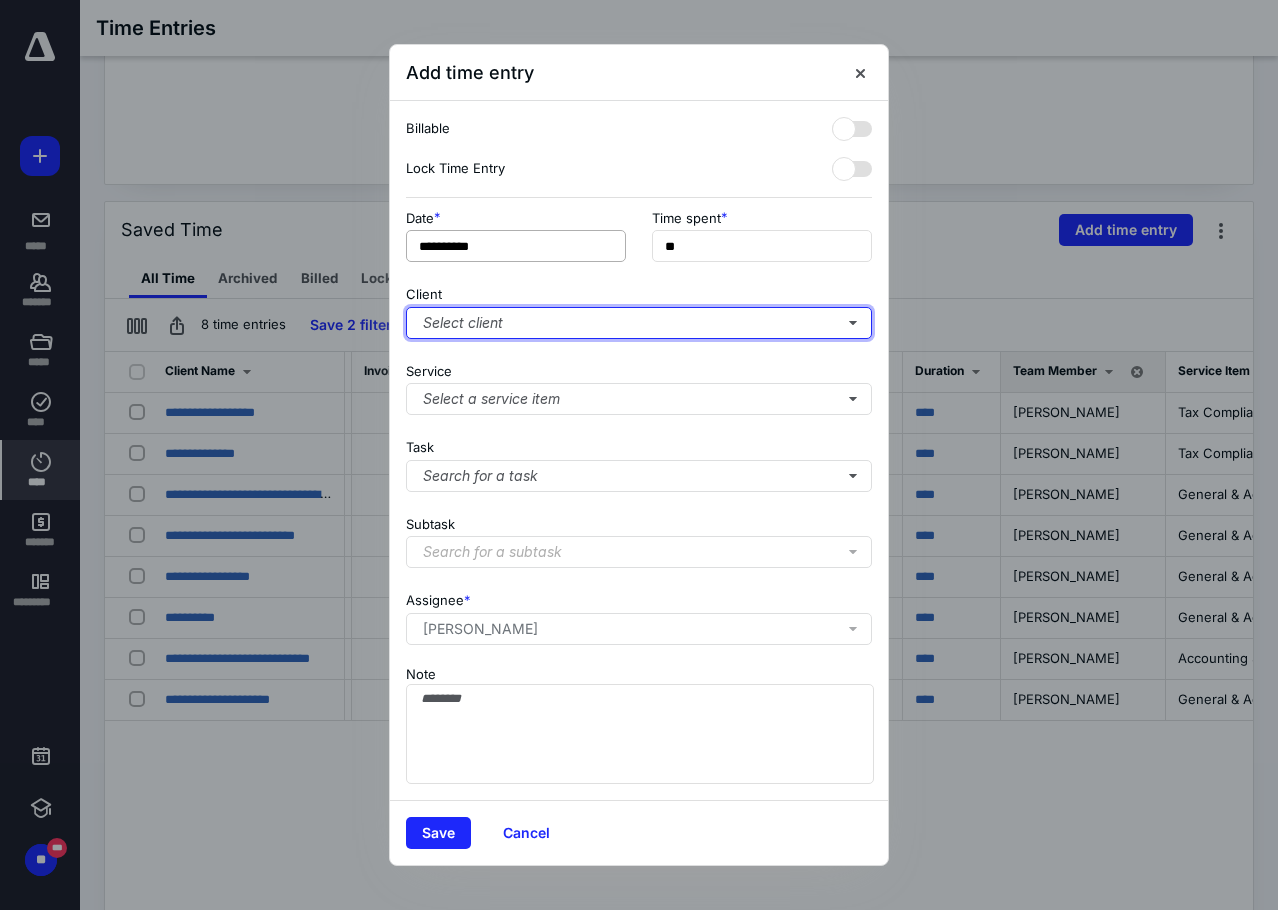 type 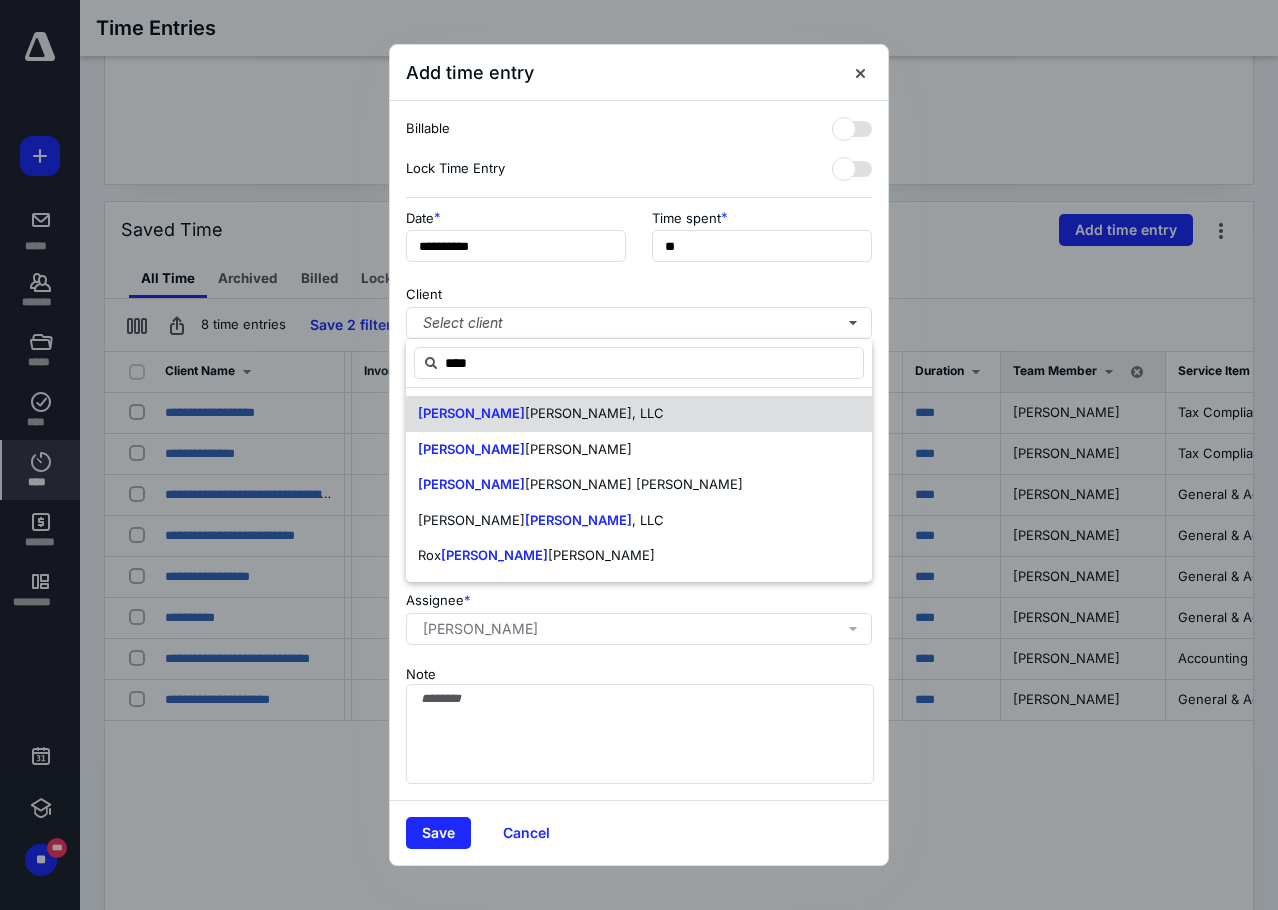 click on "[PERSON_NAME], LLC" at bounding box center [594, 413] 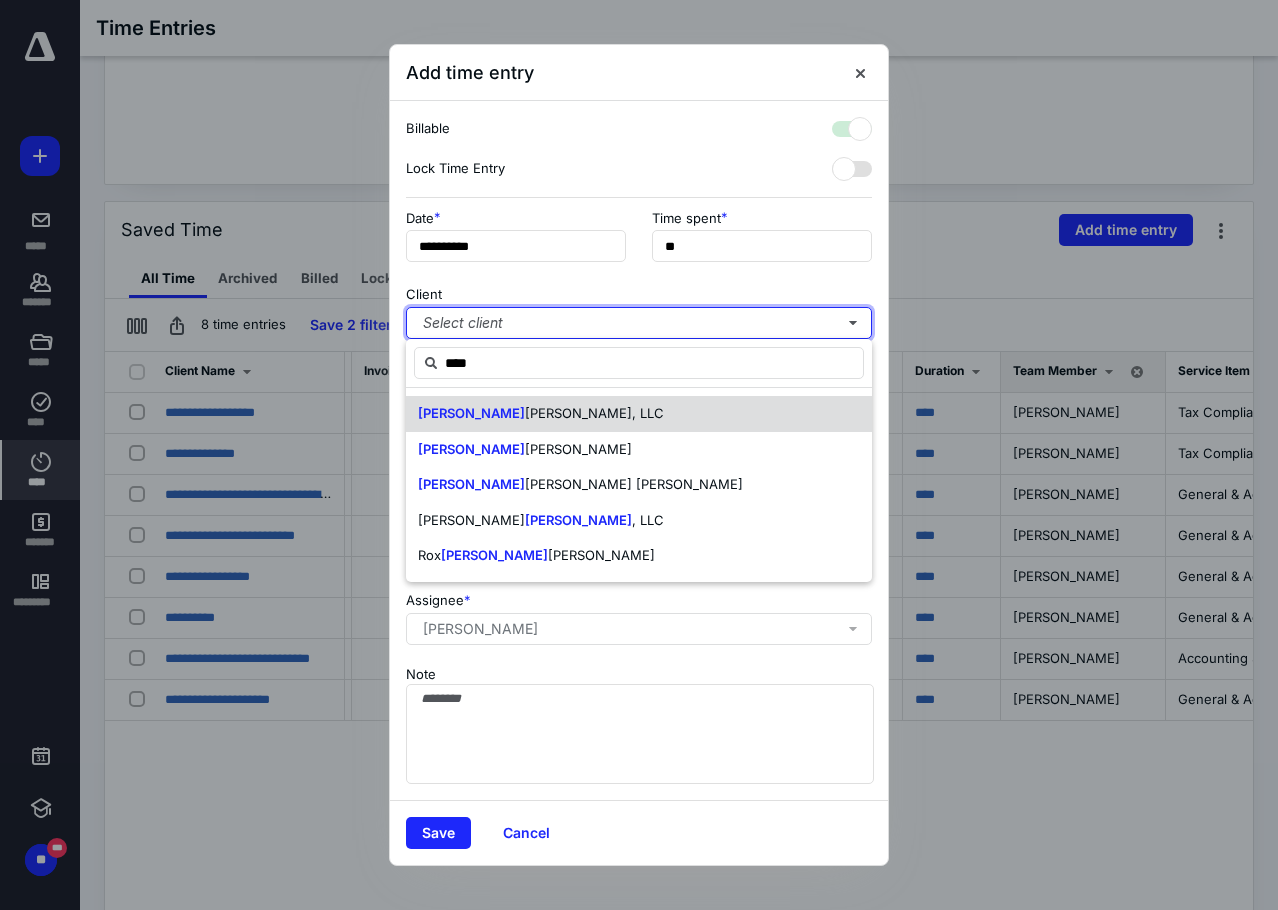 checkbox on "true" 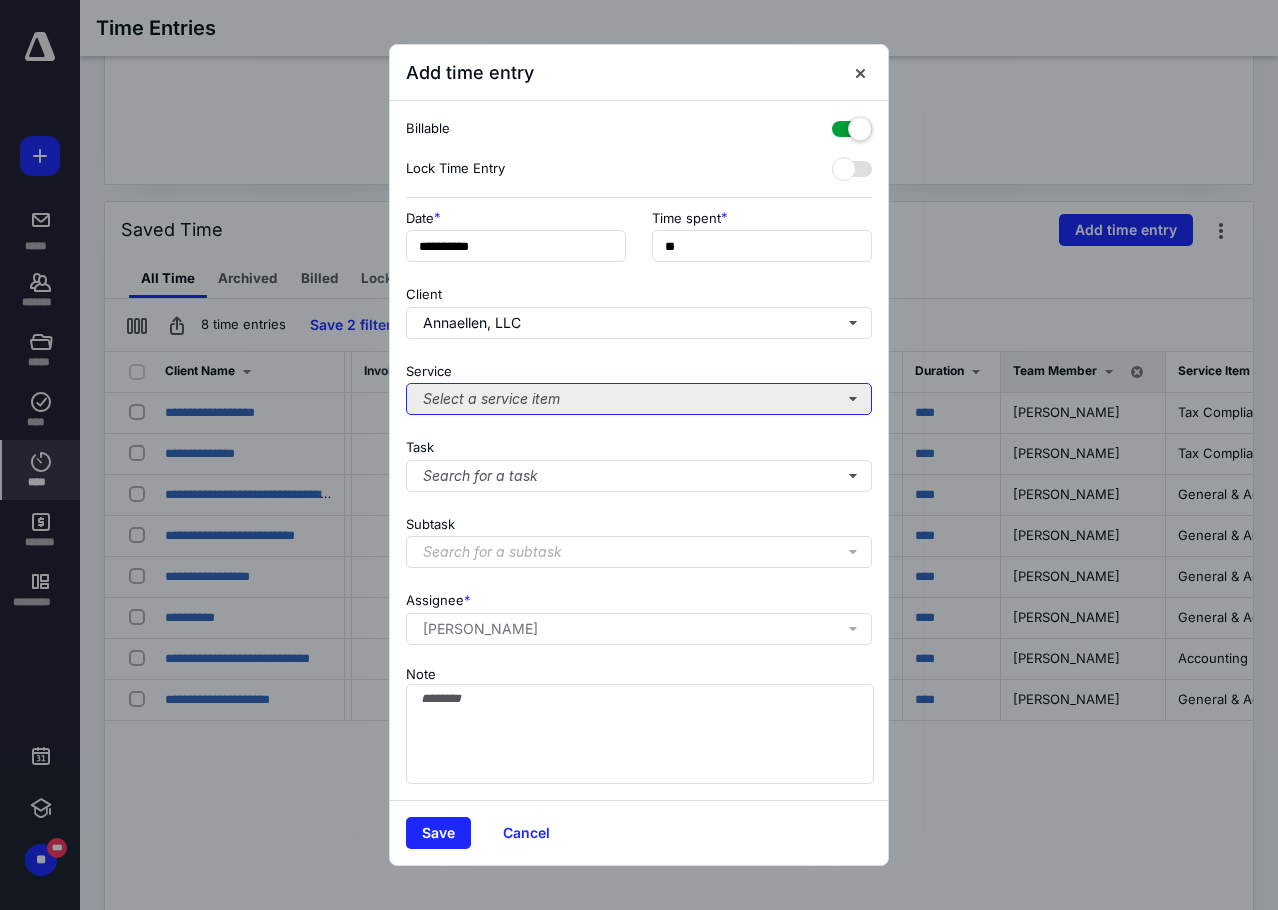 click on "Select a service item" at bounding box center (639, 399) 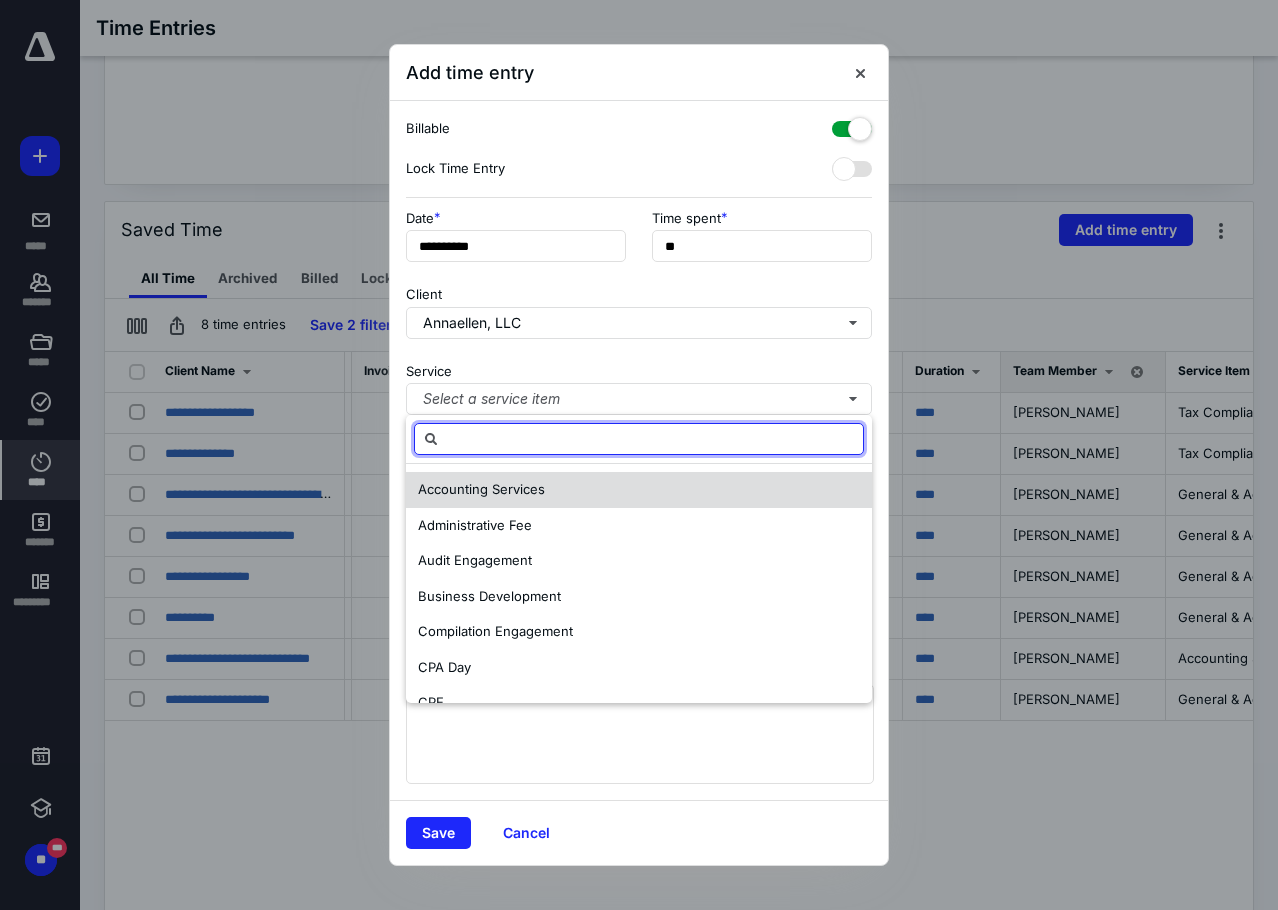click on "Accounting Services" at bounding box center (481, 489) 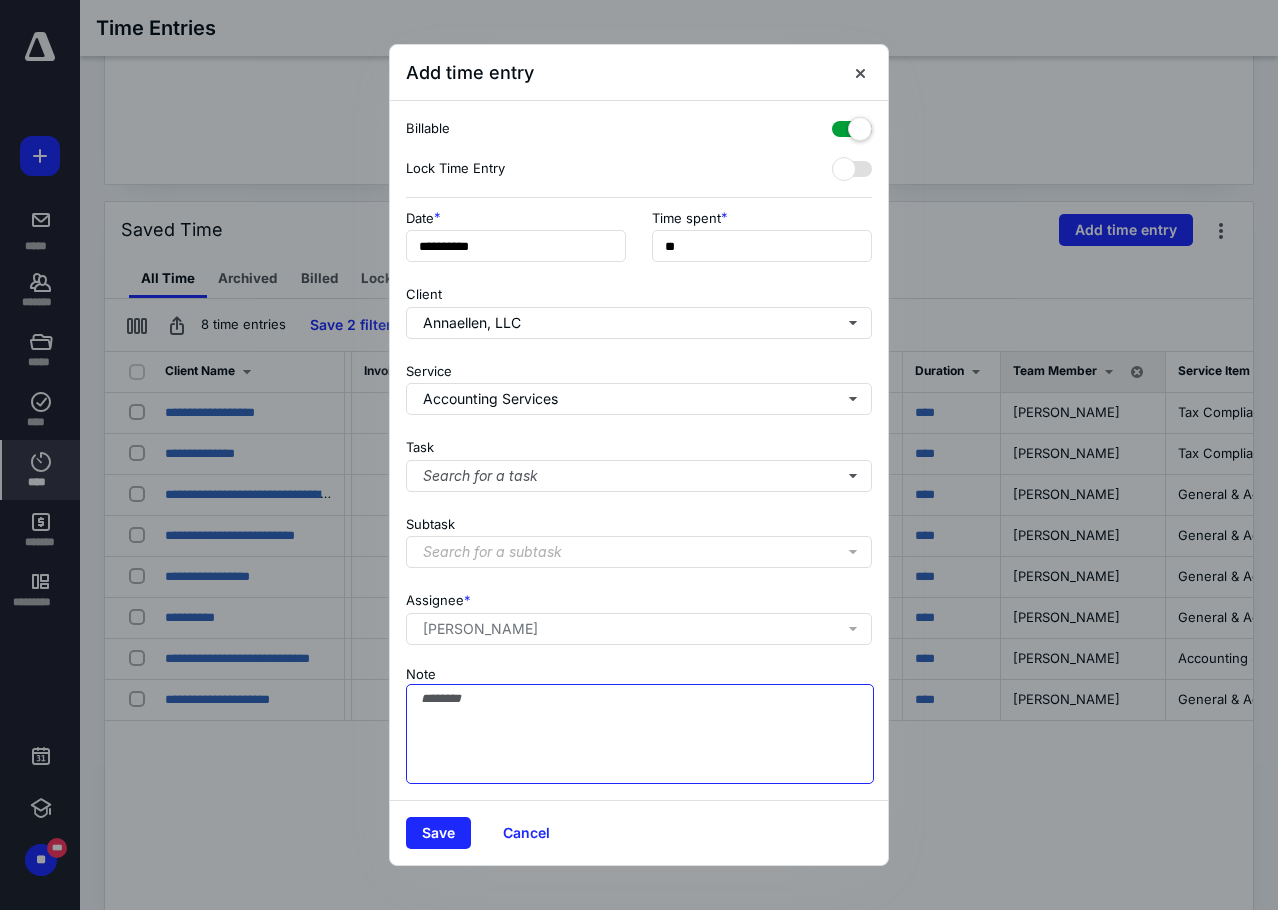 click on "Note" at bounding box center [640, 734] 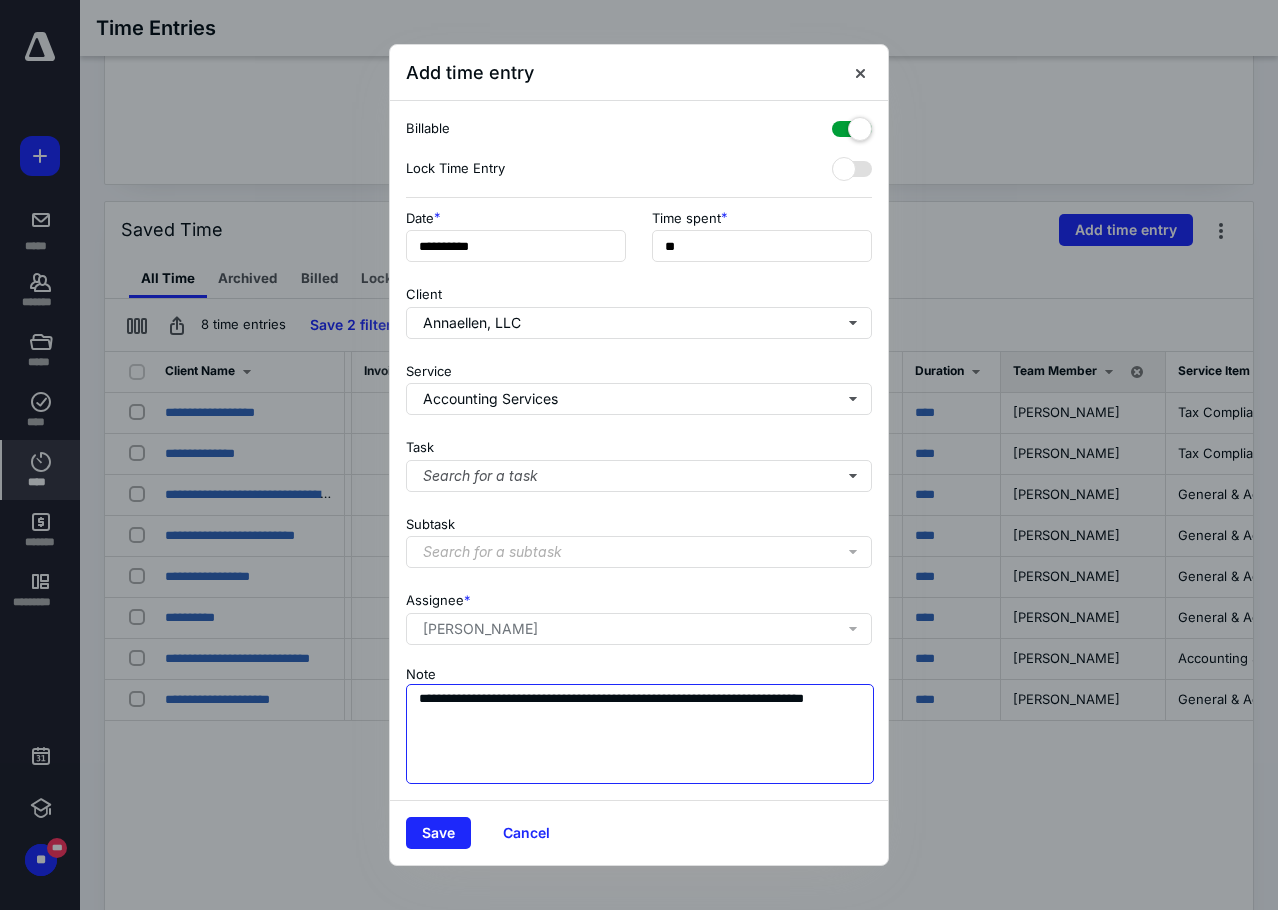 click on "**********" at bounding box center [640, 734] 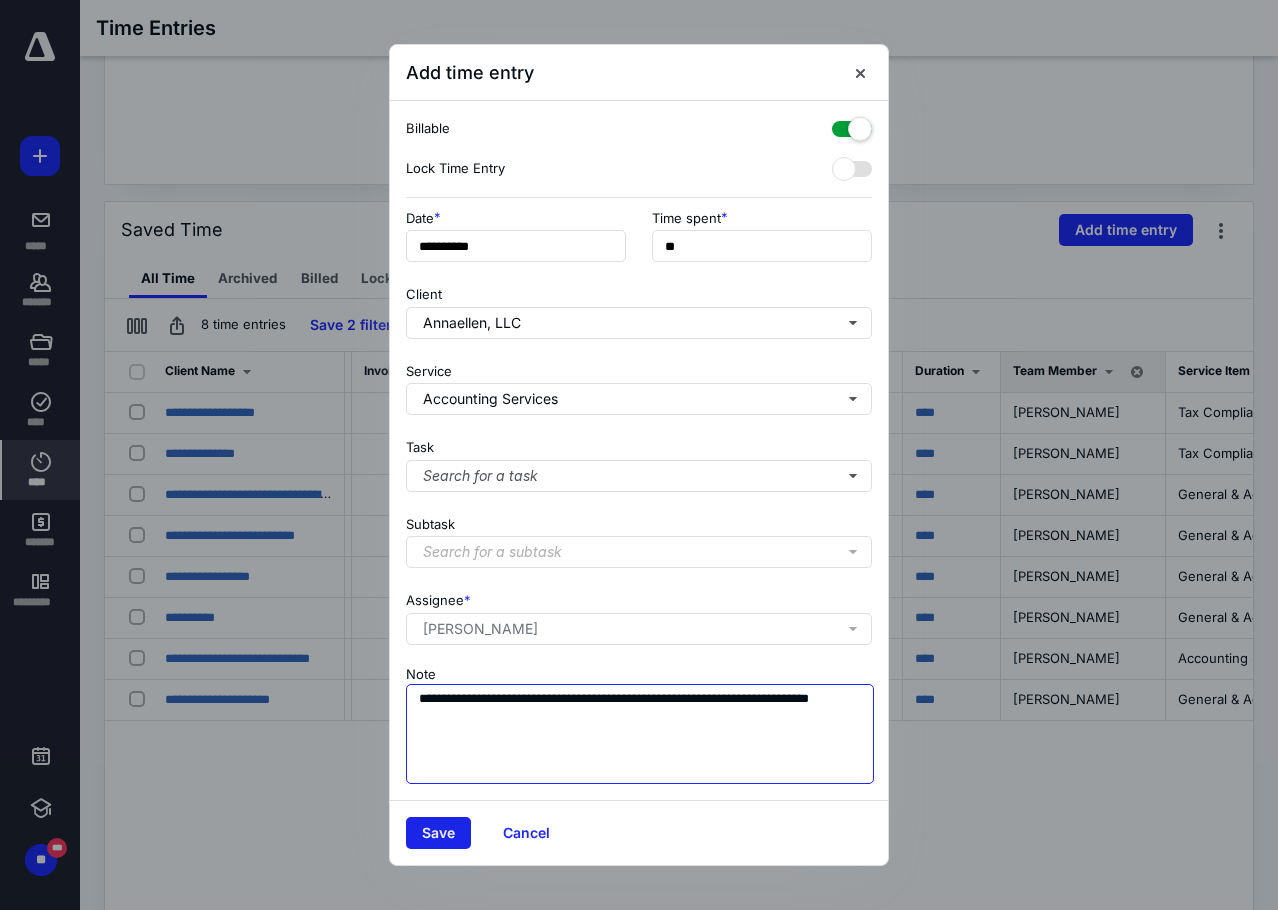 type on "**********" 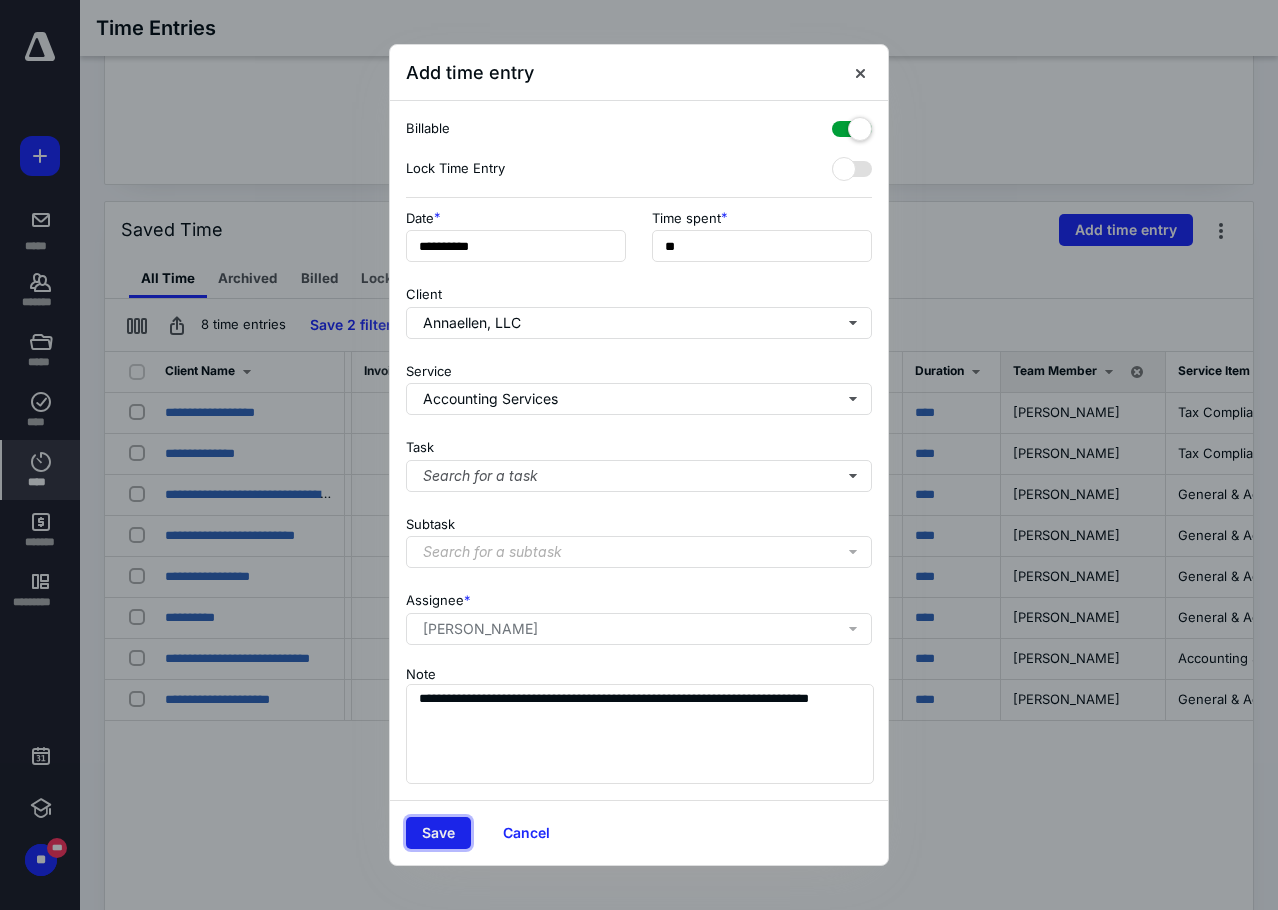 click on "Save" at bounding box center (438, 833) 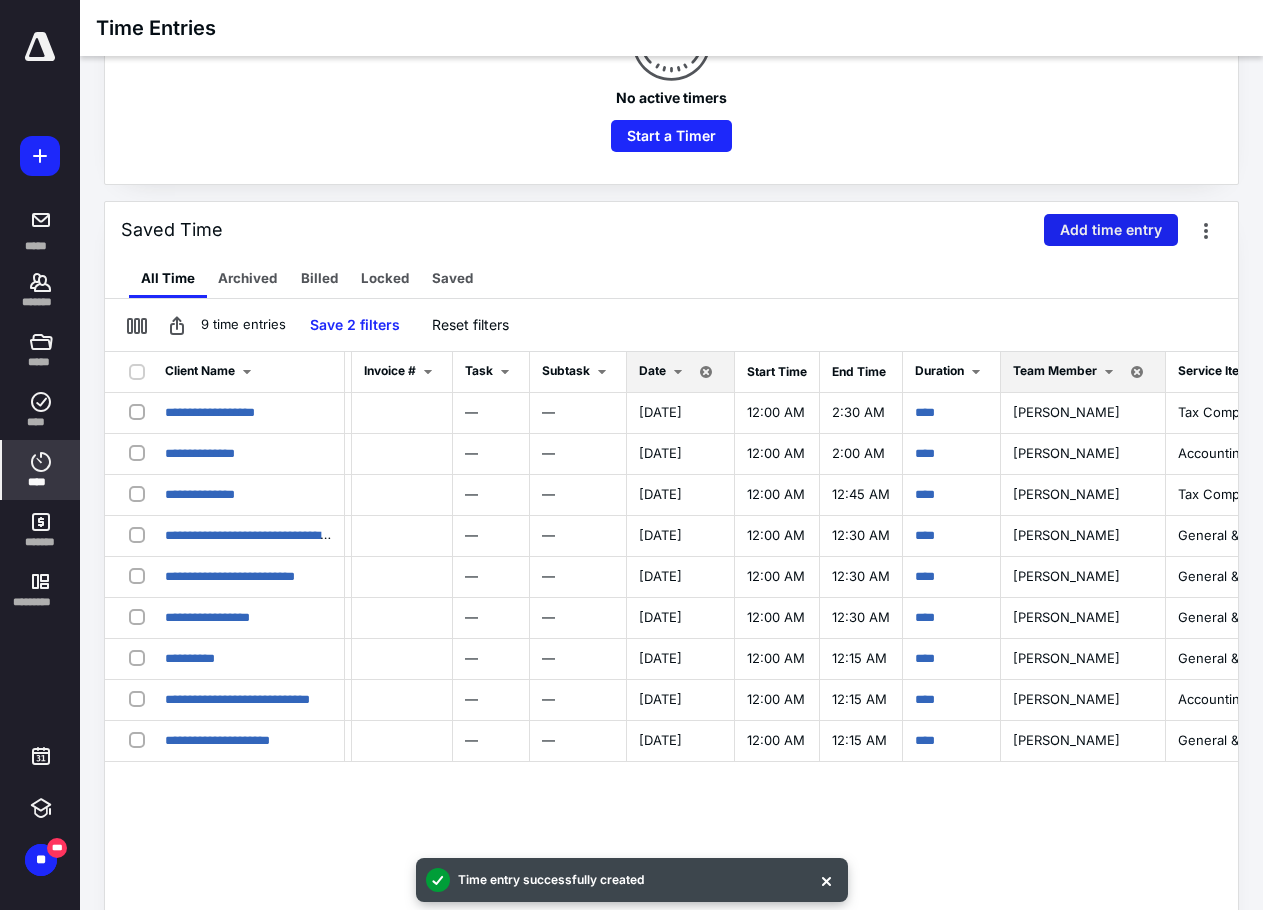 click on "Add time entry" at bounding box center (1111, 230) 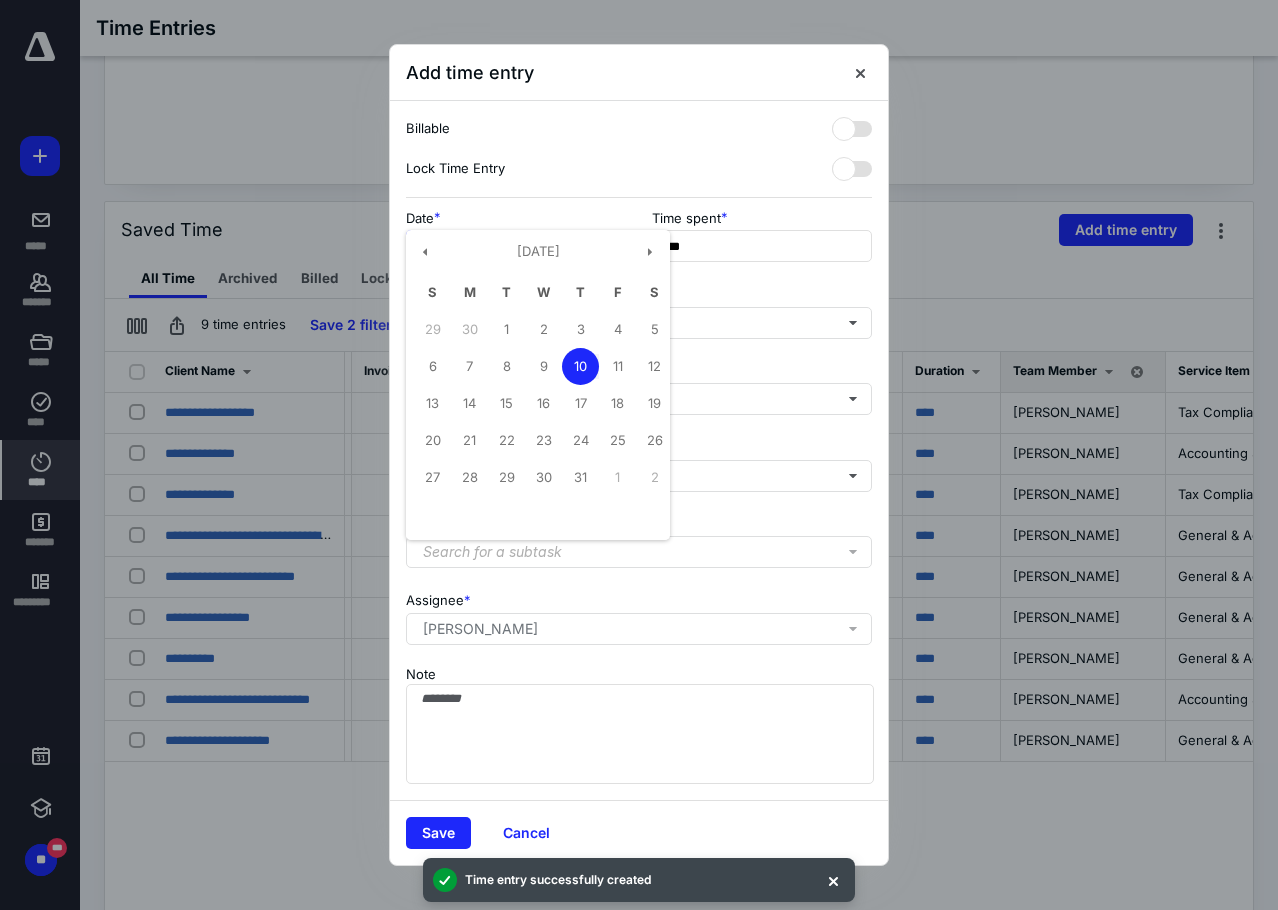 click on "**********" at bounding box center (516, 246) 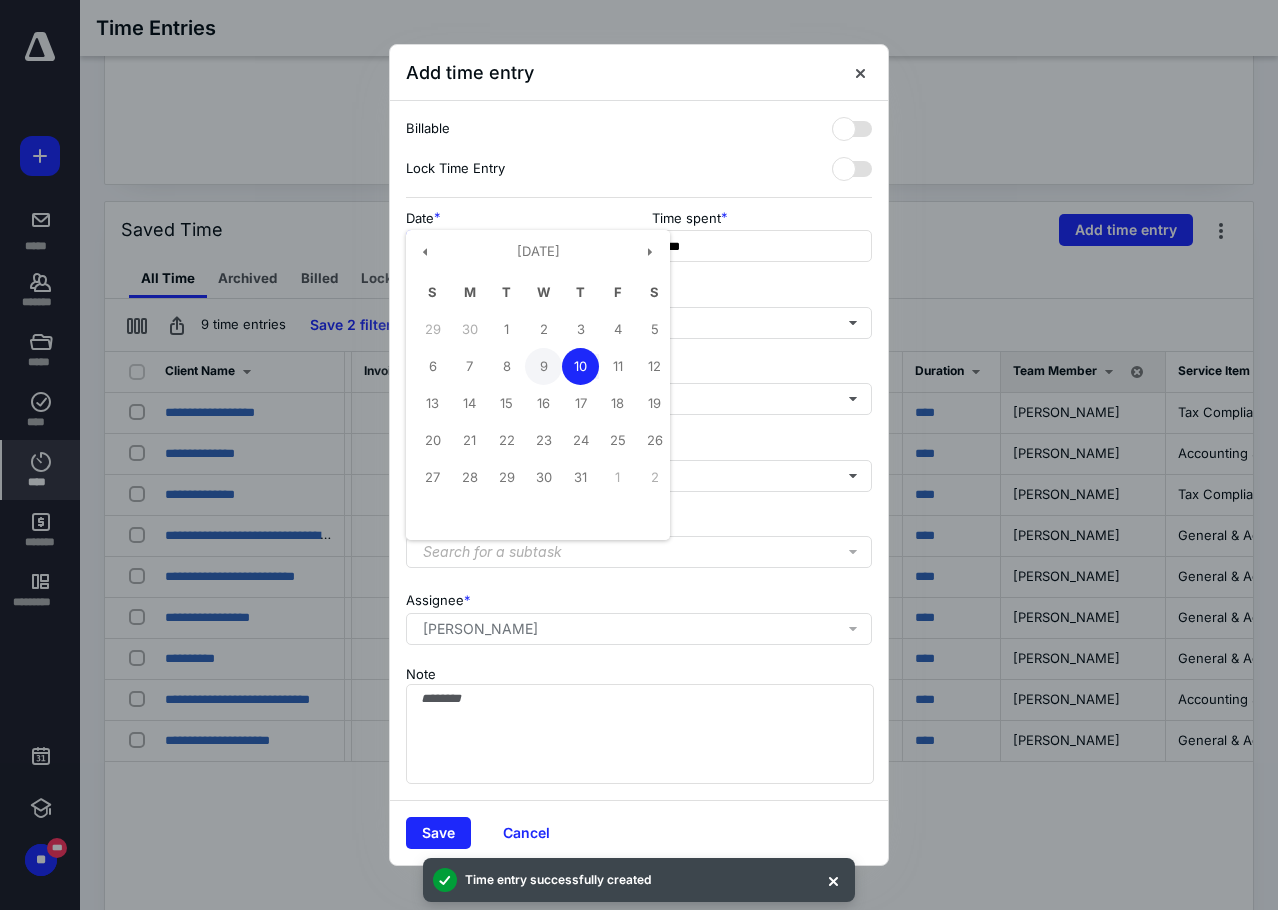 click on "9" at bounding box center (543, 366) 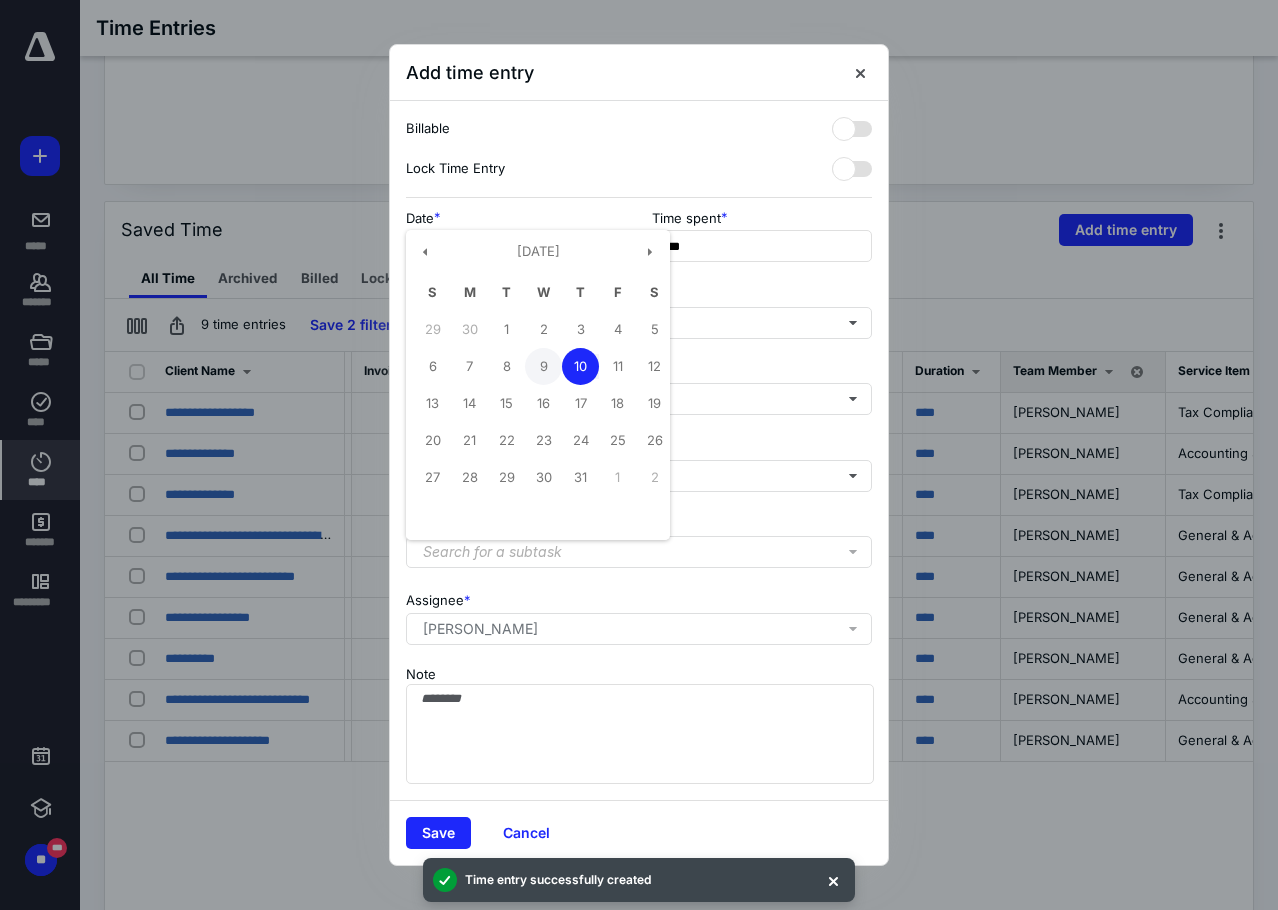 type on "**********" 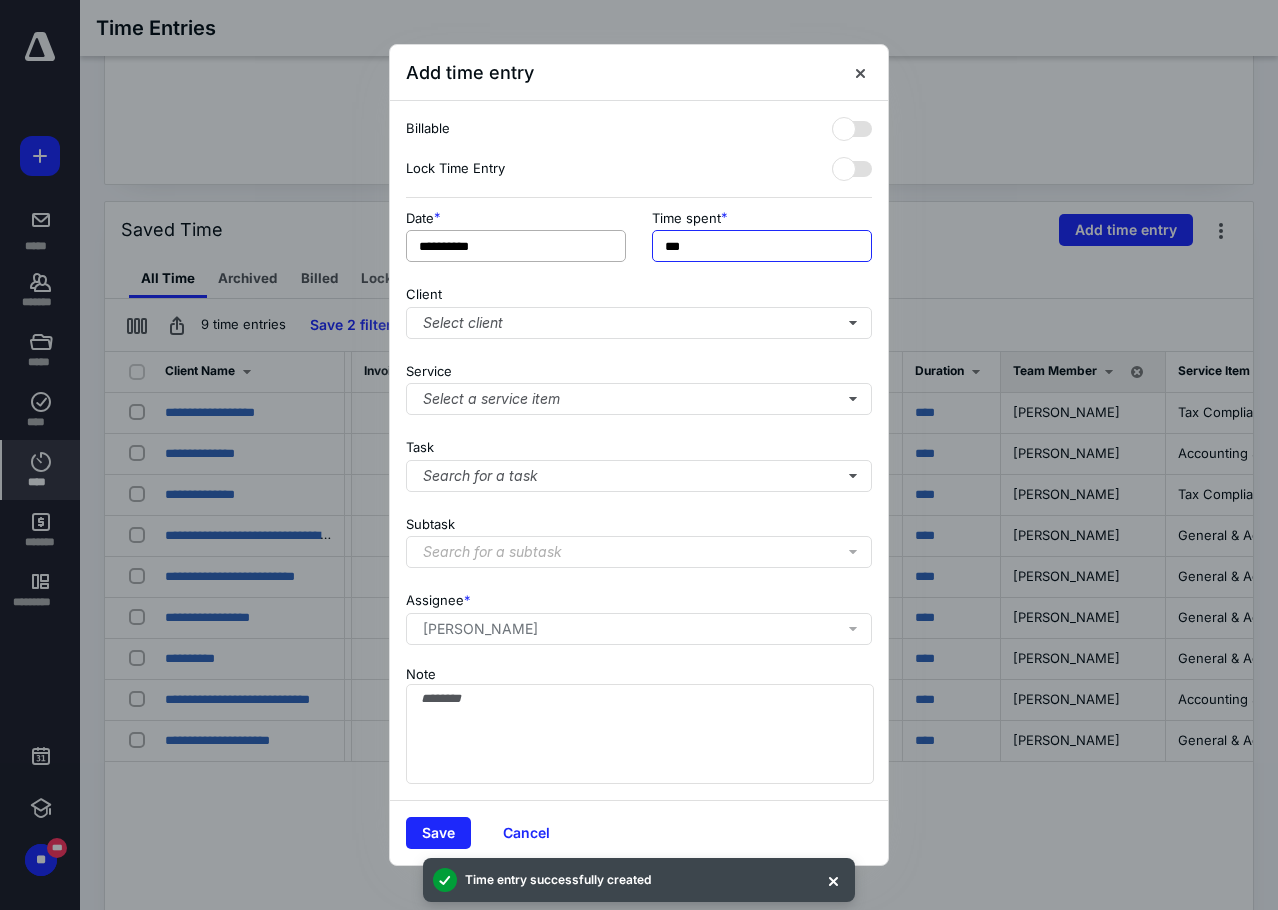drag, startPoint x: 709, startPoint y: 238, endPoint x: 566, endPoint y: 252, distance: 143.68369 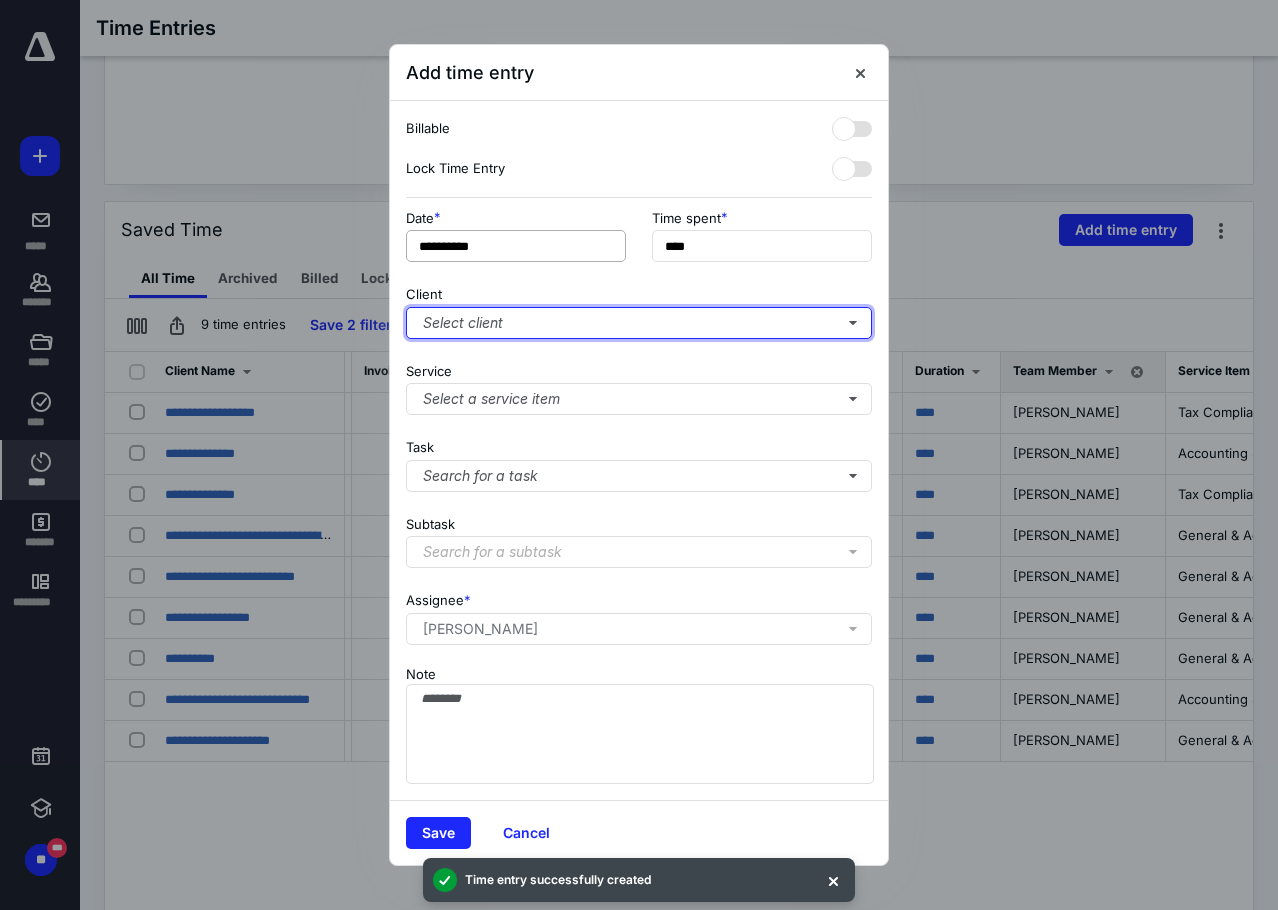 type on "******" 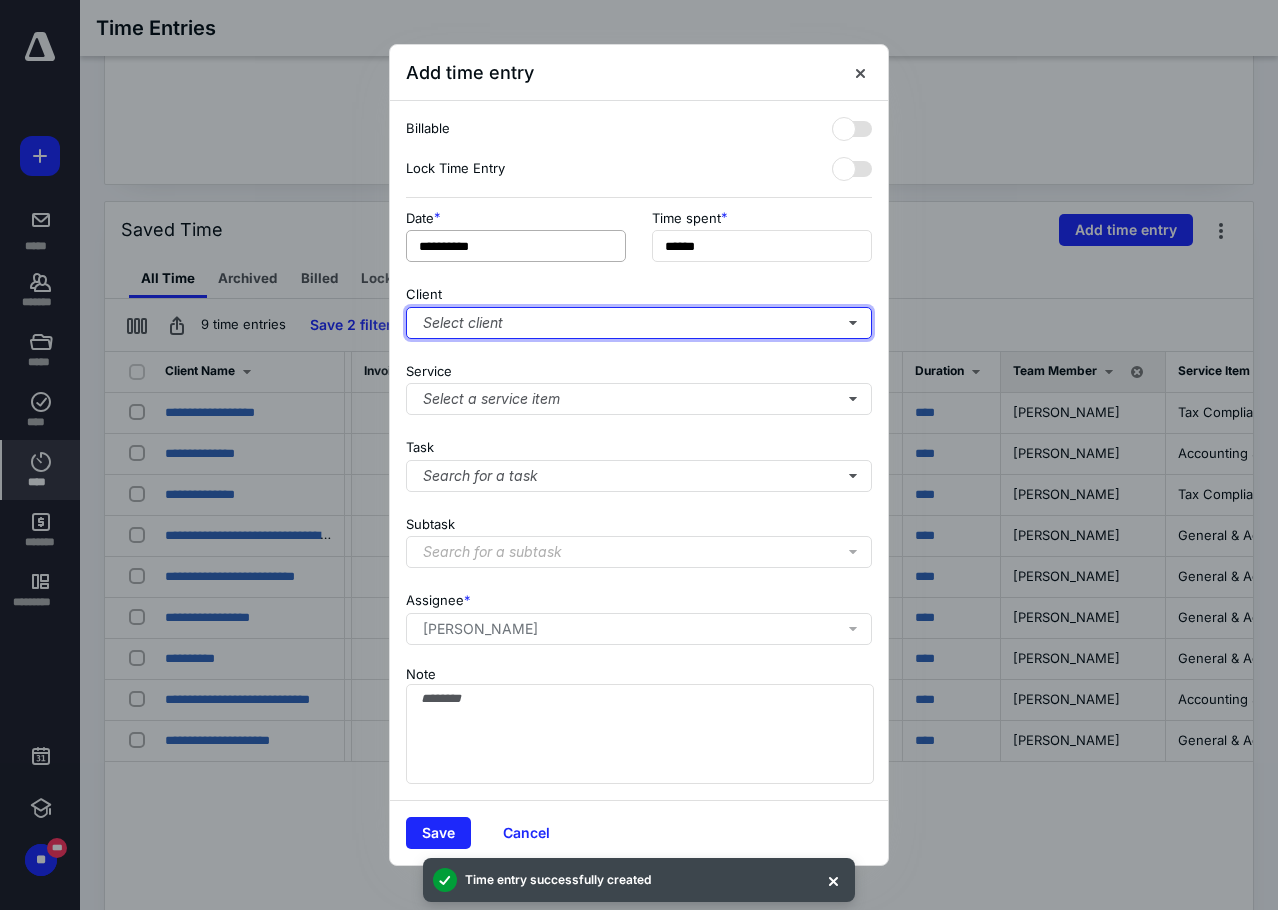 type 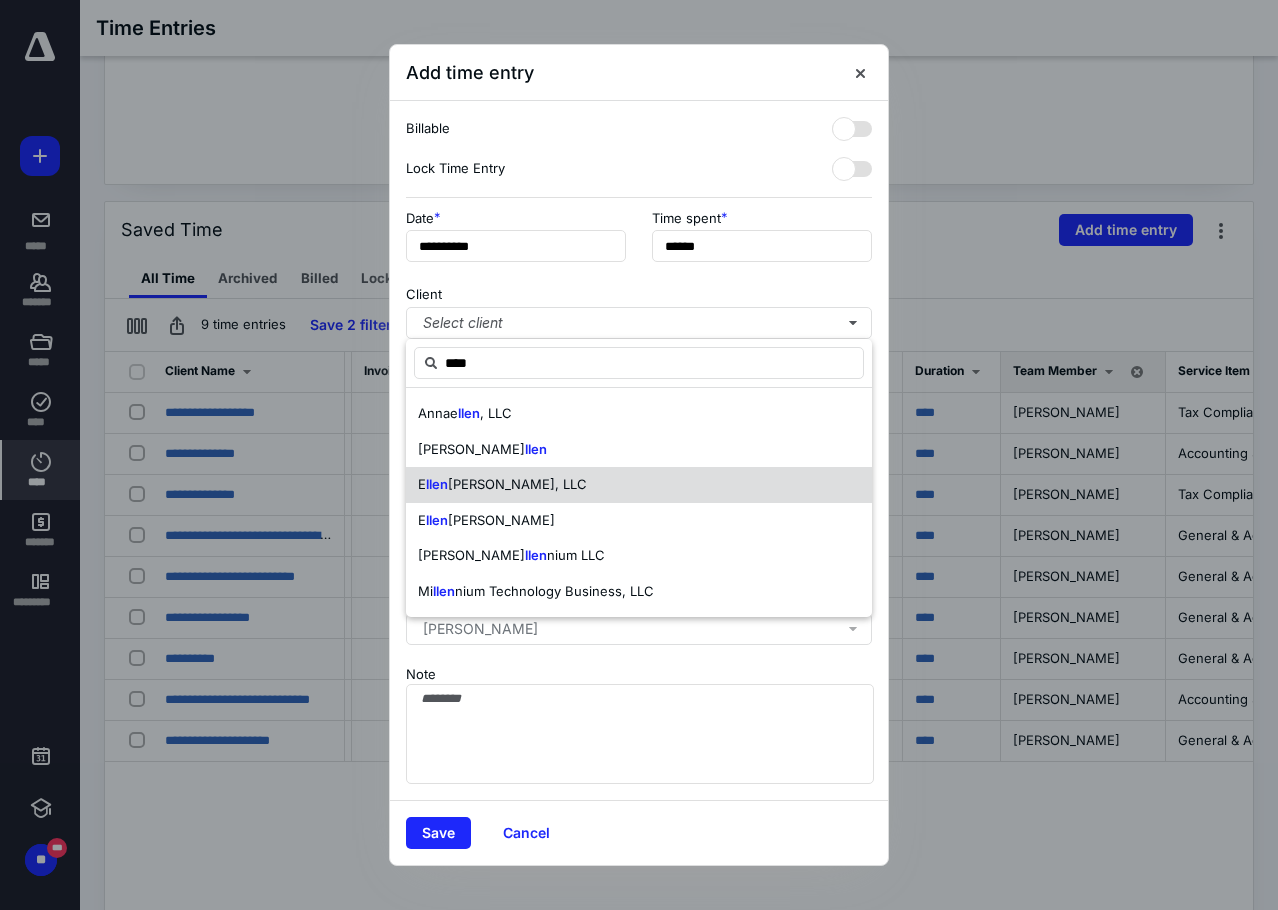 click on "E [PERSON_NAME], LLC" at bounding box center (502, 485) 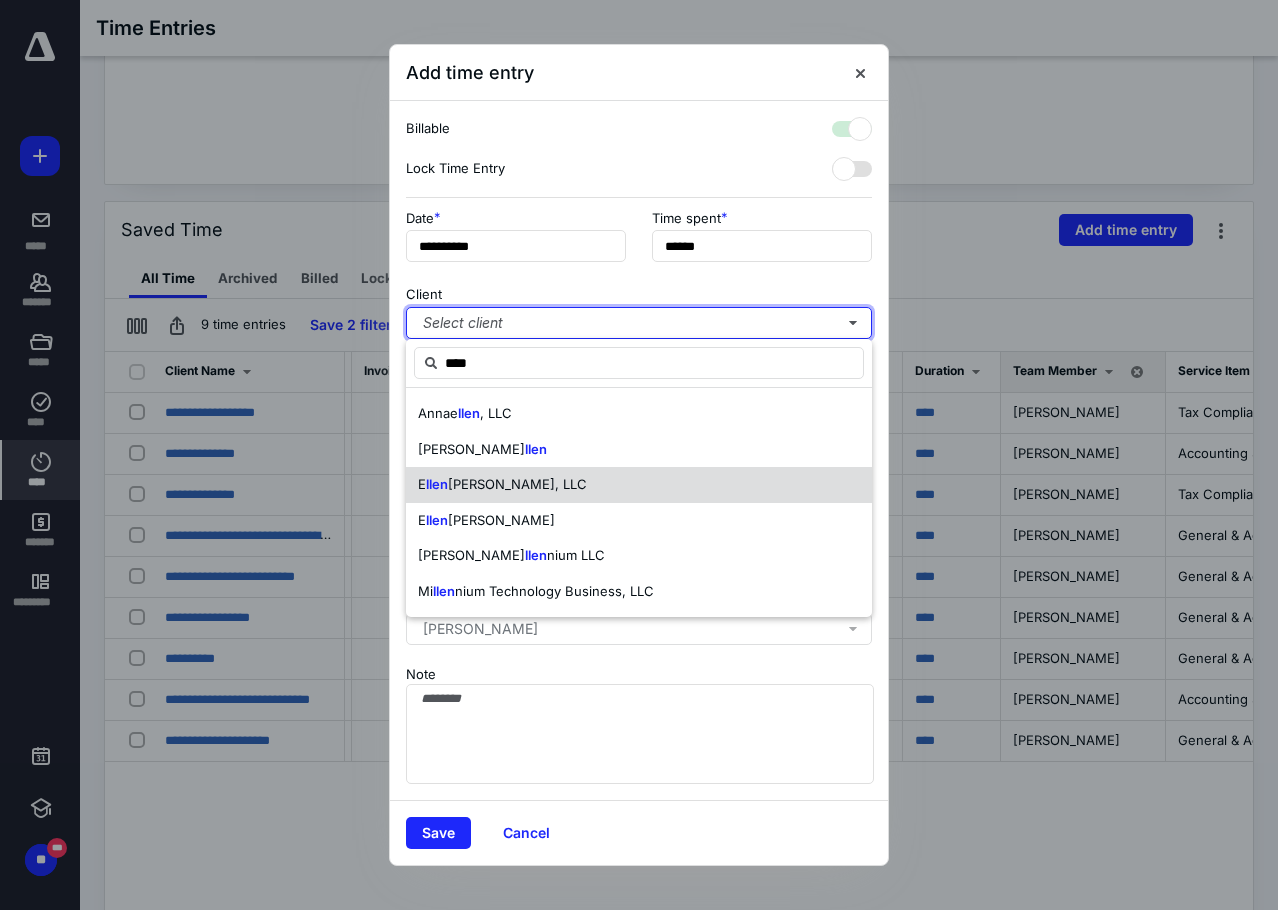 checkbox on "true" 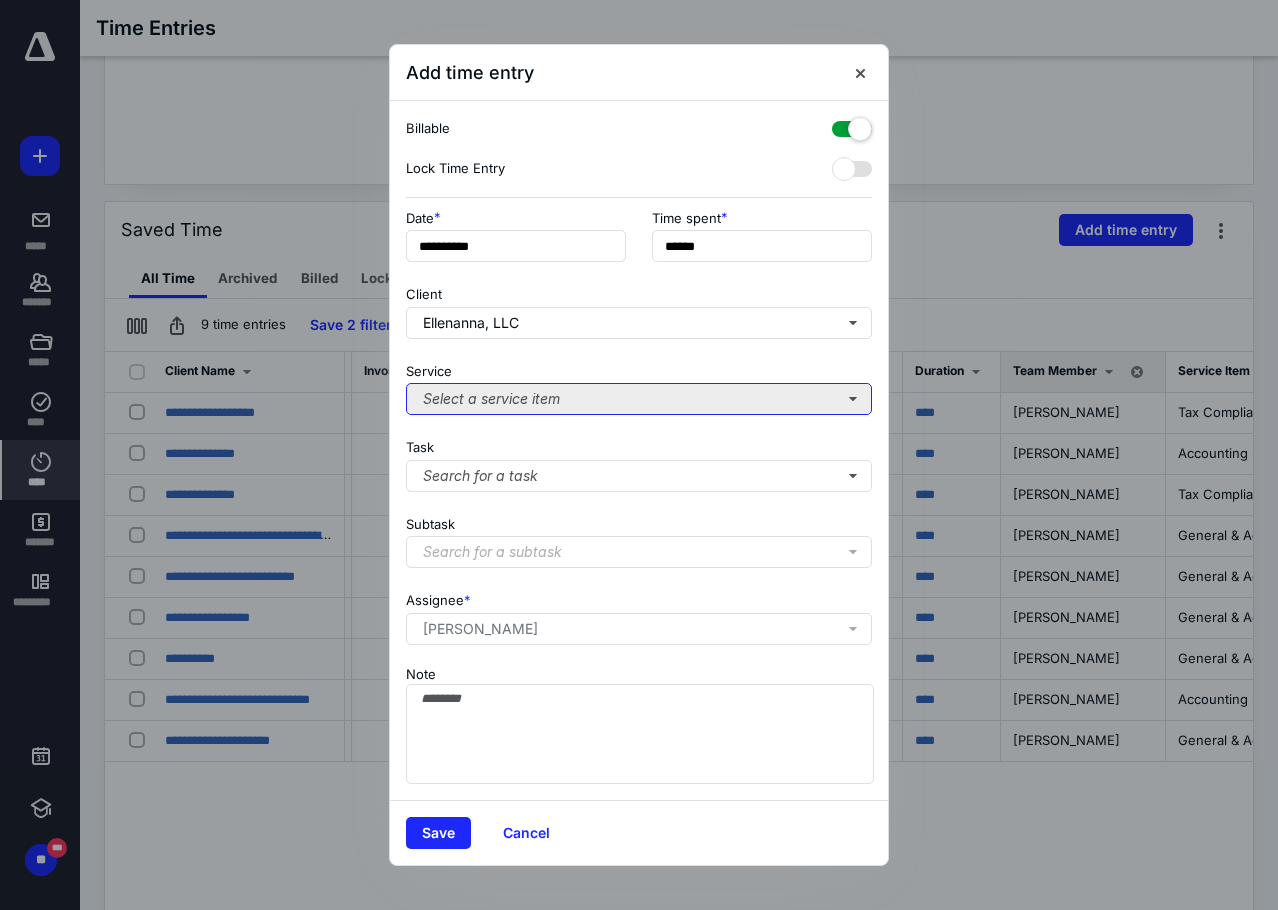 click on "Select a service item" at bounding box center (639, 399) 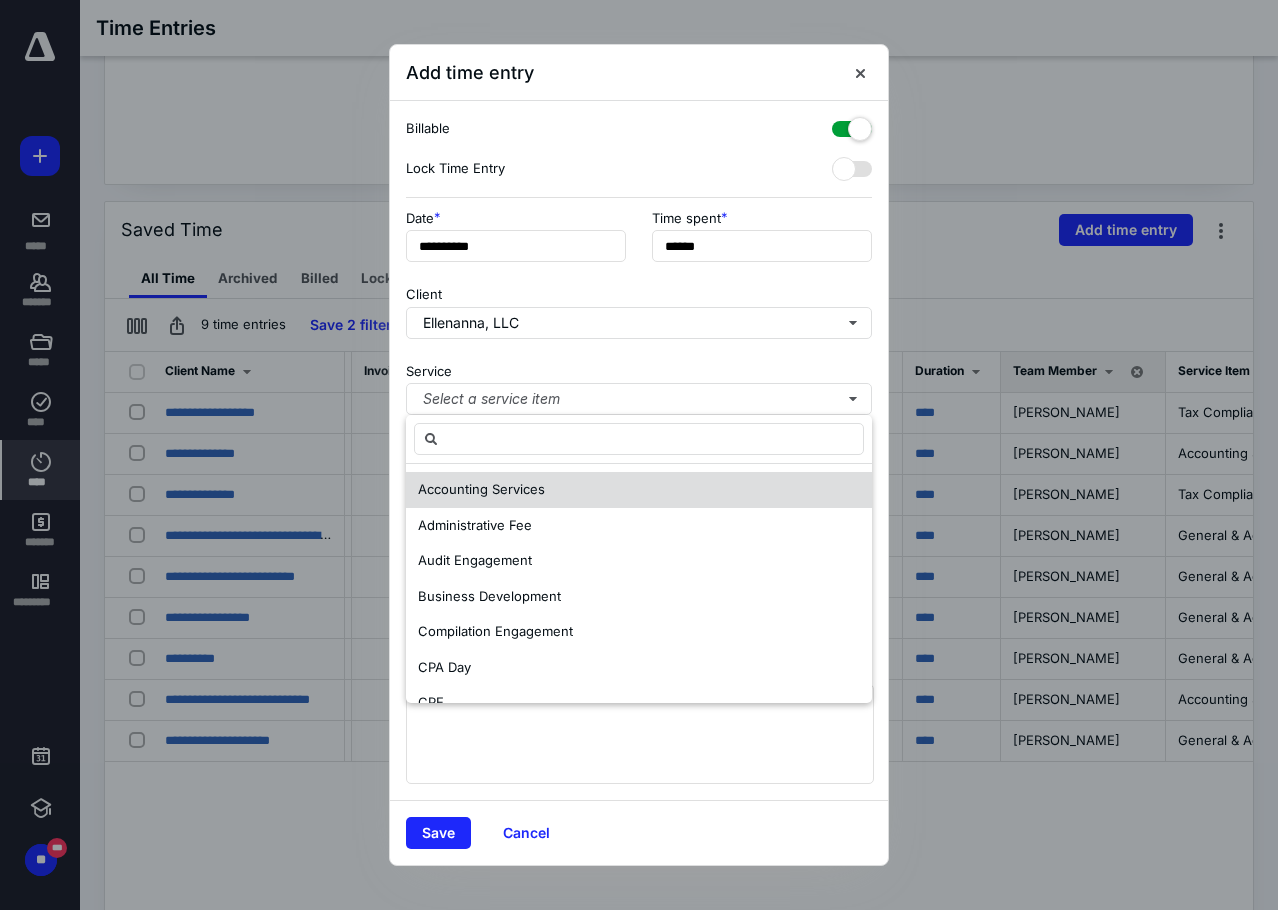 click on "Accounting Services" at bounding box center (481, 489) 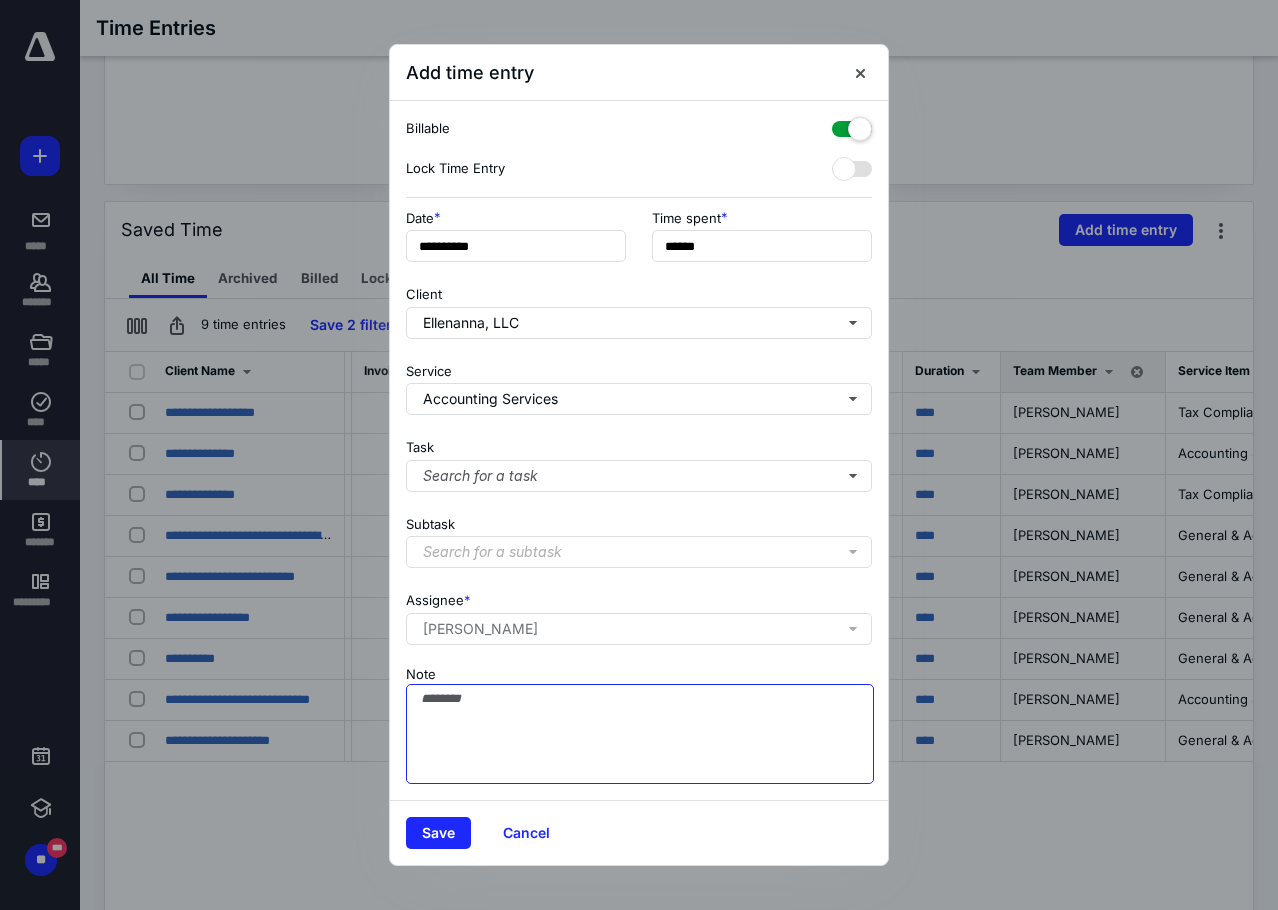 click on "Note" at bounding box center [640, 734] 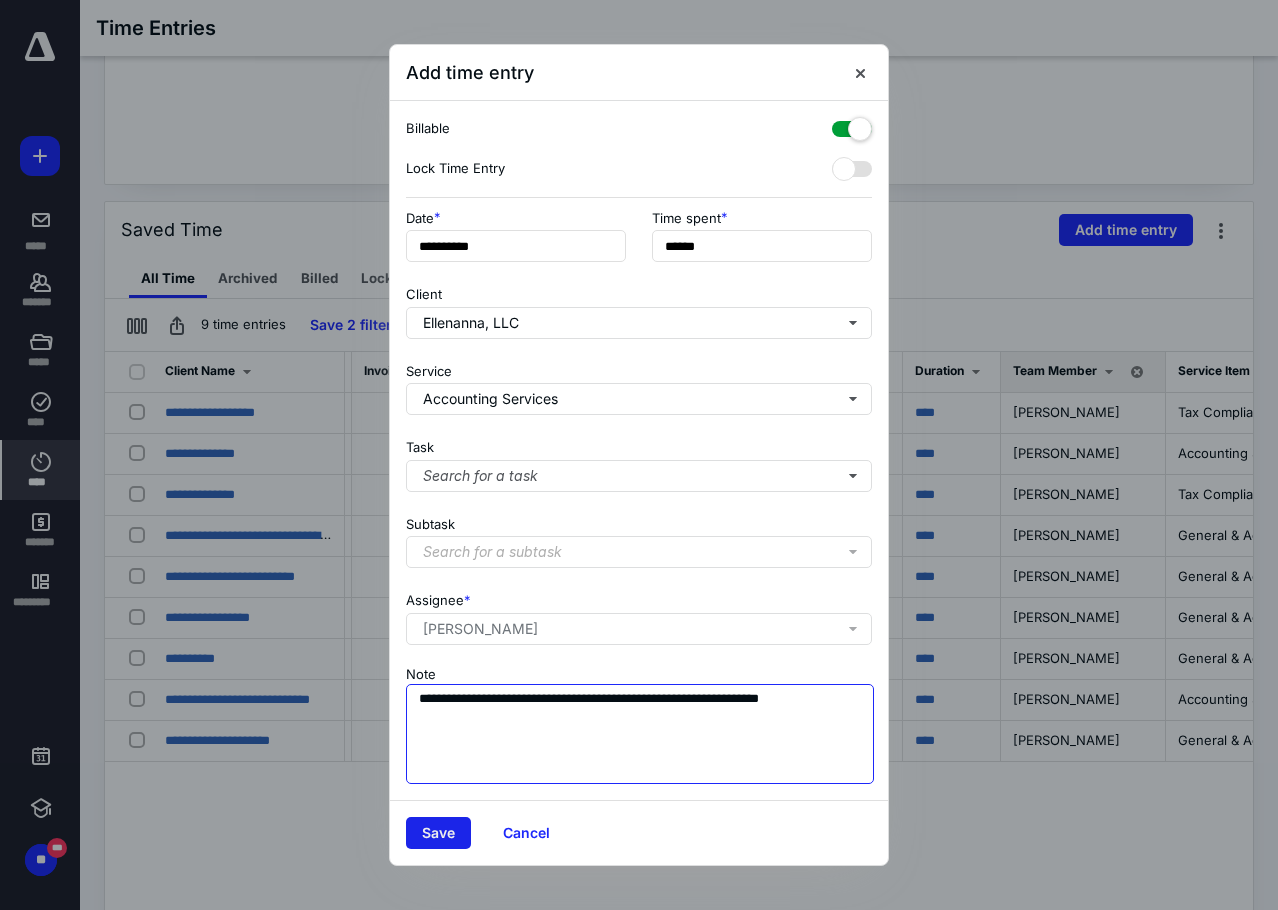 type on "**********" 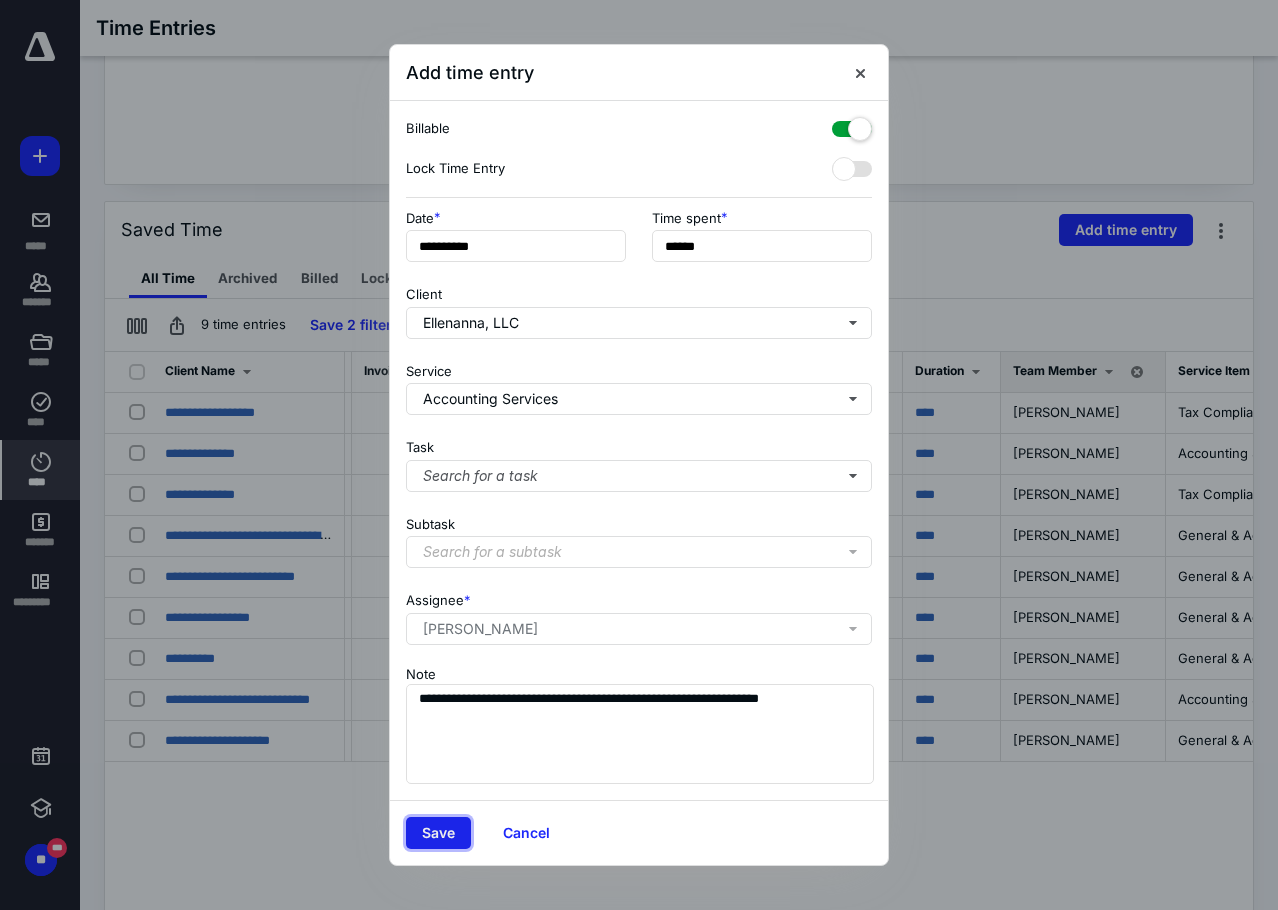 click on "Save" at bounding box center [438, 833] 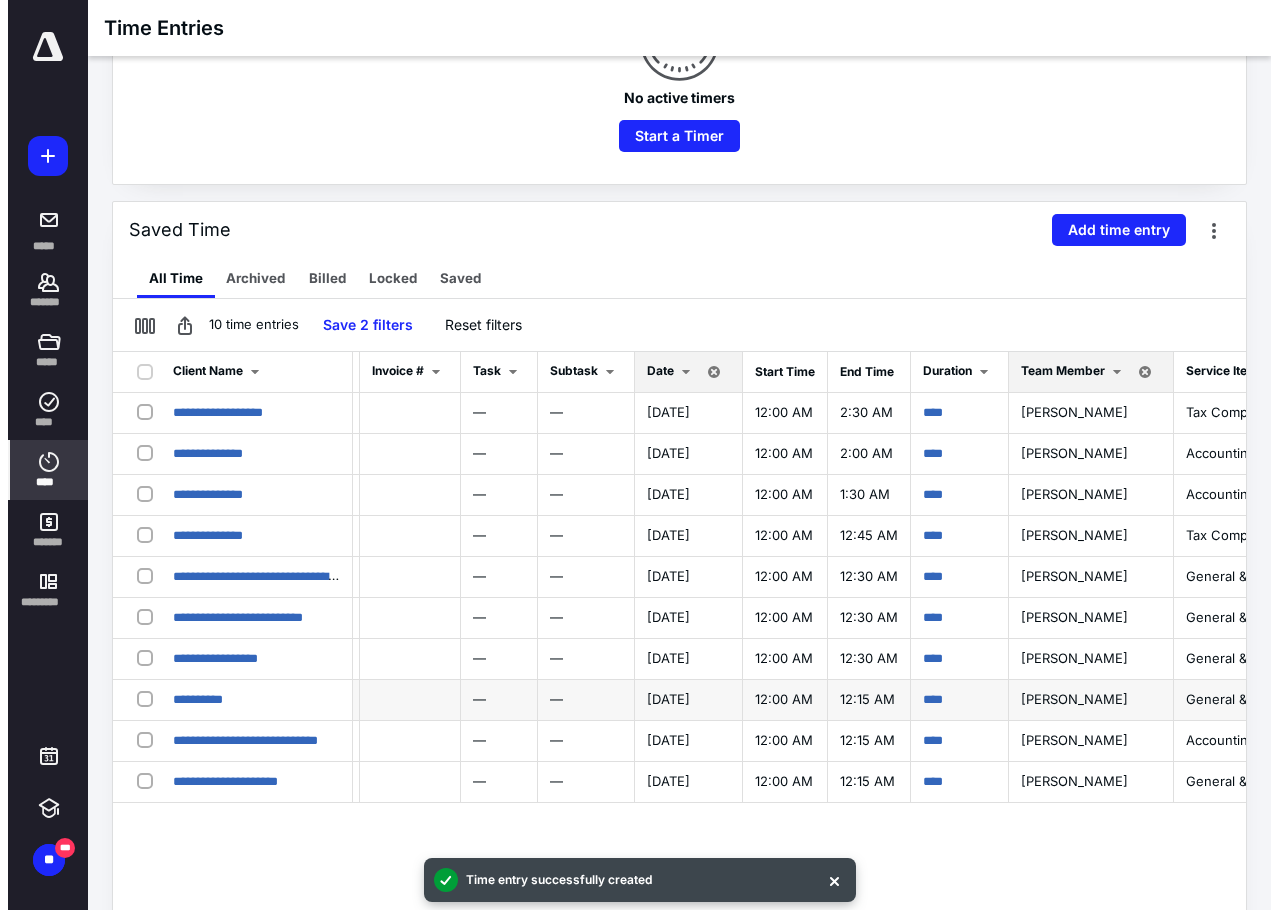 scroll, scrollTop: 0, scrollLeft: 0, axis: both 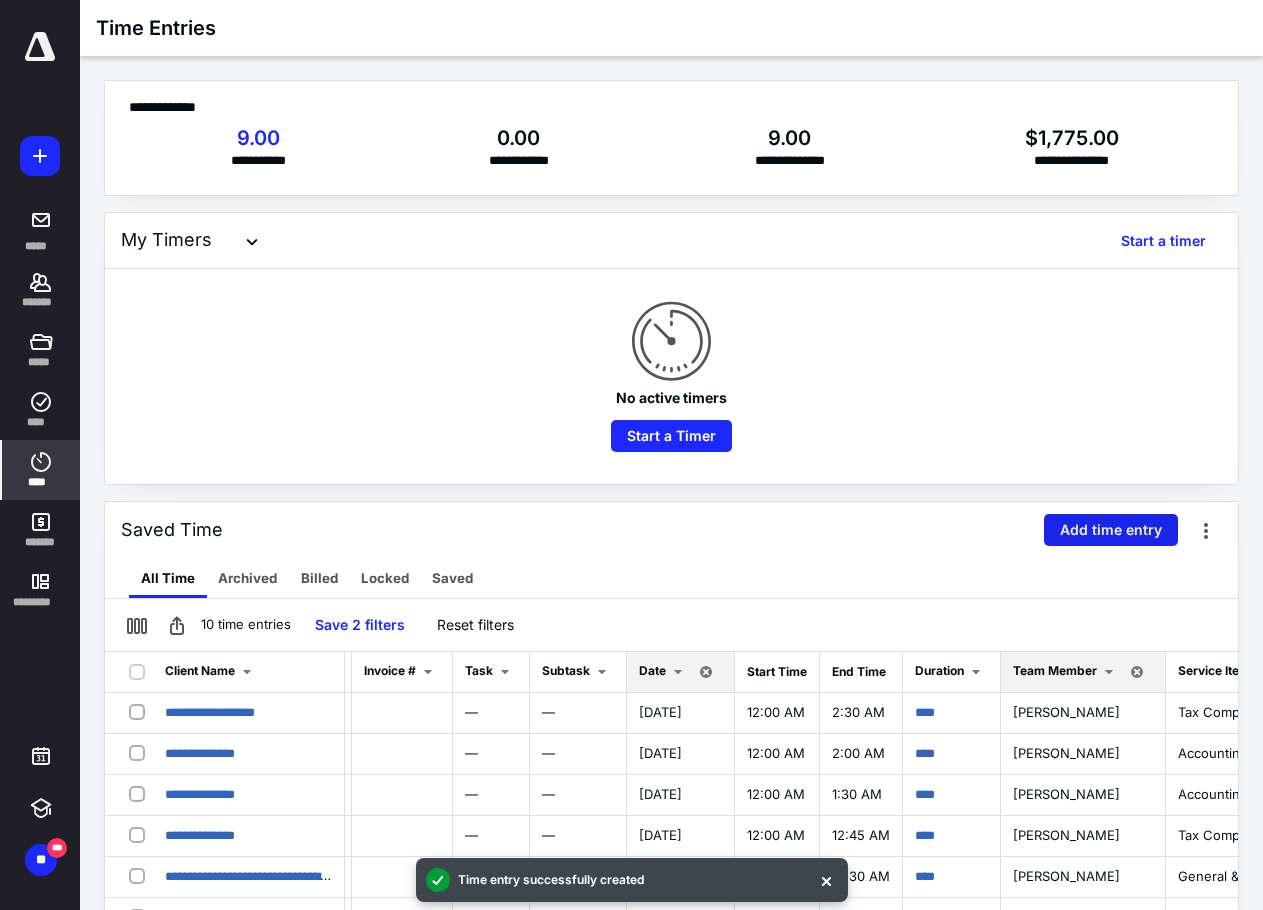 click on "Add time entry" at bounding box center [1111, 530] 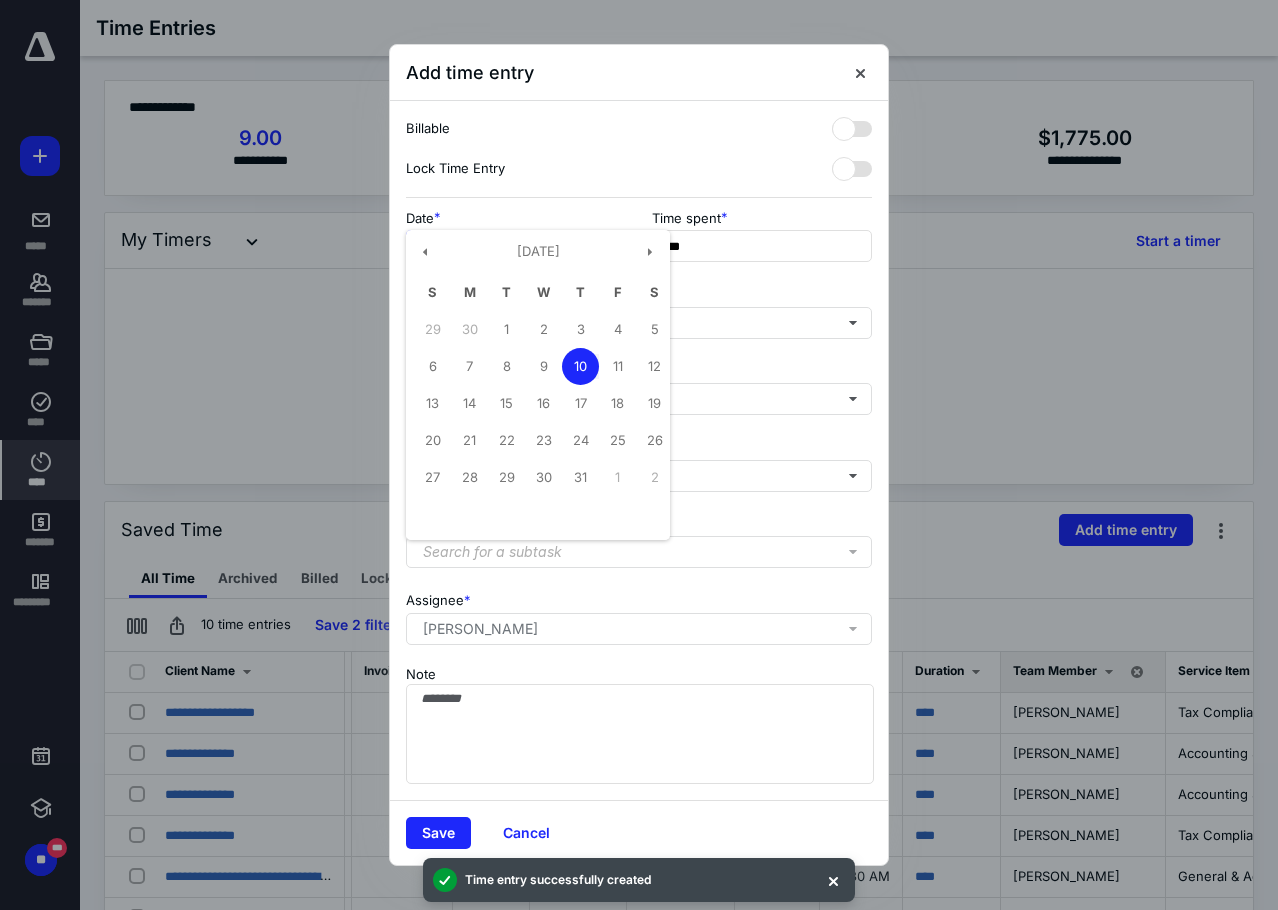 click on "**********" at bounding box center [516, 246] 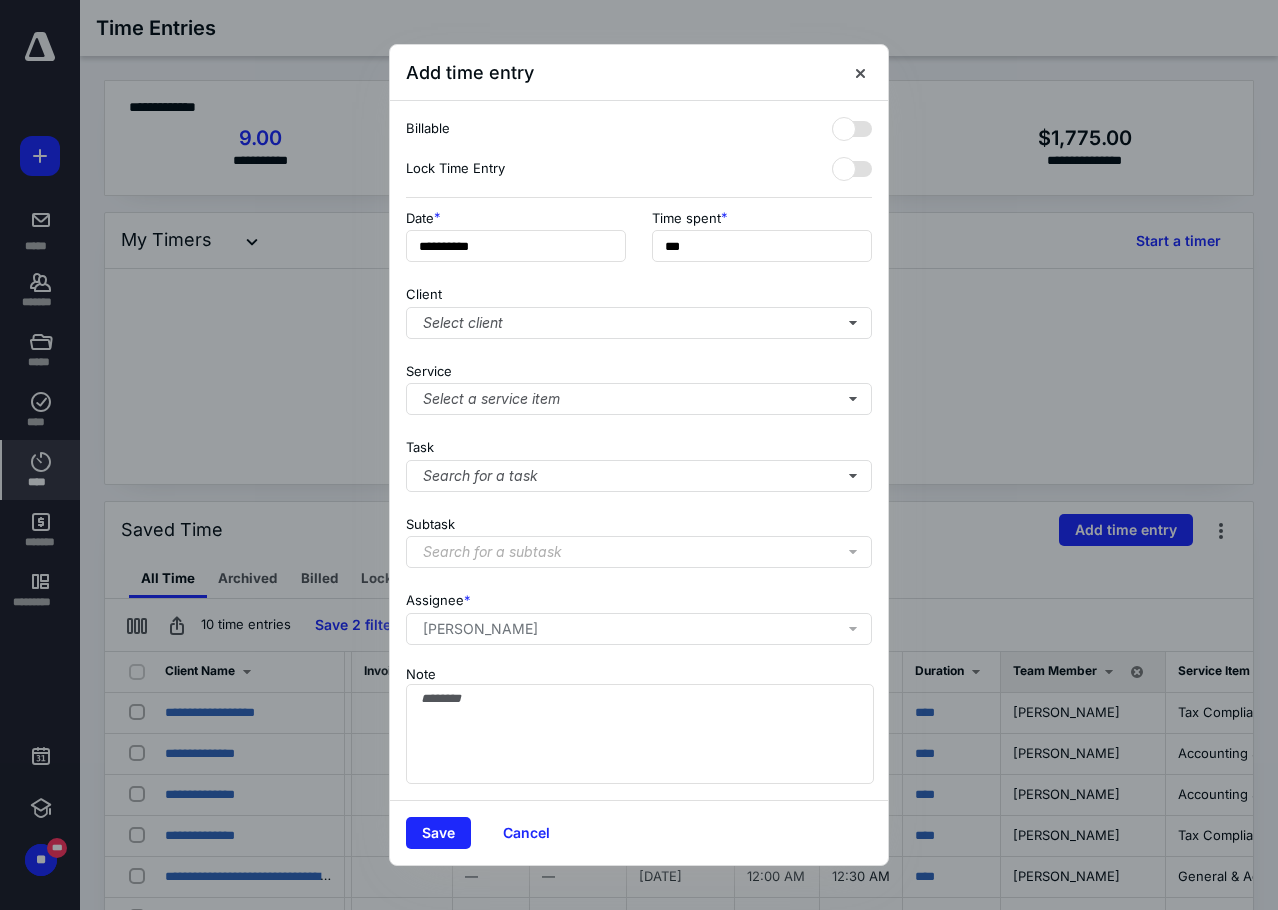 click on "Client Select client" at bounding box center [639, 308] 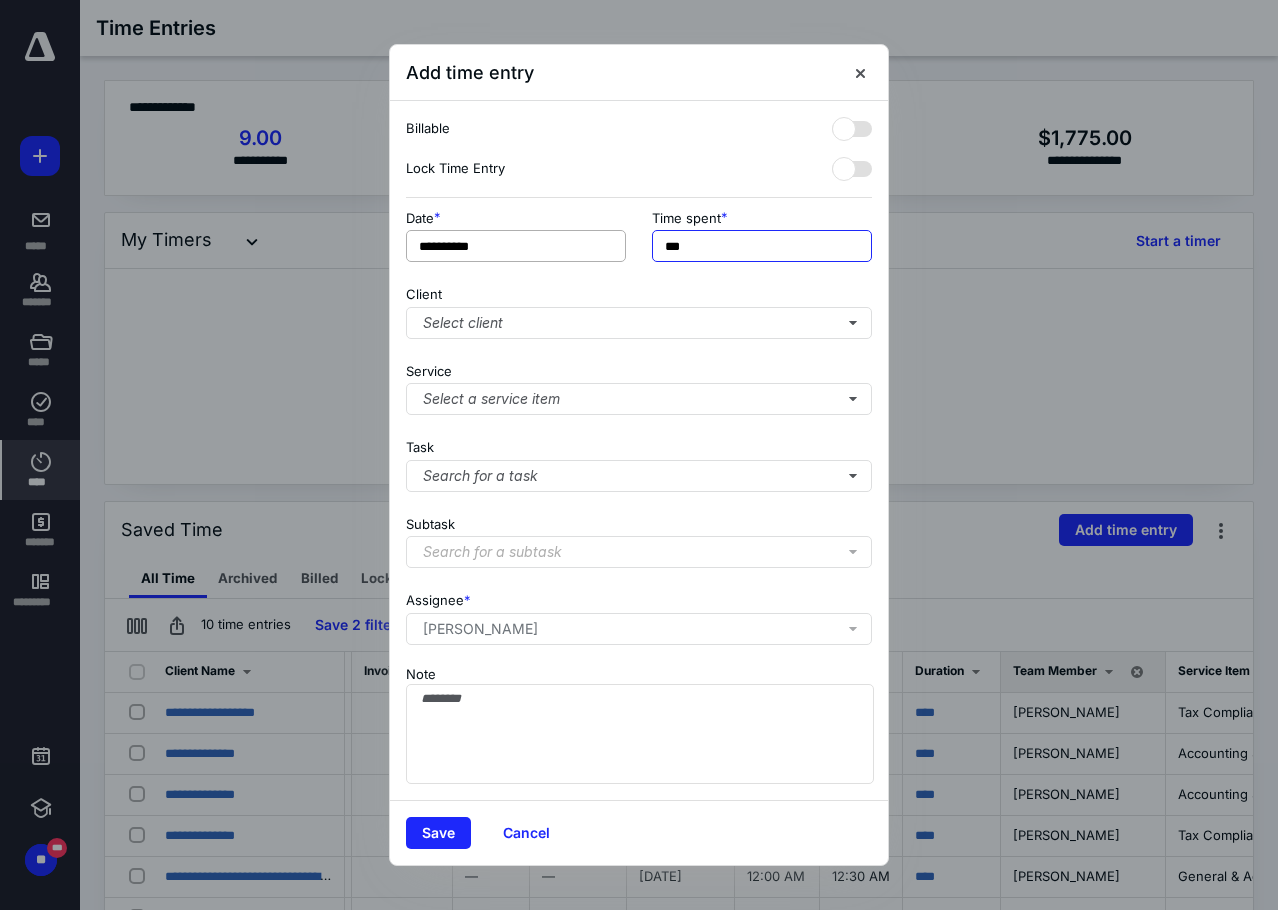 drag, startPoint x: 601, startPoint y: 252, endPoint x: 529, endPoint y: 250, distance: 72.02777 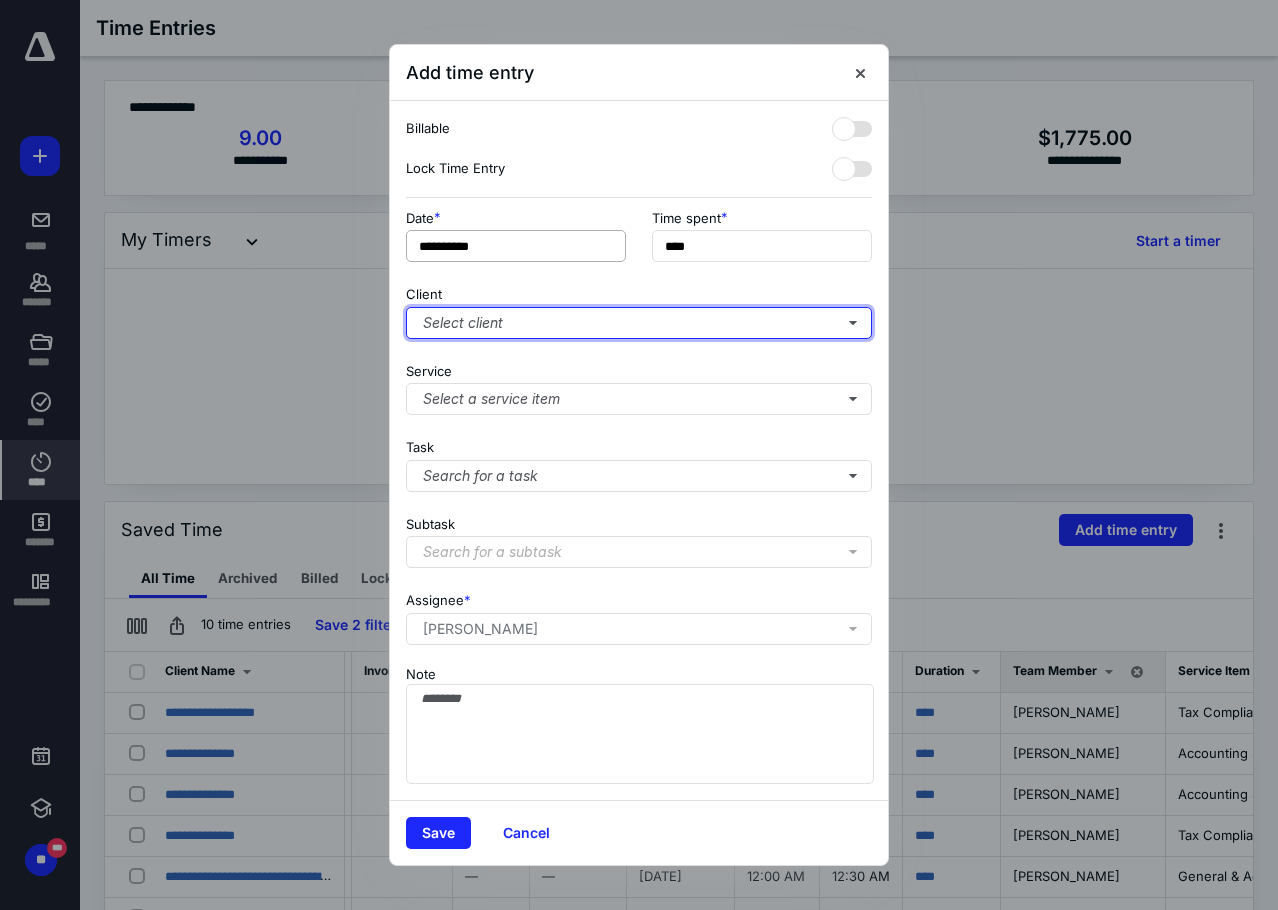 type on "******" 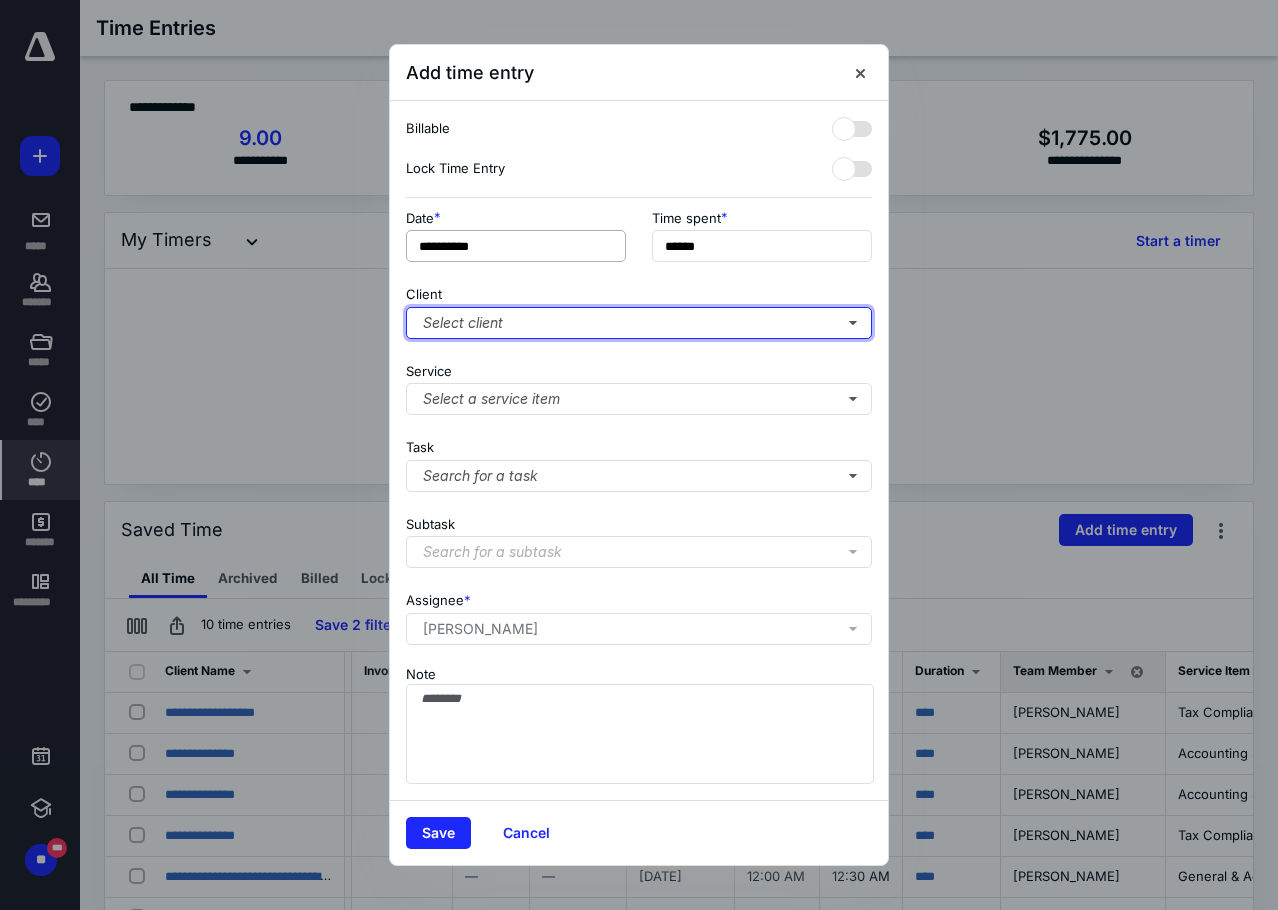type 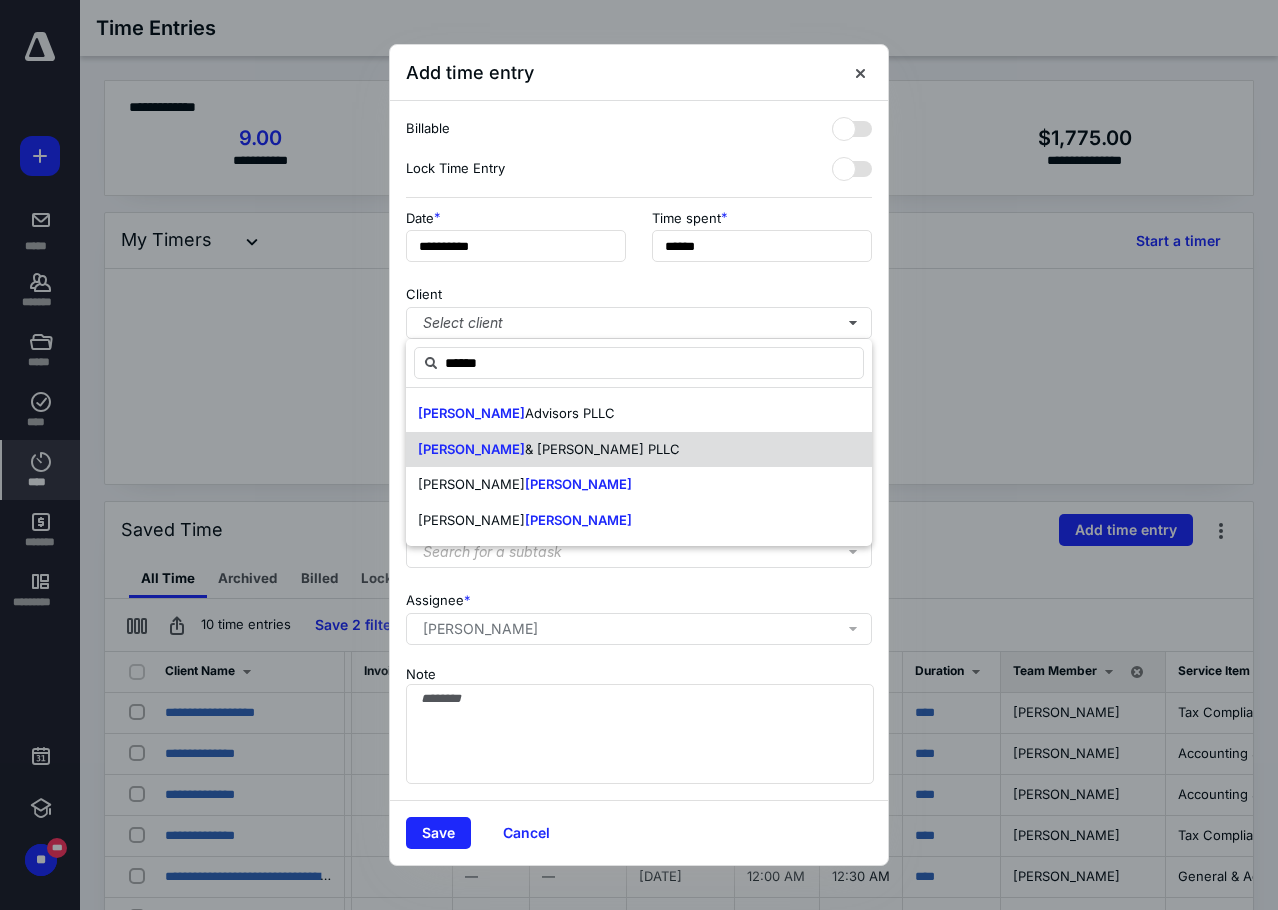 click on "& [PERSON_NAME] PLLC" at bounding box center (602, 449) 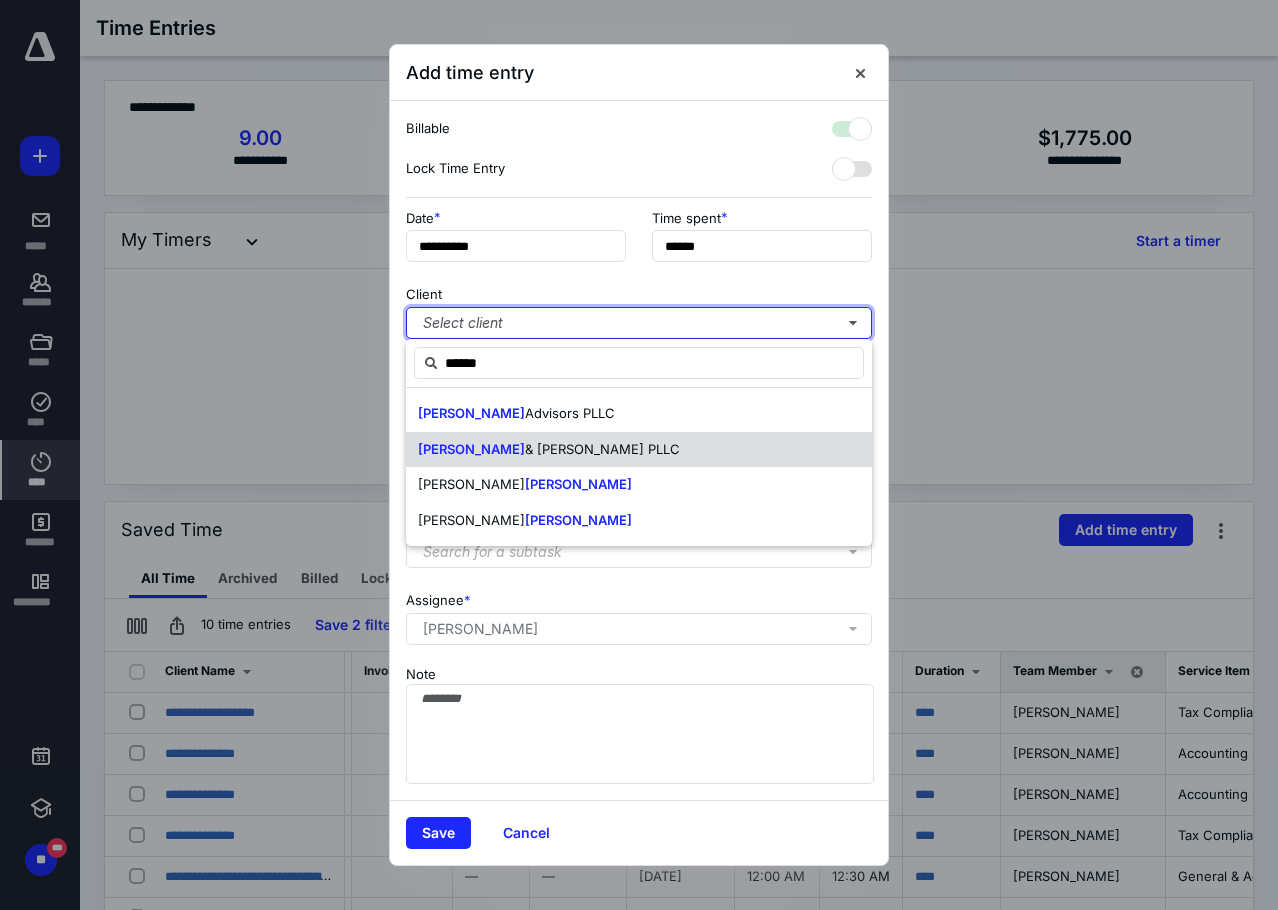 checkbox on "true" 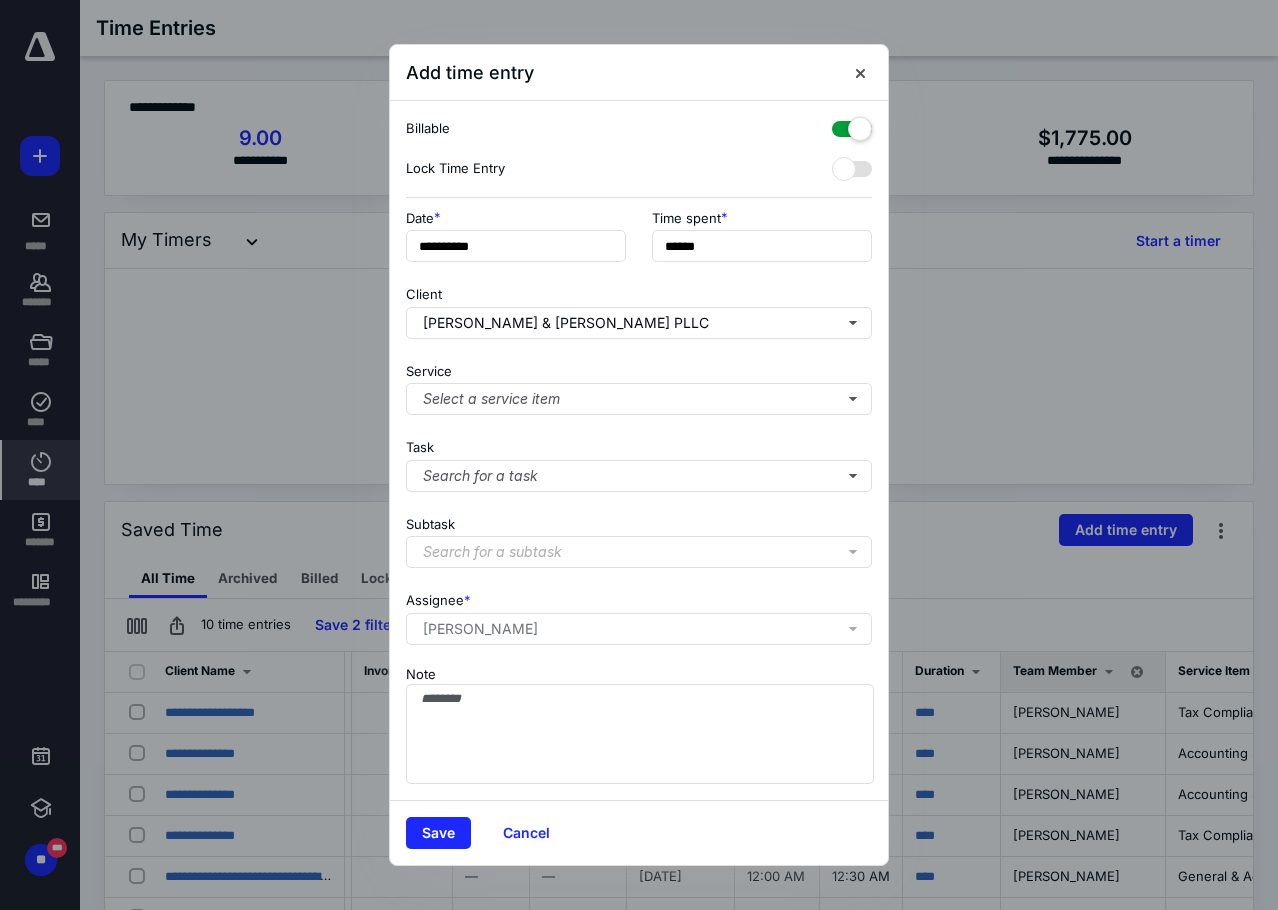click on "**********" at bounding box center [639, 451] 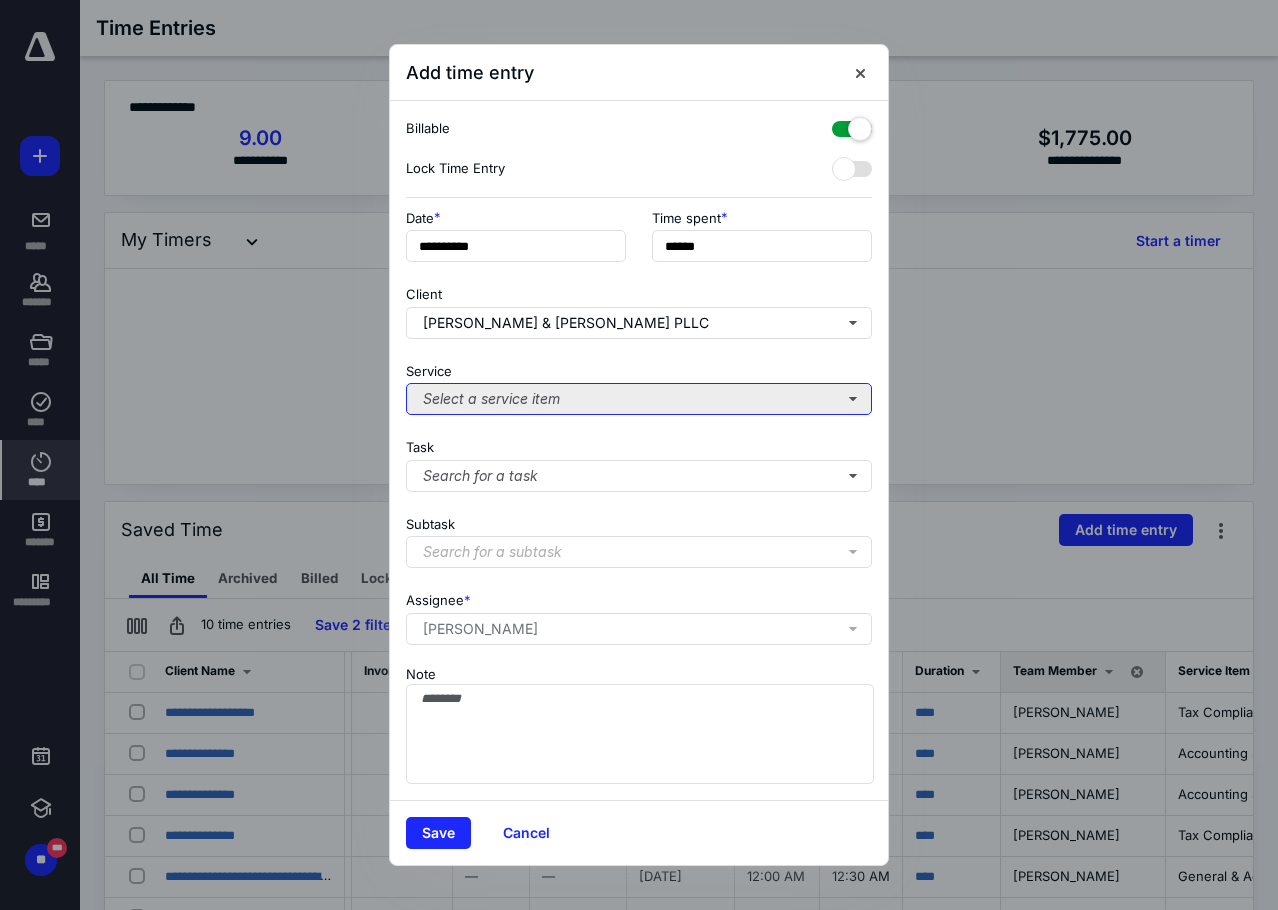 click on "Select a service item" at bounding box center [639, 399] 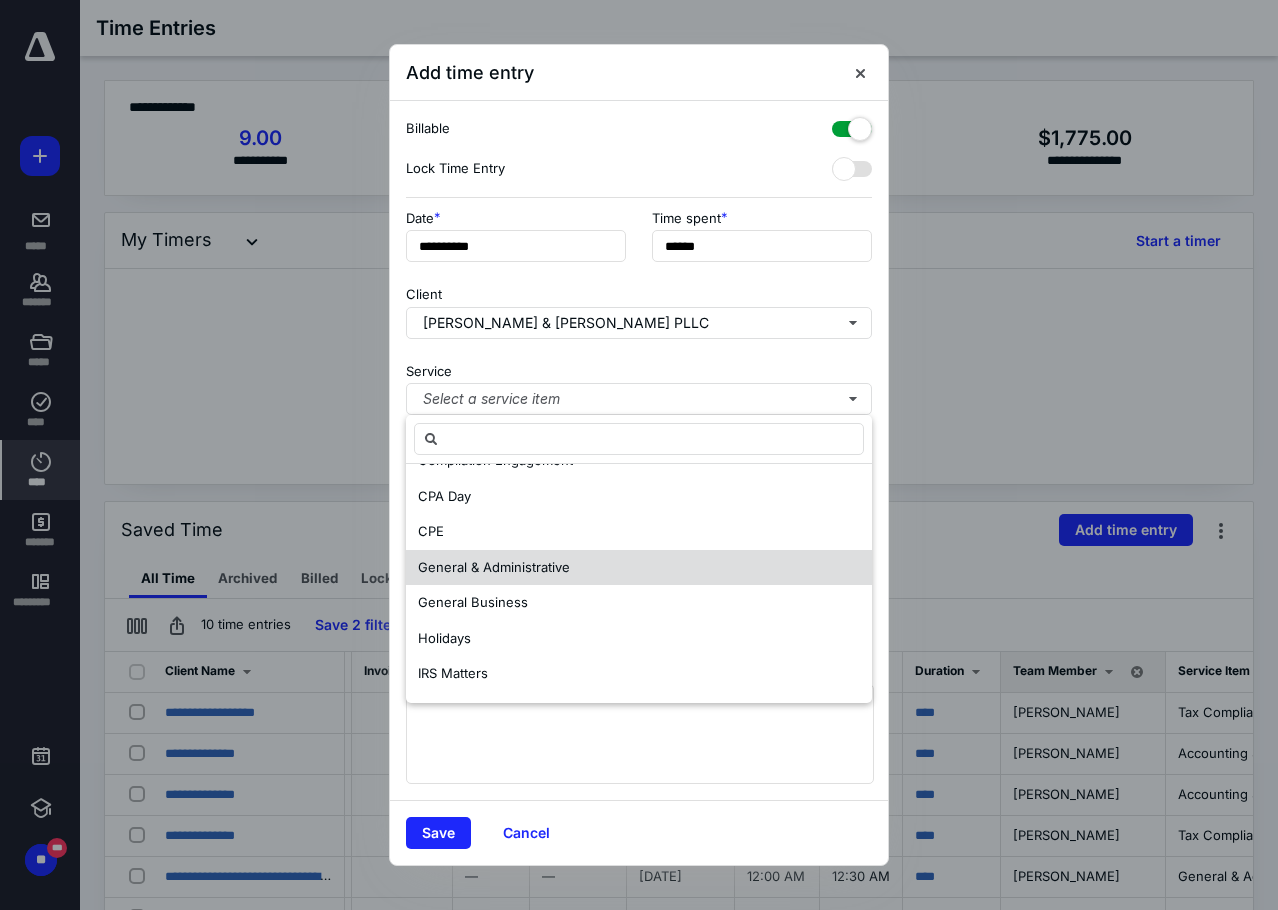 scroll, scrollTop: 200, scrollLeft: 0, axis: vertical 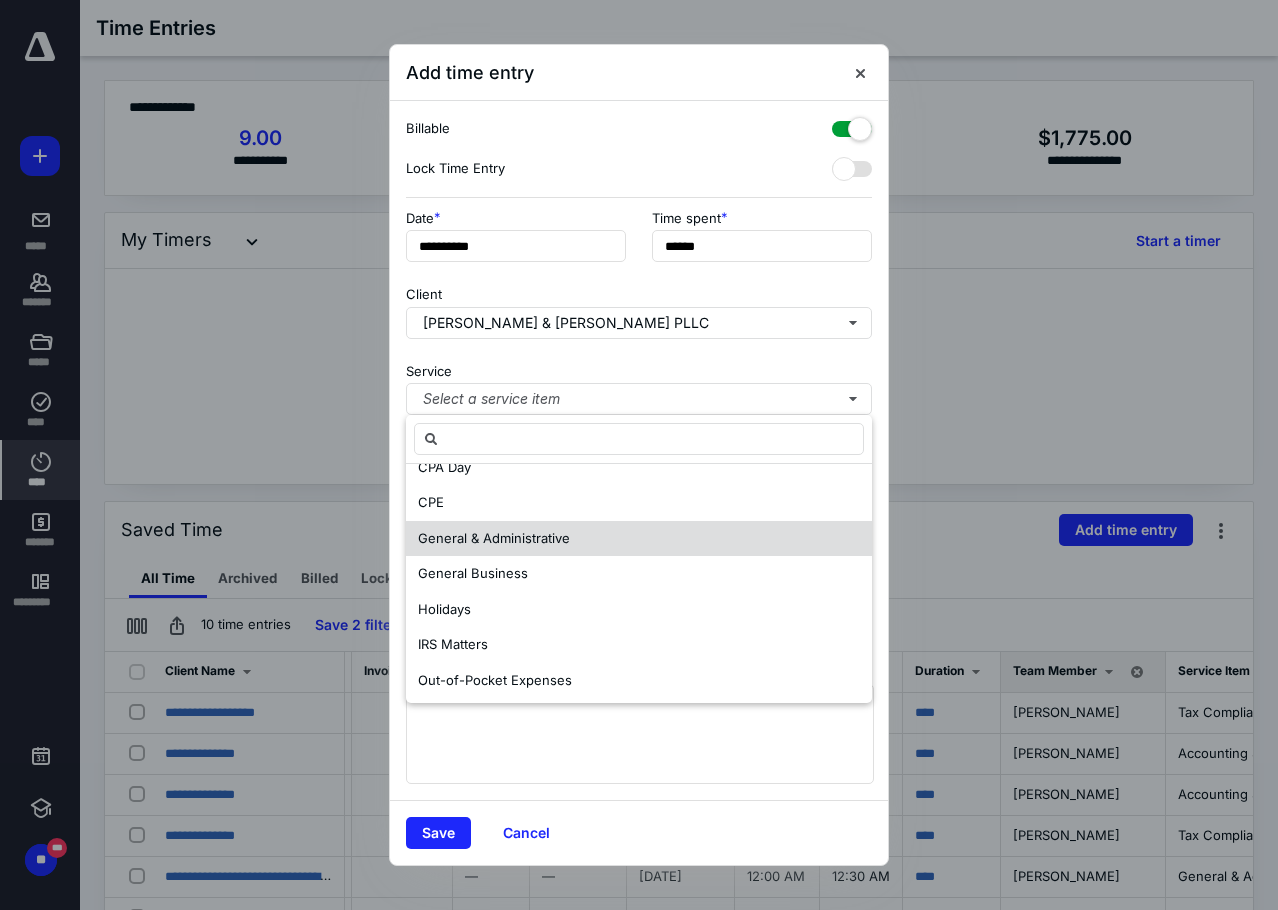 click on "General & Administrative" at bounding box center (639, 539) 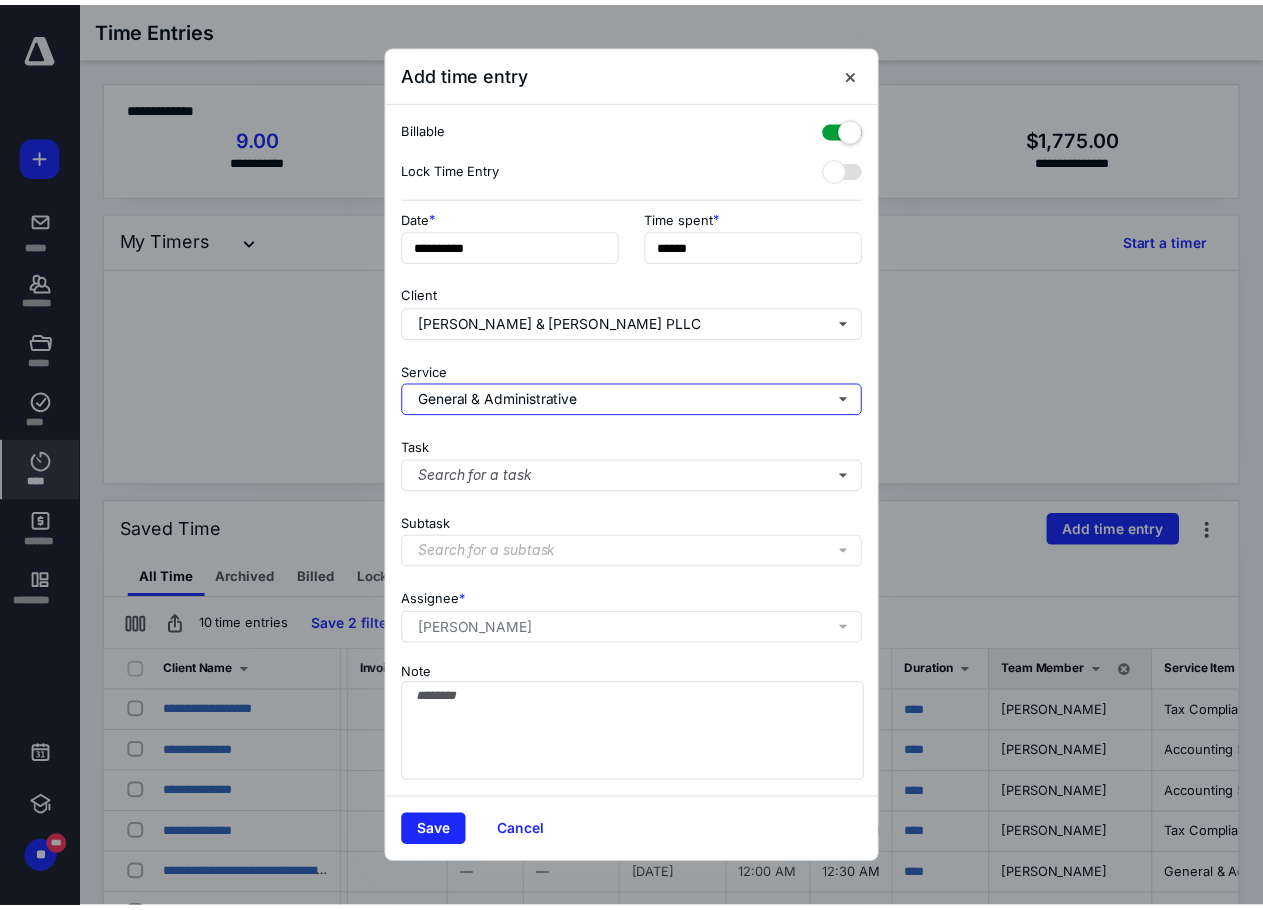 scroll, scrollTop: 0, scrollLeft: 0, axis: both 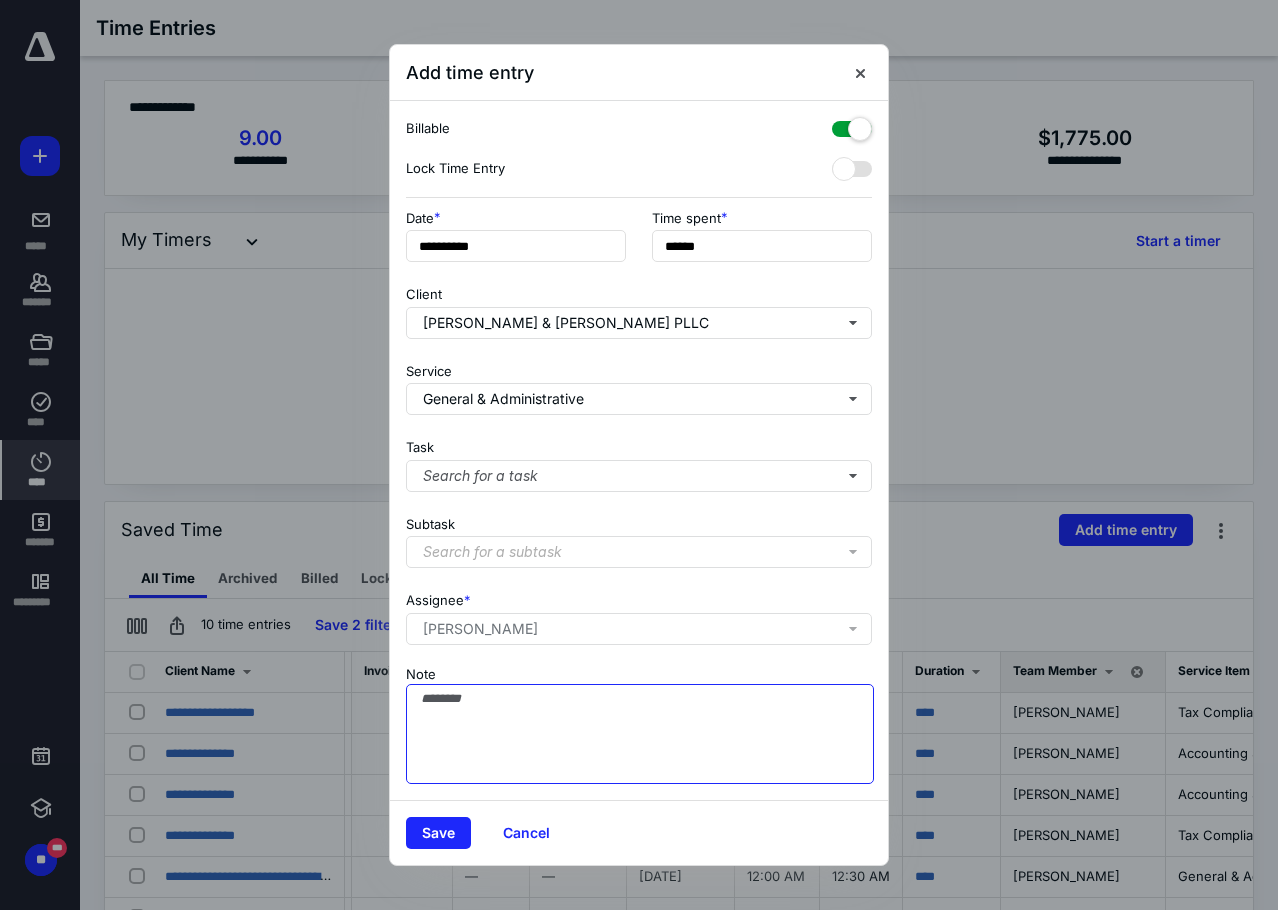 click on "Note" at bounding box center [640, 734] 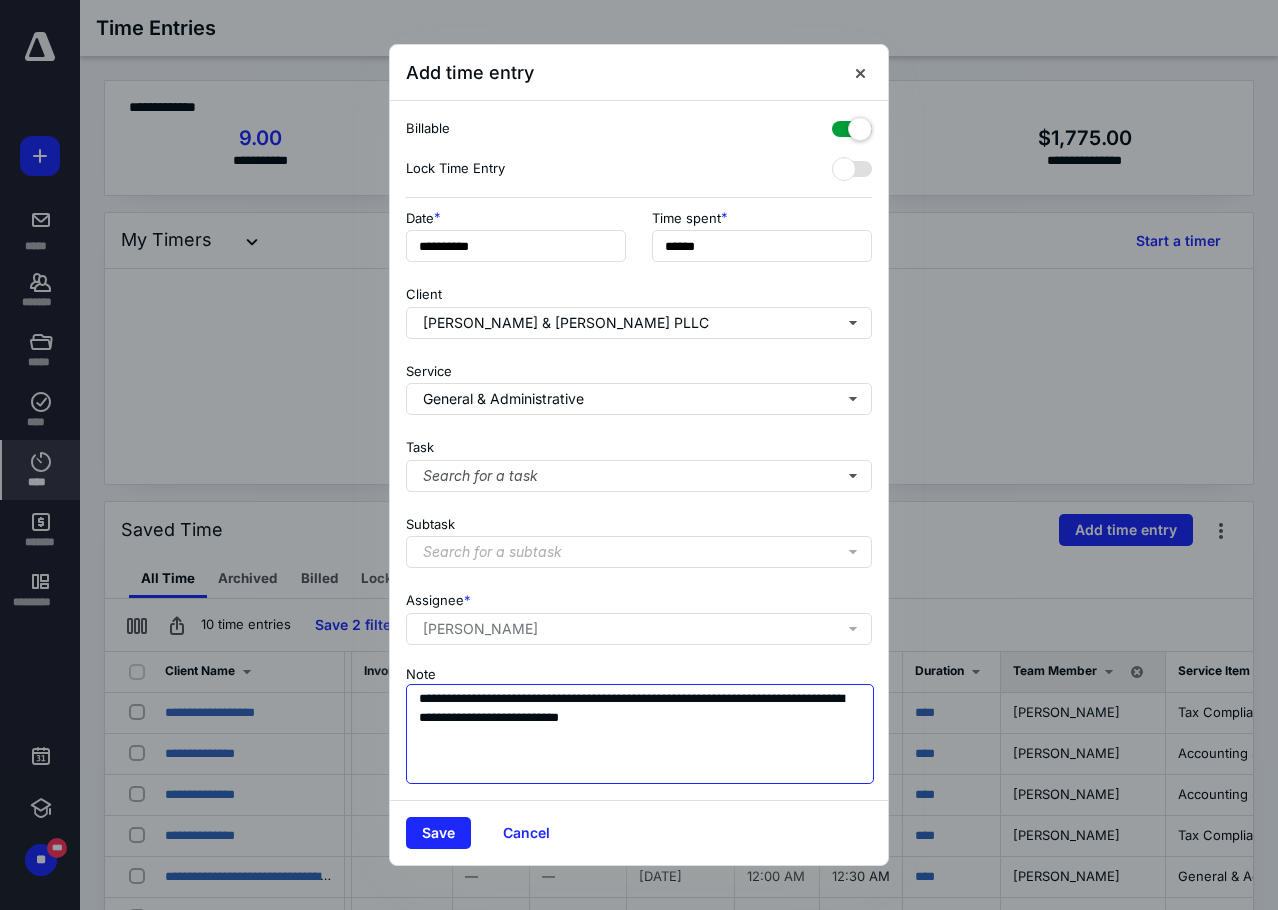 click on "**********" at bounding box center [640, 734] 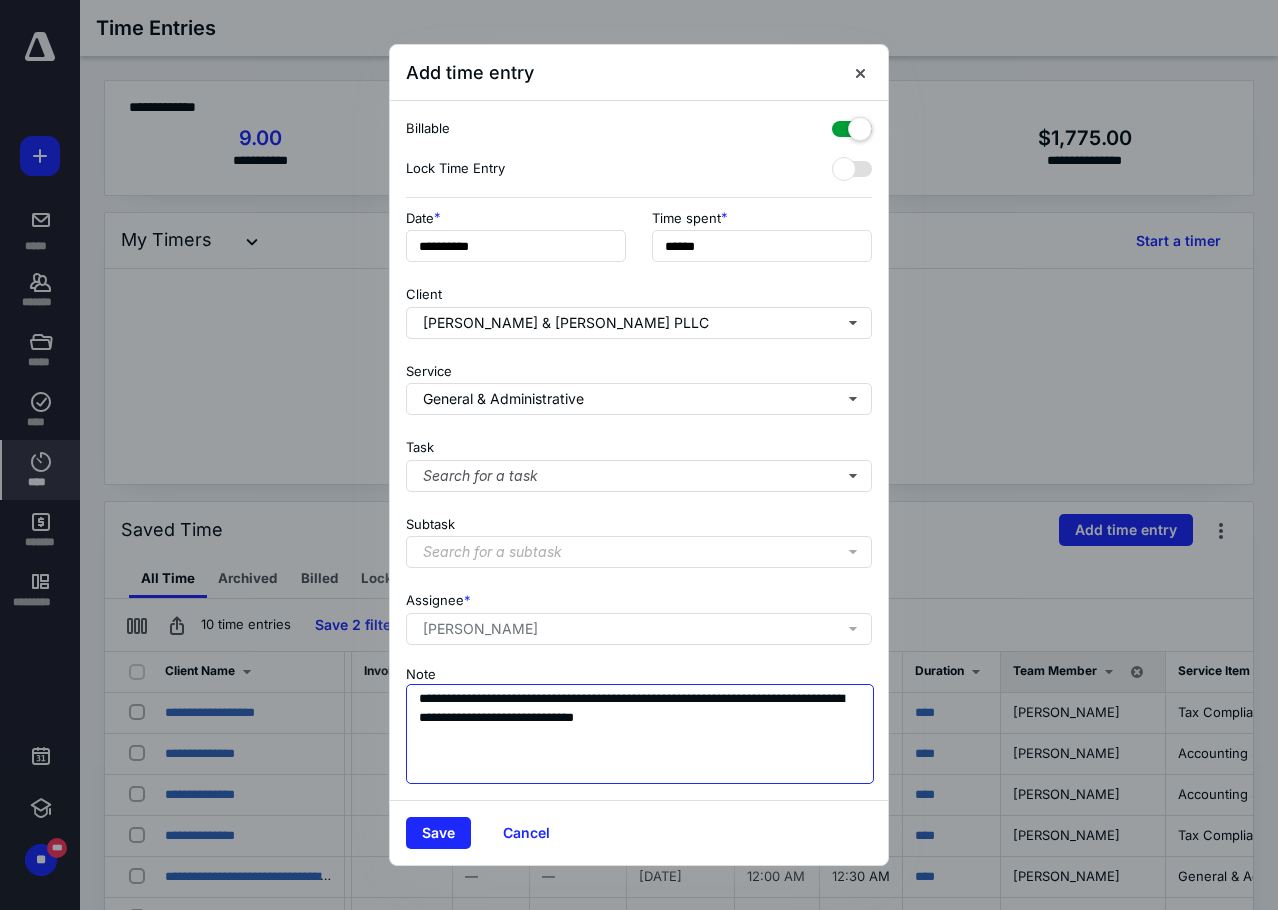 click on "**********" at bounding box center (640, 734) 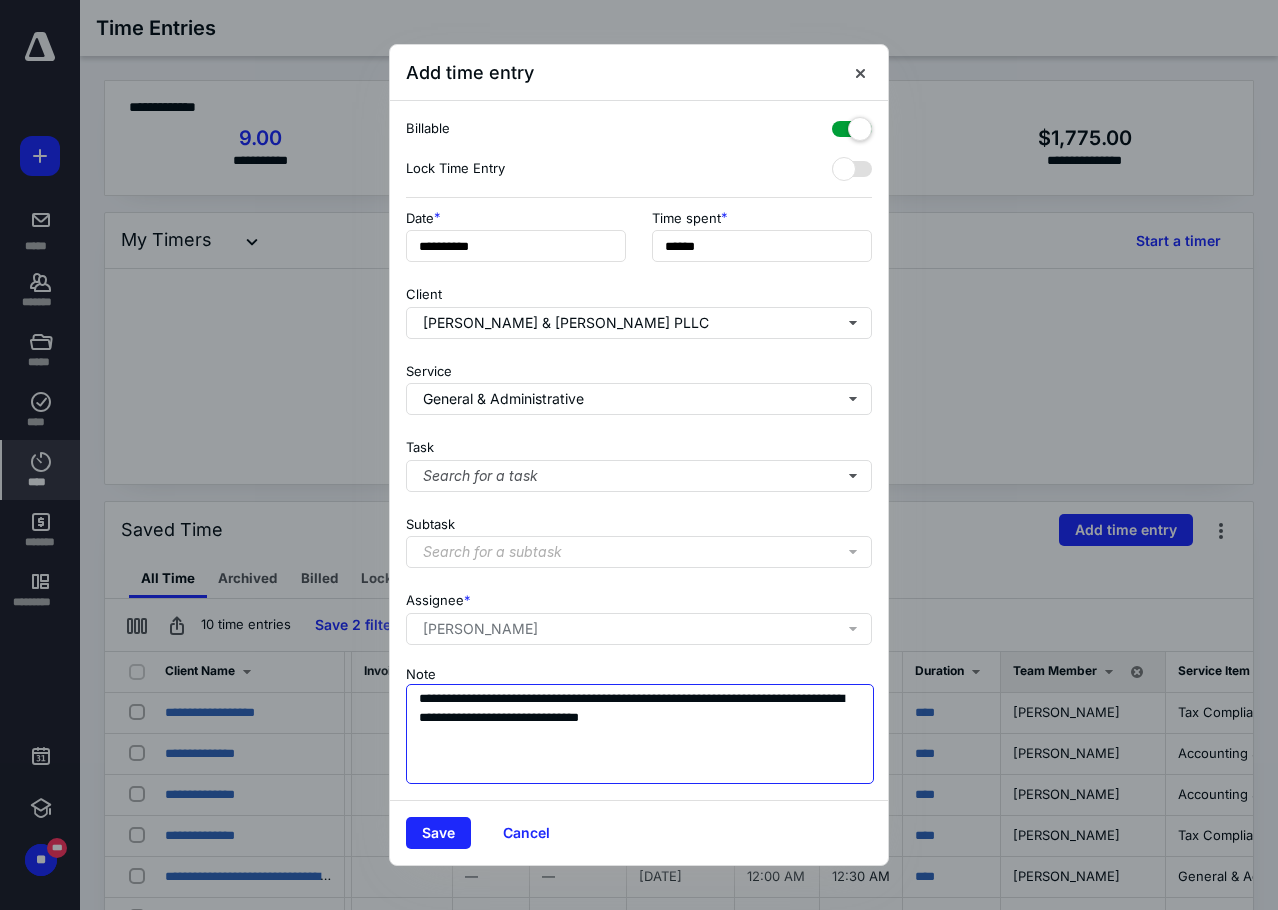 click on "**********" at bounding box center (640, 734) 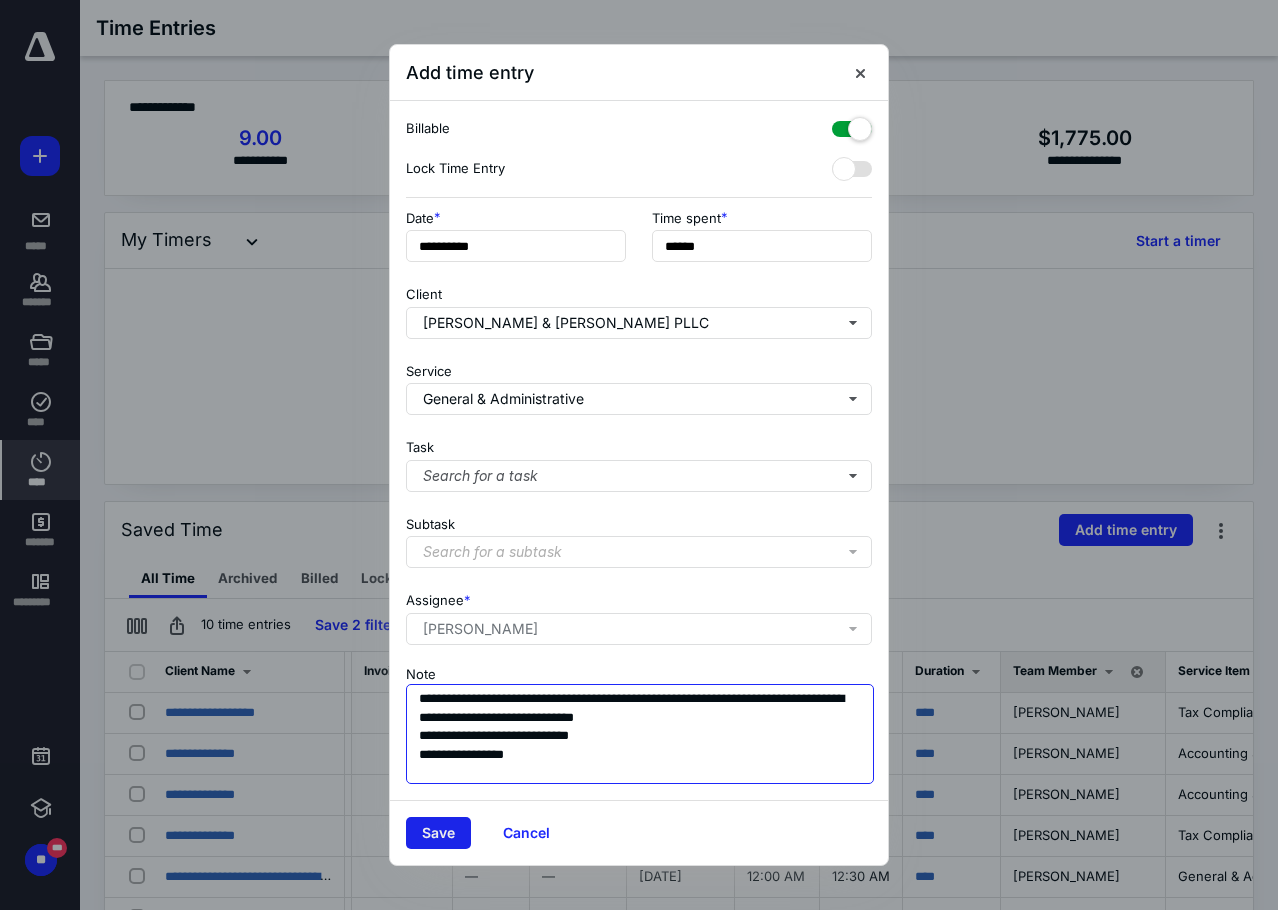 type on "**********" 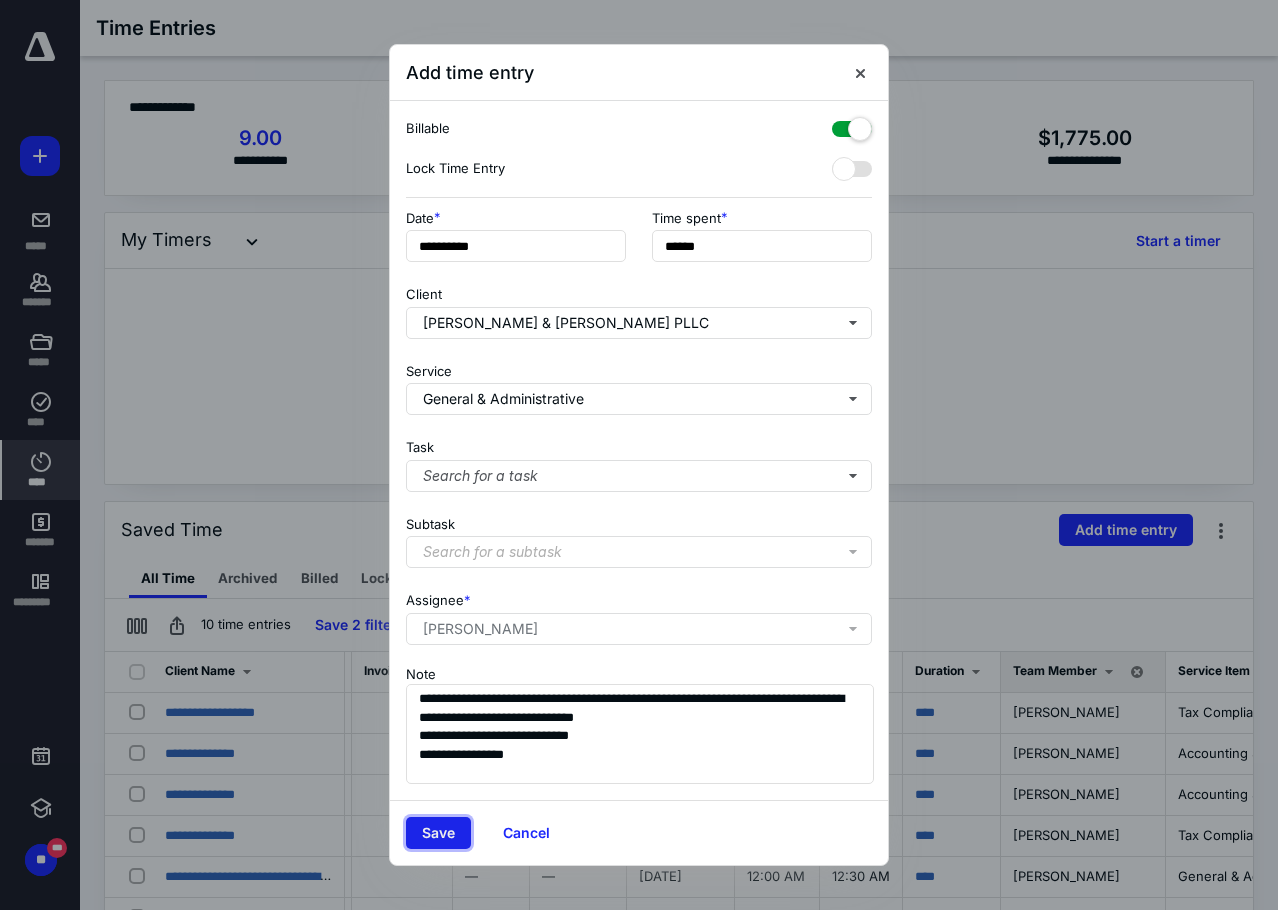 click on "Save" at bounding box center (438, 833) 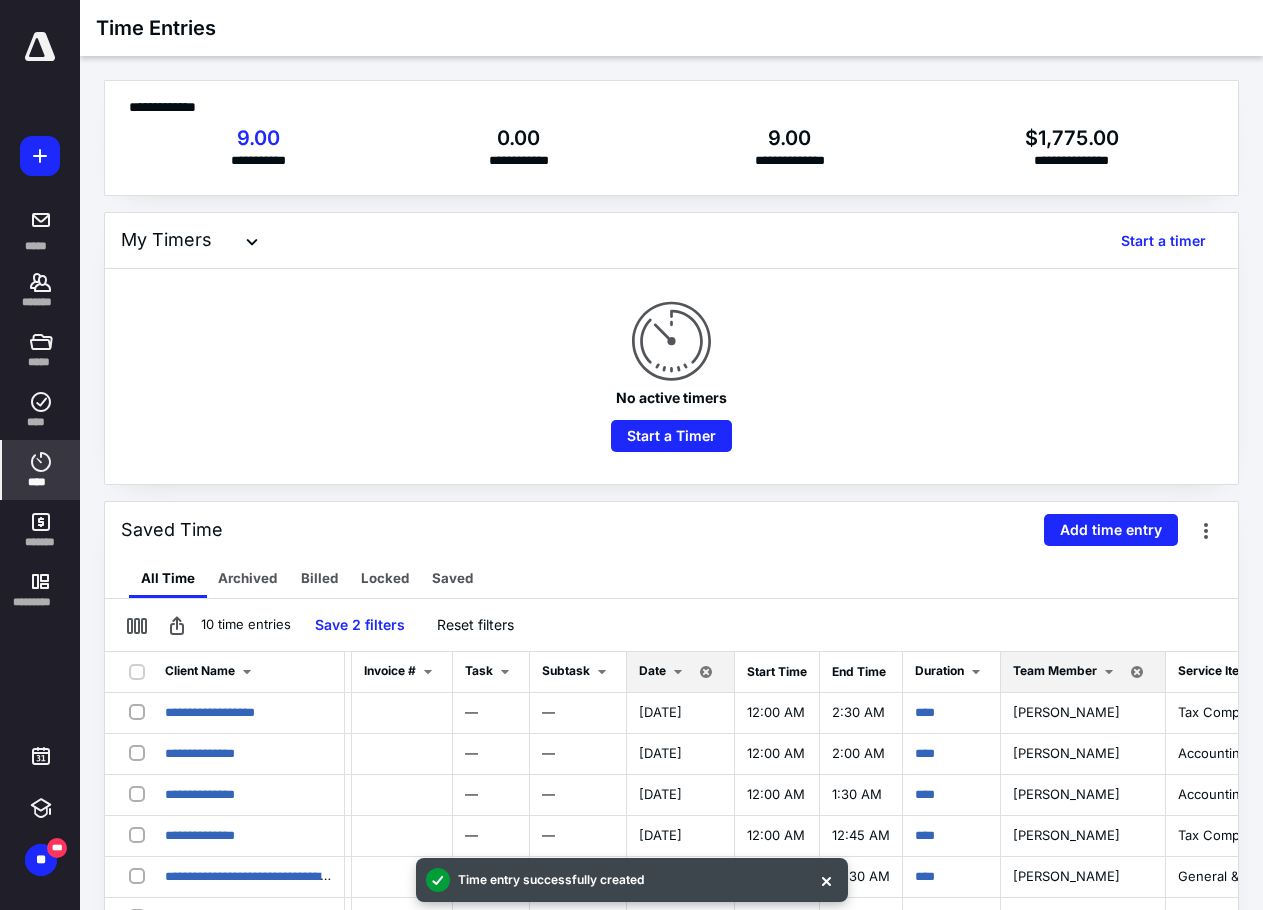click at bounding box center (678, 672) 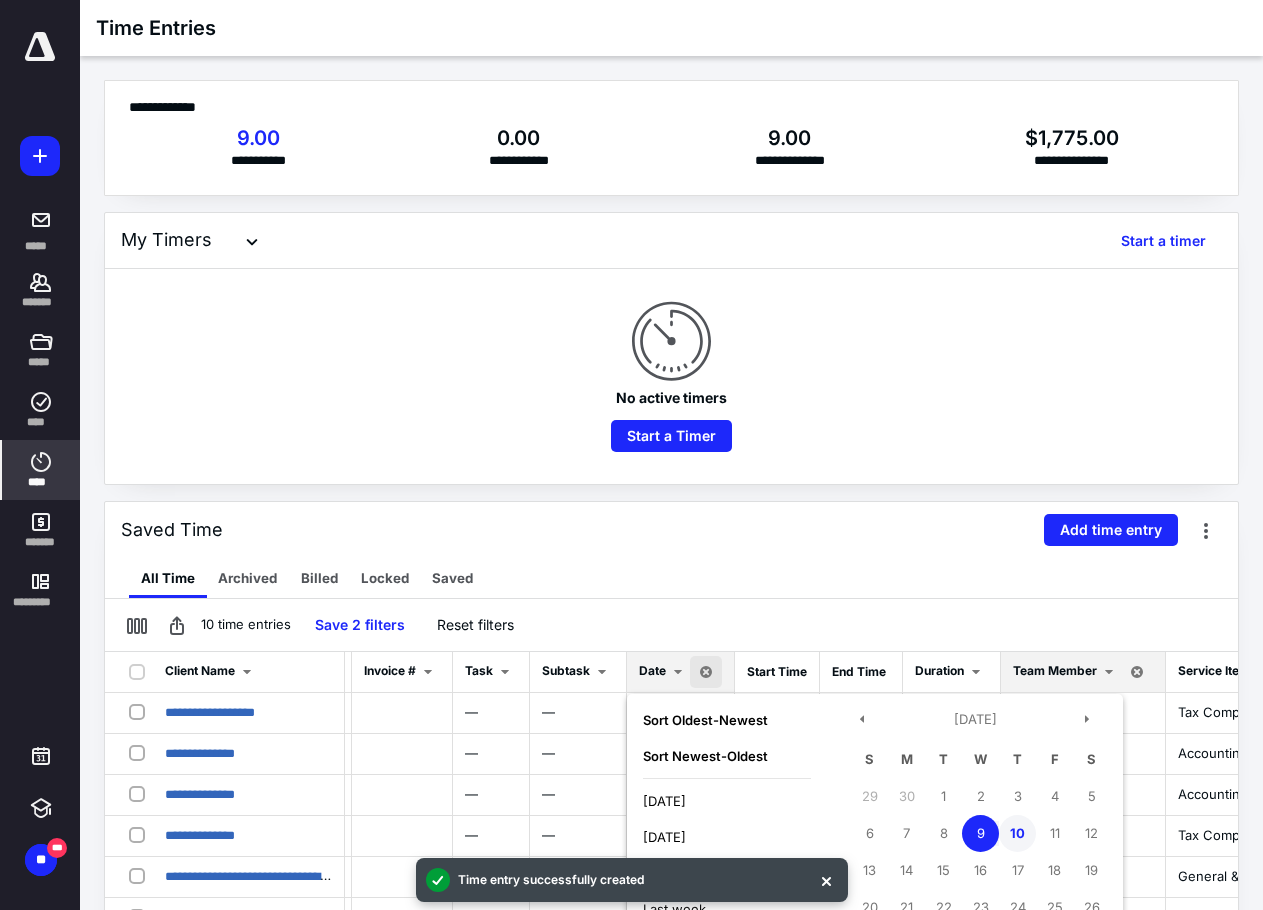 click on "10" at bounding box center (1017, 833) 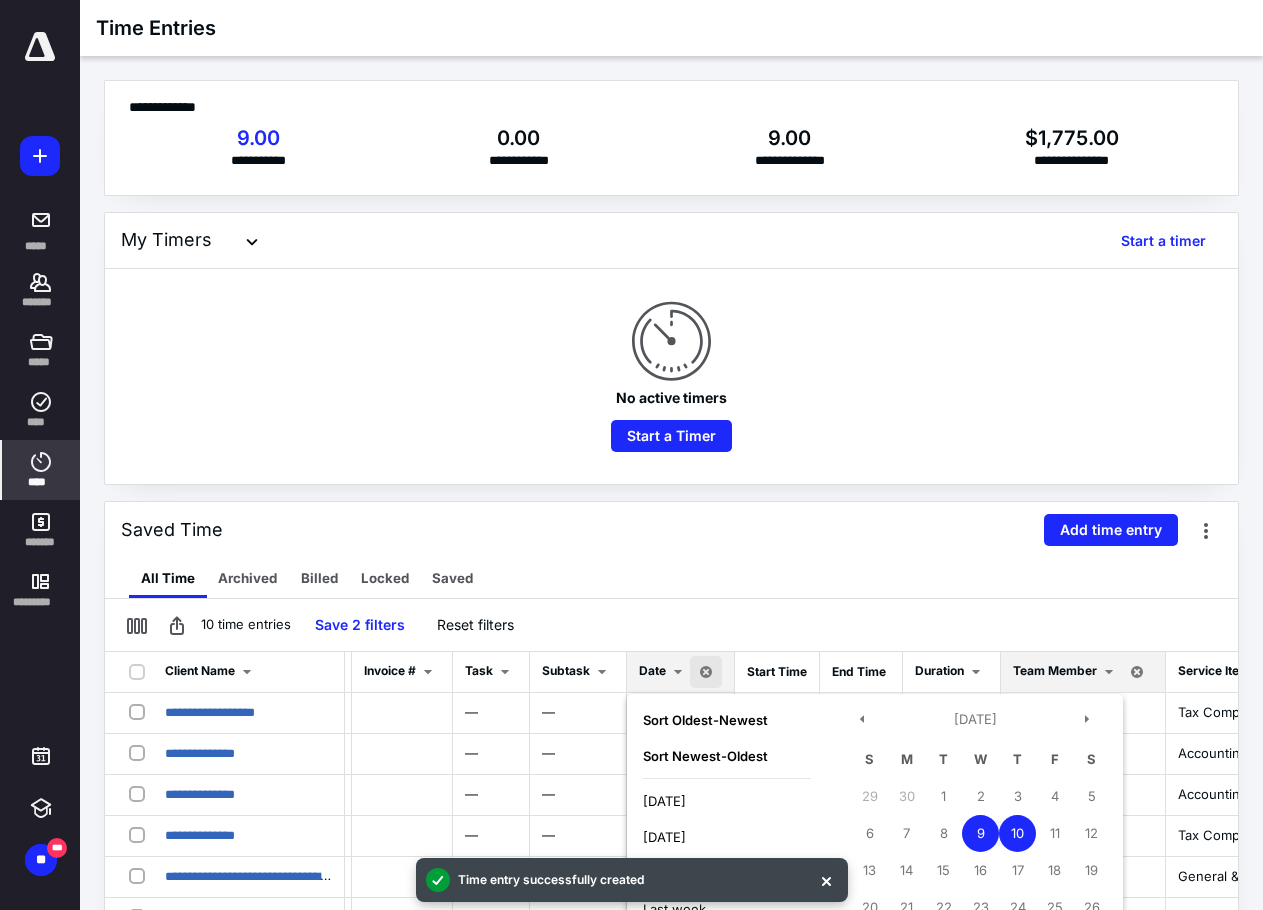 click on "10" at bounding box center [1017, 833] 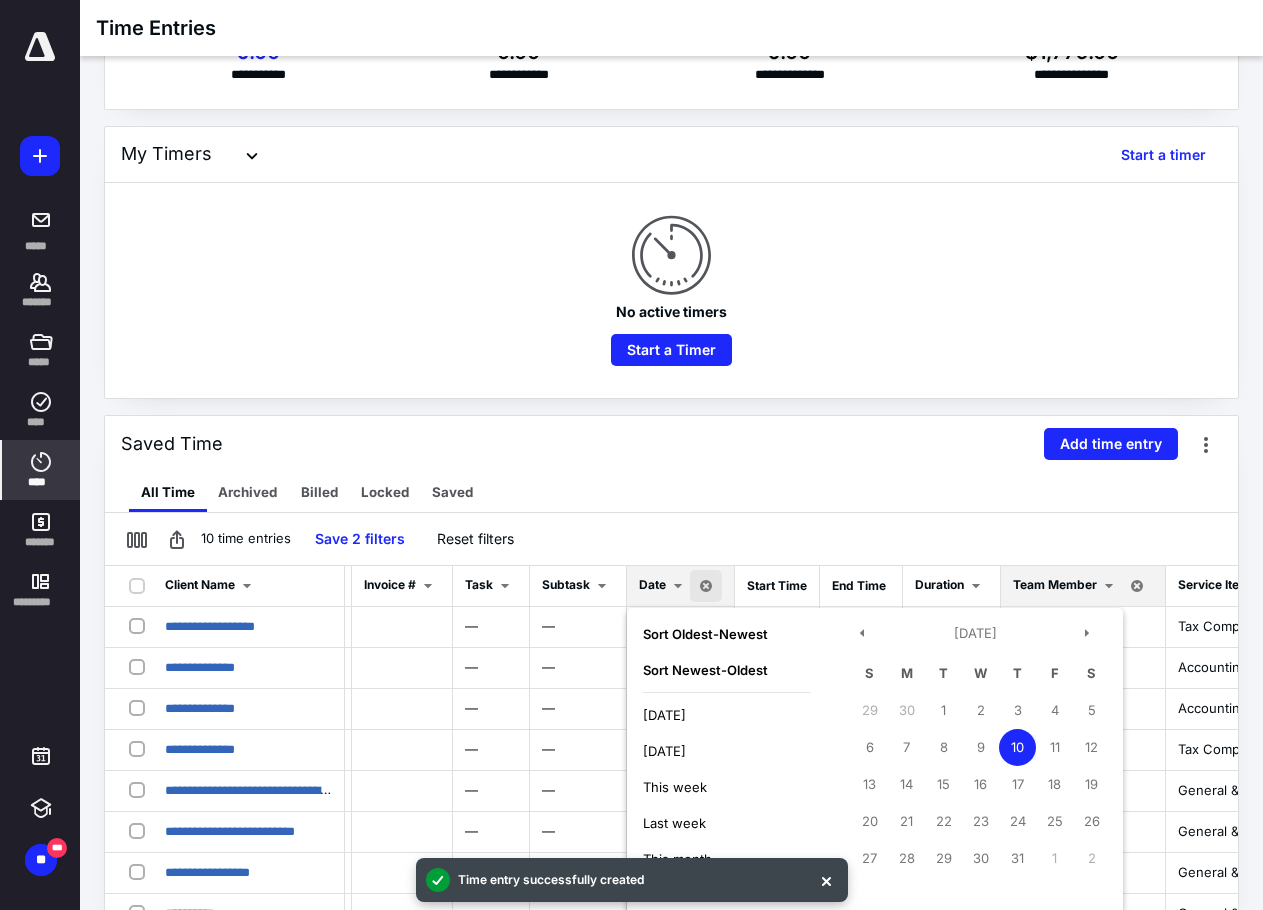 scroll, scrollTop: 300, scrollLeft: 0, axis: vertical 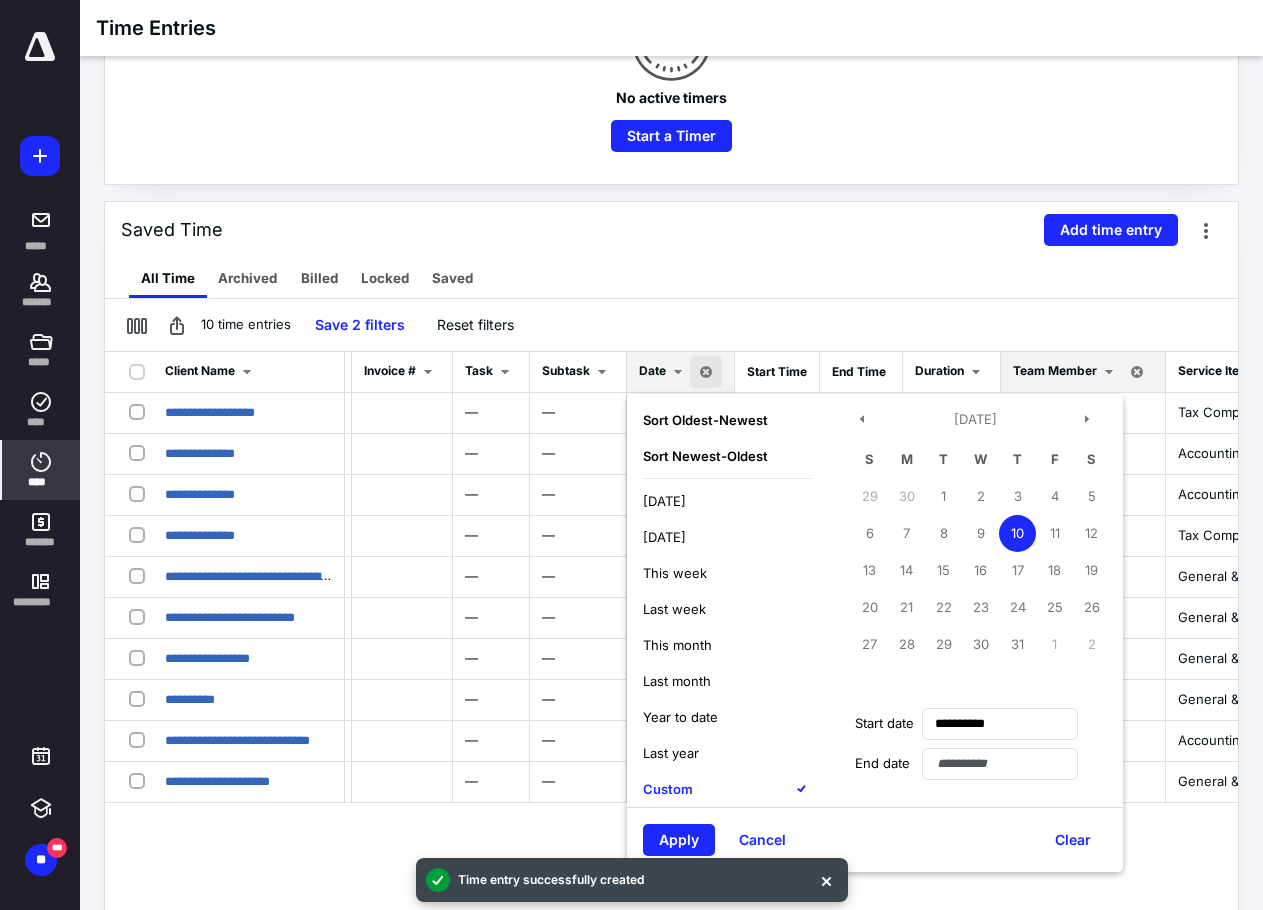 click on "Apply" at bounding box center [679, 840] 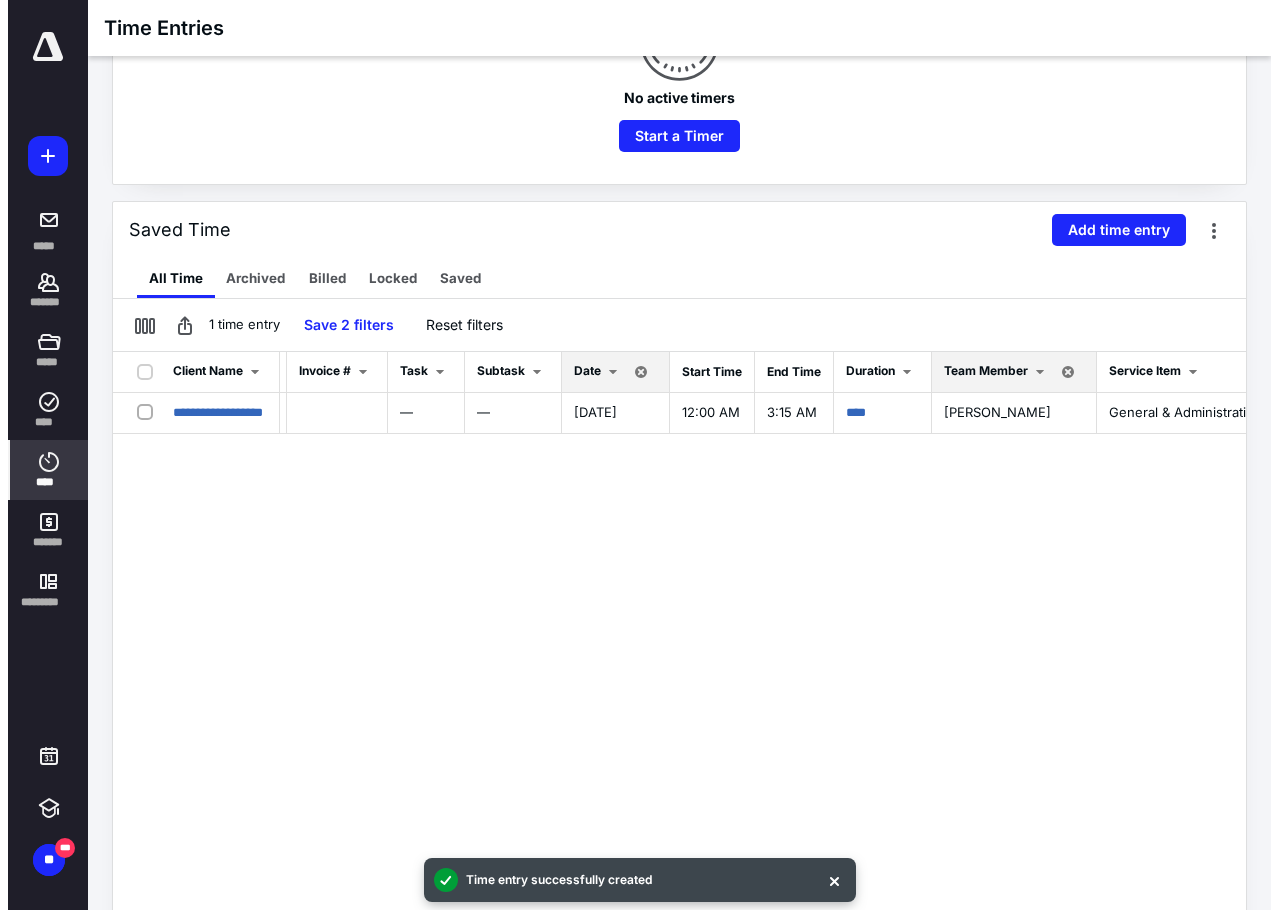 scroll, scrollTop: 0, scrollLeft: 0, axis: both 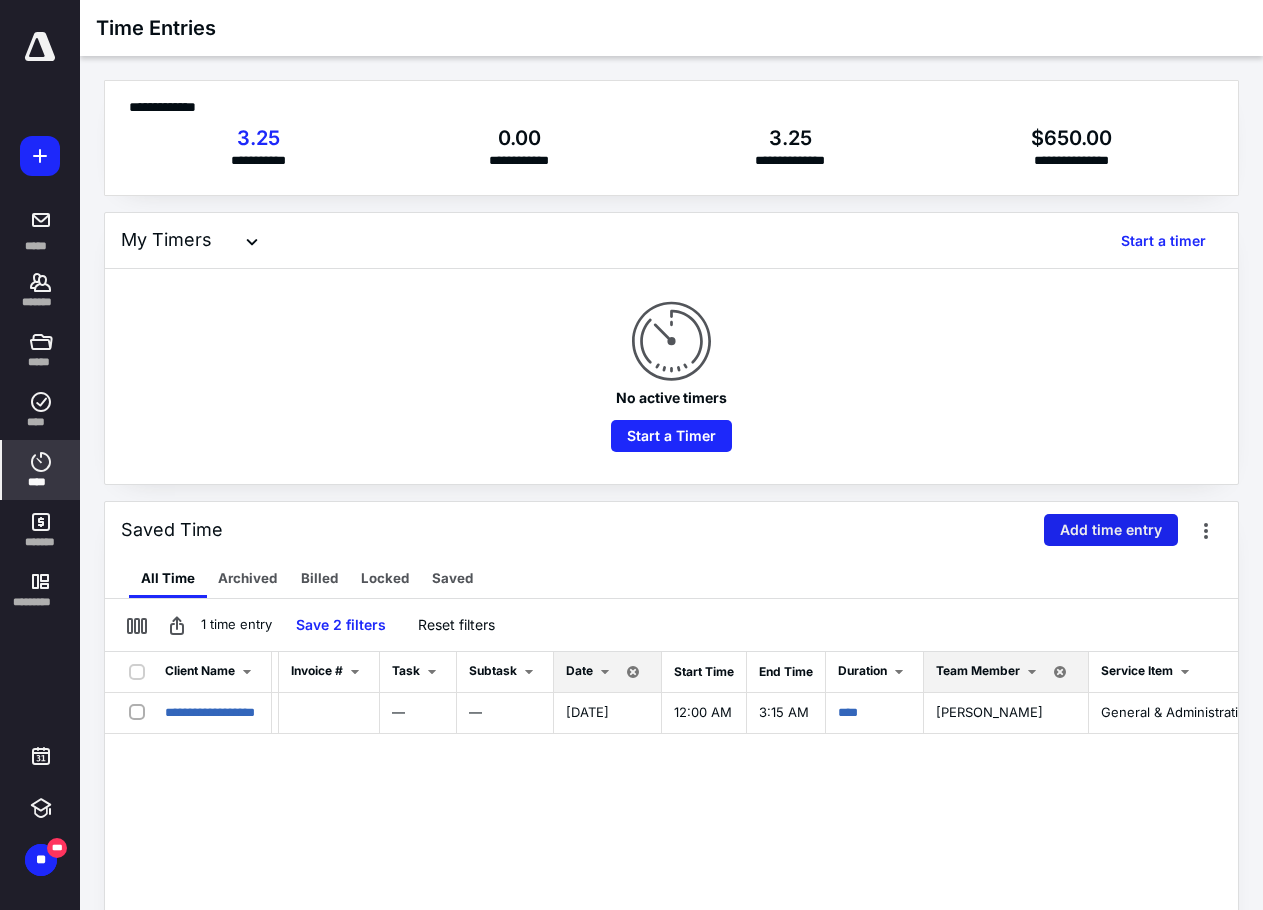 click on "Add time entry" at bounding box center [1111, 530] 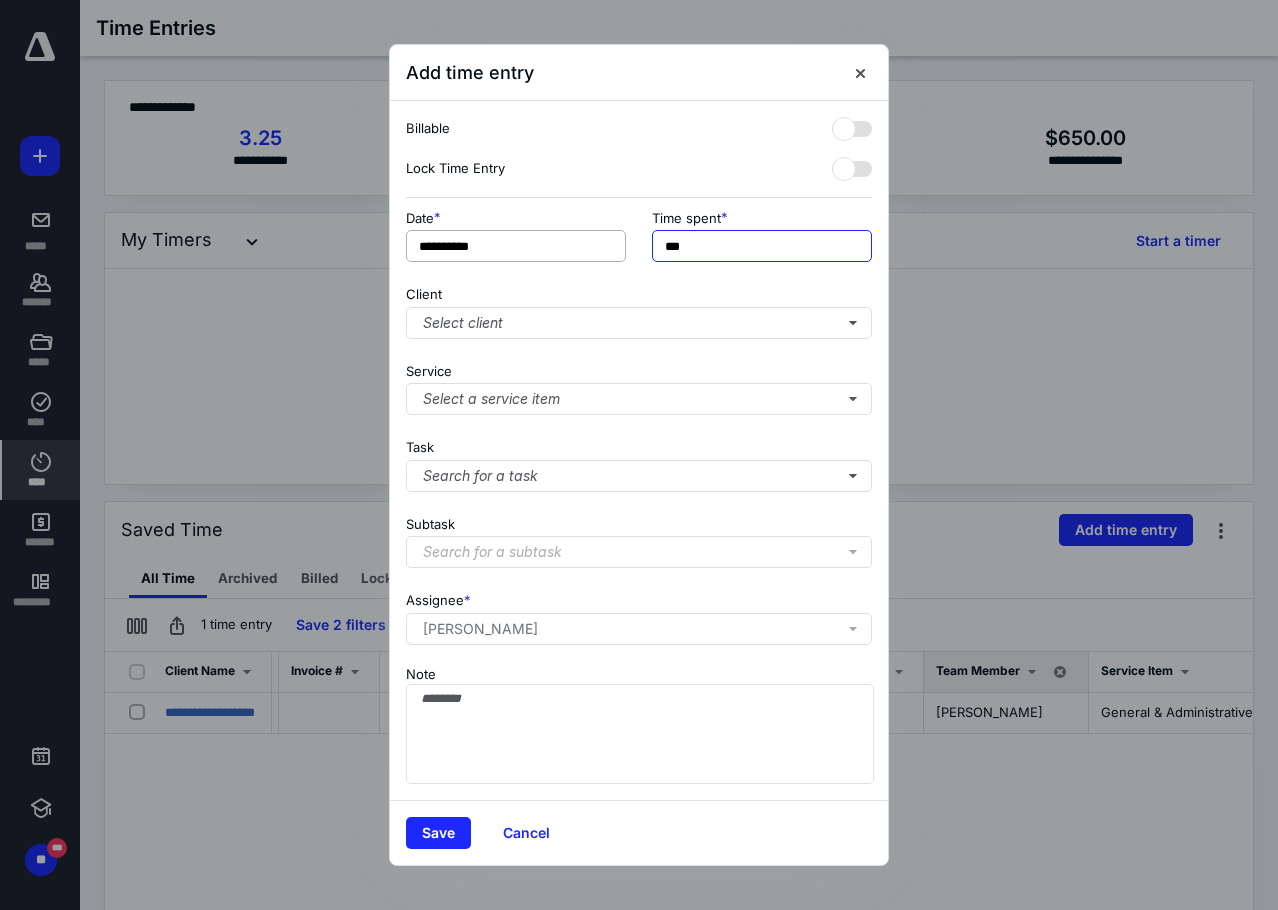drag, startPoint x: 711, startPoint y: 246, endPoint x: 559, endPoint y: 246, distance: 152 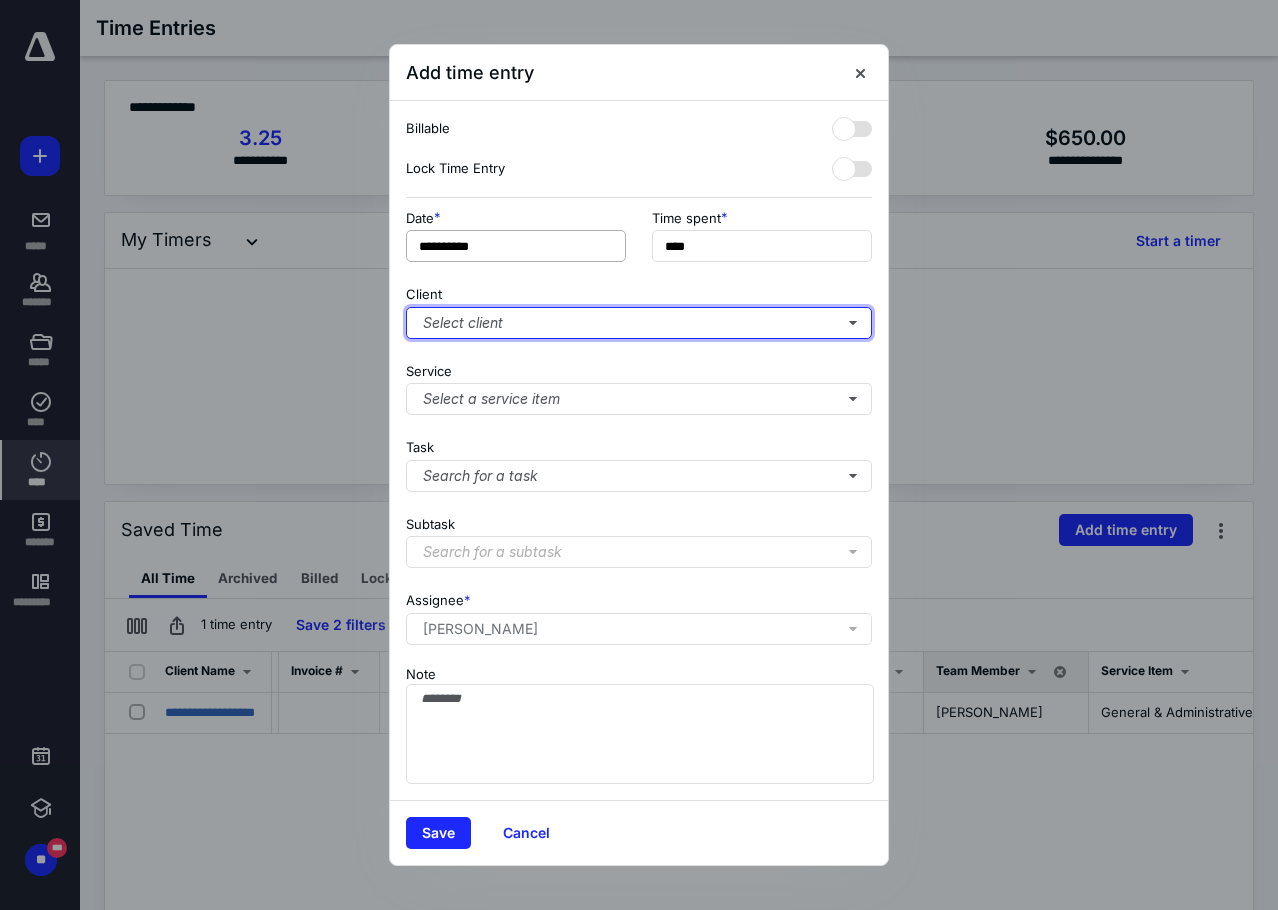 type on "***" 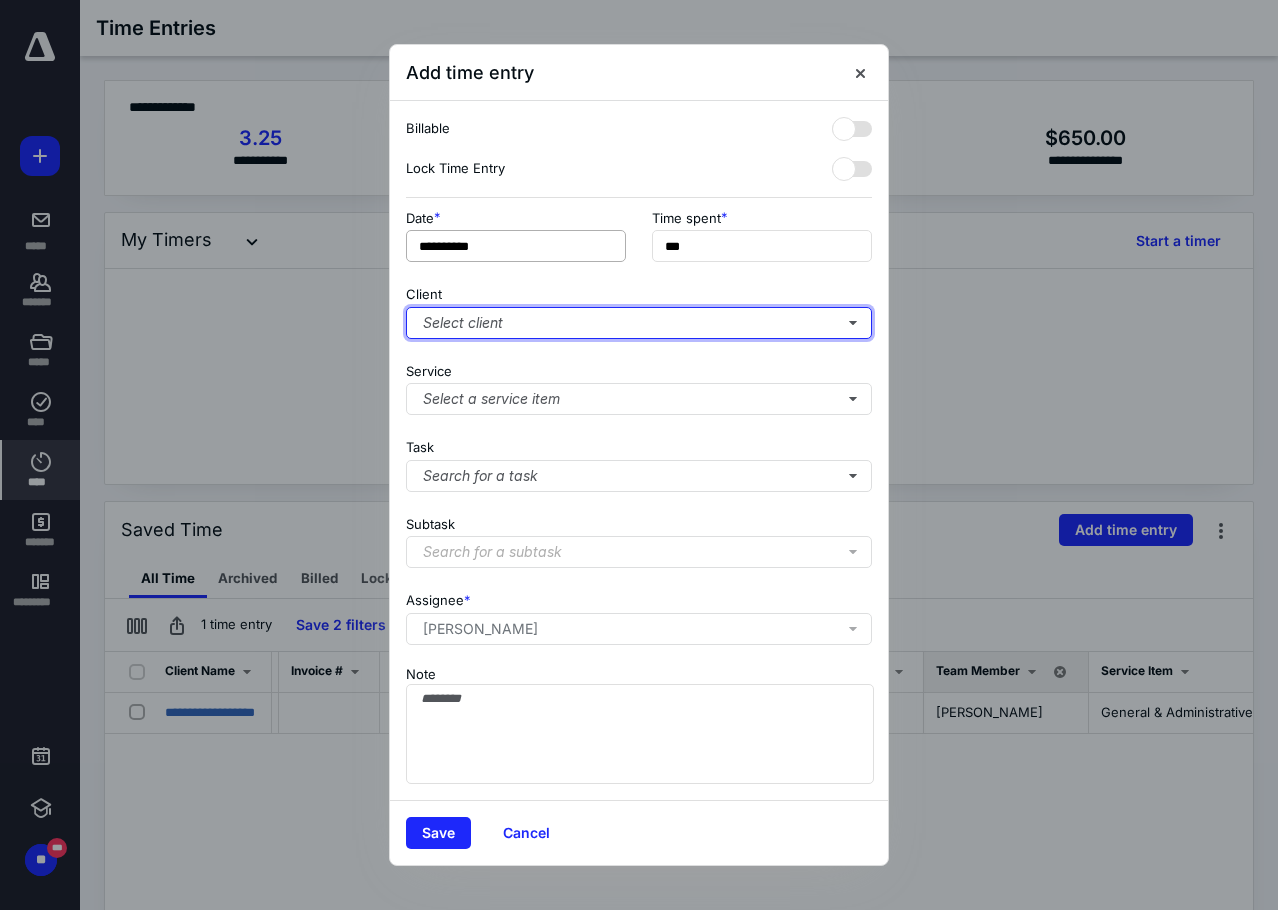 type 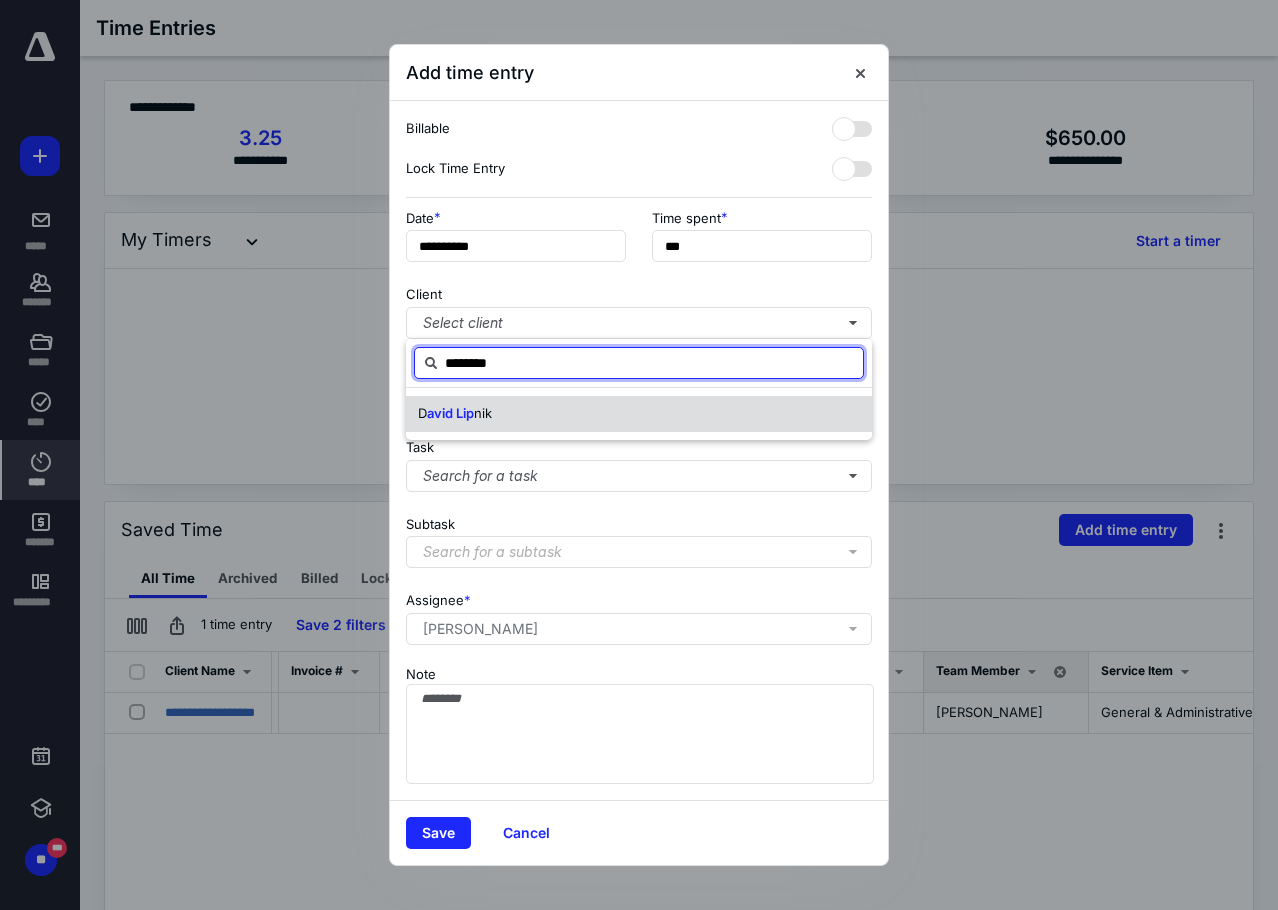 click on "D avid Lip nik" at bounding box center (639, 414) 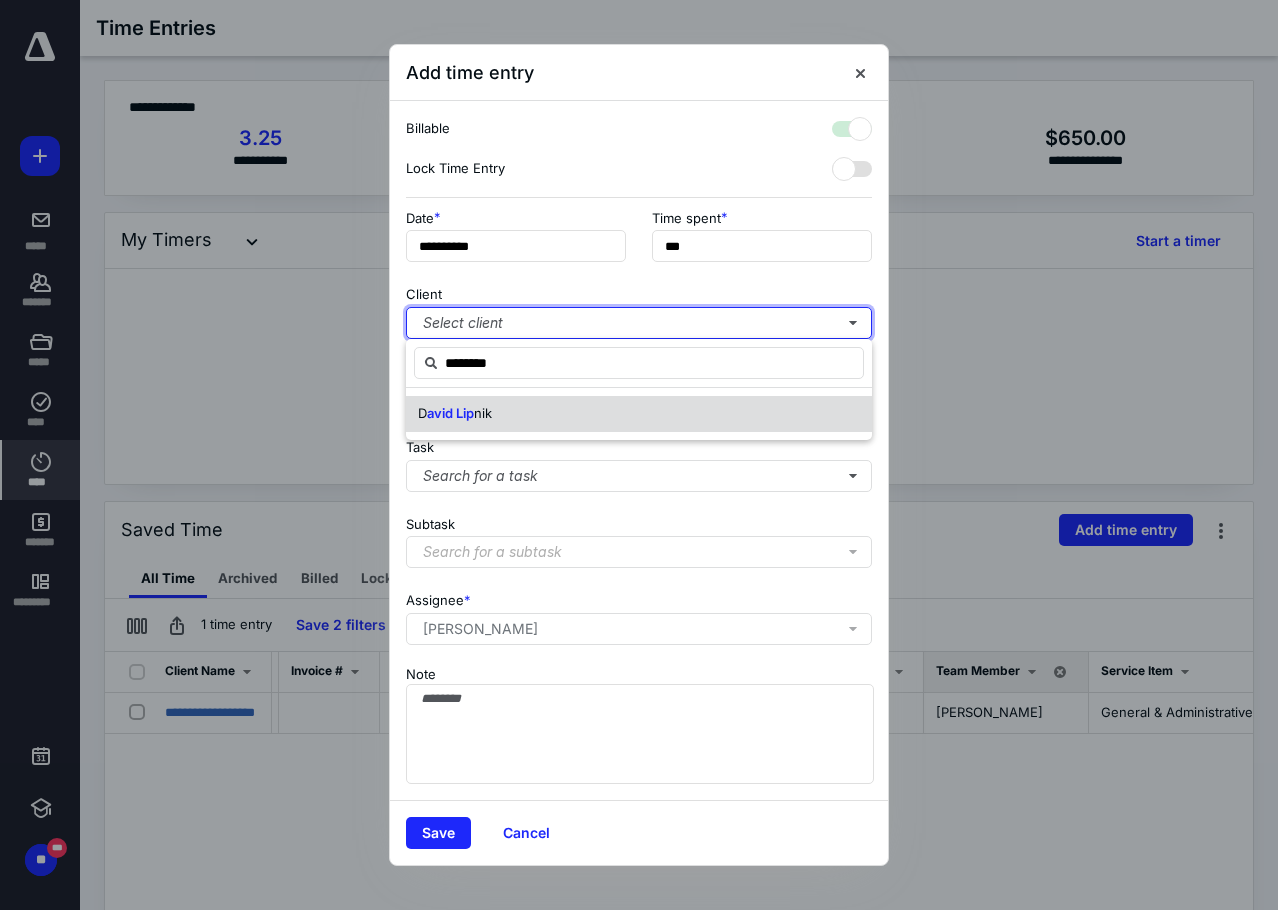 checkbox on "true" 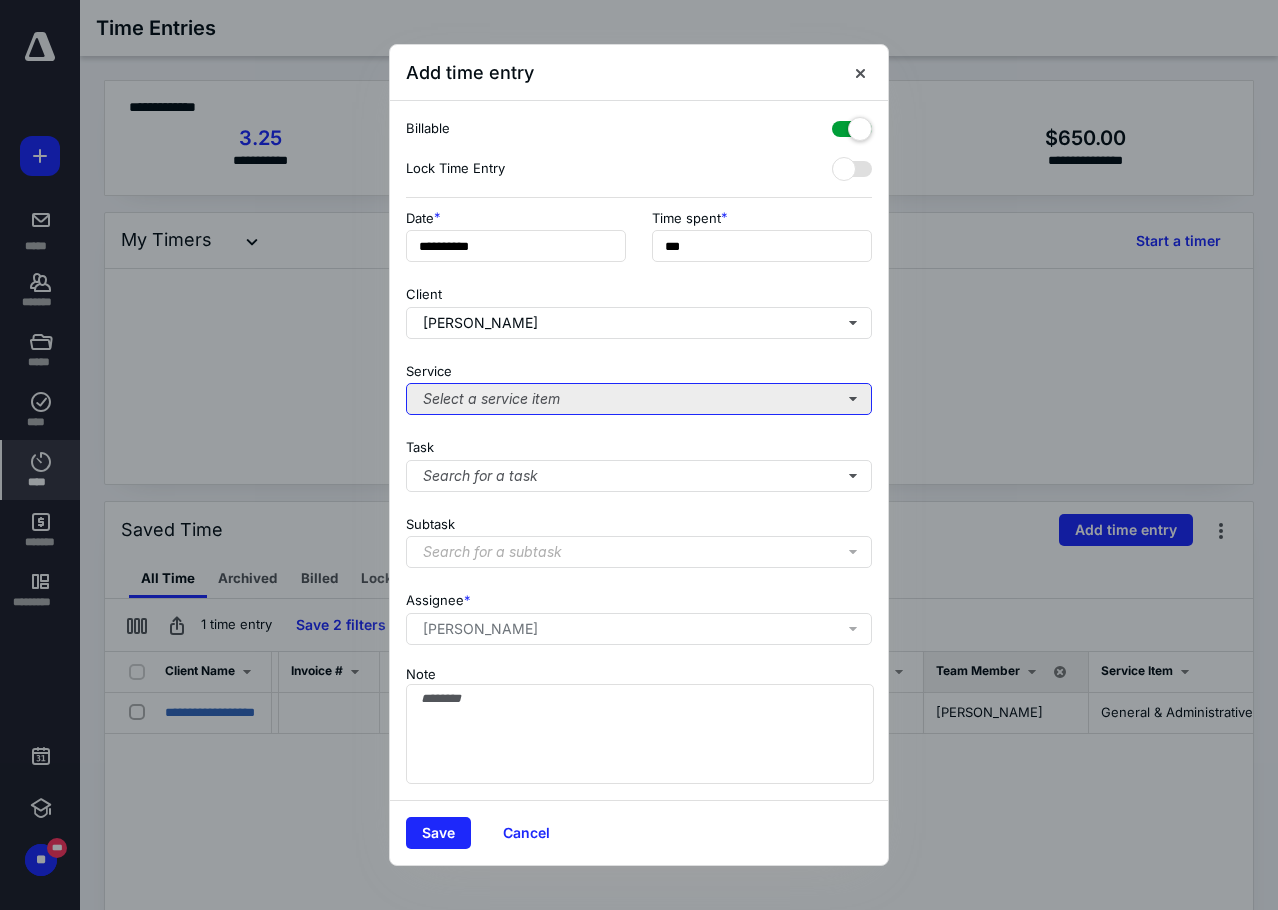 click on "Select a service item" at bounding box center (639, 399) 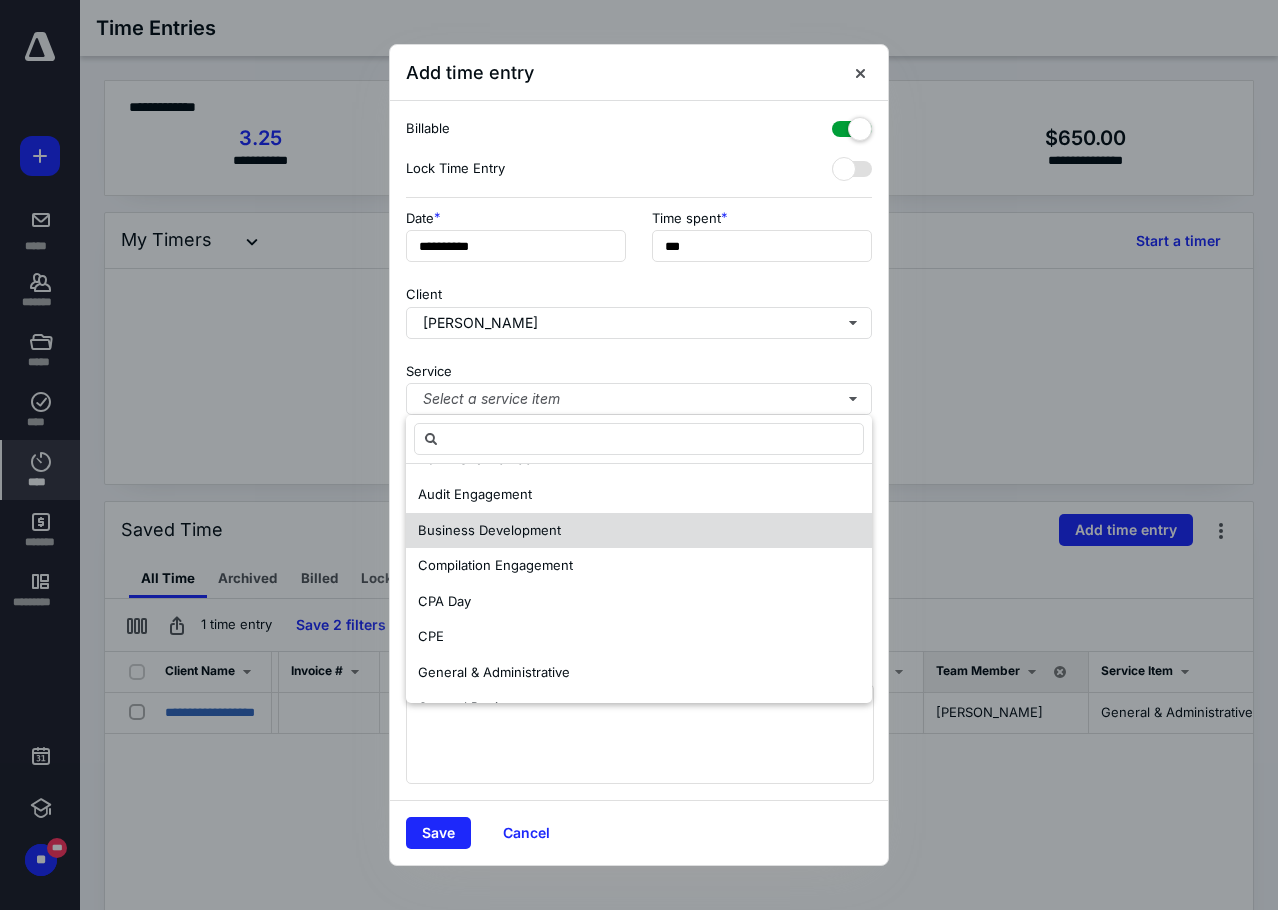 scroll, scrollTop: 100, scrollLeft: 0, axis: vertical 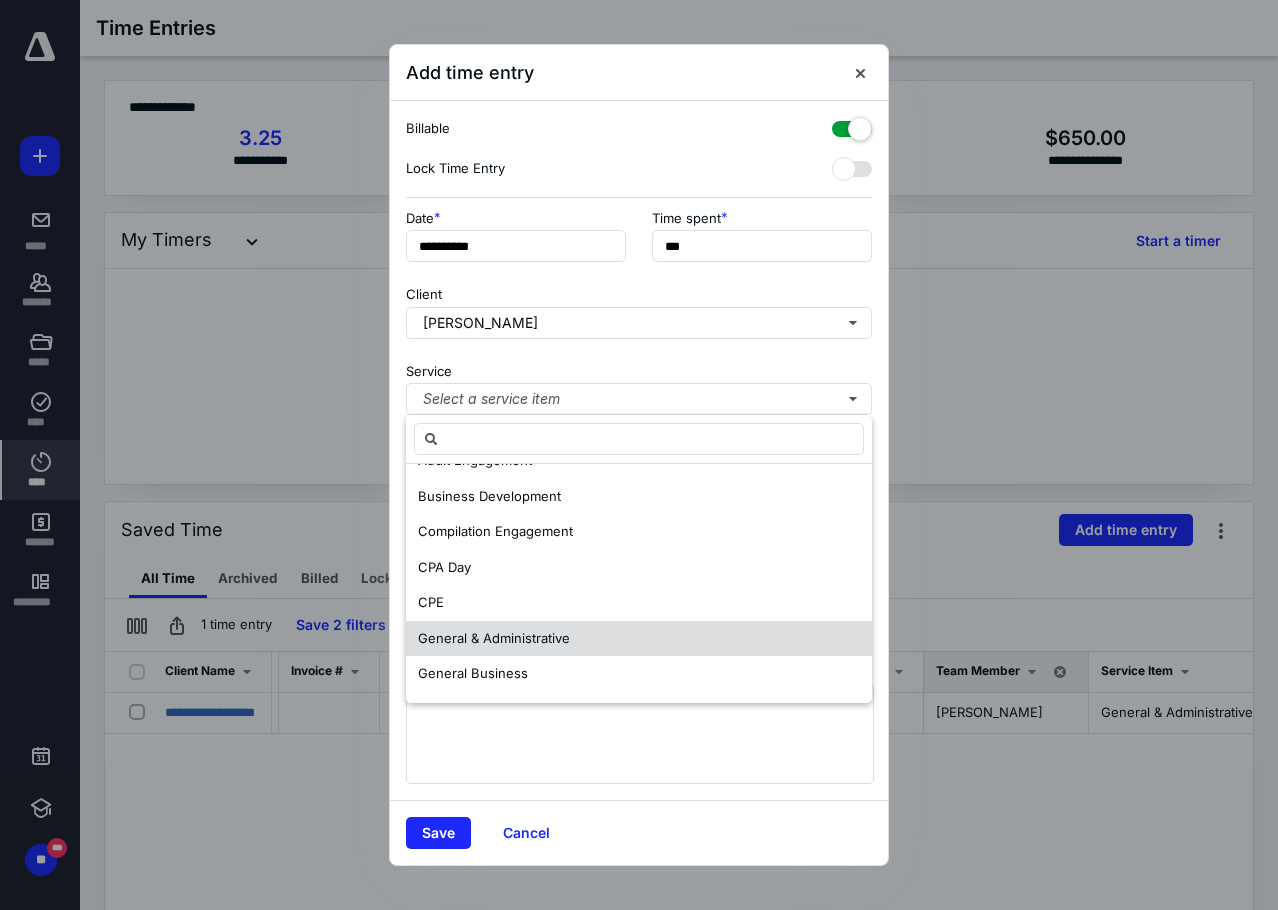 click on "General & Administrative" at bounding box center [494, 639] 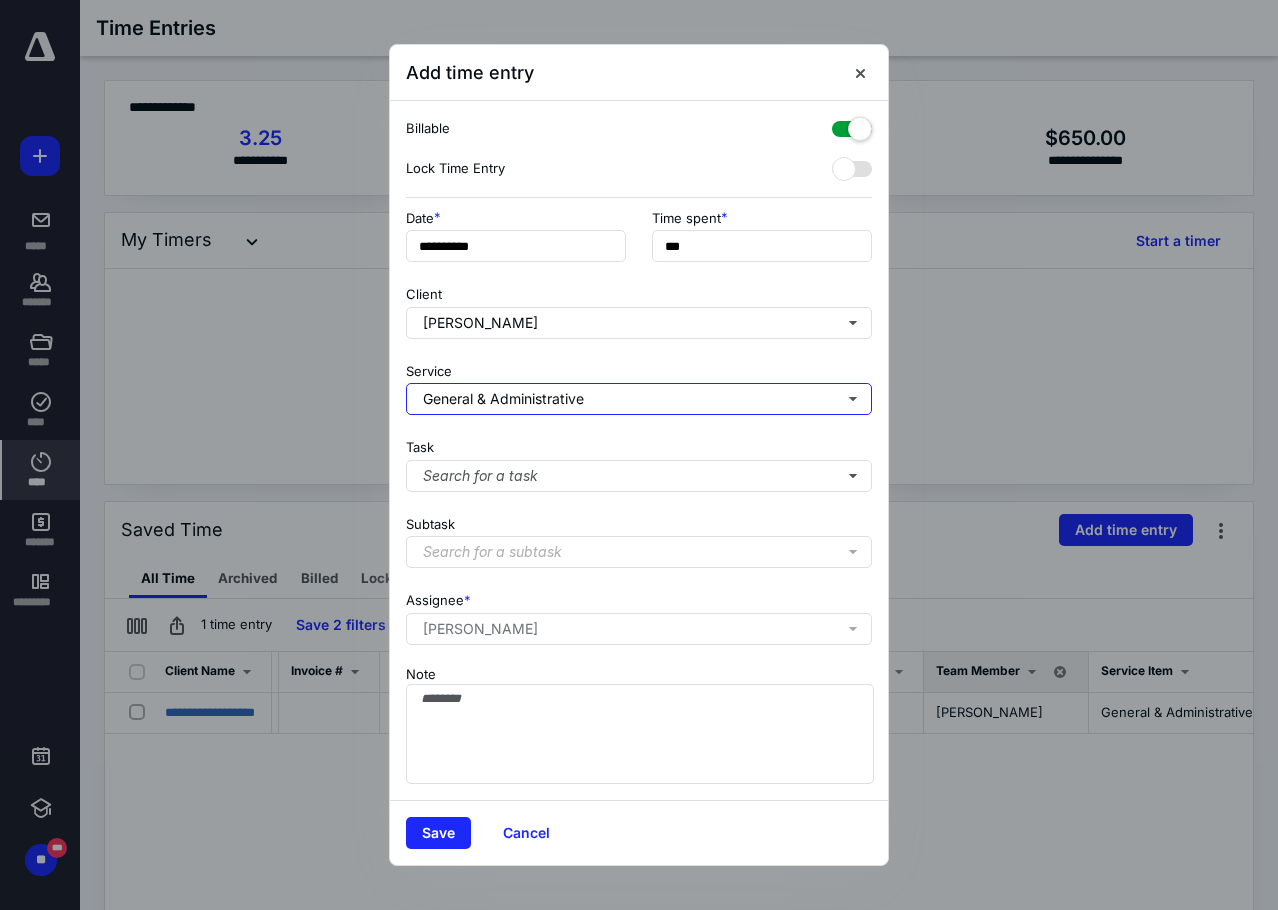 scroll, scrollTop: 0, scrollLeft: 0, axis: both 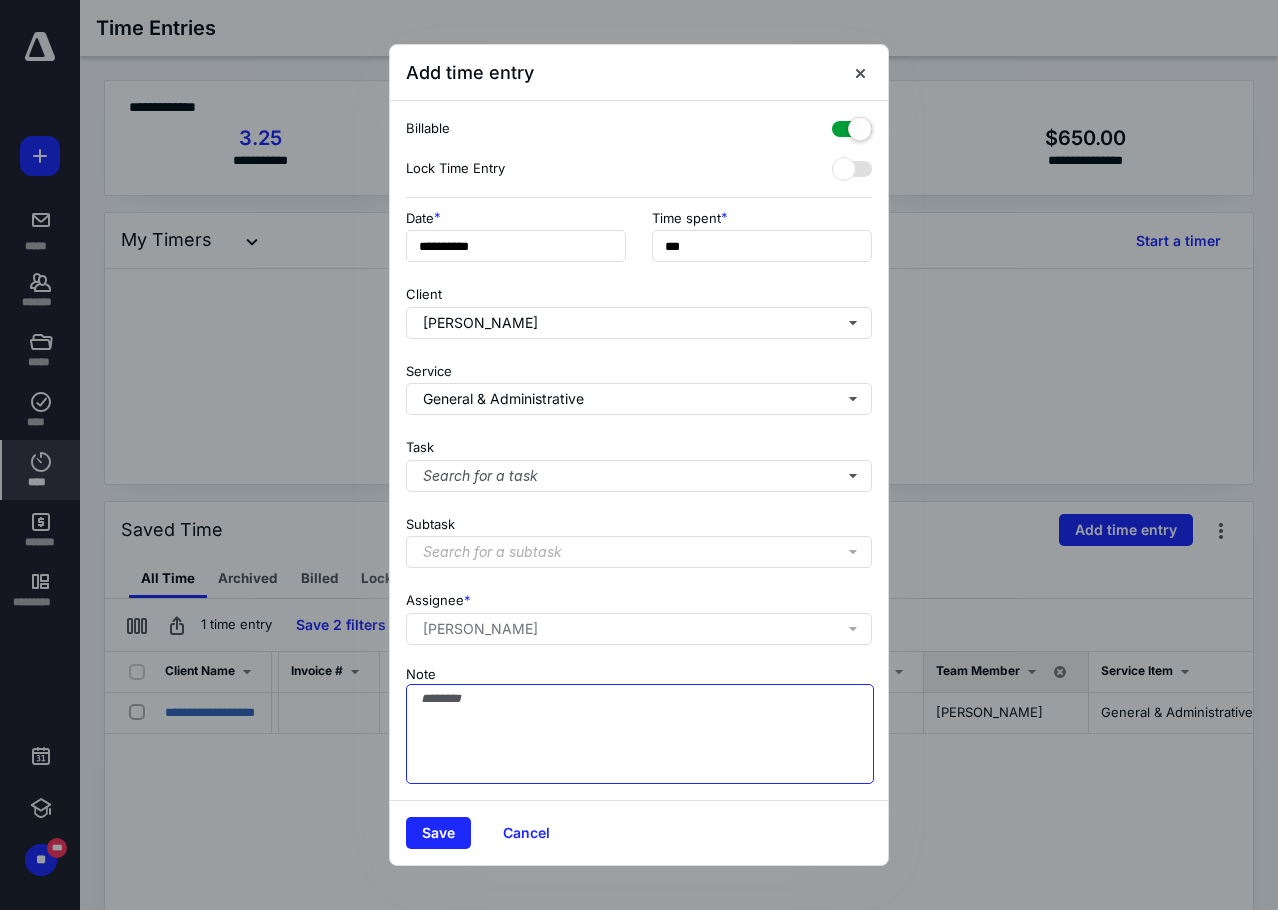 click on "Note" at bounding box center (640, 734) 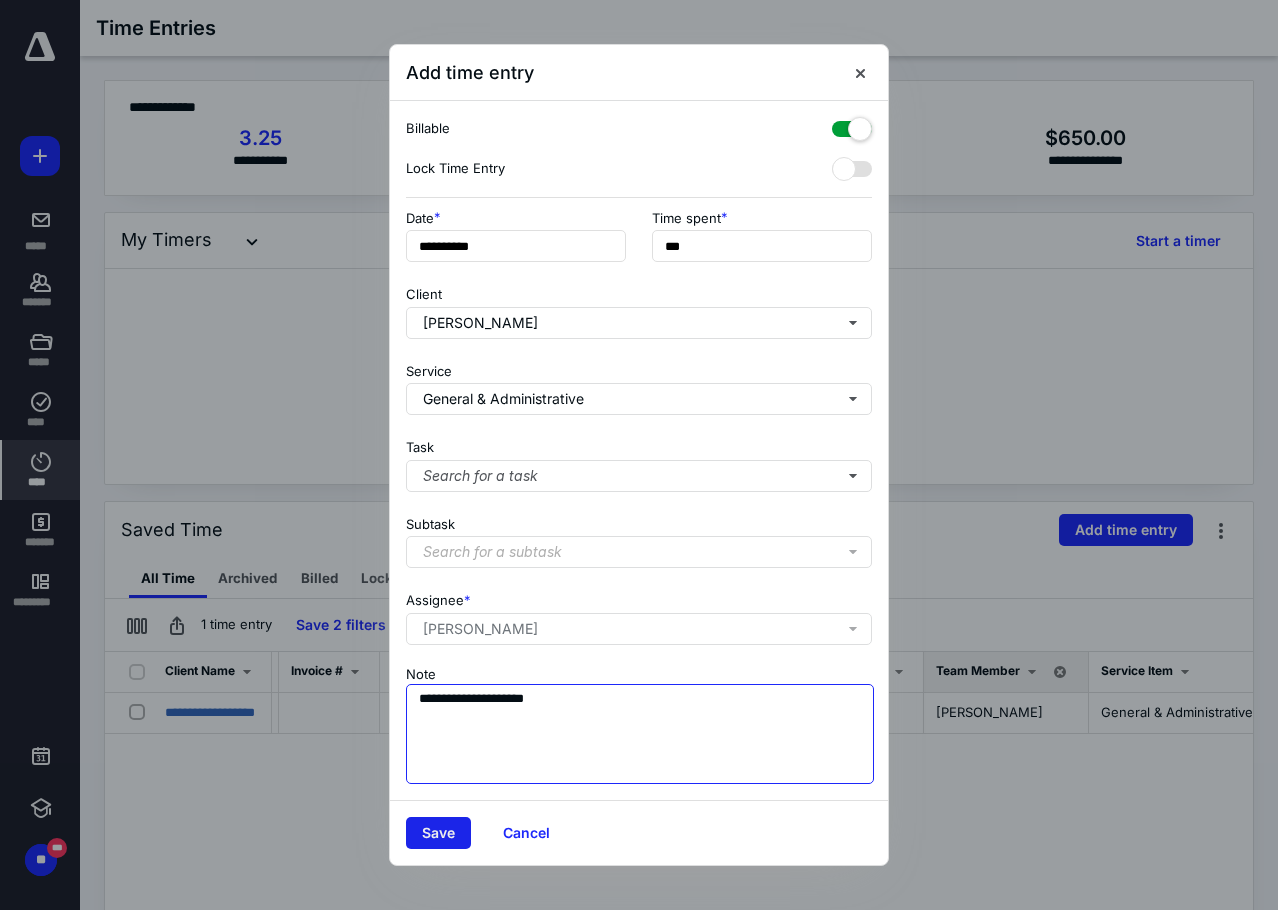type on "**********" 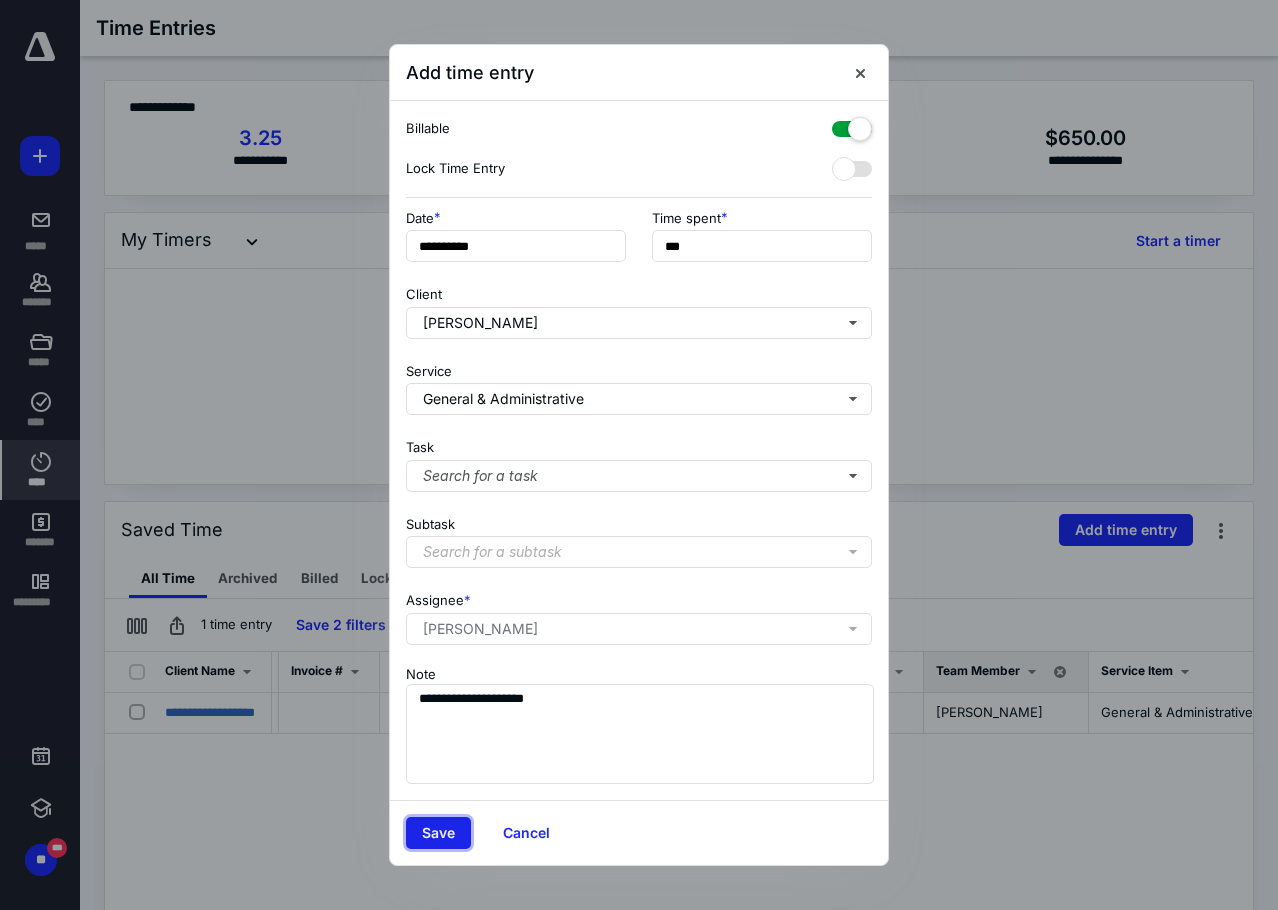 click on "Save" at bounding box center [438, 833] 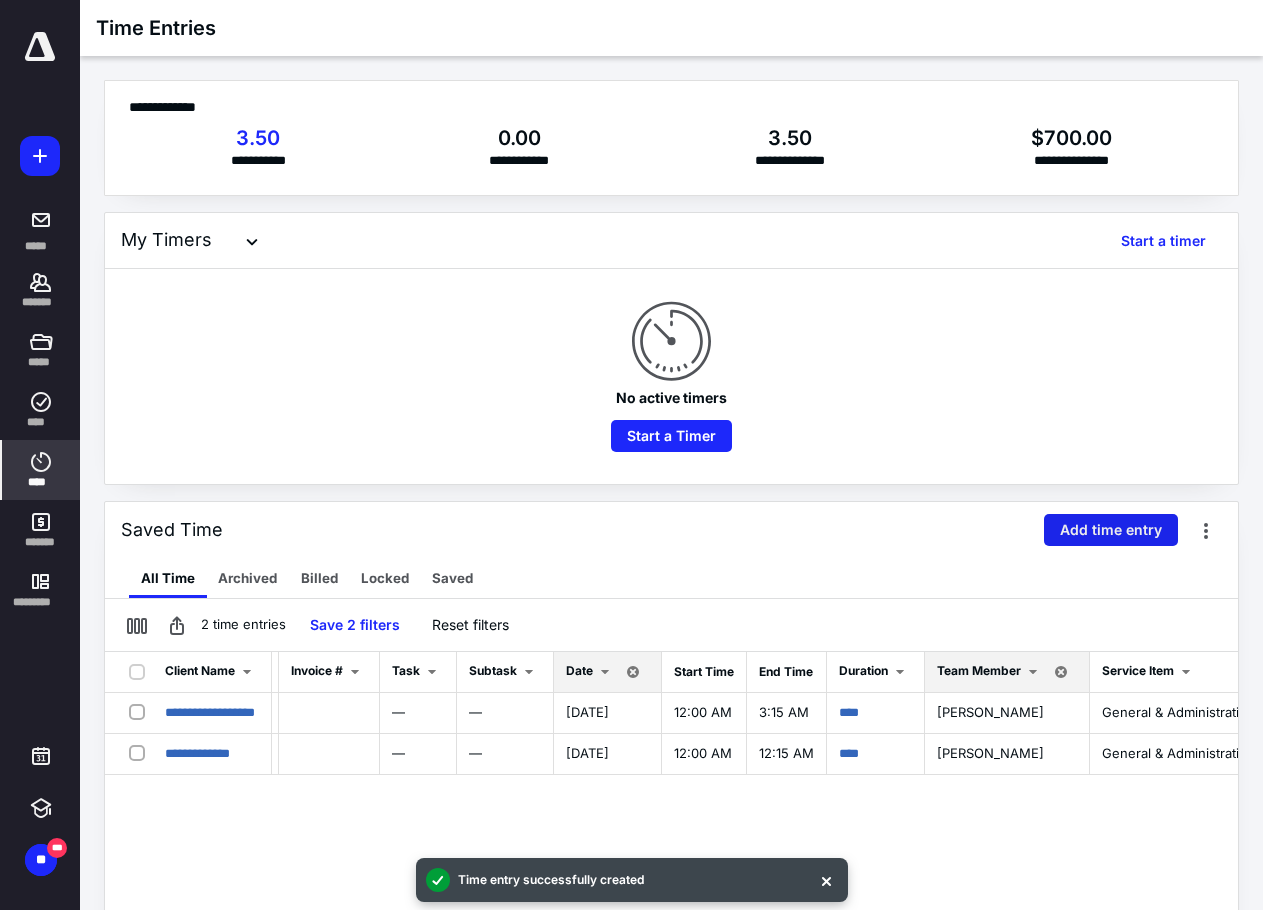 click on "Add time entry" at bounding box center (1111, 530) 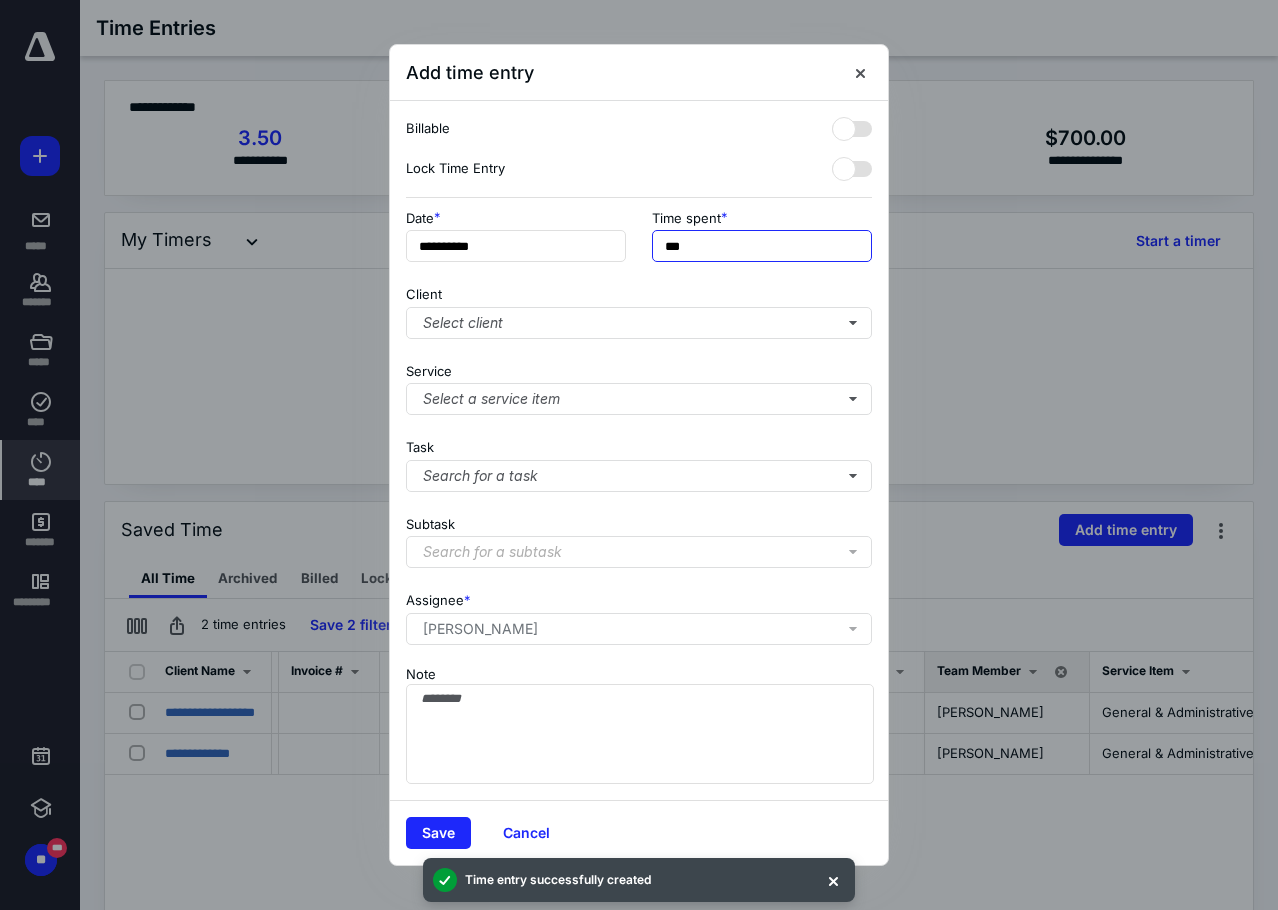 drag, startPoint x: 720, startPoint y: 244, endPoint x: 386, endPoint y: 236, distance: 334.0958 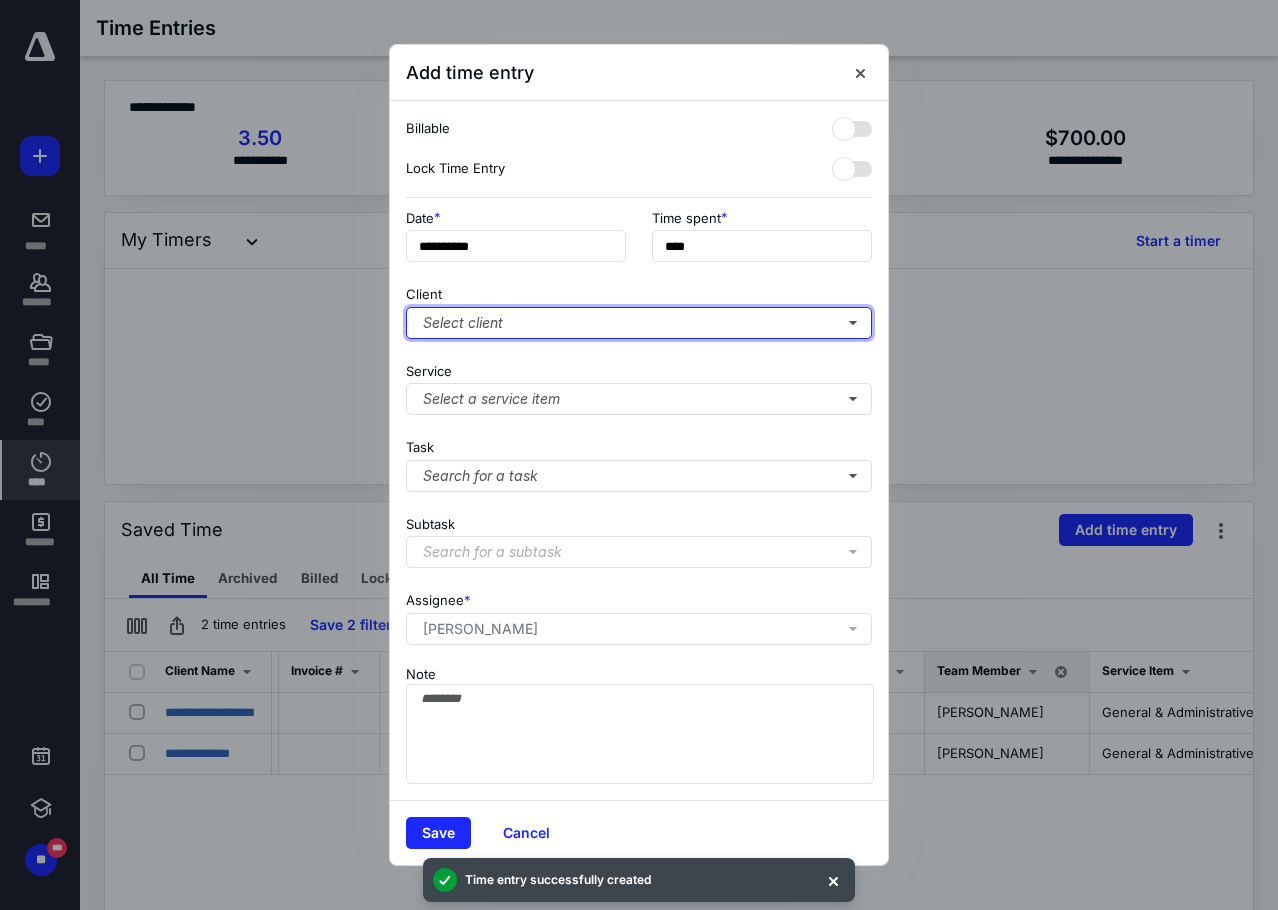 type on "***" 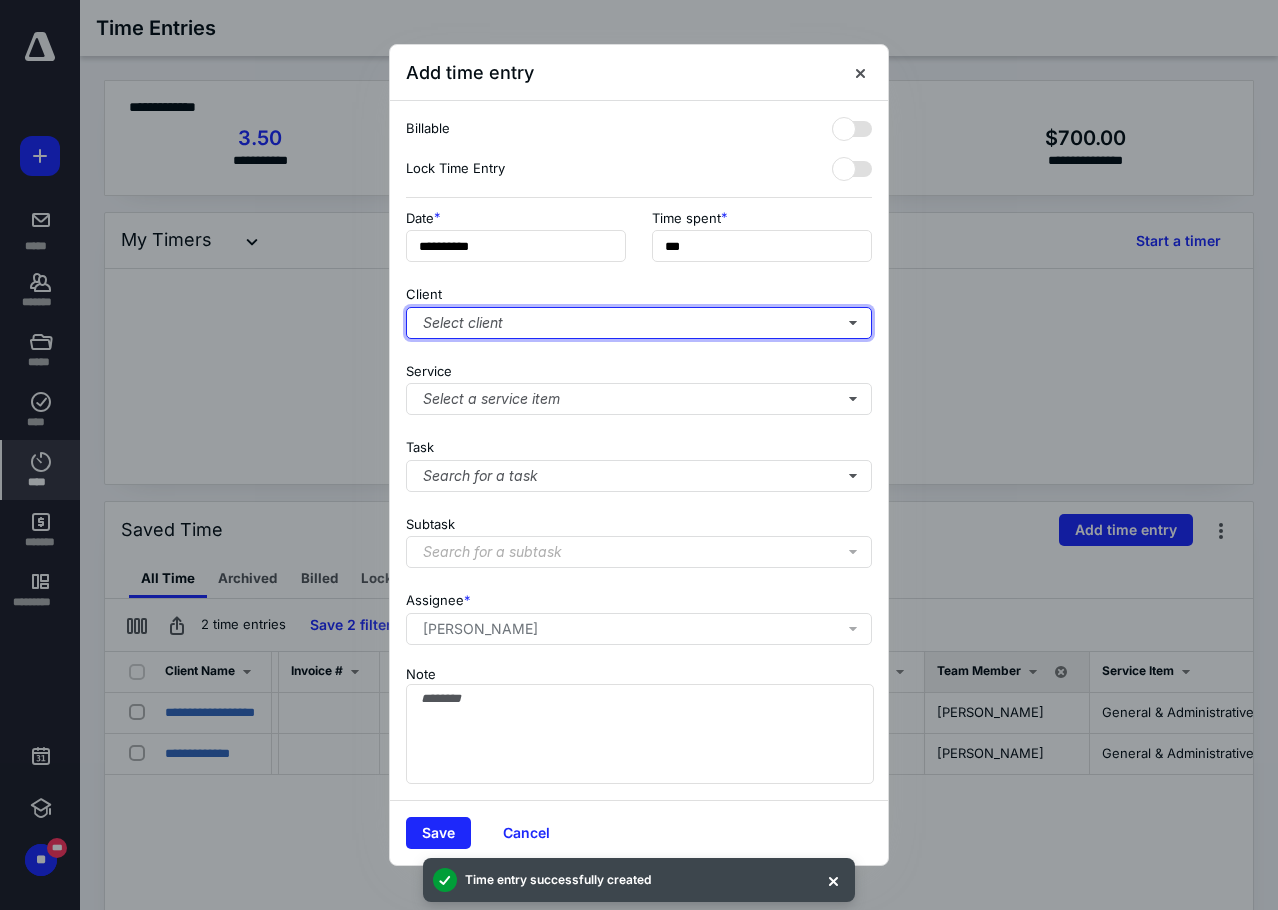 type 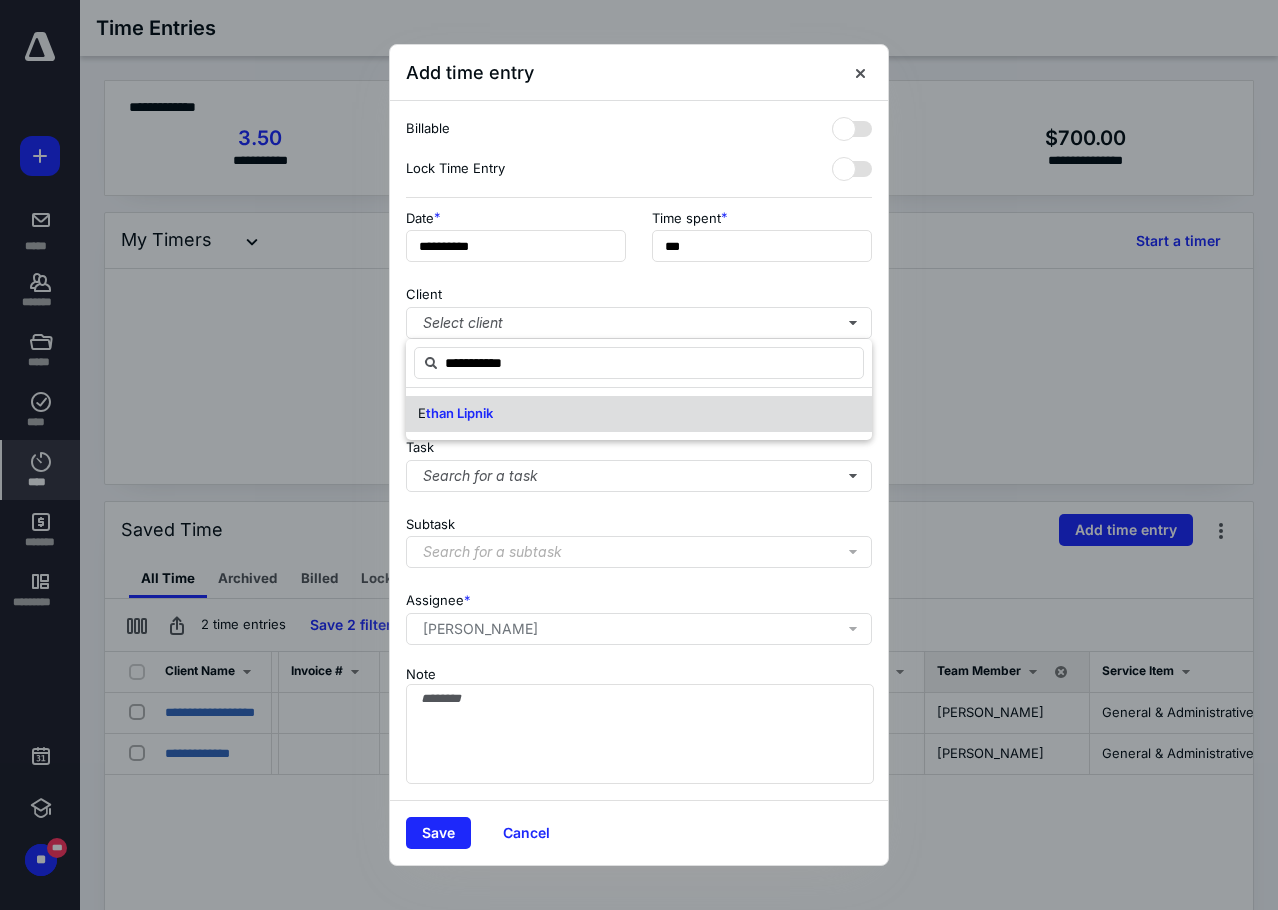 click on "than Lipnik" at bounding box center (459, 413) 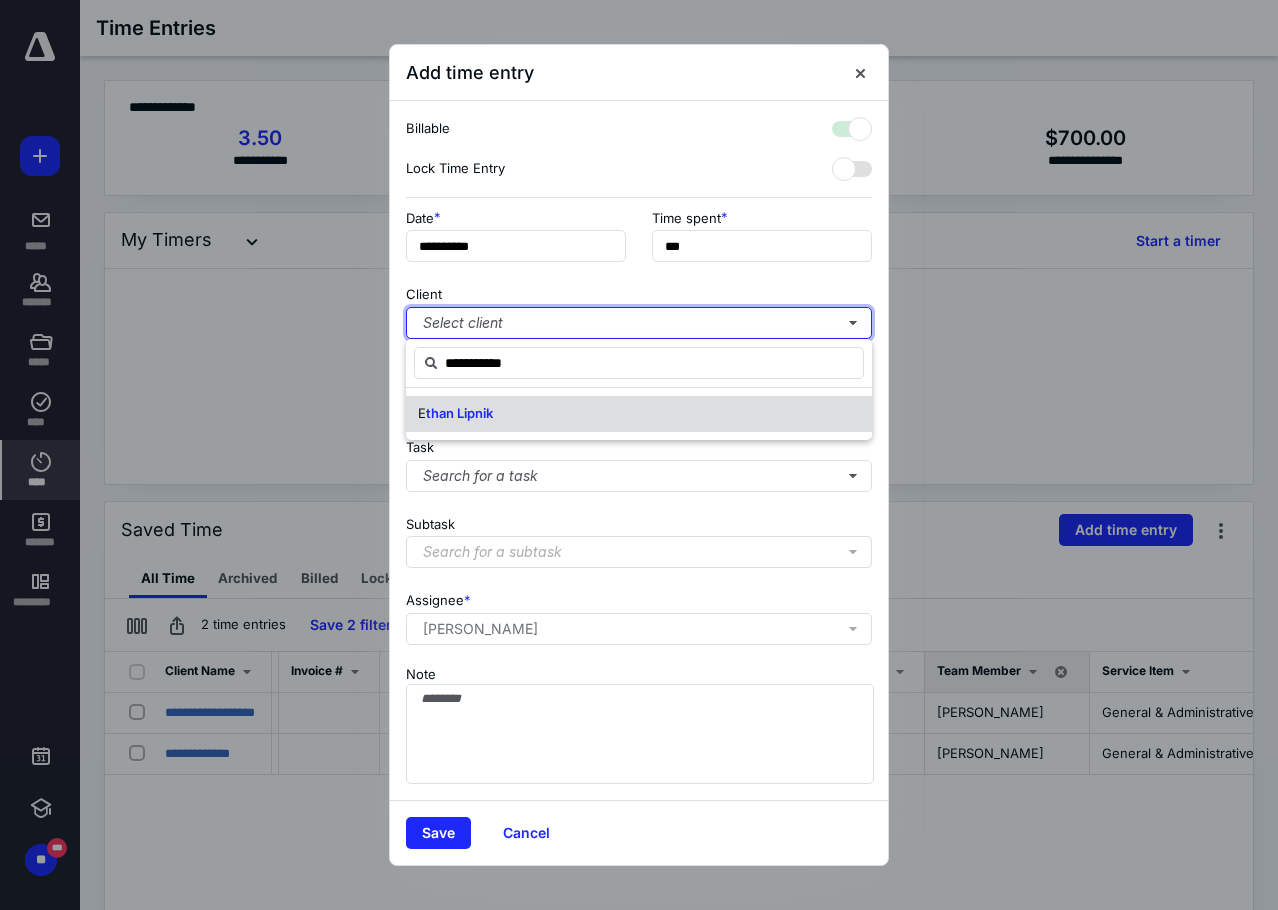 checkbox on "true" 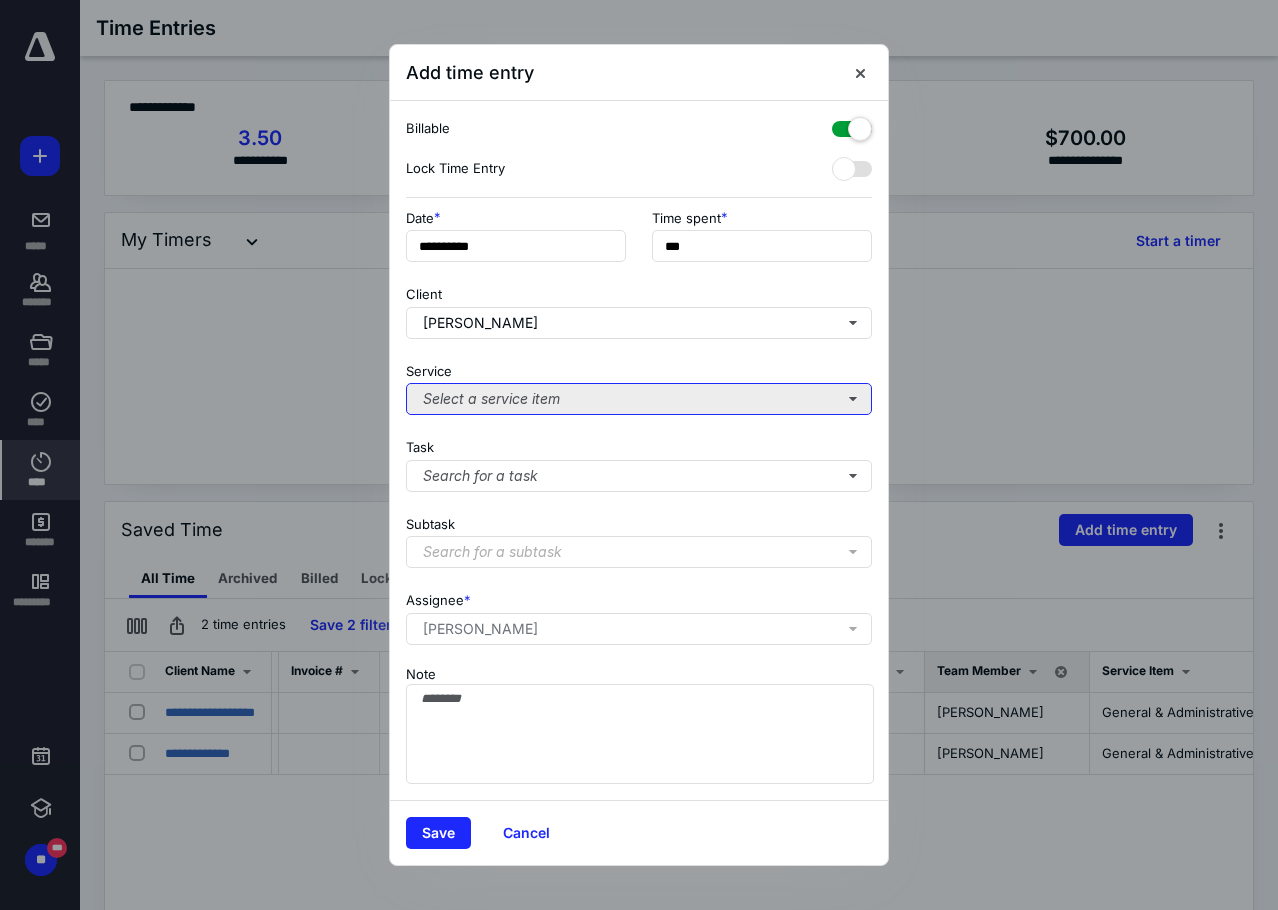 click on "Select a service item" at bounding box center (639, 399) 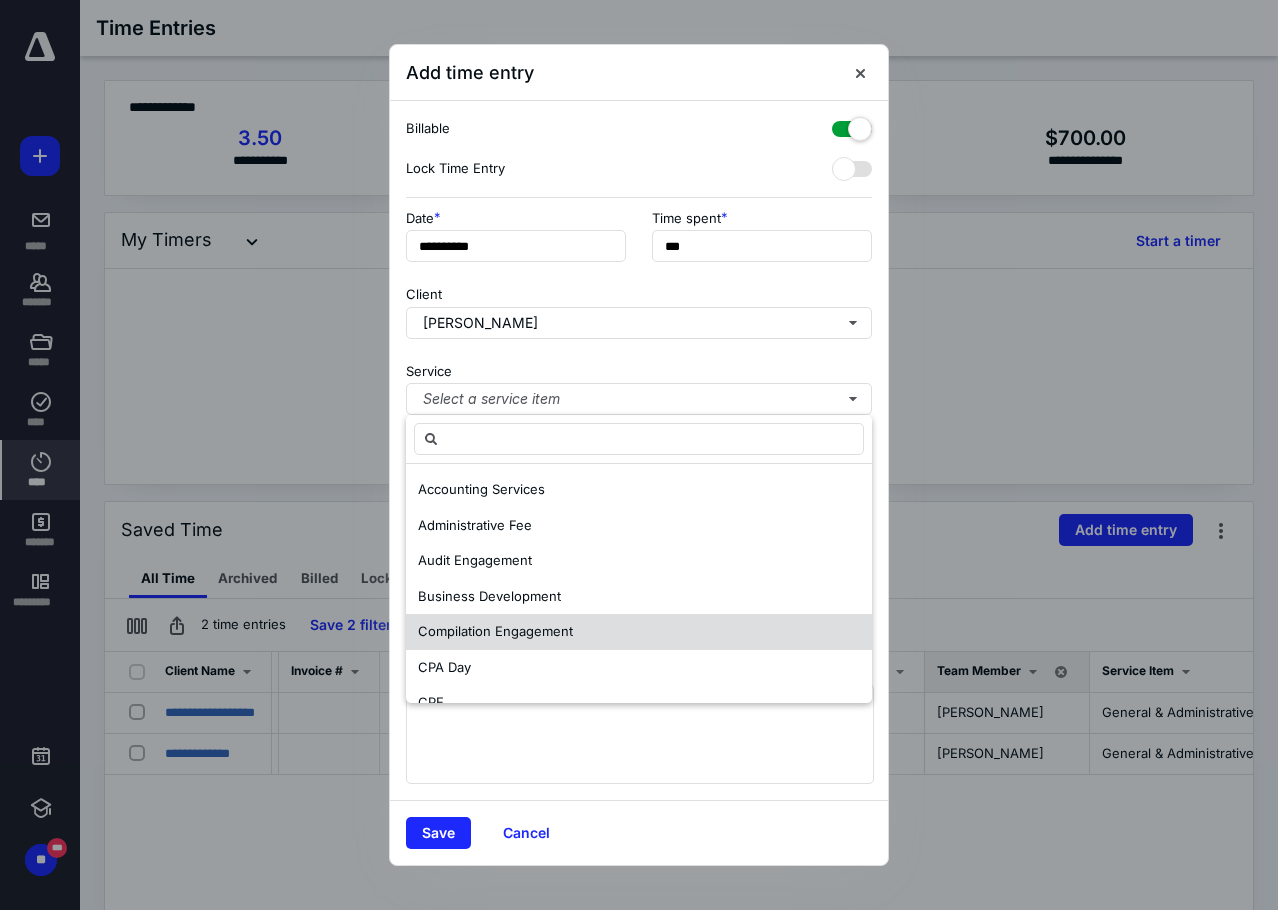 scroll, scrollTop: 100, scrollLeft: 0, axis: vertical 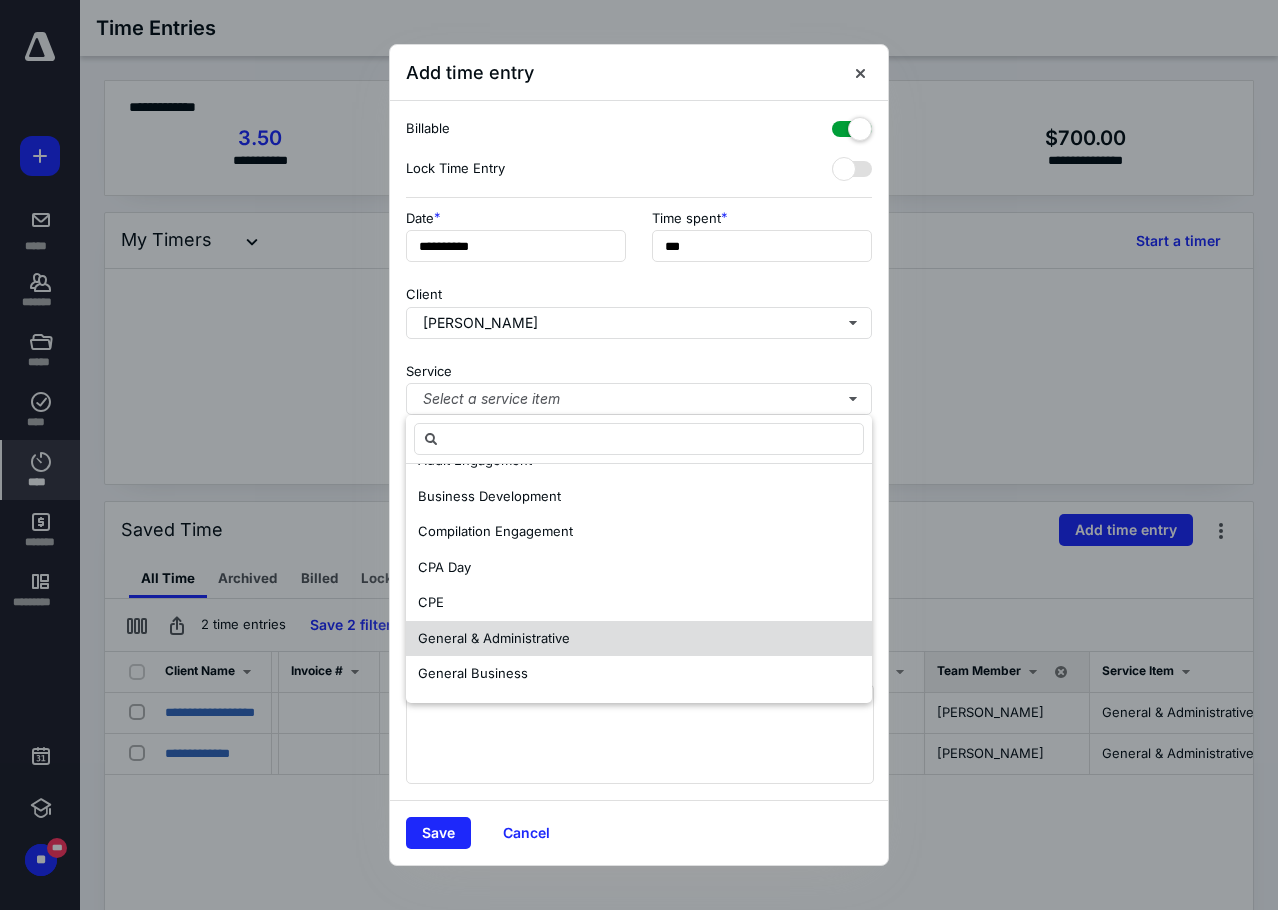 click on "General & Administrative" at bounding box center [494, 638] 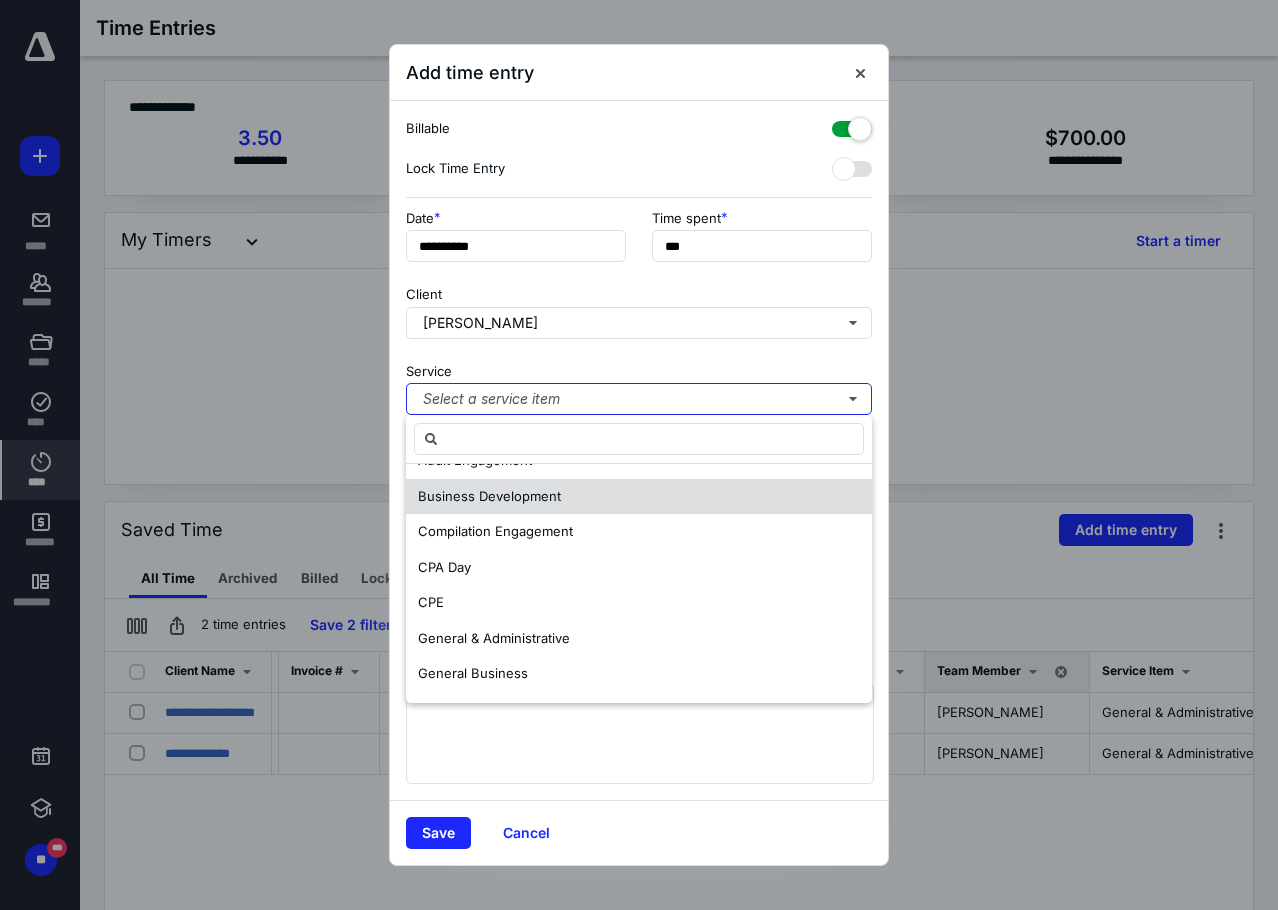 scroll, scrollTop: 0, scrollLeft: 0, axis: both 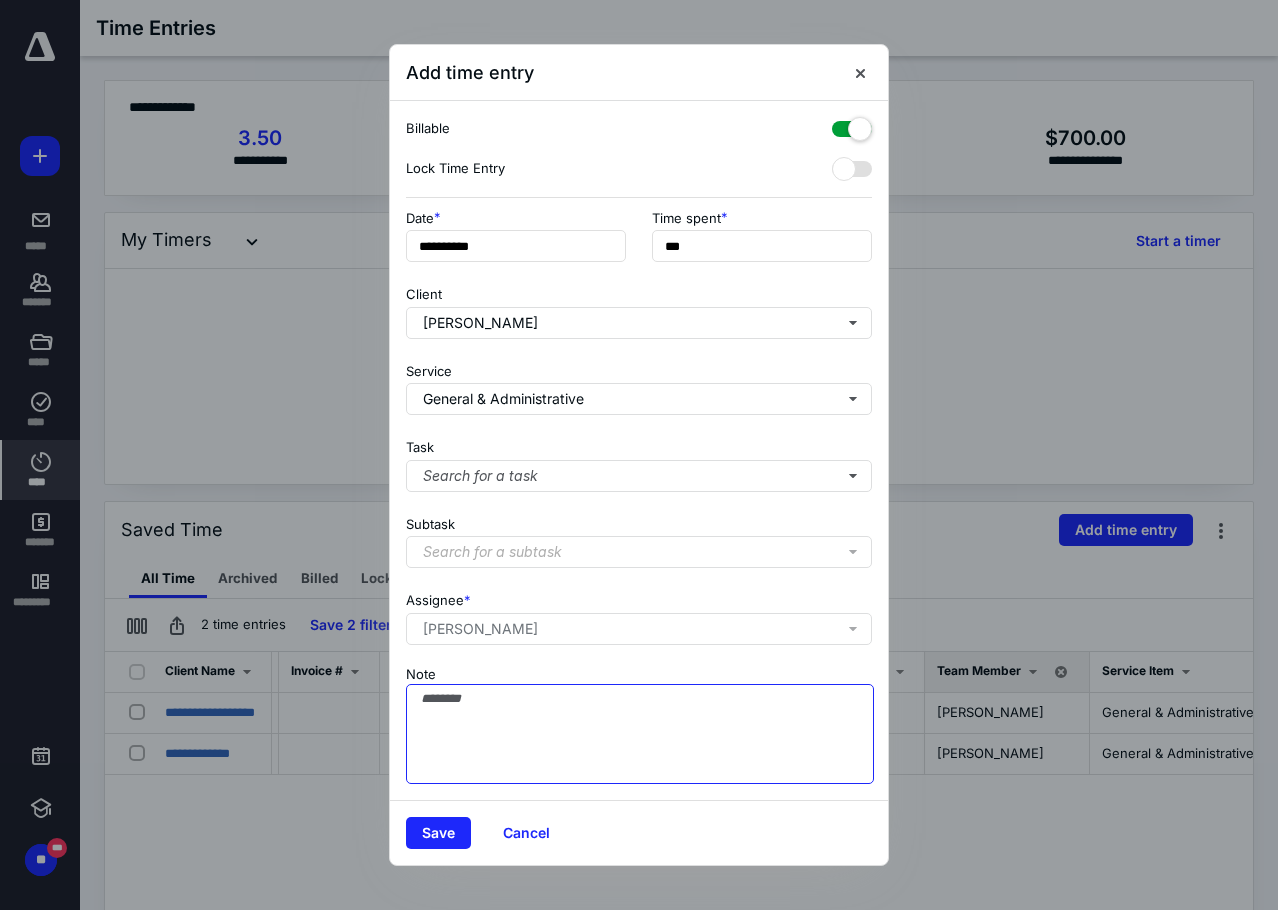 click on "Note" at bounding box center [640, 734] 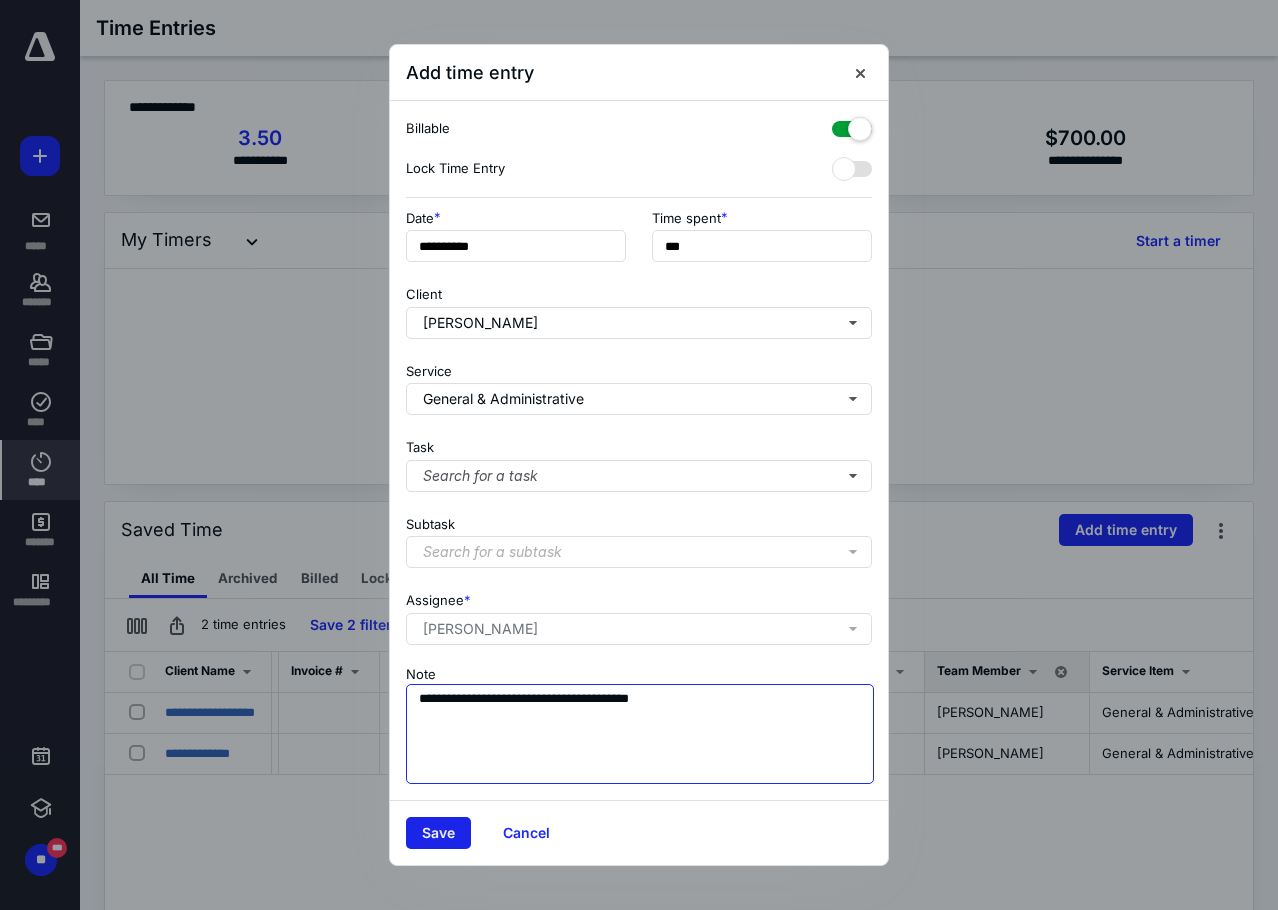 type on "**********" 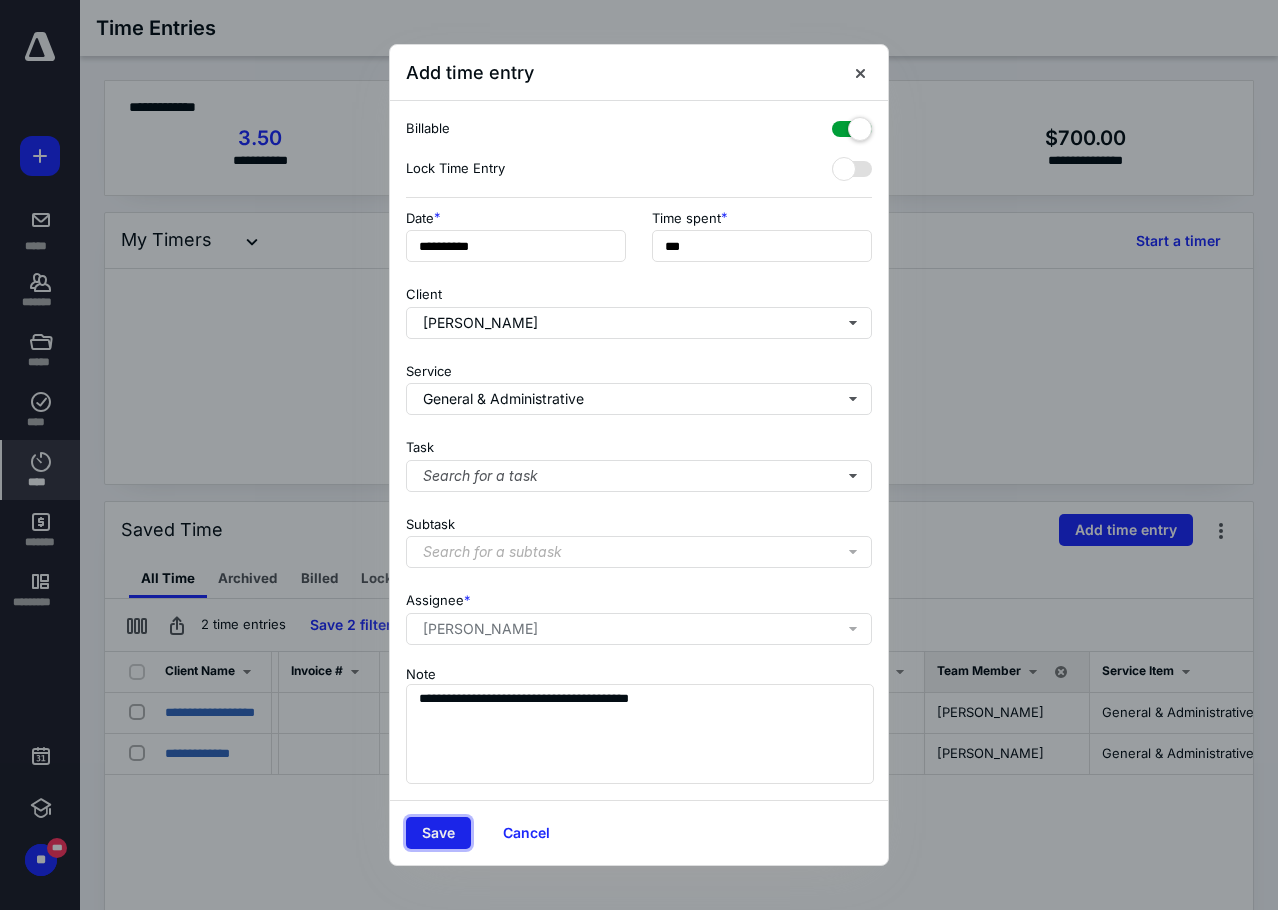 click on "Save" at bounding box center (438, 833) 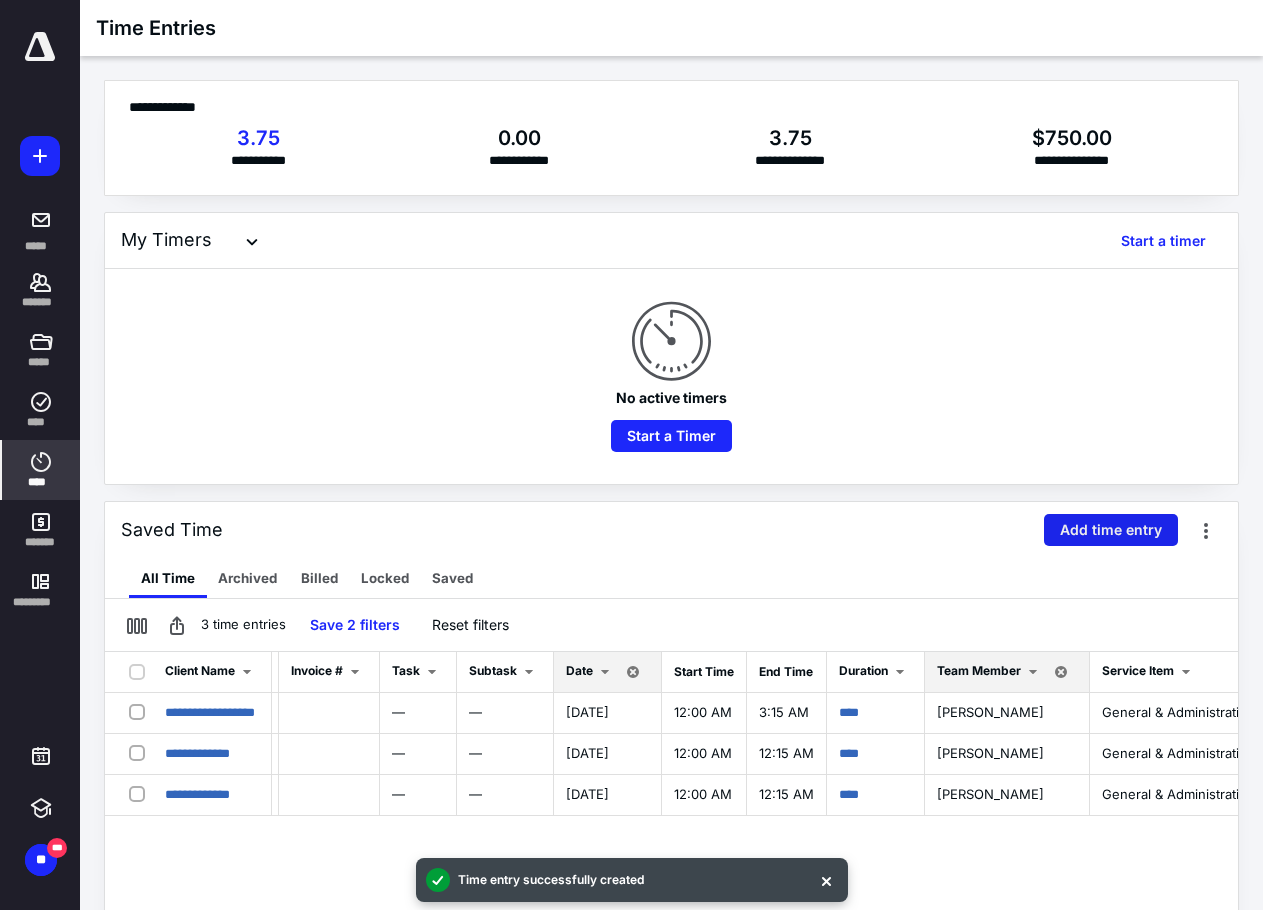 click on "Add time entry" at bounding box center (1111, 530) 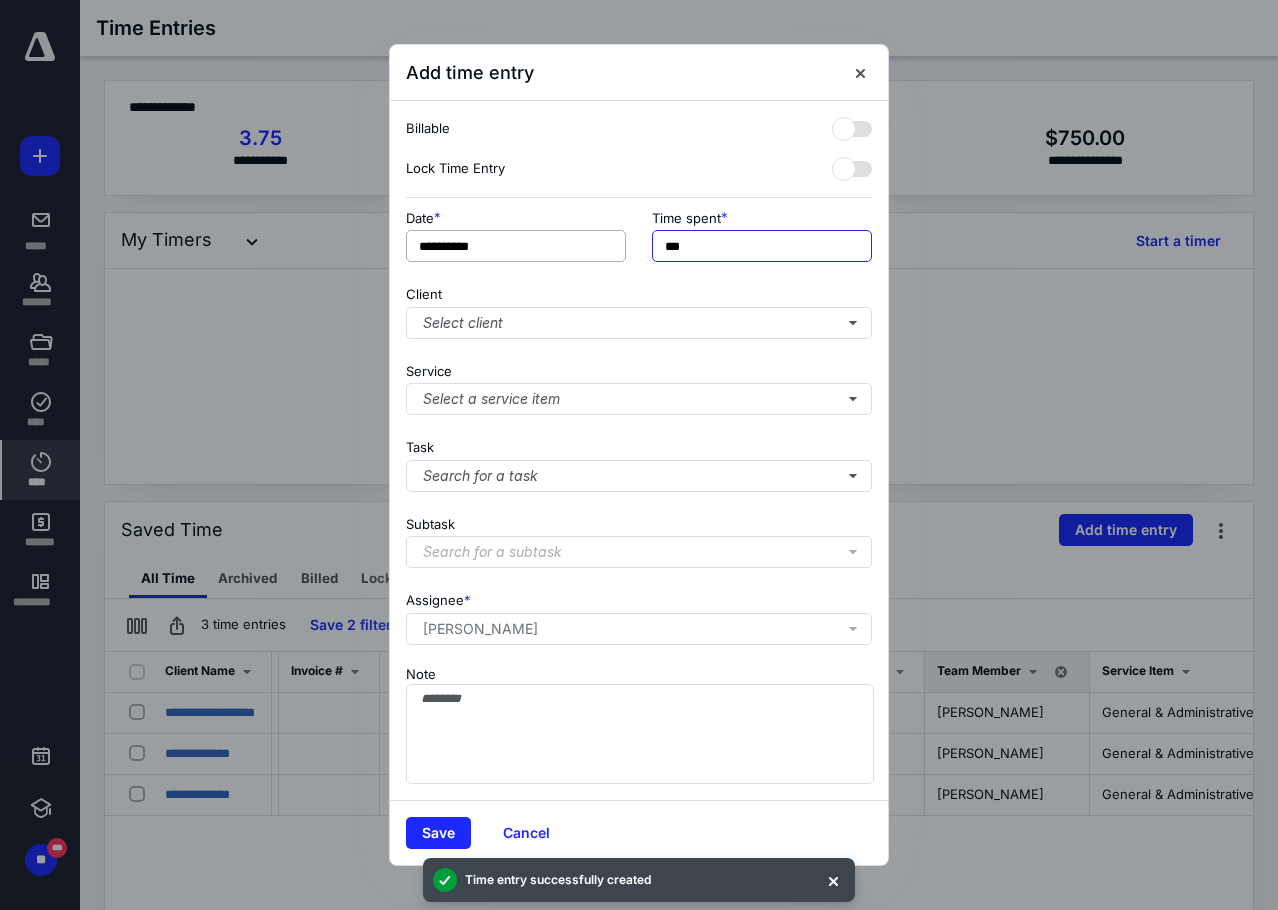 drag, startPoint x: 708, startPoint y: 249, endPoint x: 530, endPoint y: 256, distance: 178.13759 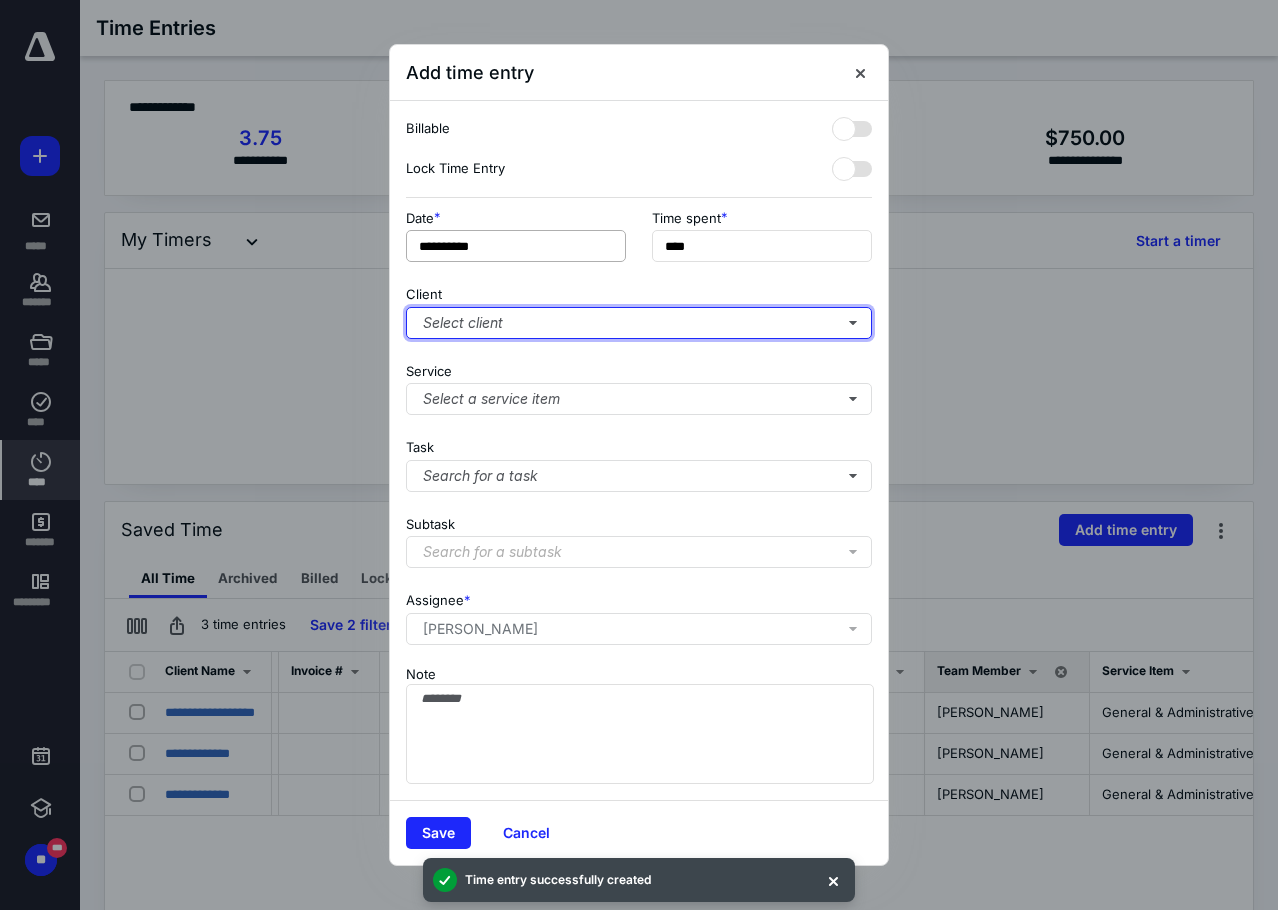 type on "***" 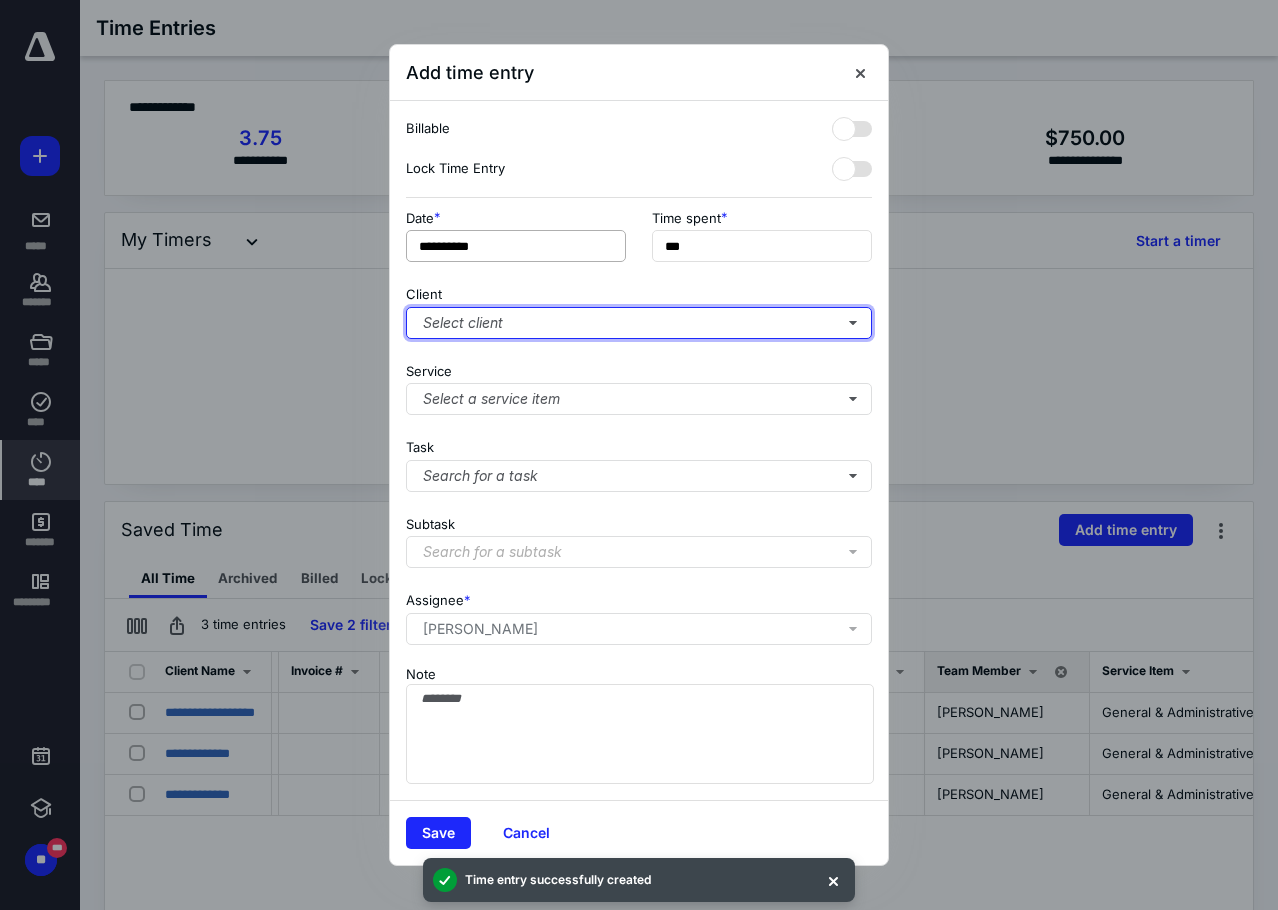 type 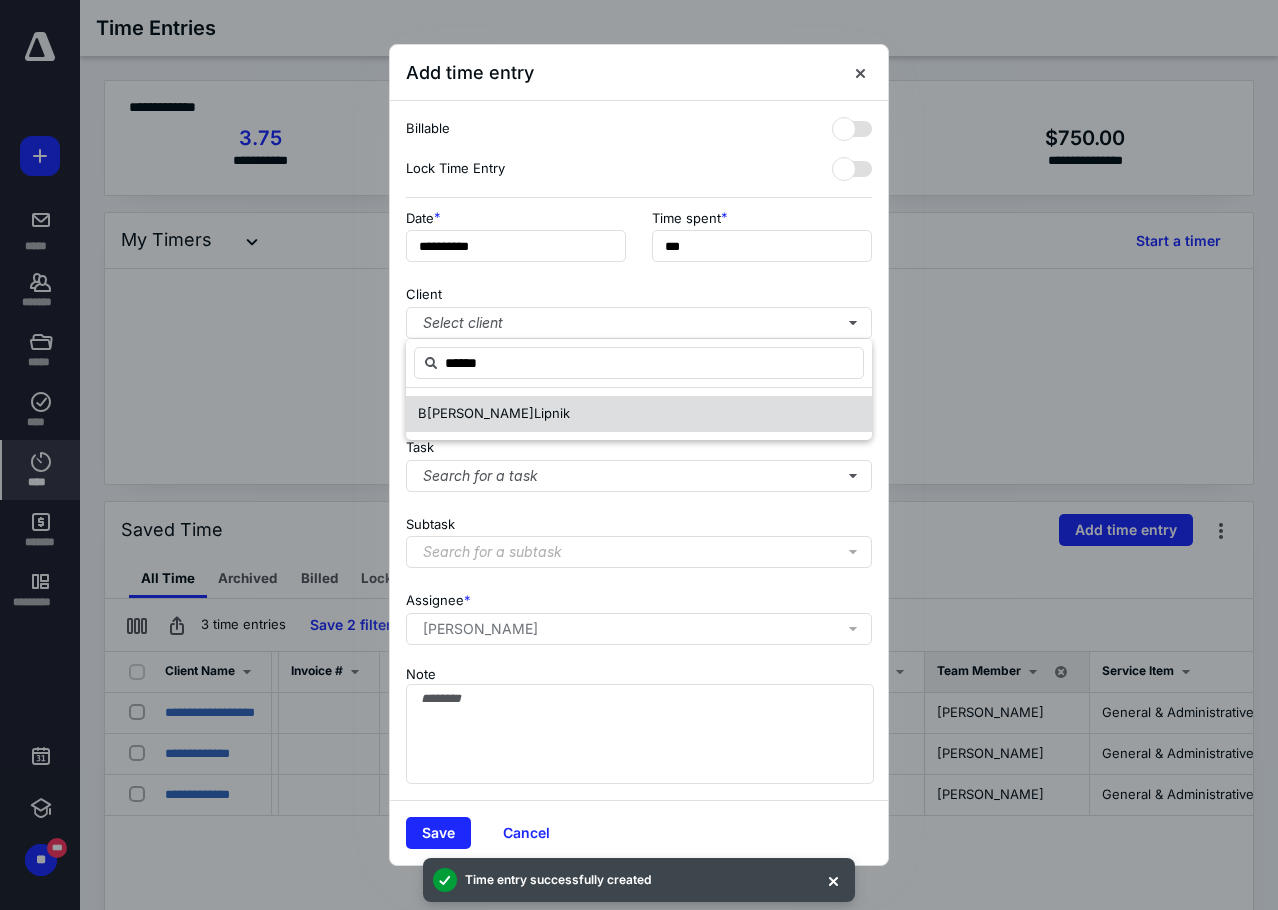 click on "B [PERSON_NAME]" at bounding box center (494, 414) 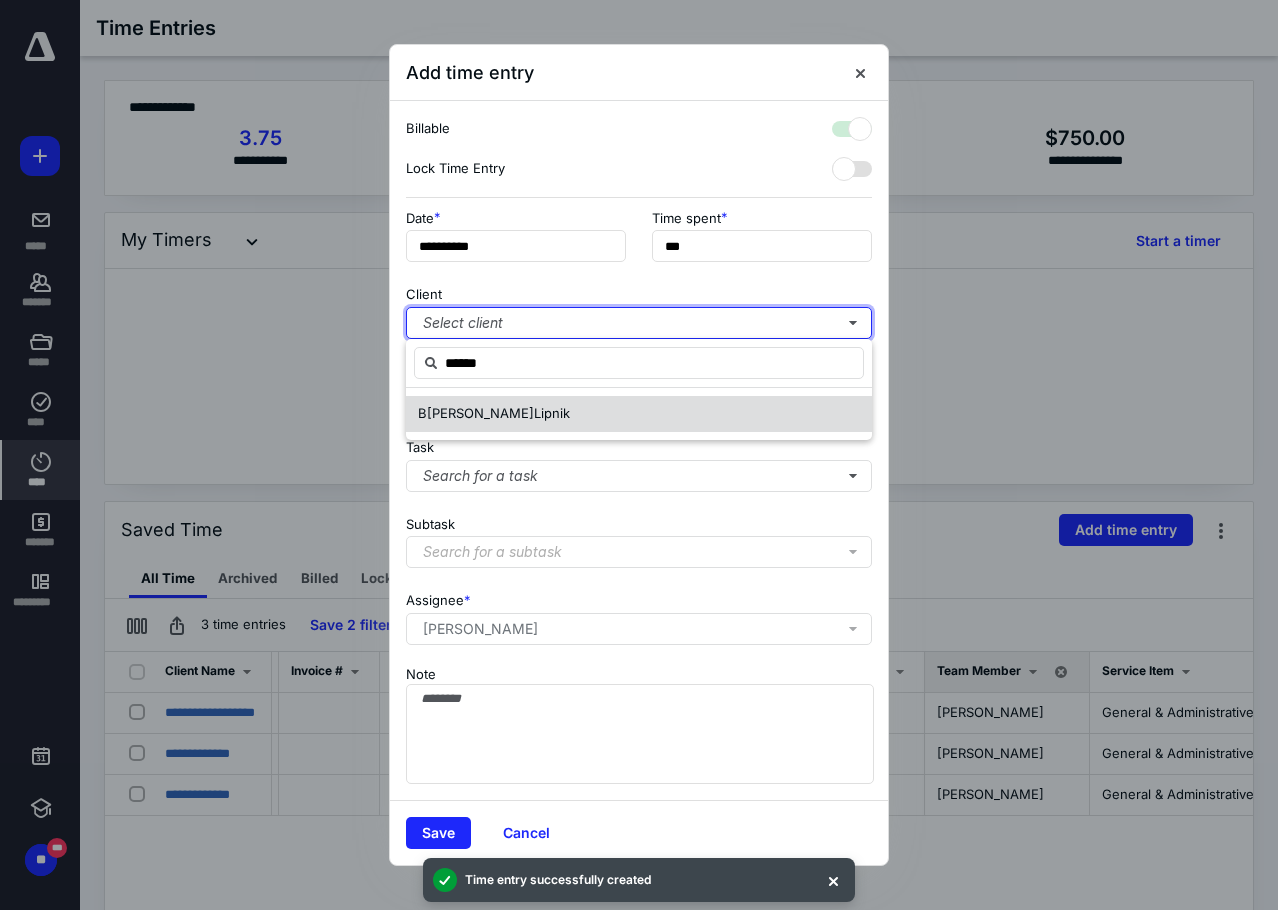 checkbox on "true" 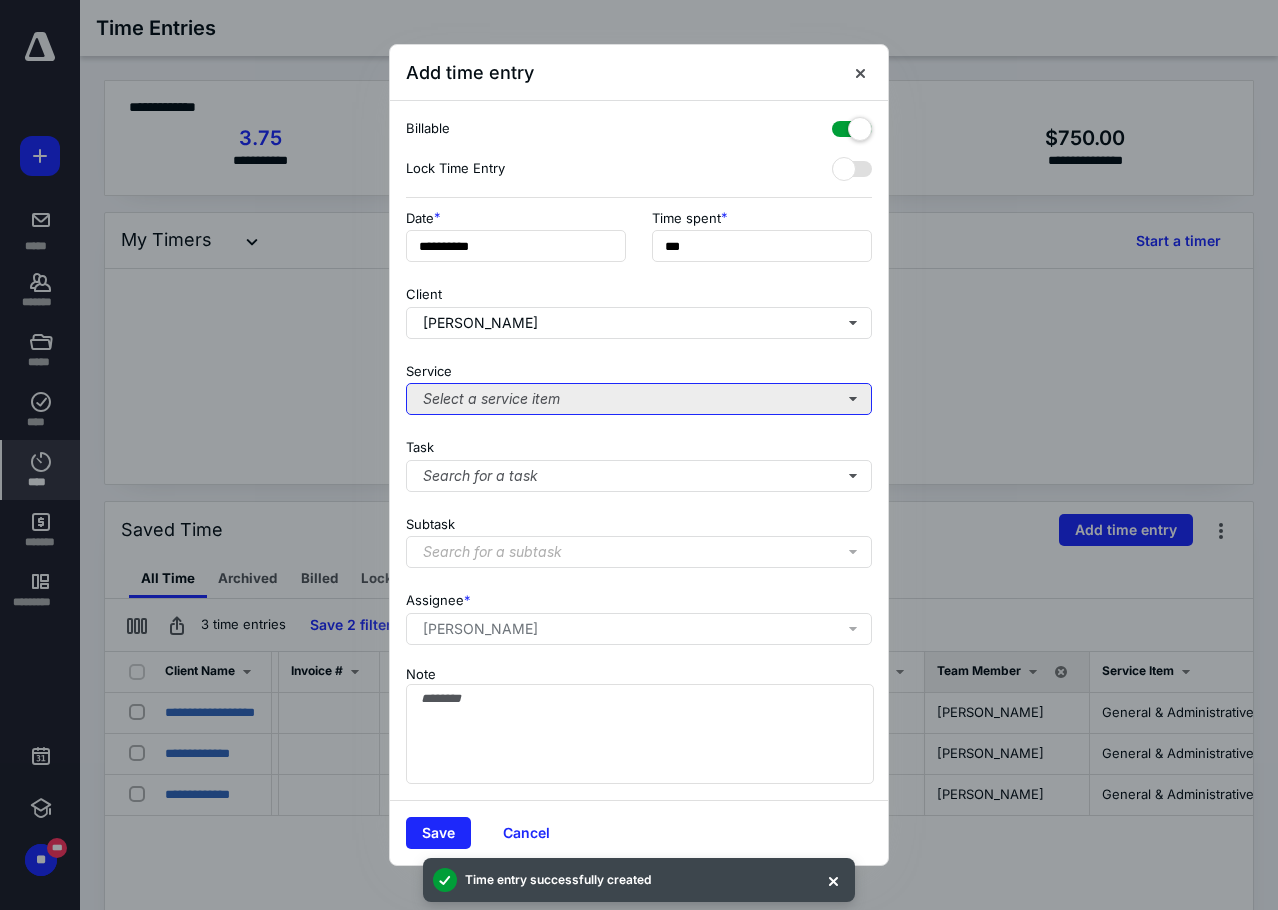 click on "Select a service item" at bounding box center (639, 399) 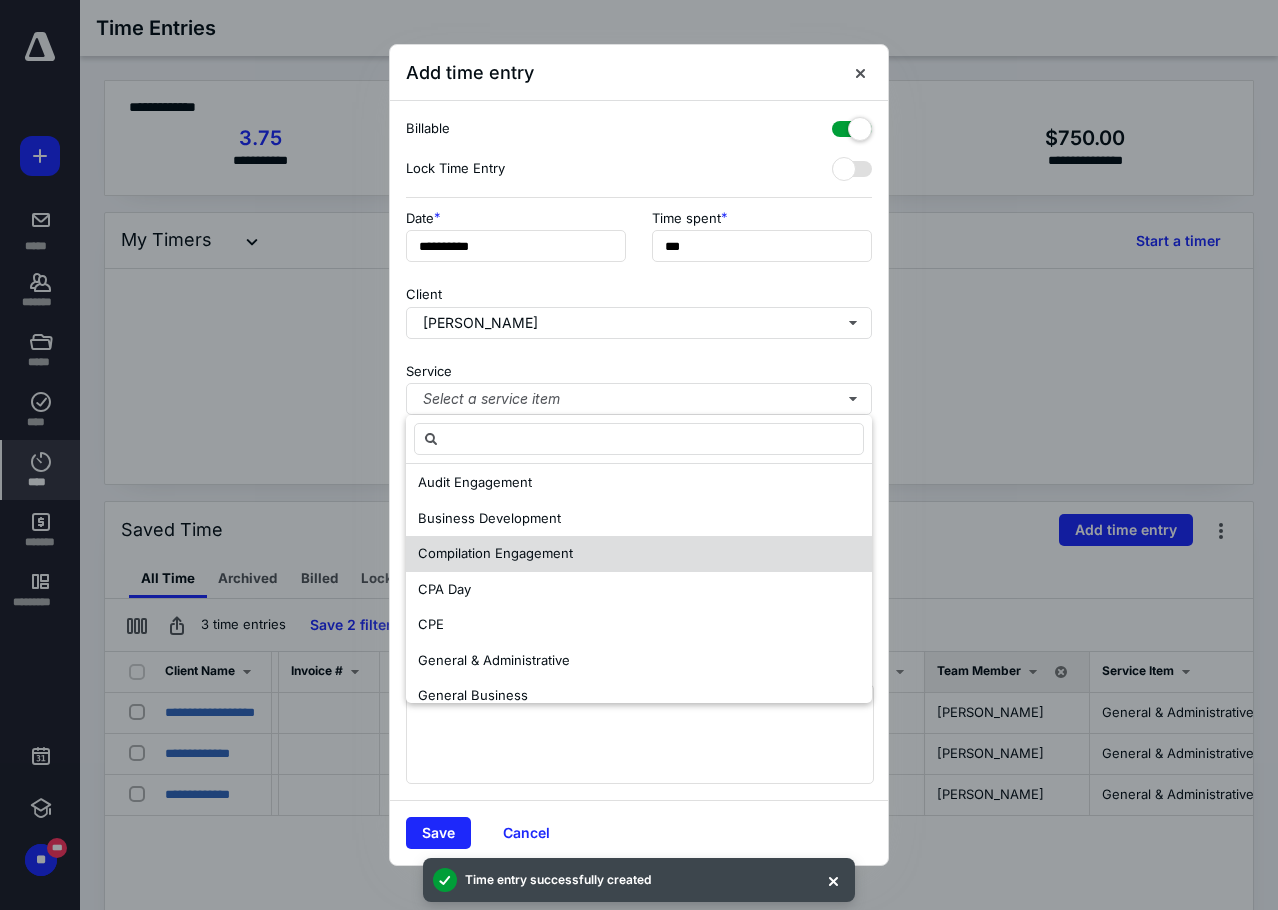scroll, scrollTop: 100, scrollLeft: 0, axis: vertical 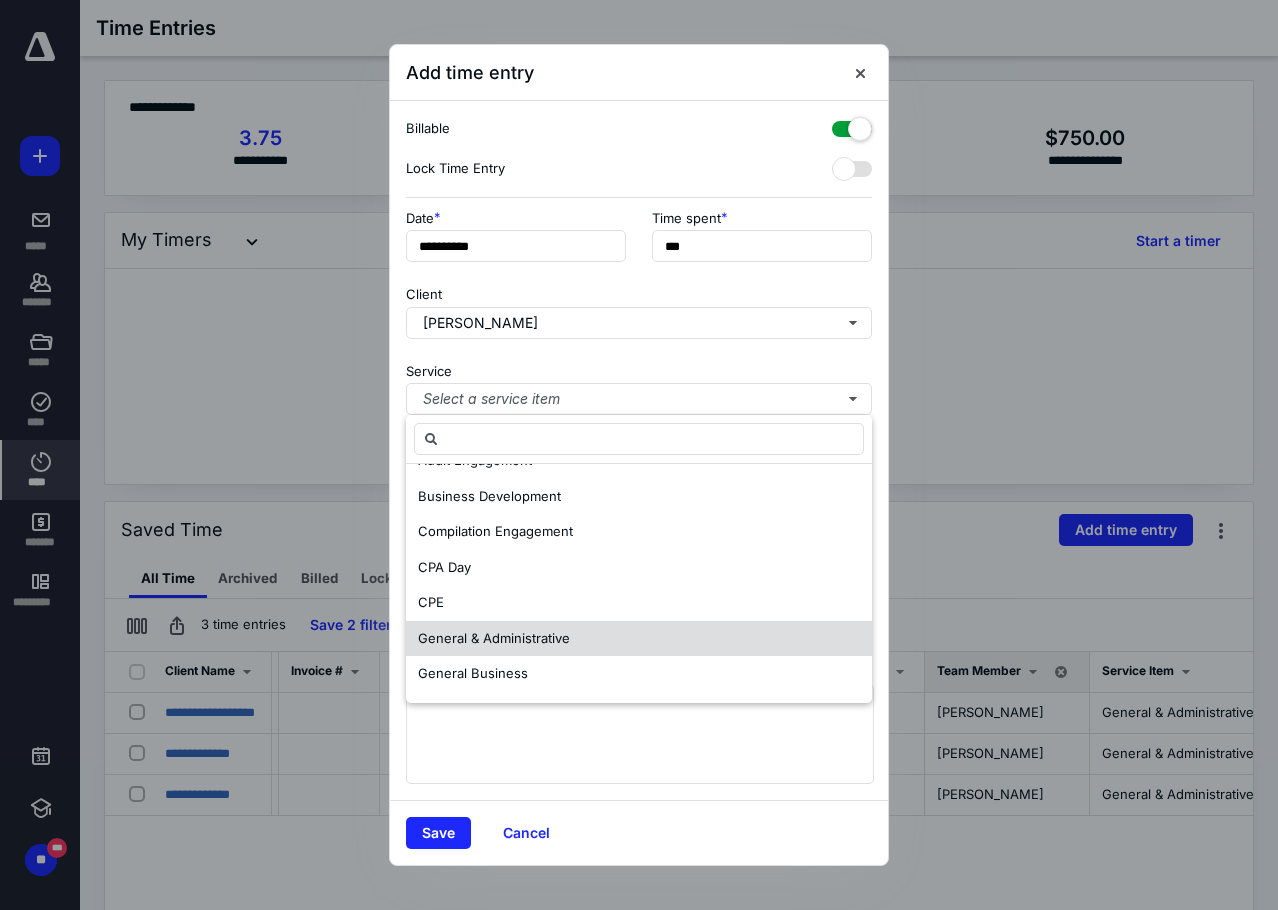 click on "General & Administrative" at bounding box center [494, 638] 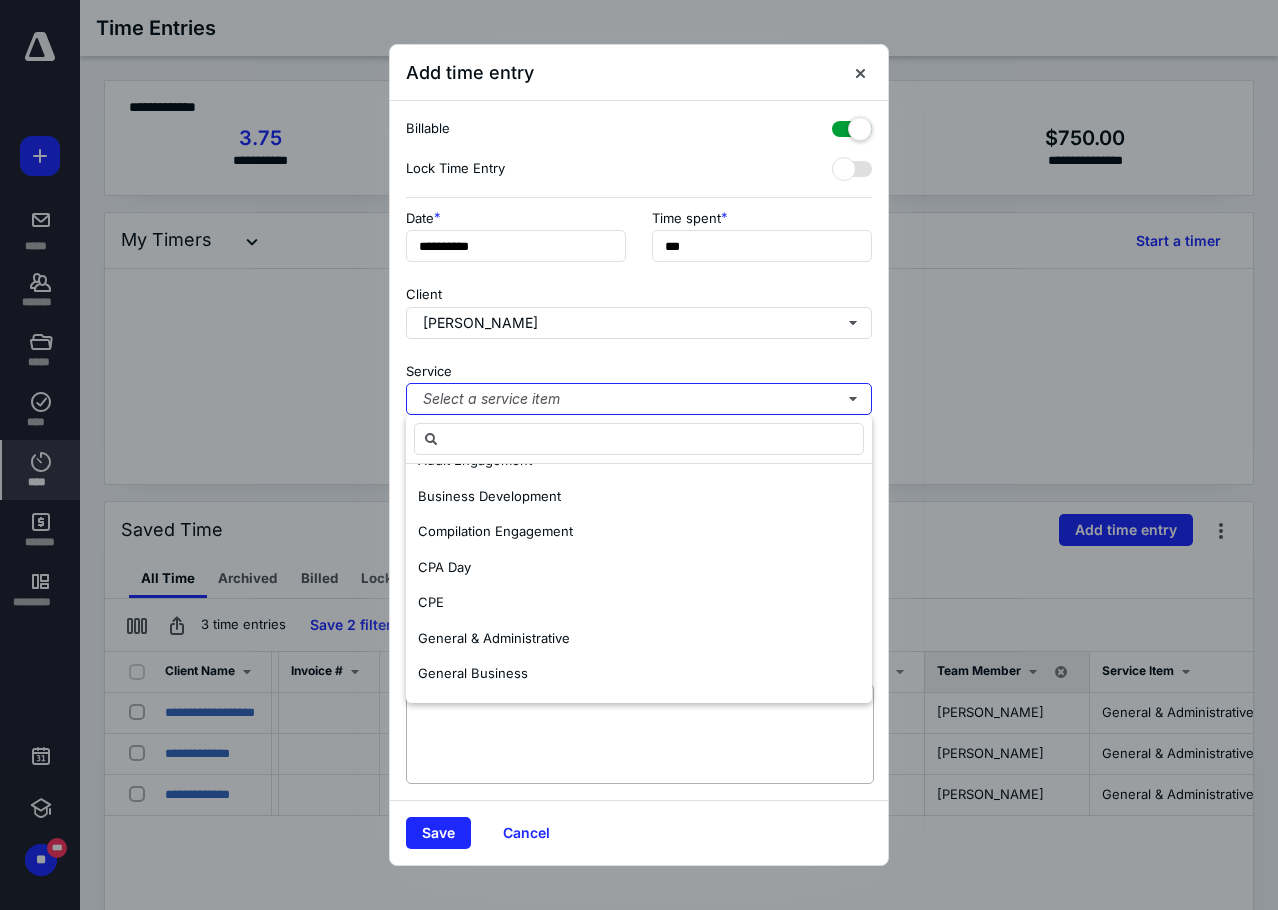 scroll, scrollTop: 0, scrollLeft: 0, axis: both 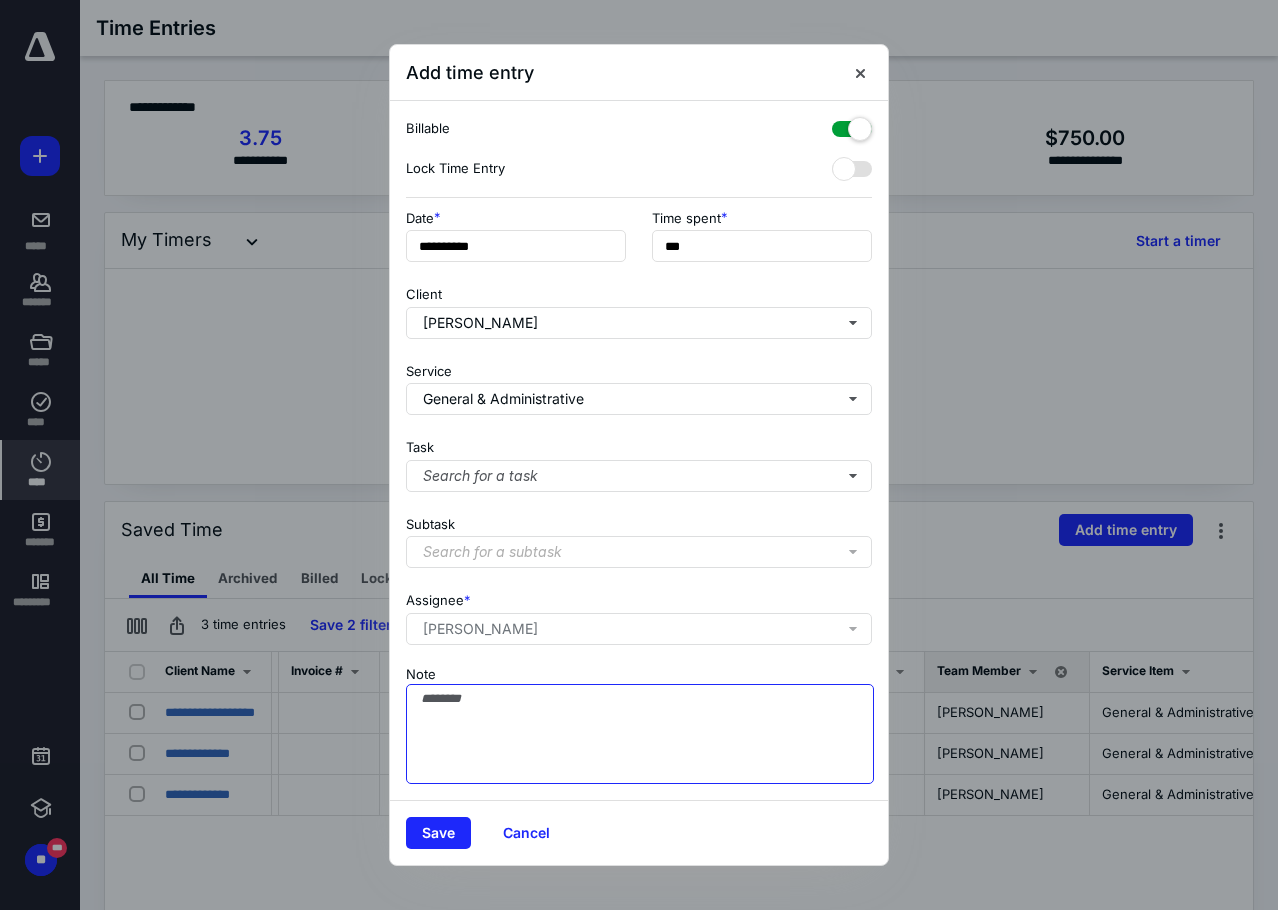 click on "Note" at bounding box center [640, 734] 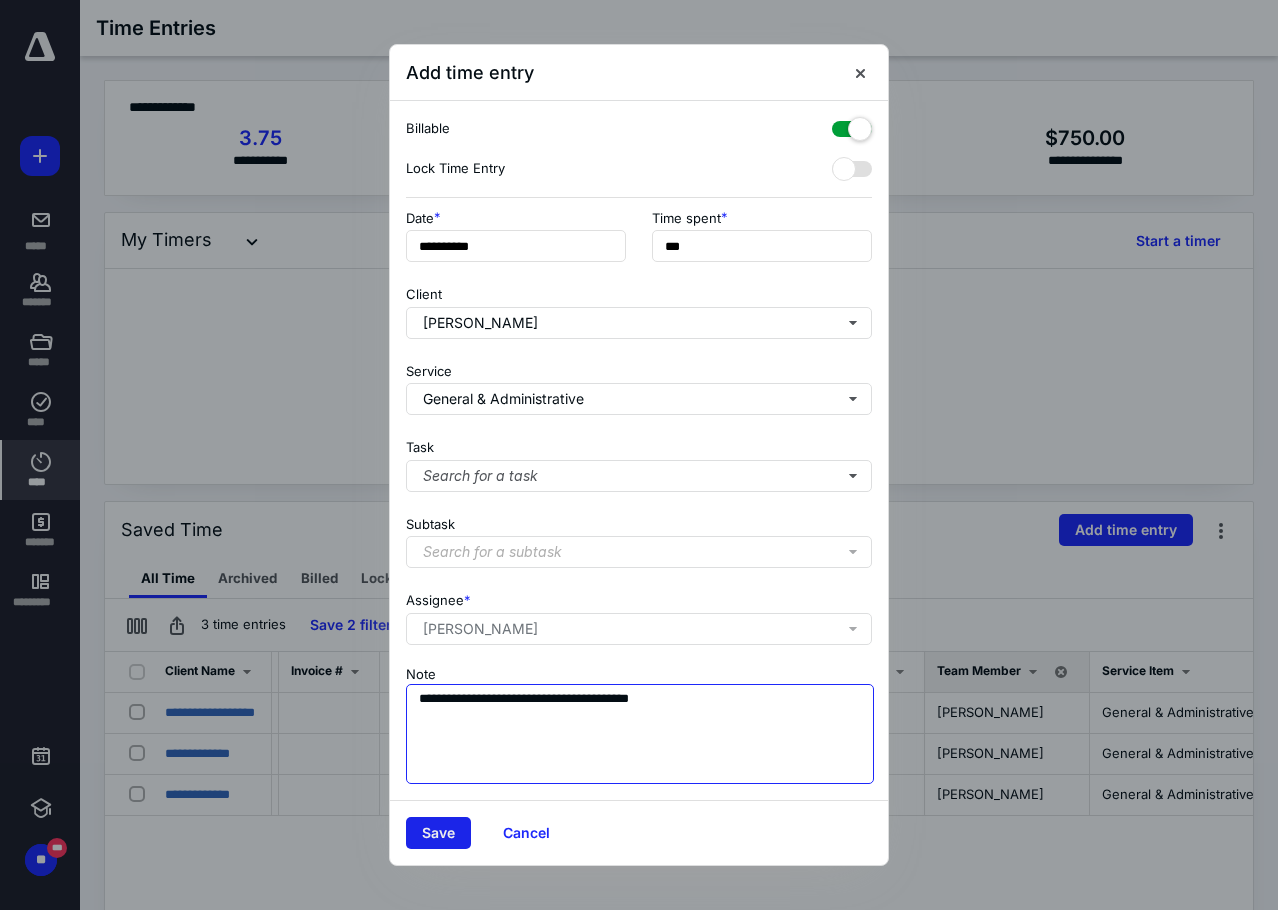 type on "**********" 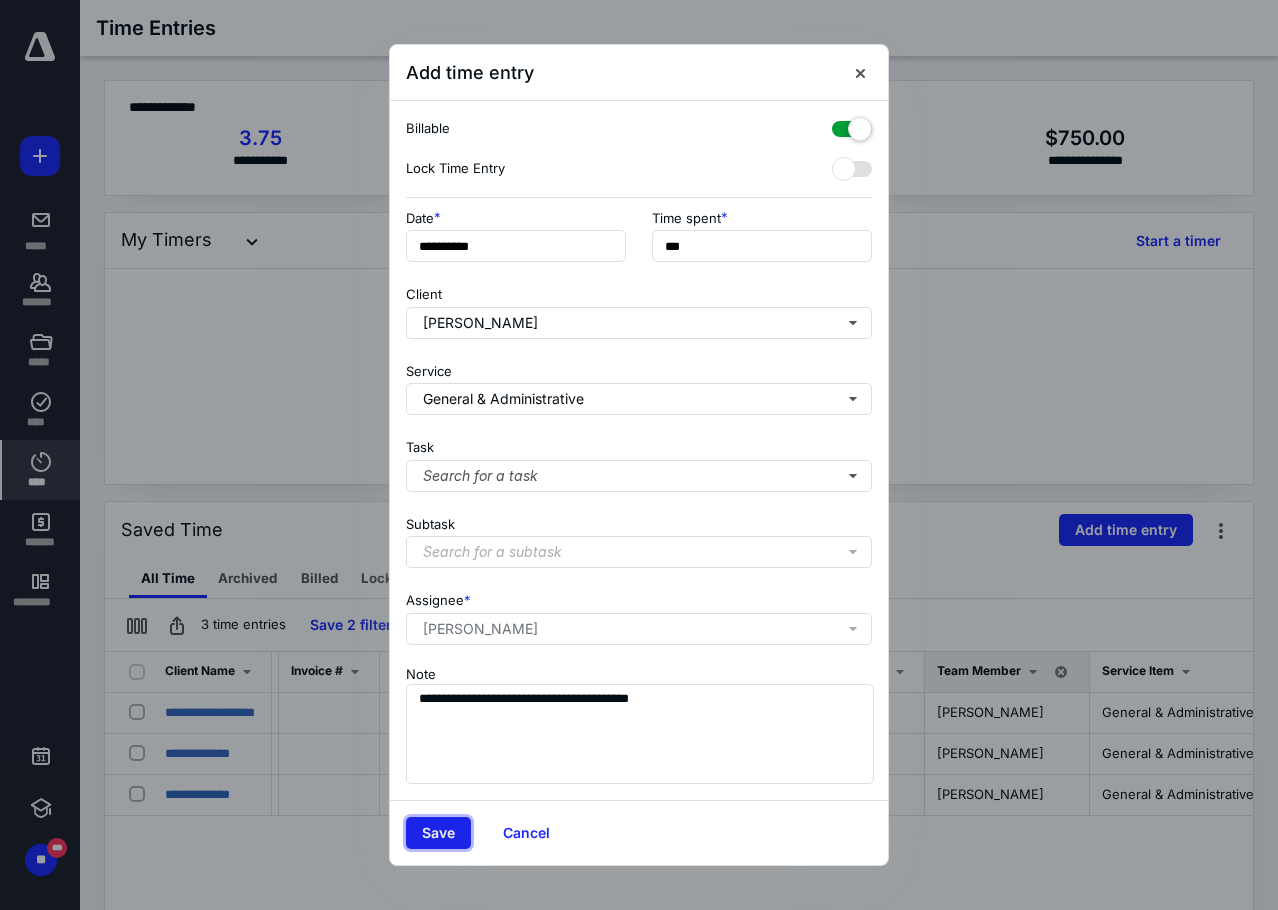 click on "Save" at bounding box center [438, 833] 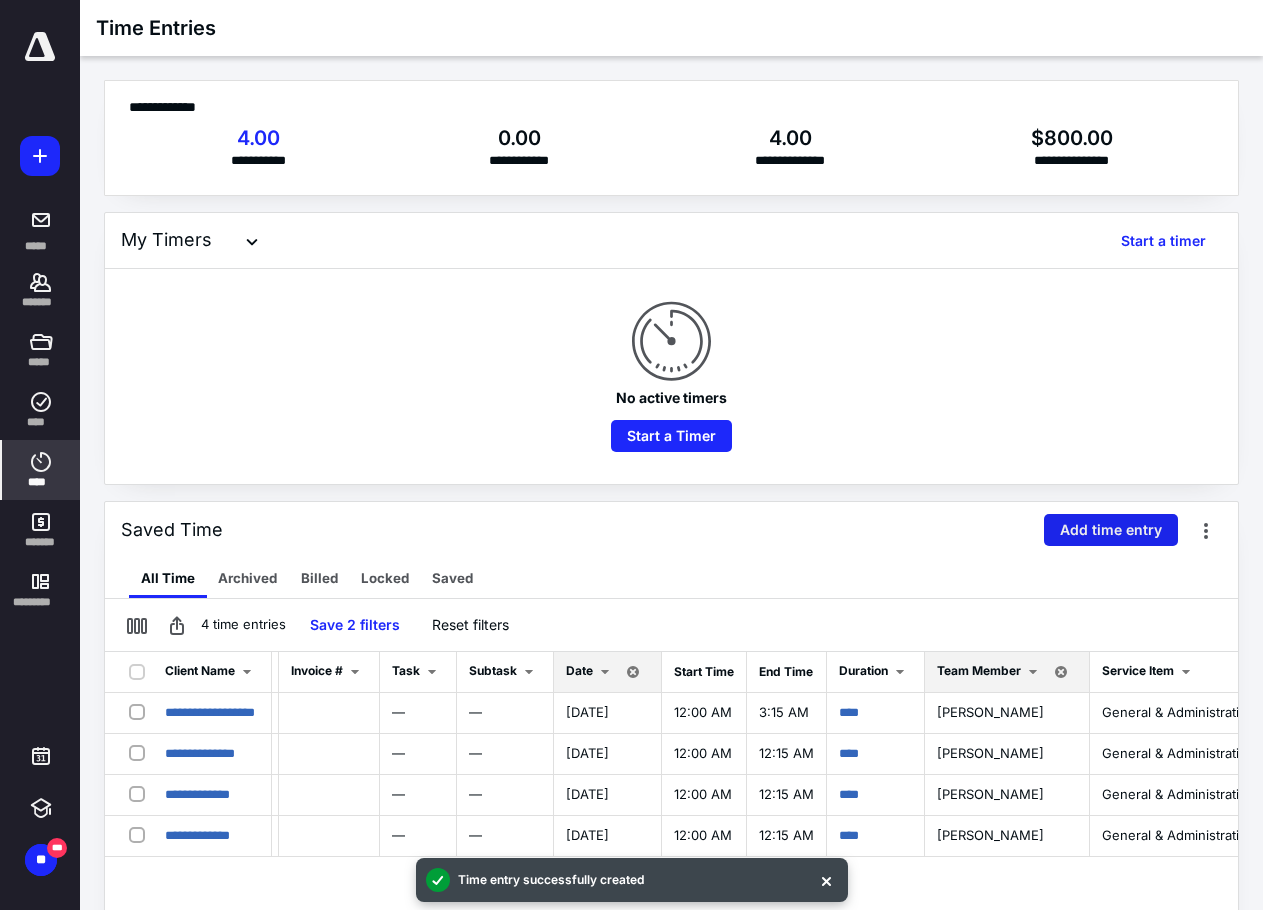click on "Add time entry" at bounding box center [1111, 530] 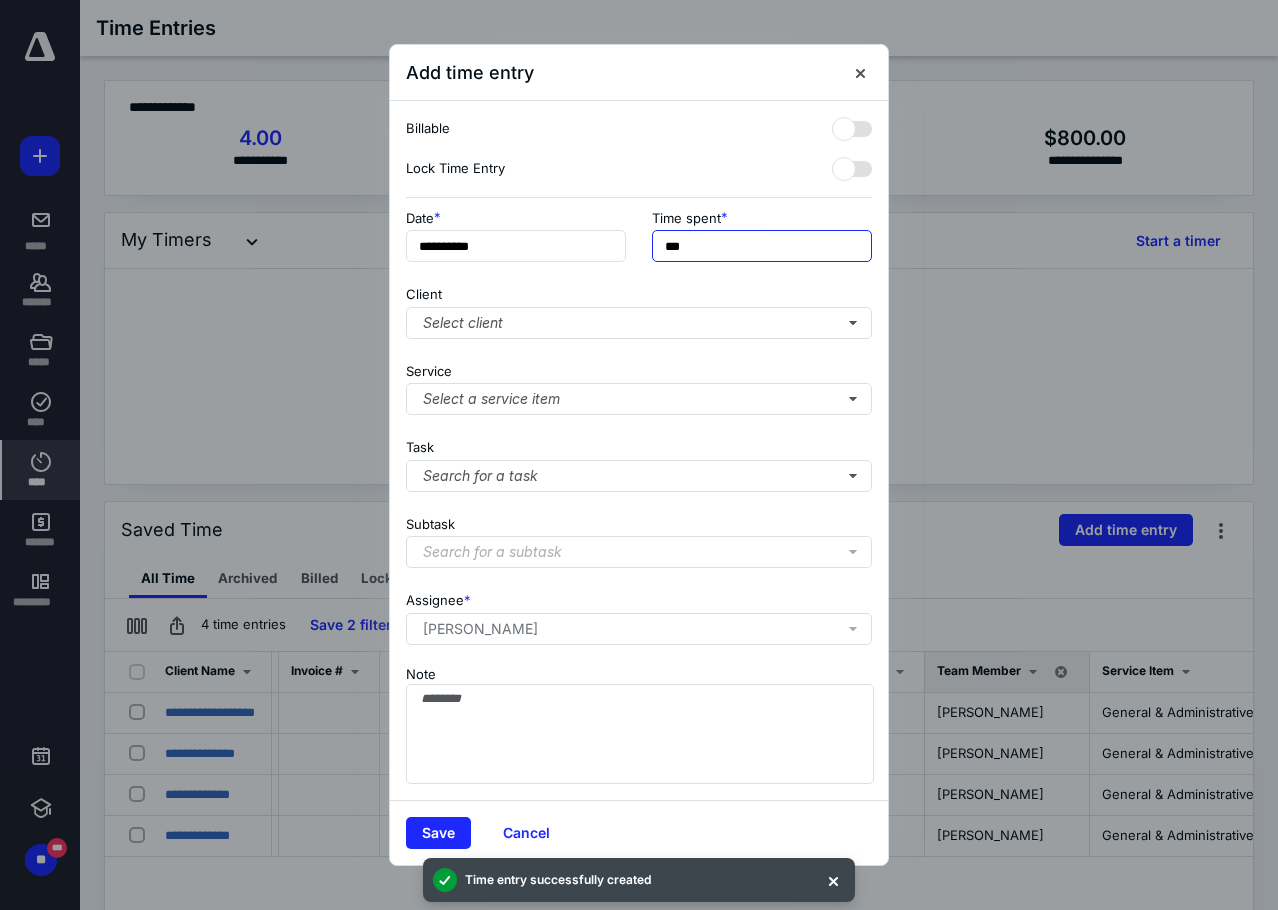 drag, startPoint x: 733, startPoint y: 255, endPoint x: 337, endPoint y: 262, distance: 396.06186 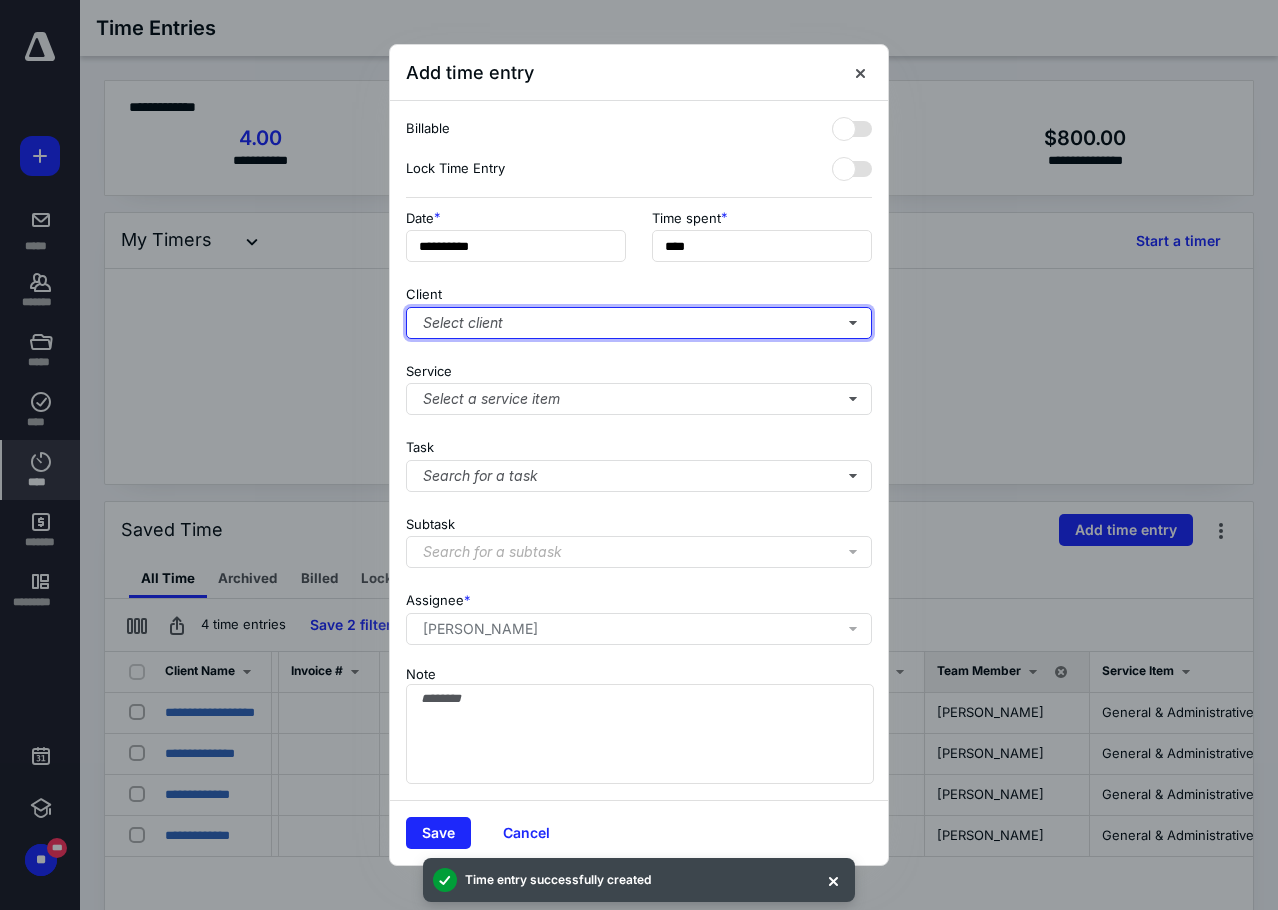 type on "***" 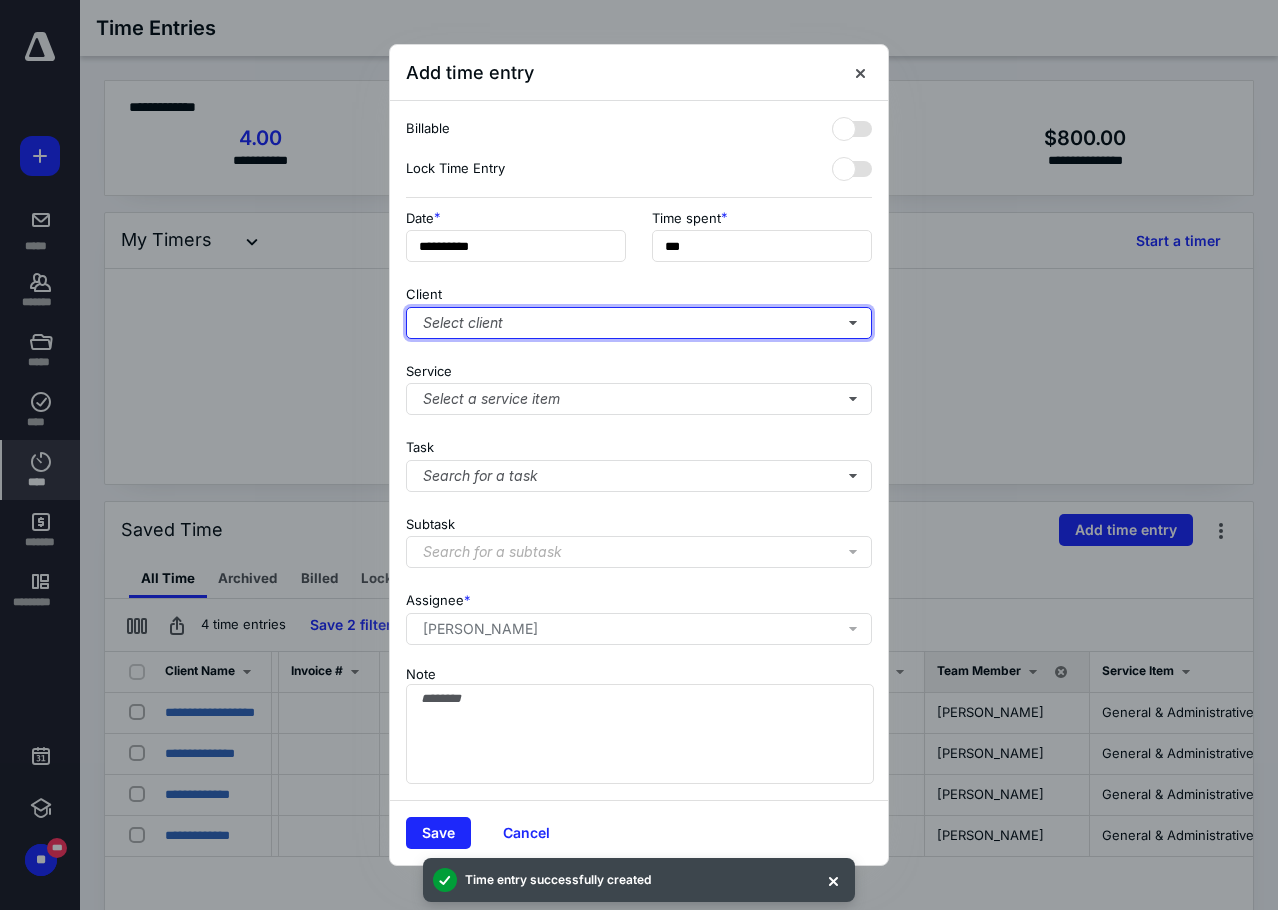 type 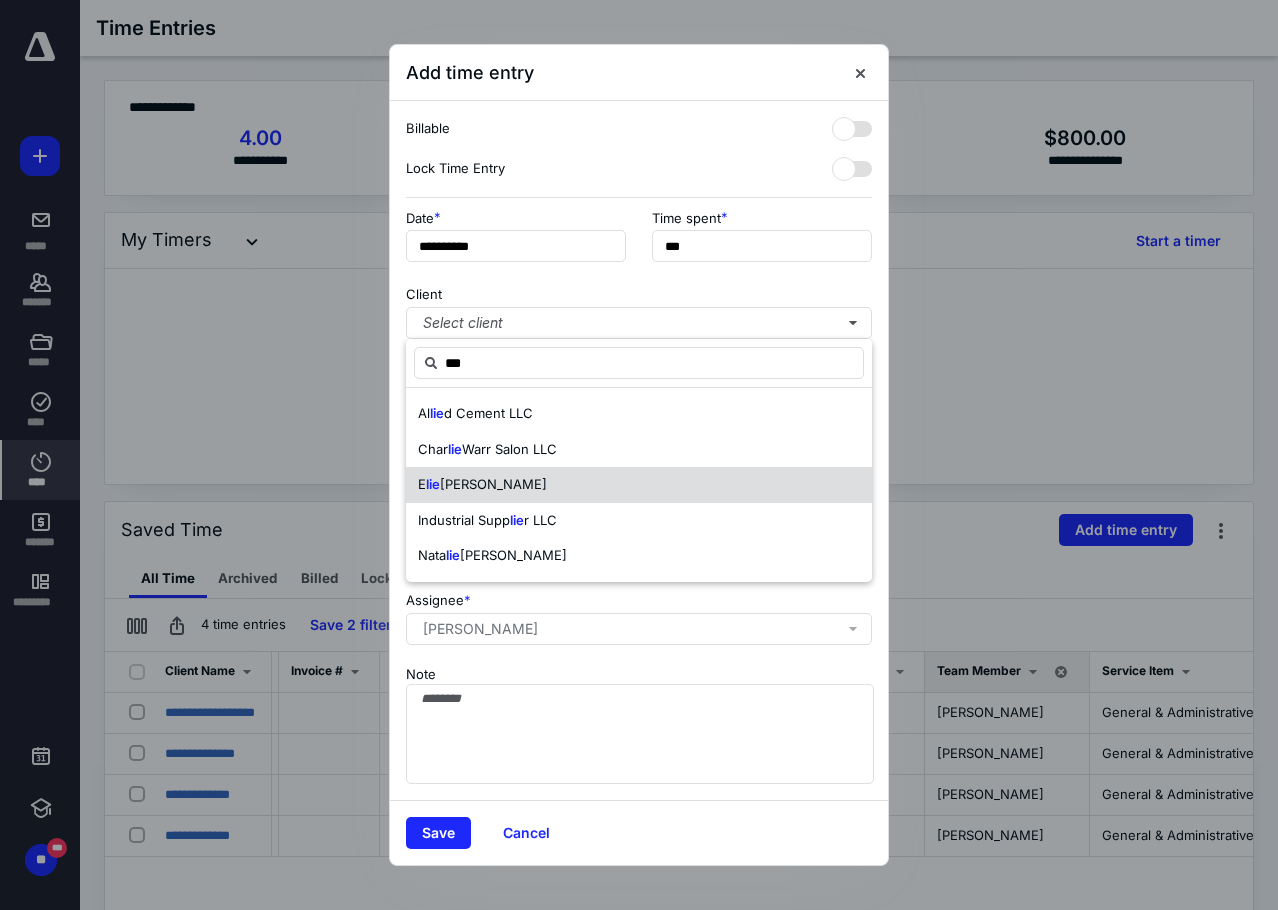 click on "[PERSON_NAME]" at bounding box center [493, 484] 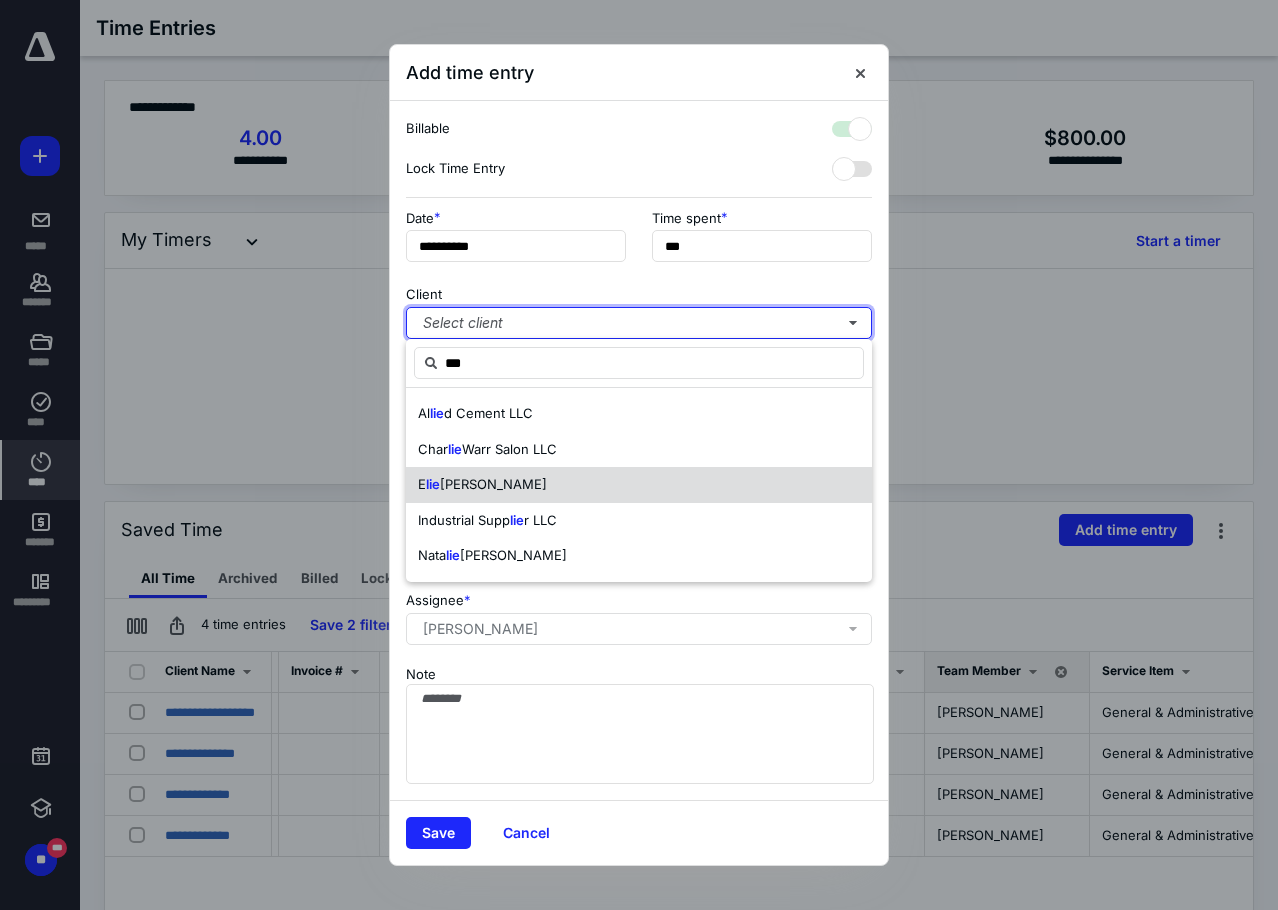 checkbox on "true" 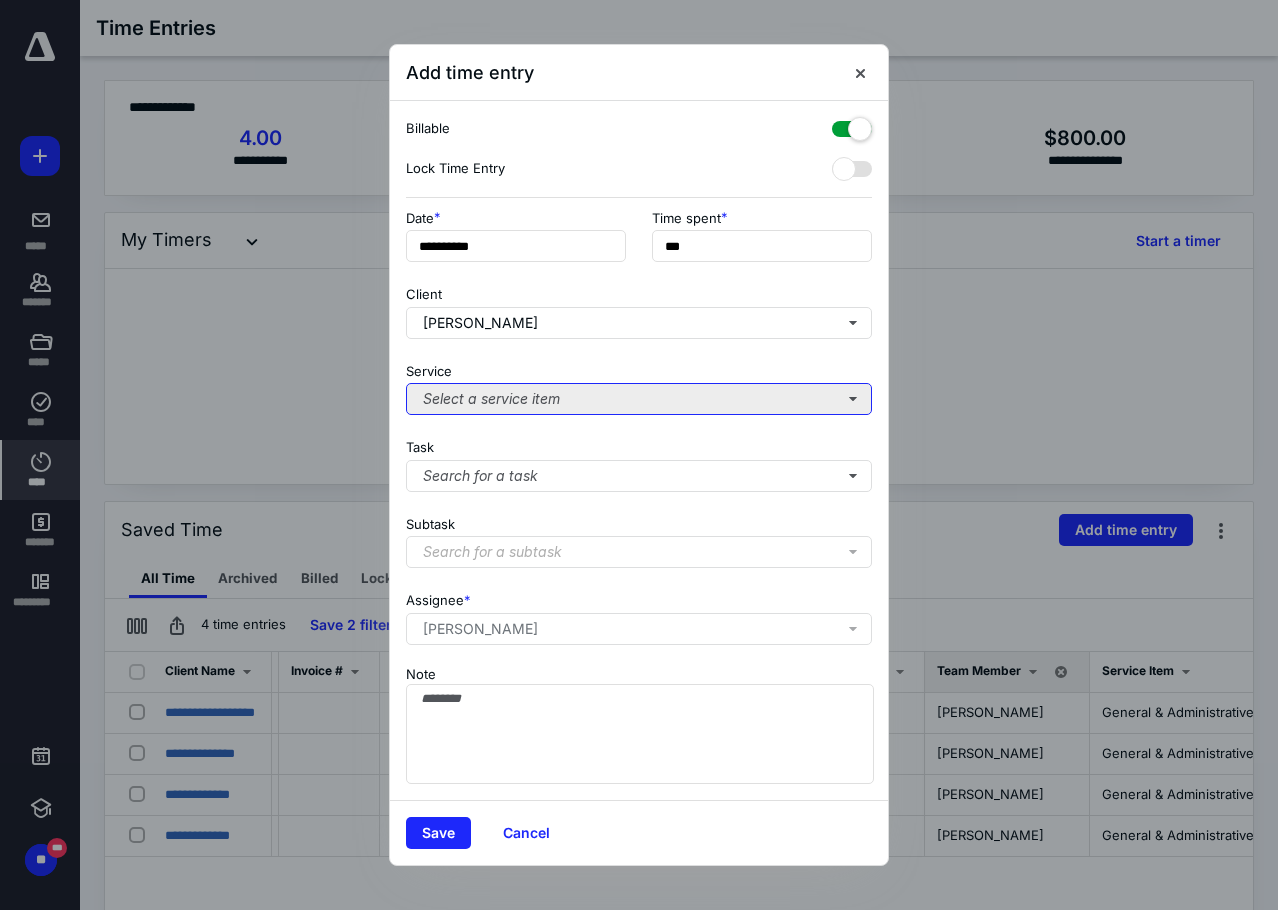 click on "Select a service item" at bounding box center (639, 399) 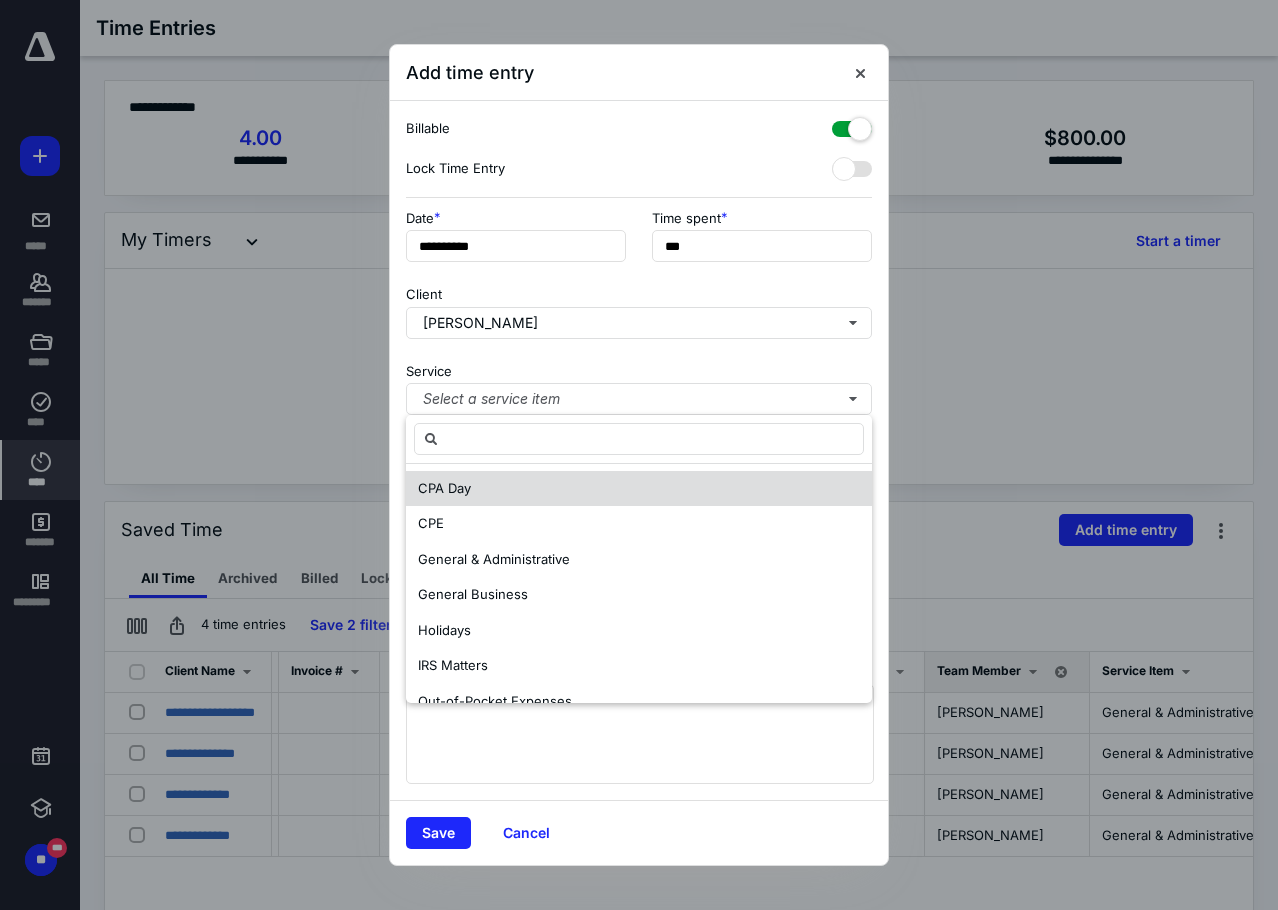 scroll, scrollTop: 200, scrollLeft: 0, axis: vertical 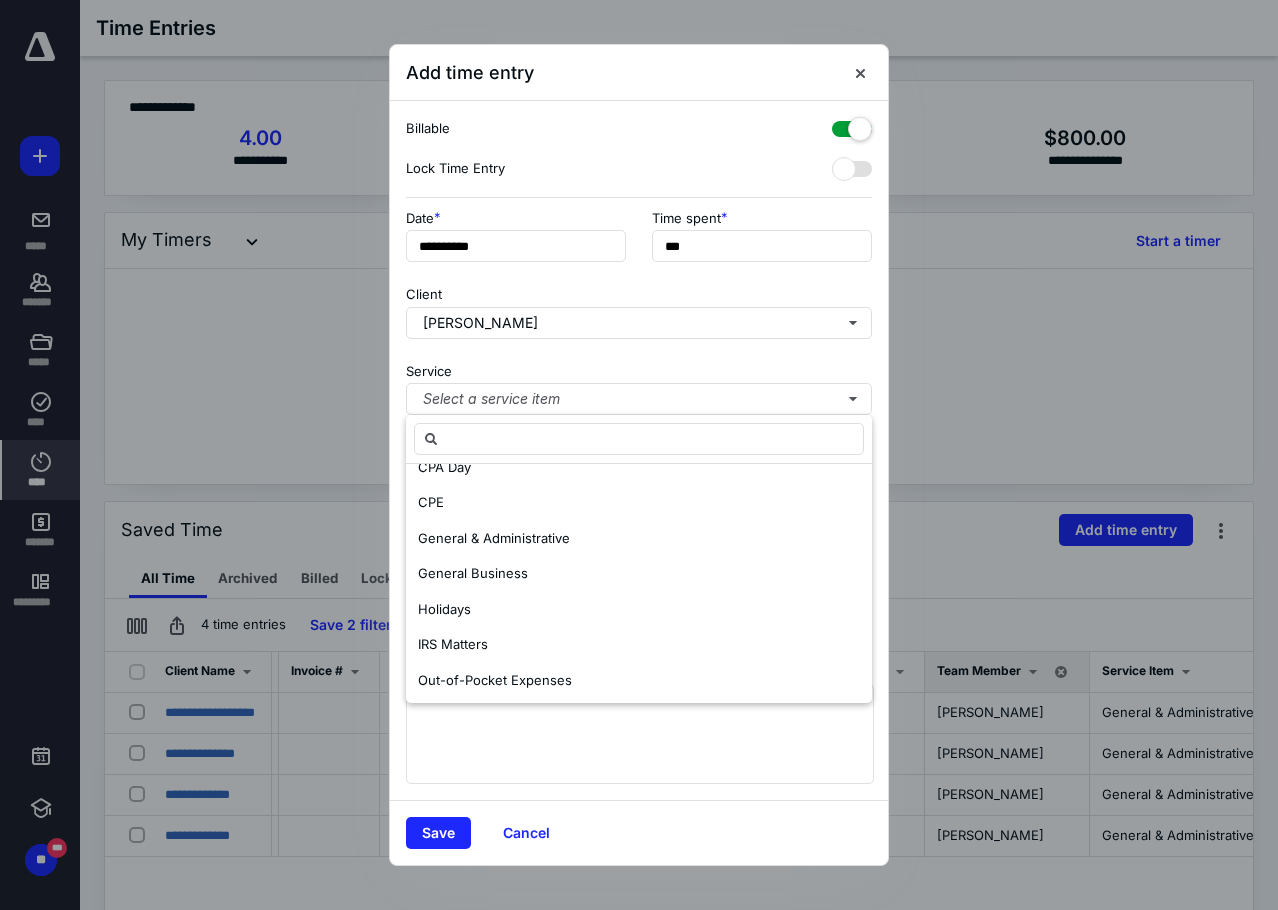drag, startPoint x: 546, startPoint y: 535, endPoint x: 709, endPoint y: 553, distance: 163.99086 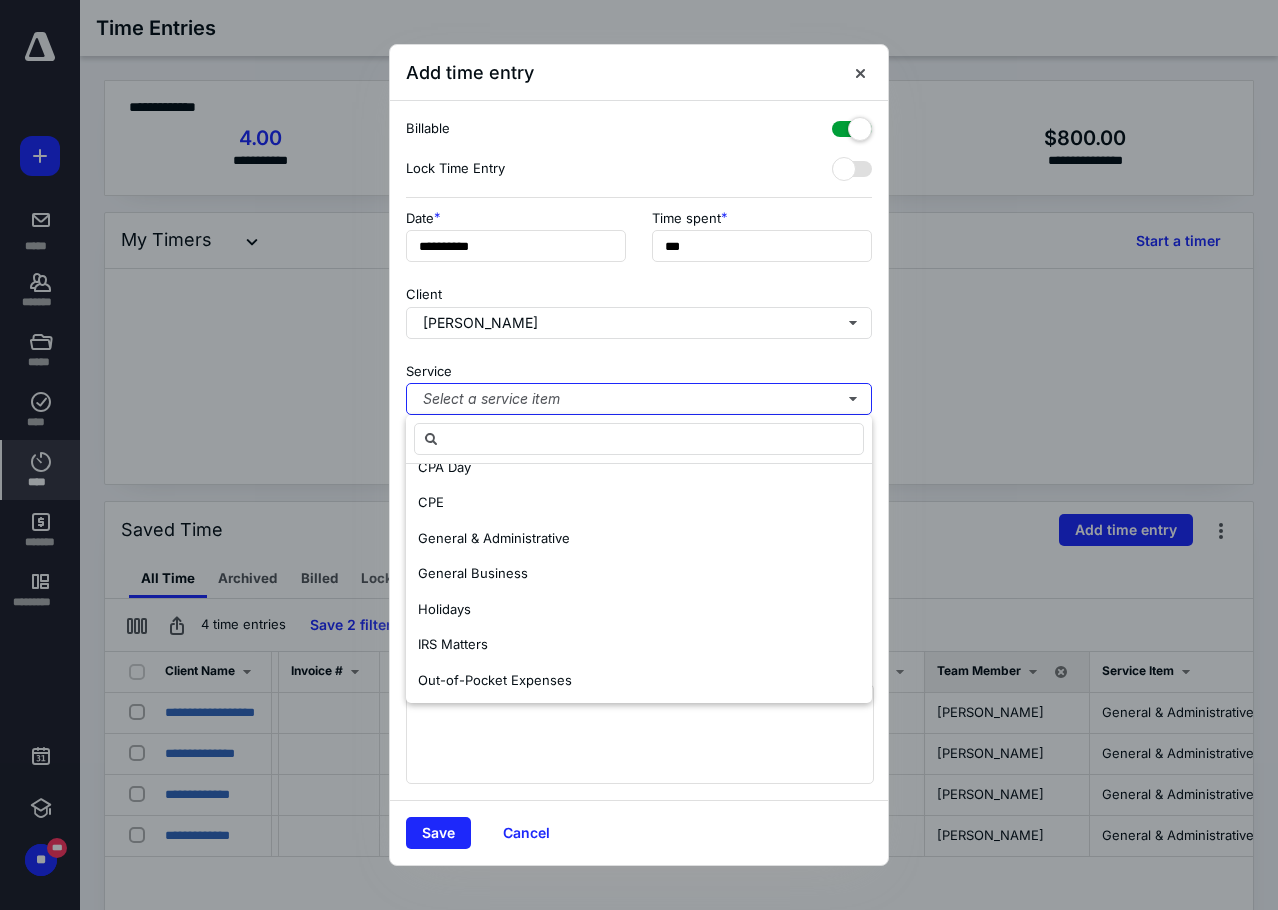 scroll, scrollTop: 0, scrollLeft: 0, axis: both 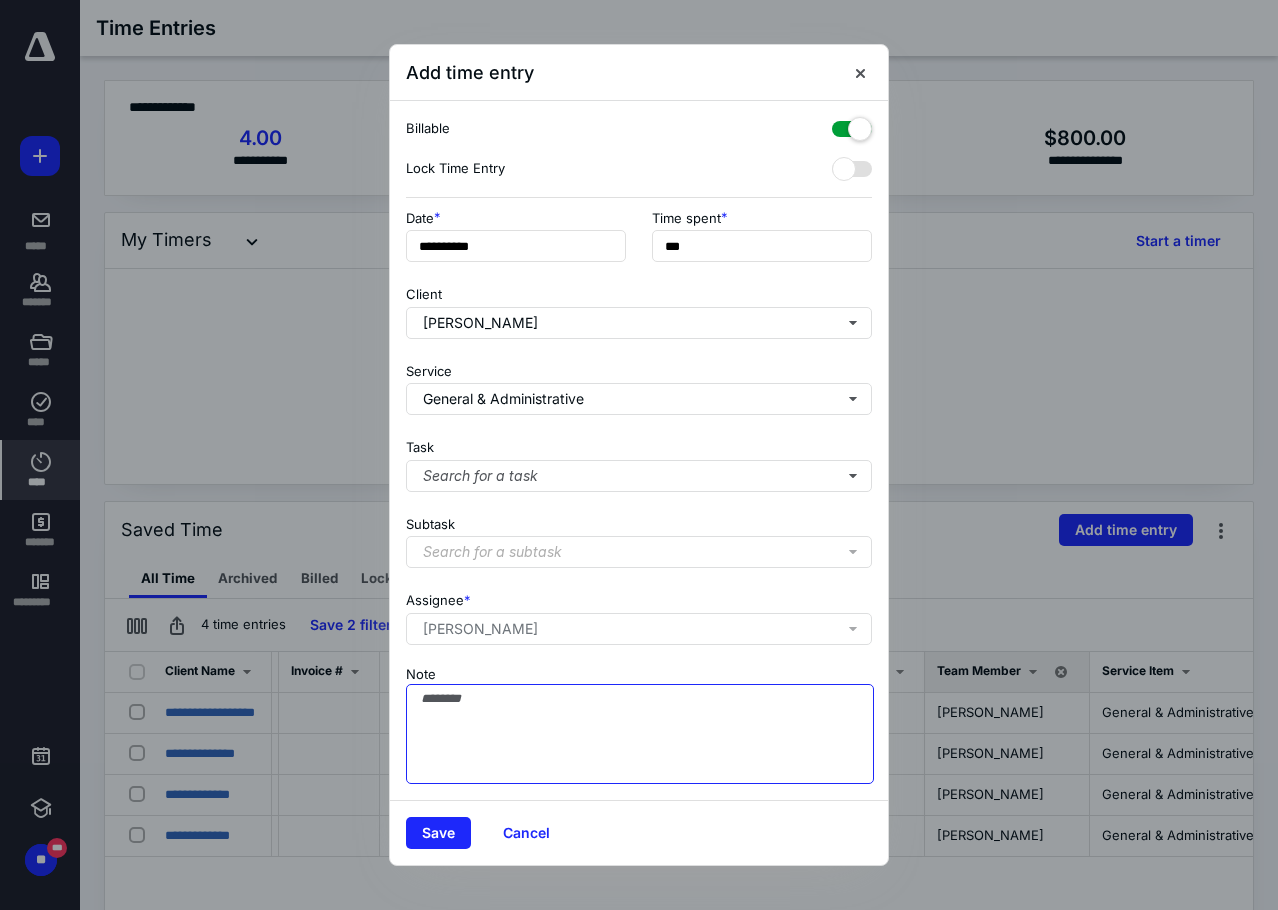 click on "Note" at bounding box center (640, 734) 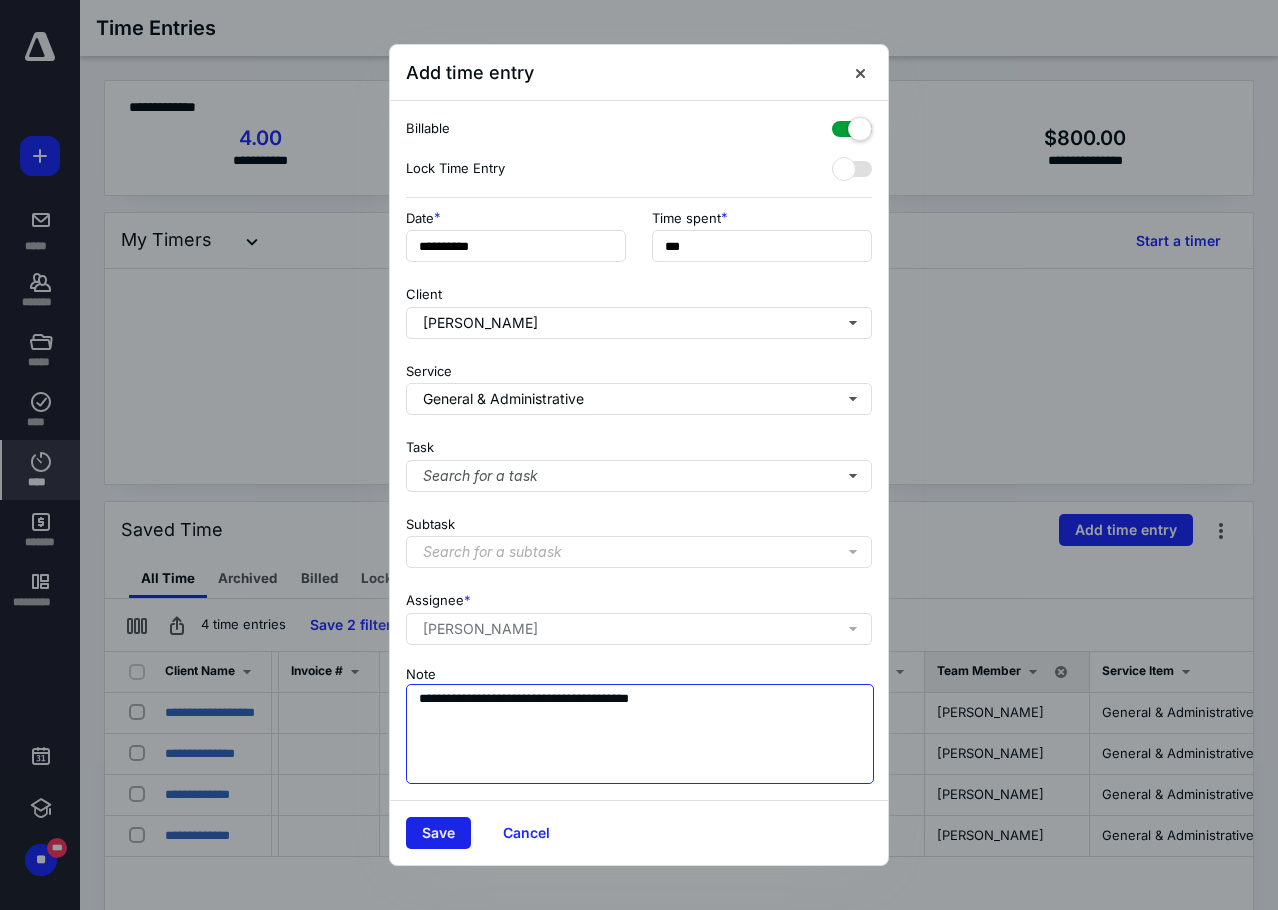 type on "**********" 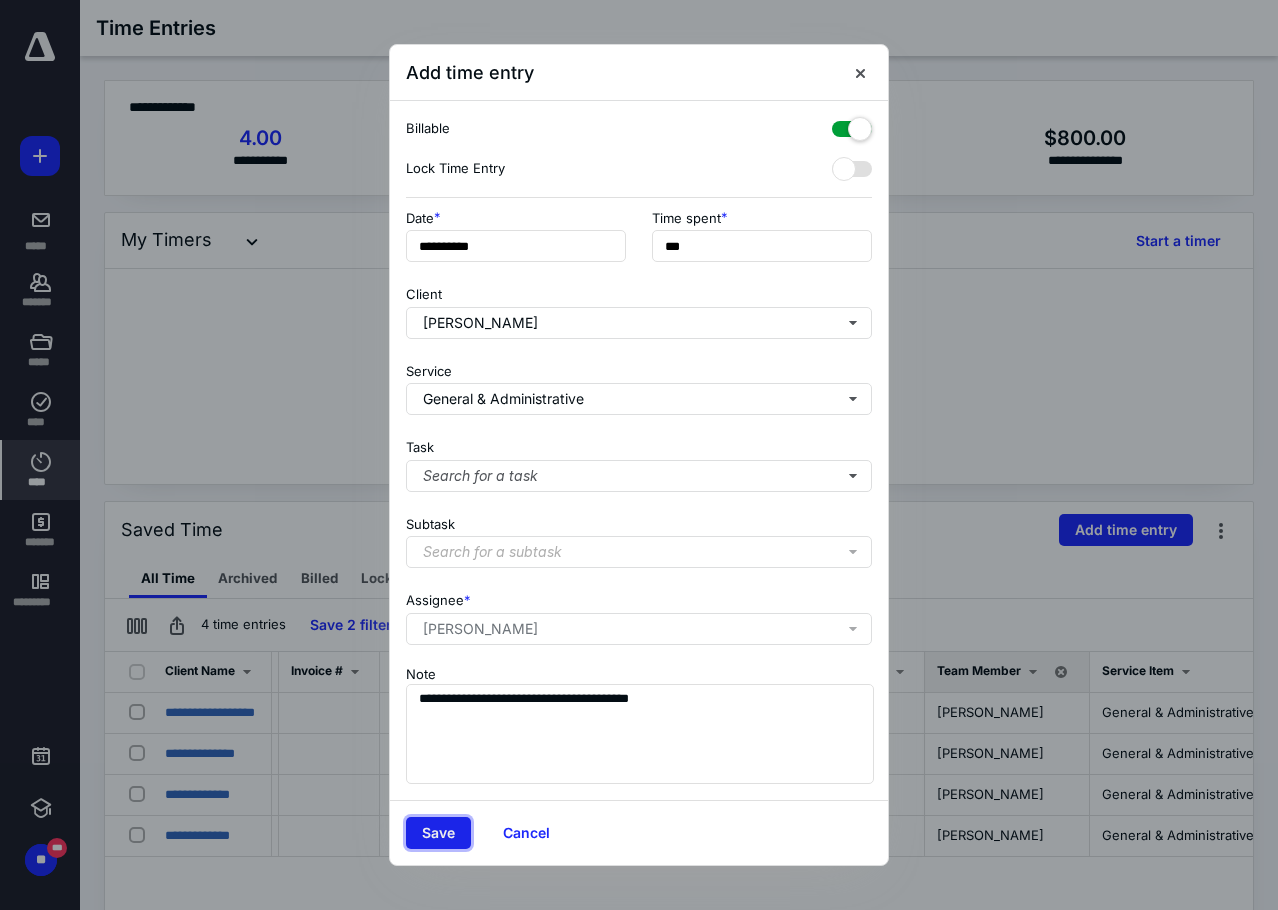 click on "Save" at bounding box center (438, 833) 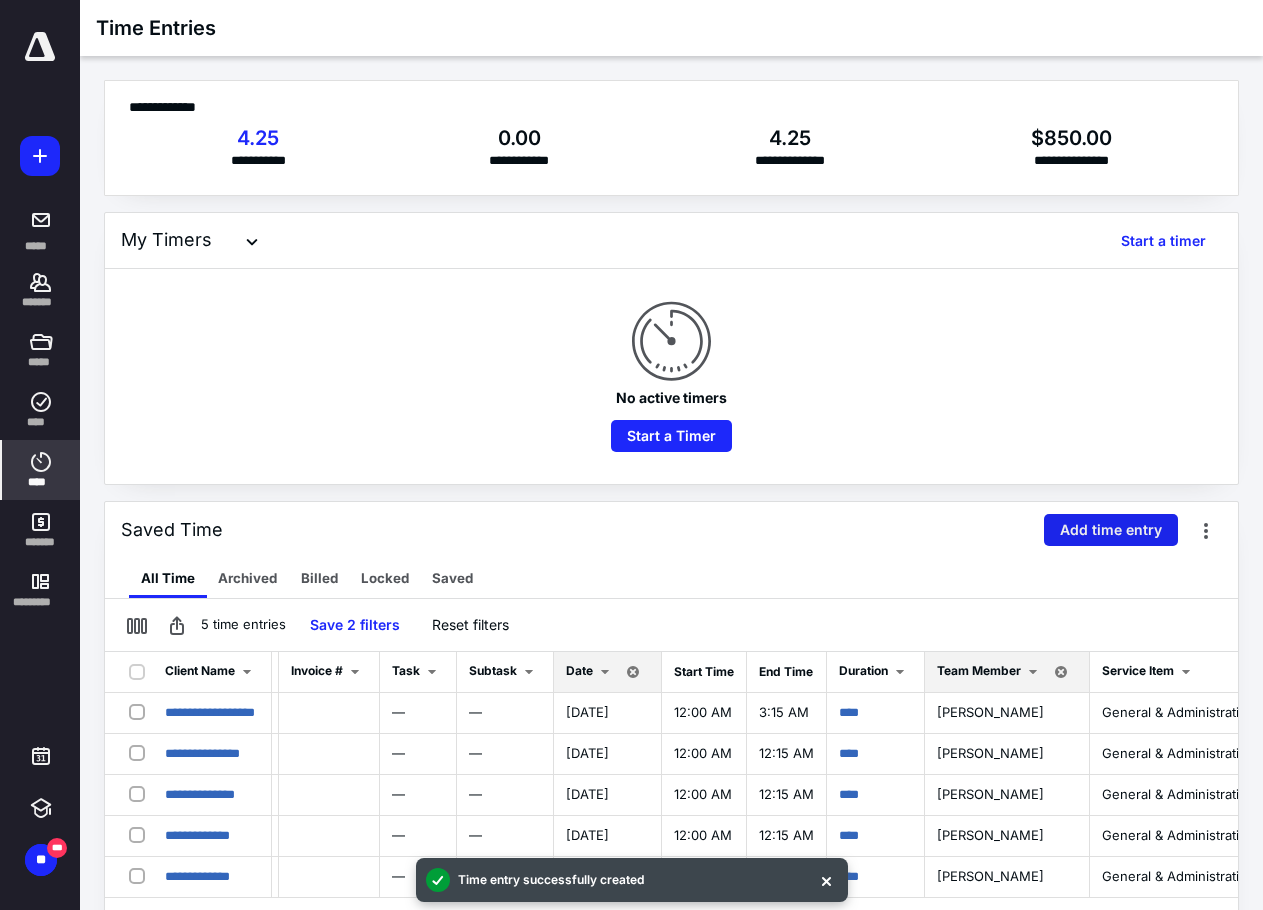 click on "Add time entry" at bounding box center (1111, 530) 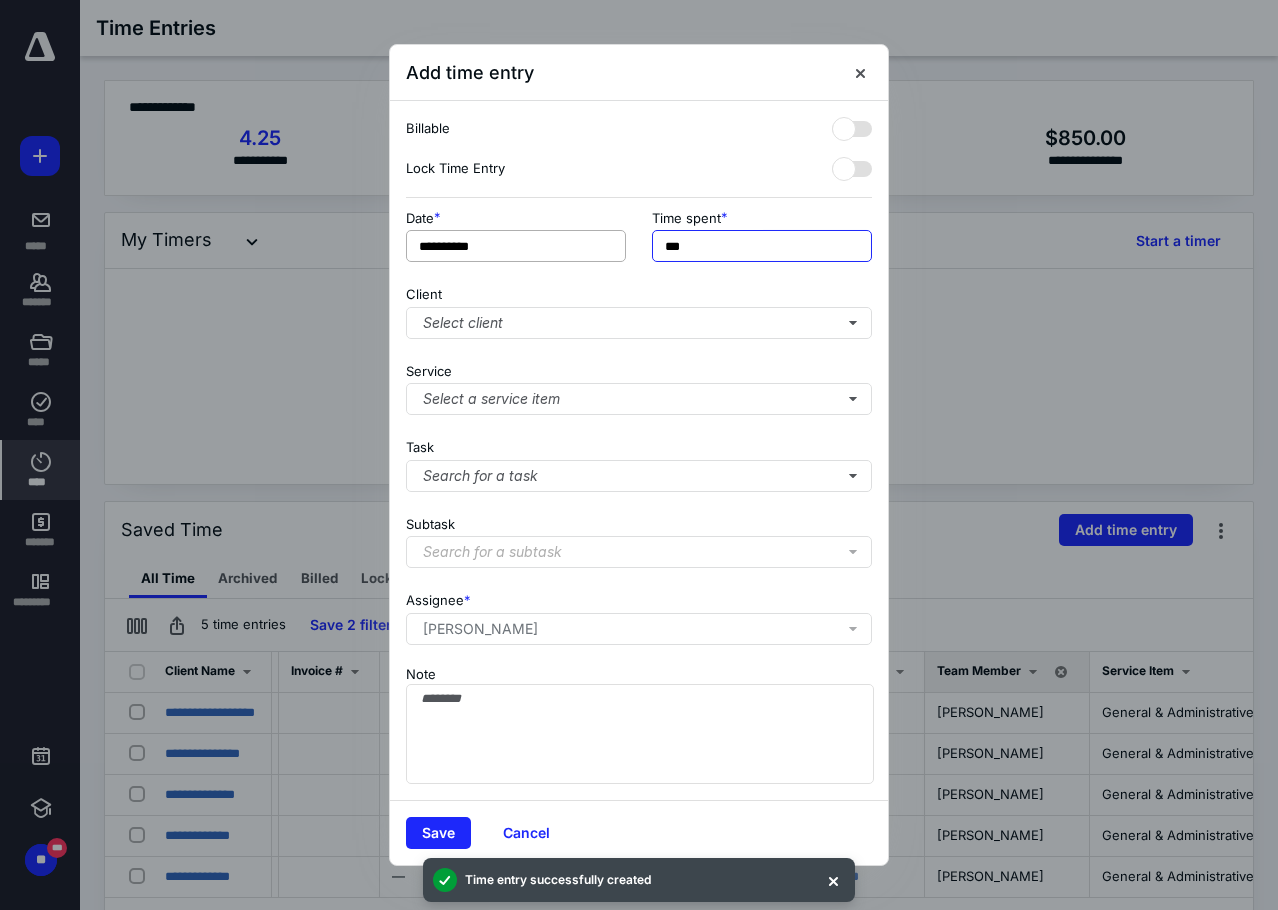 drag, startPoint x: 698, startPoint y: 244, endPoint x: 503, endPoint y: 248, distance: 195.04102 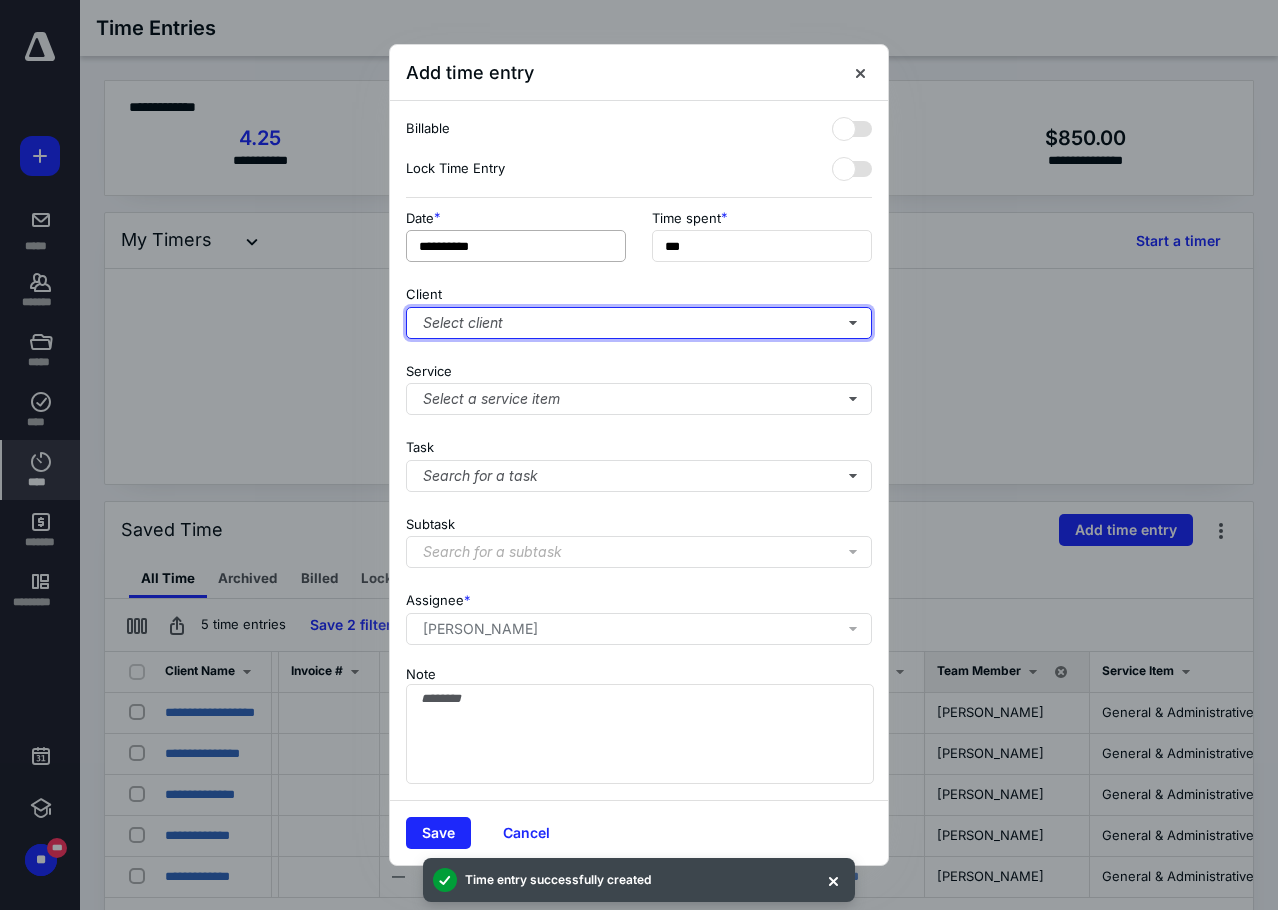 type on "**" 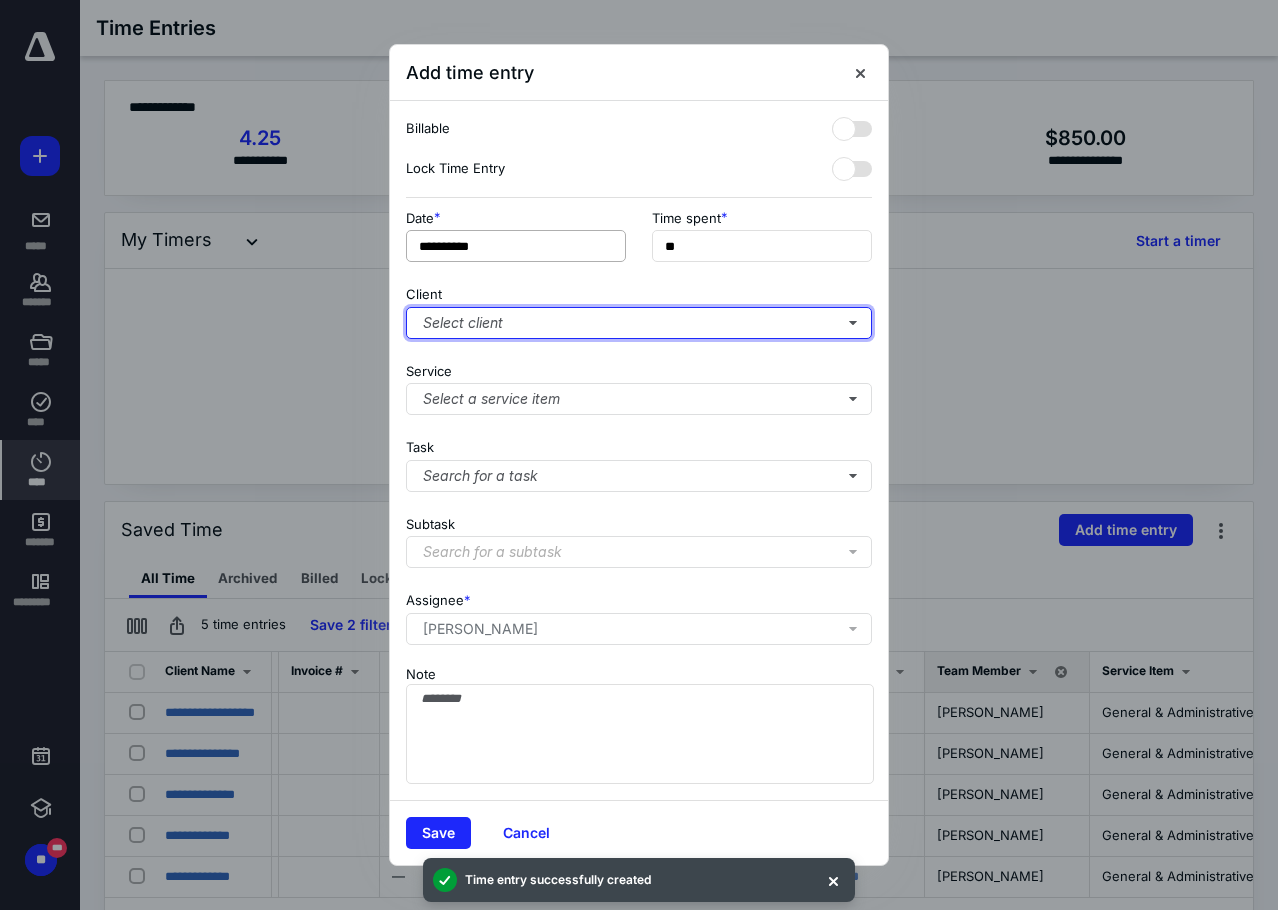 type 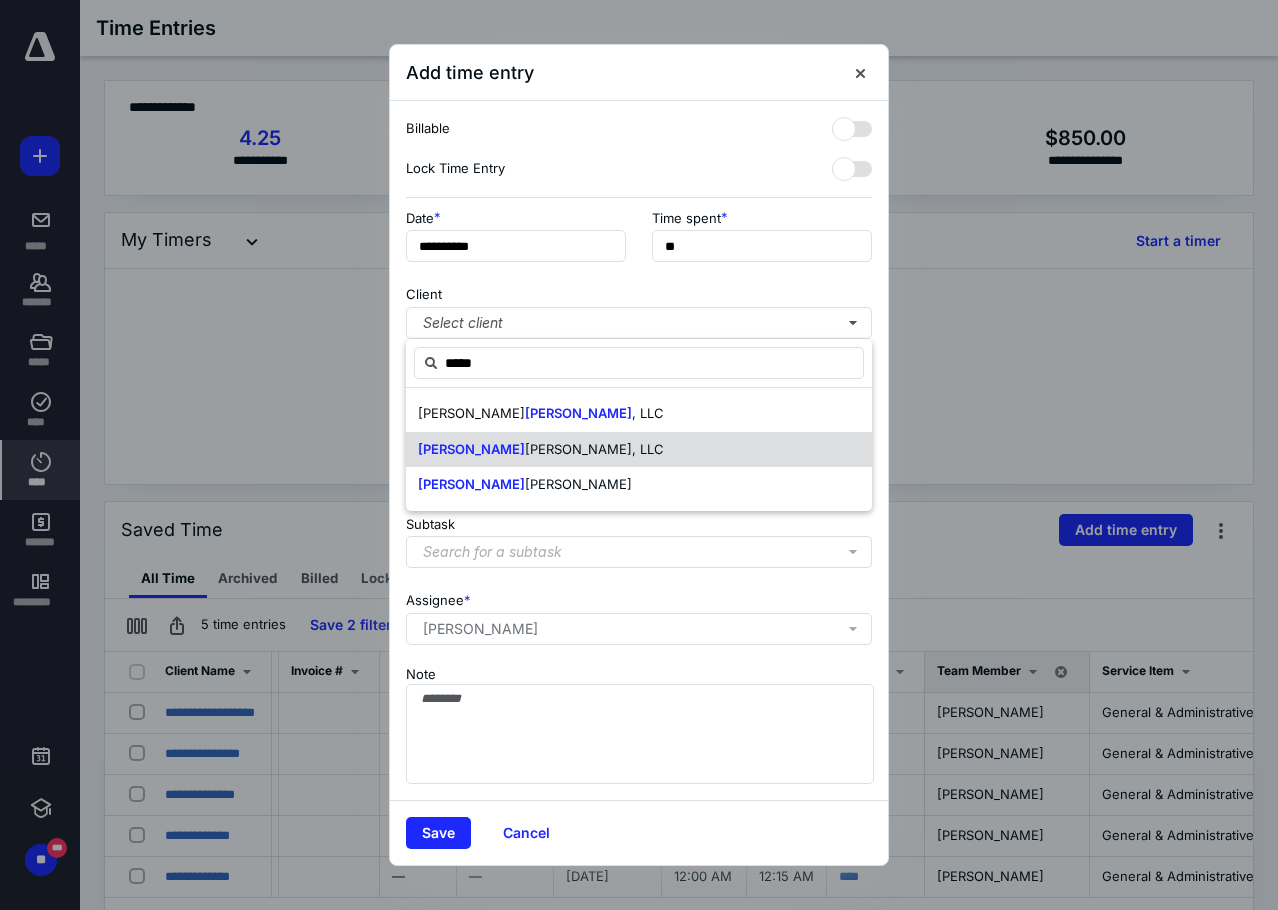 click on "[PERSON_NAME] [PERSON_NAME], LLC" at bounding box center [639, 450] 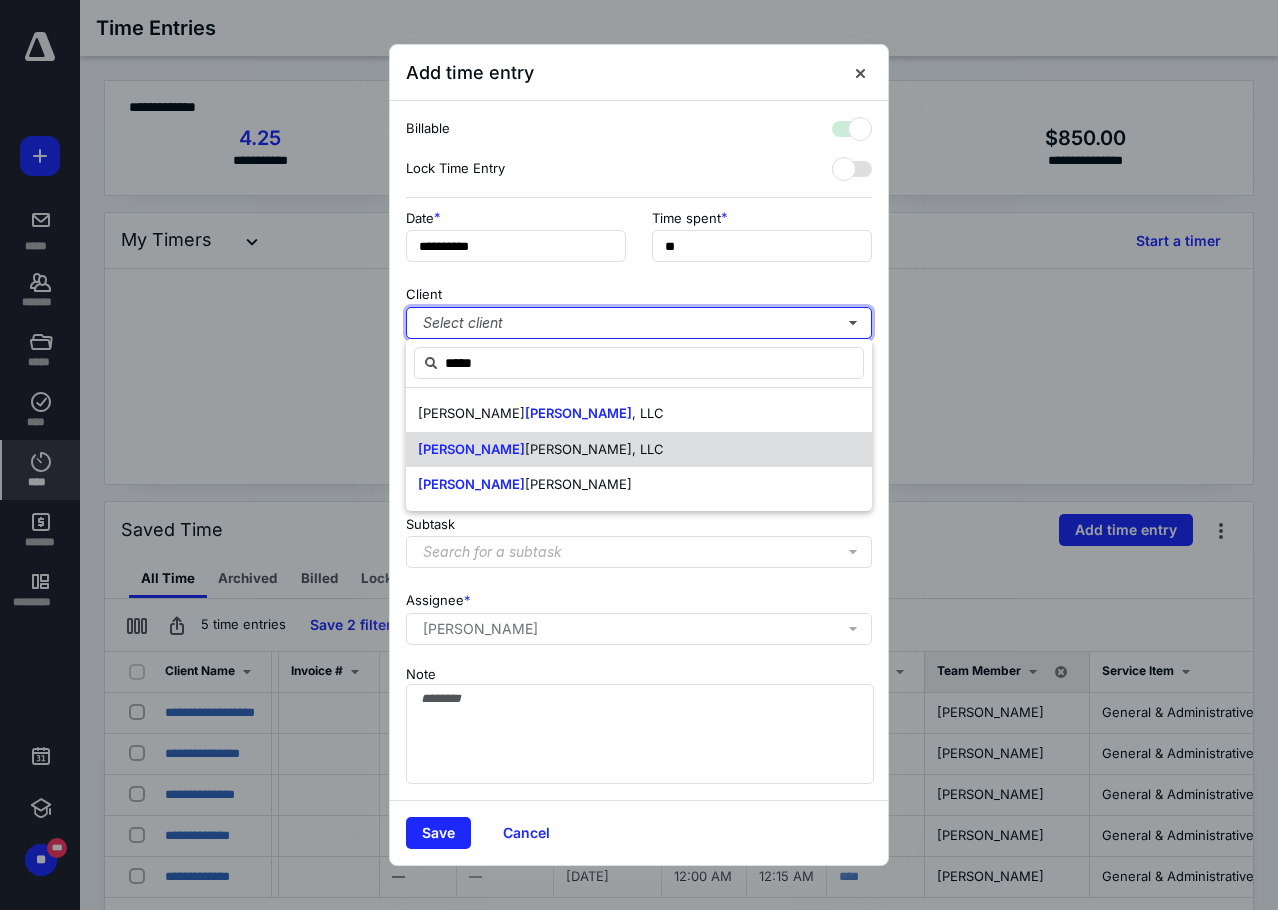 checkbox on "true" 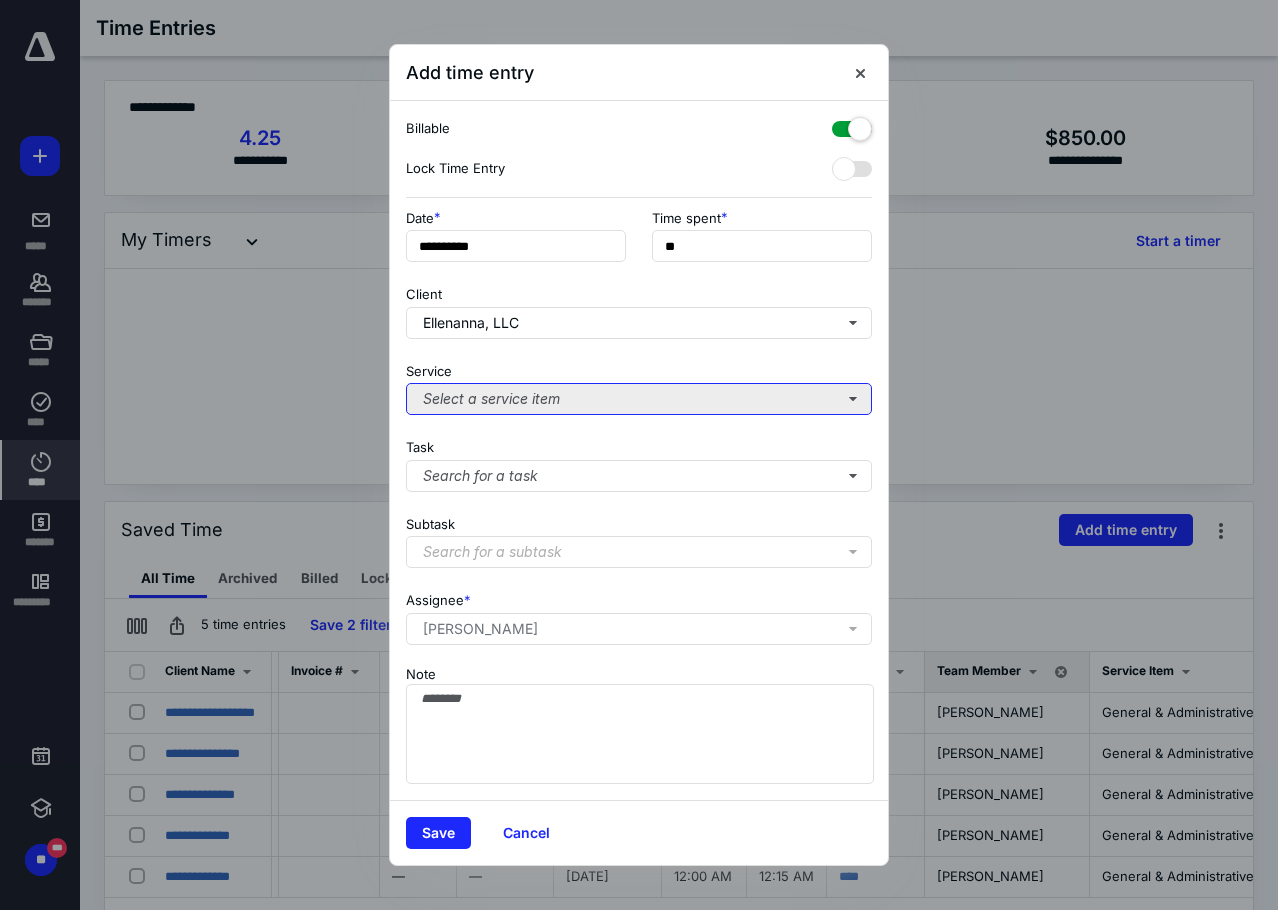 click on "Select a service item" at bounding box center (639, 399) 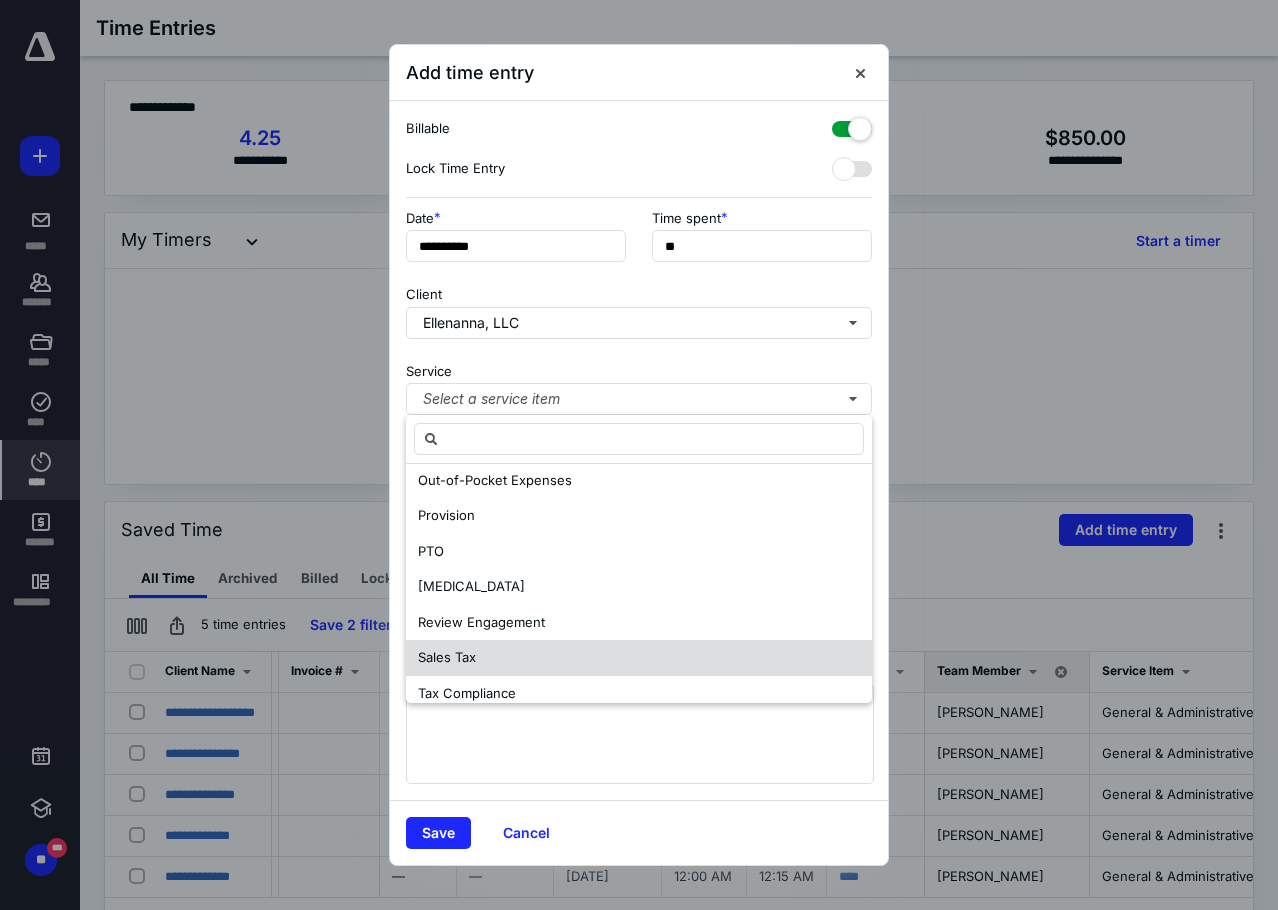 scroll, scrollTop: 487, scrollLeft: 0, axis: vertical 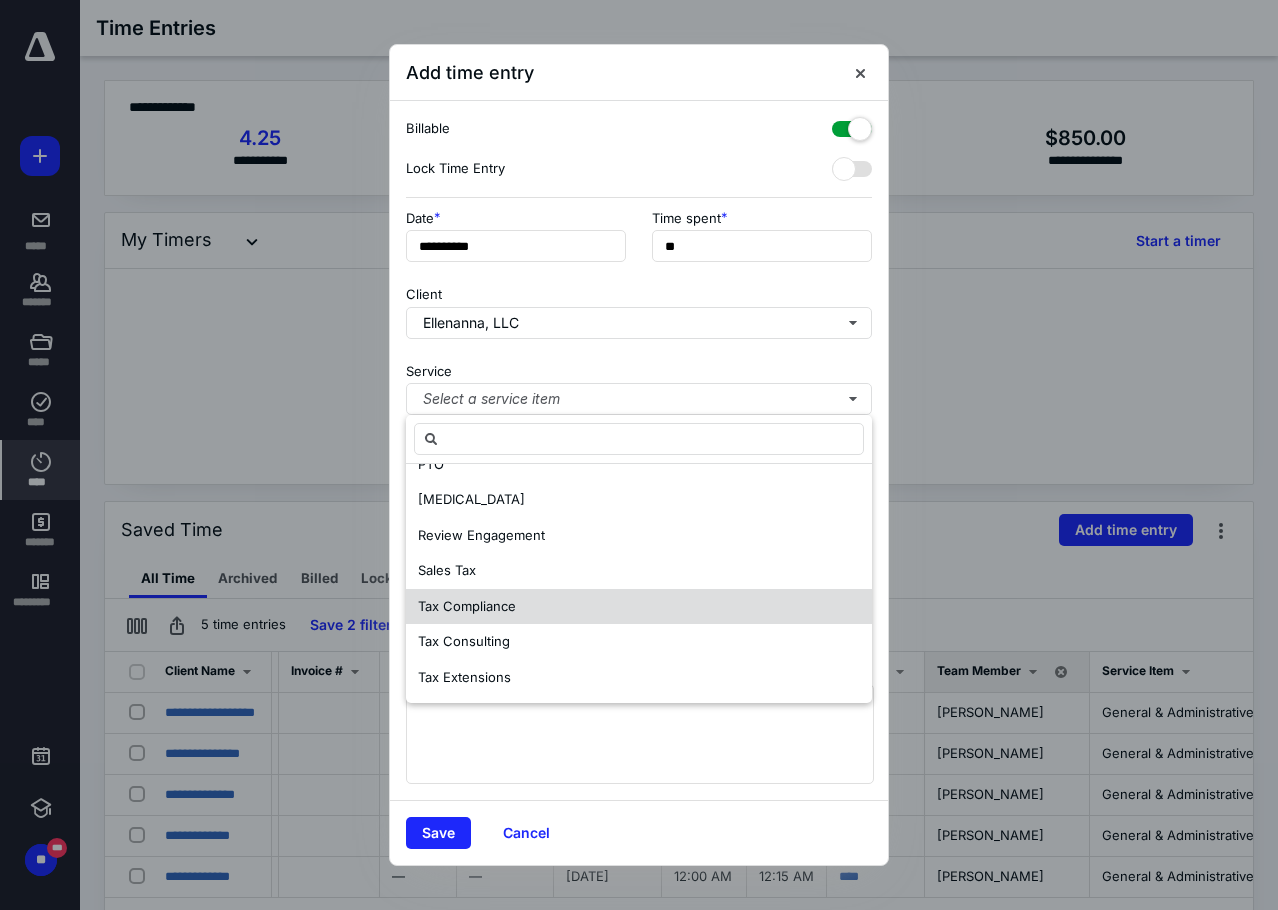 click on "Tax Compliance" at bounding box center [467, 606] 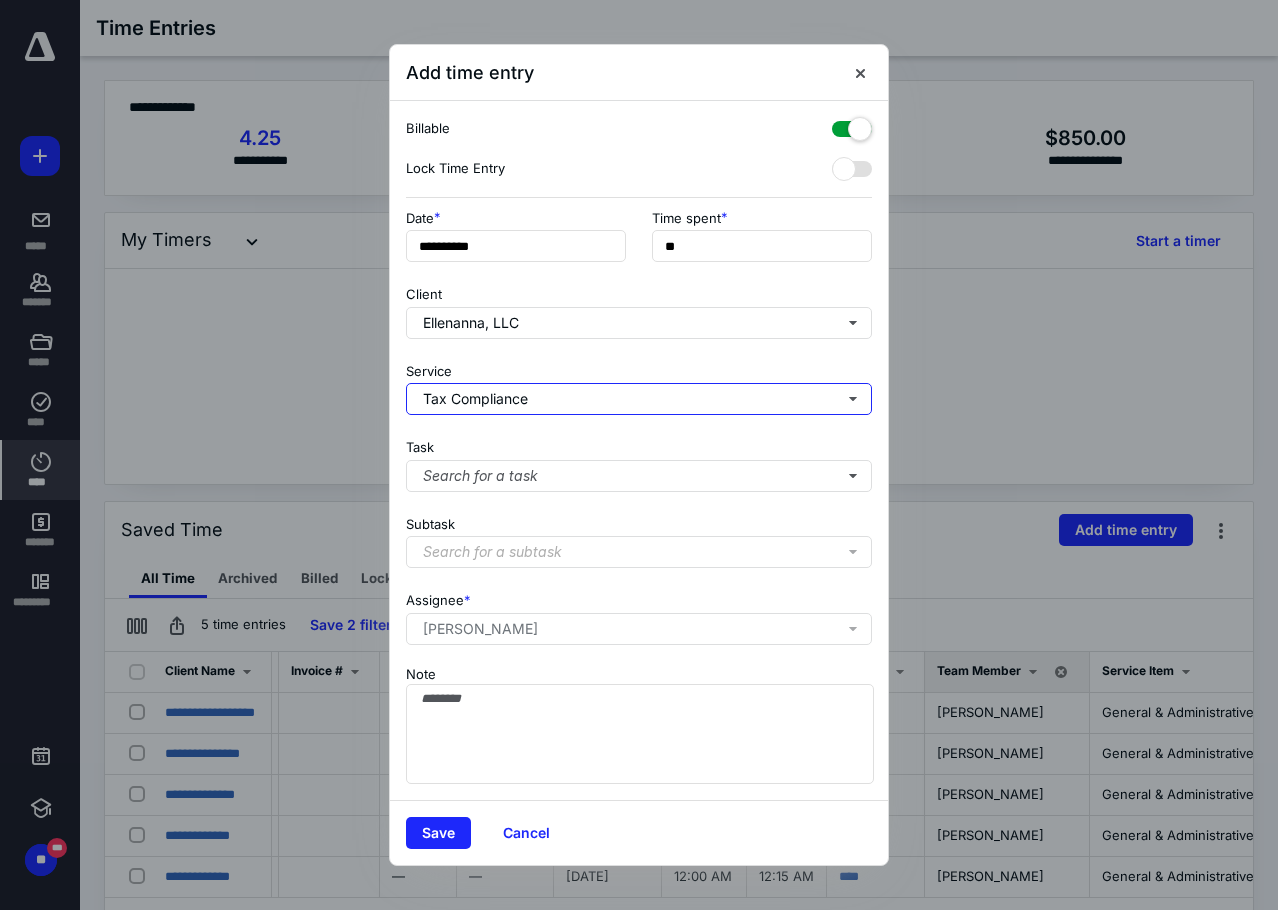 scroll, scrollTop: 0, scrollLeft: 0, axis: both 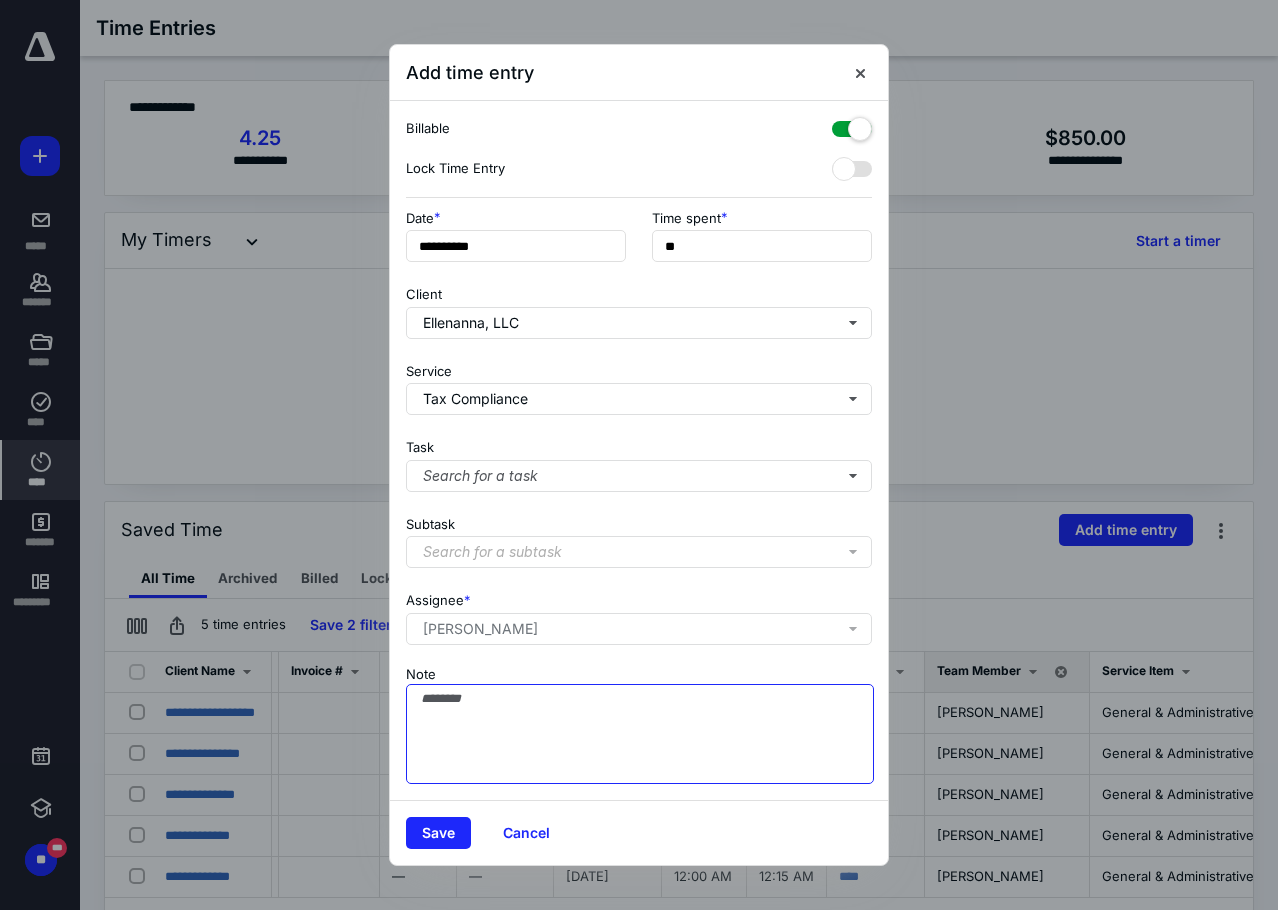 click on "Note" at bounding box center [640, 734] 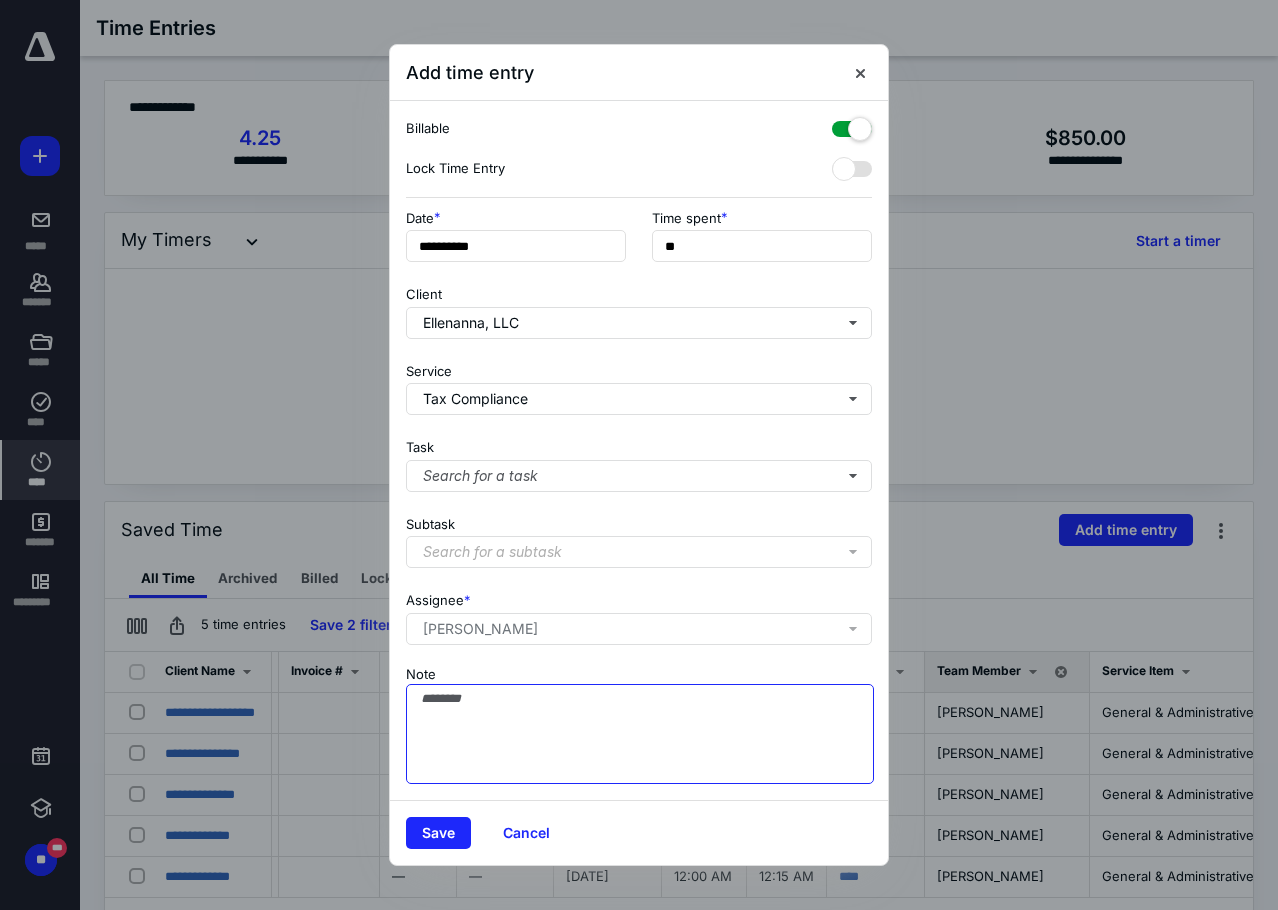 click on "Note" at bounding box center (640, 734) 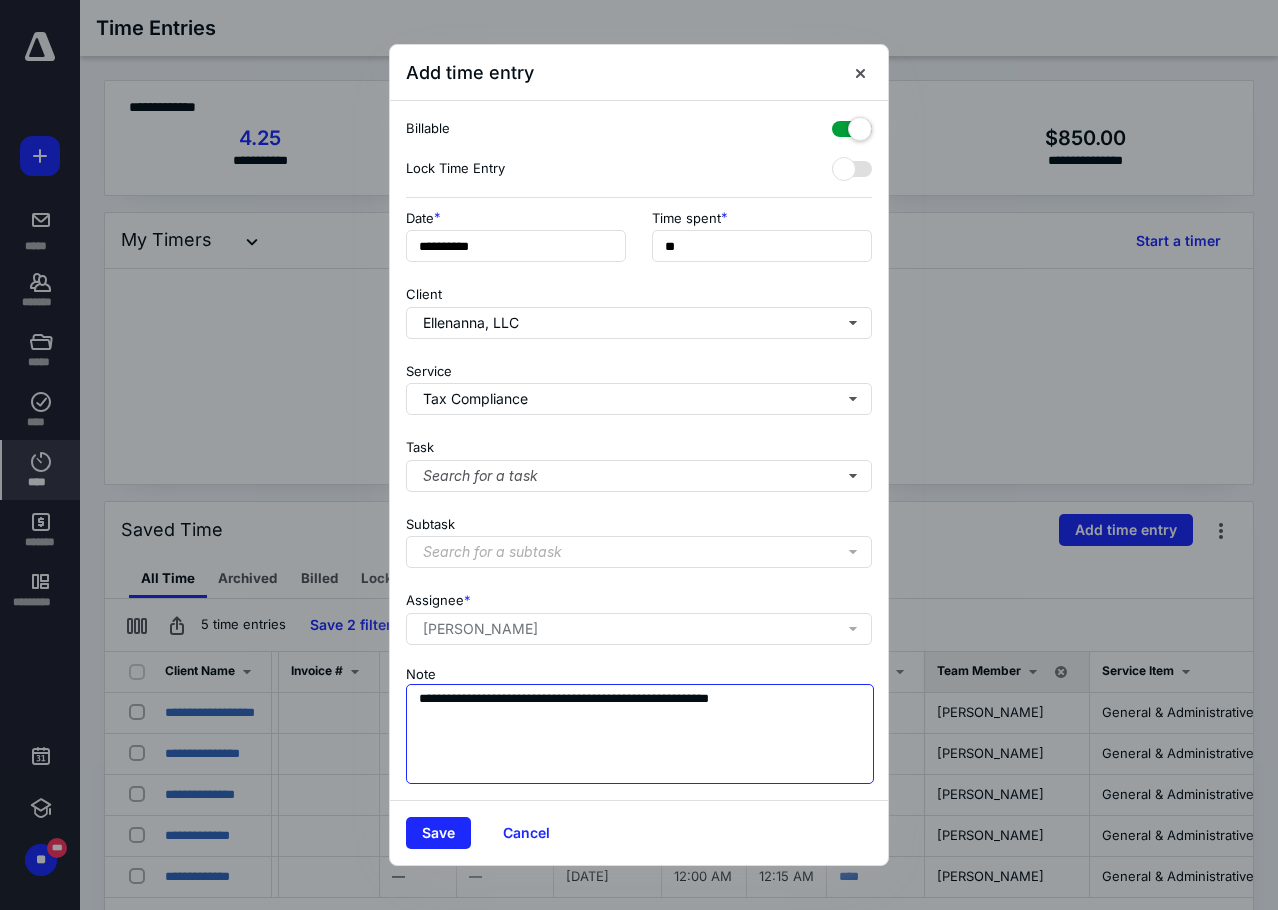 click on "**********" at bounding box center (640, 734) 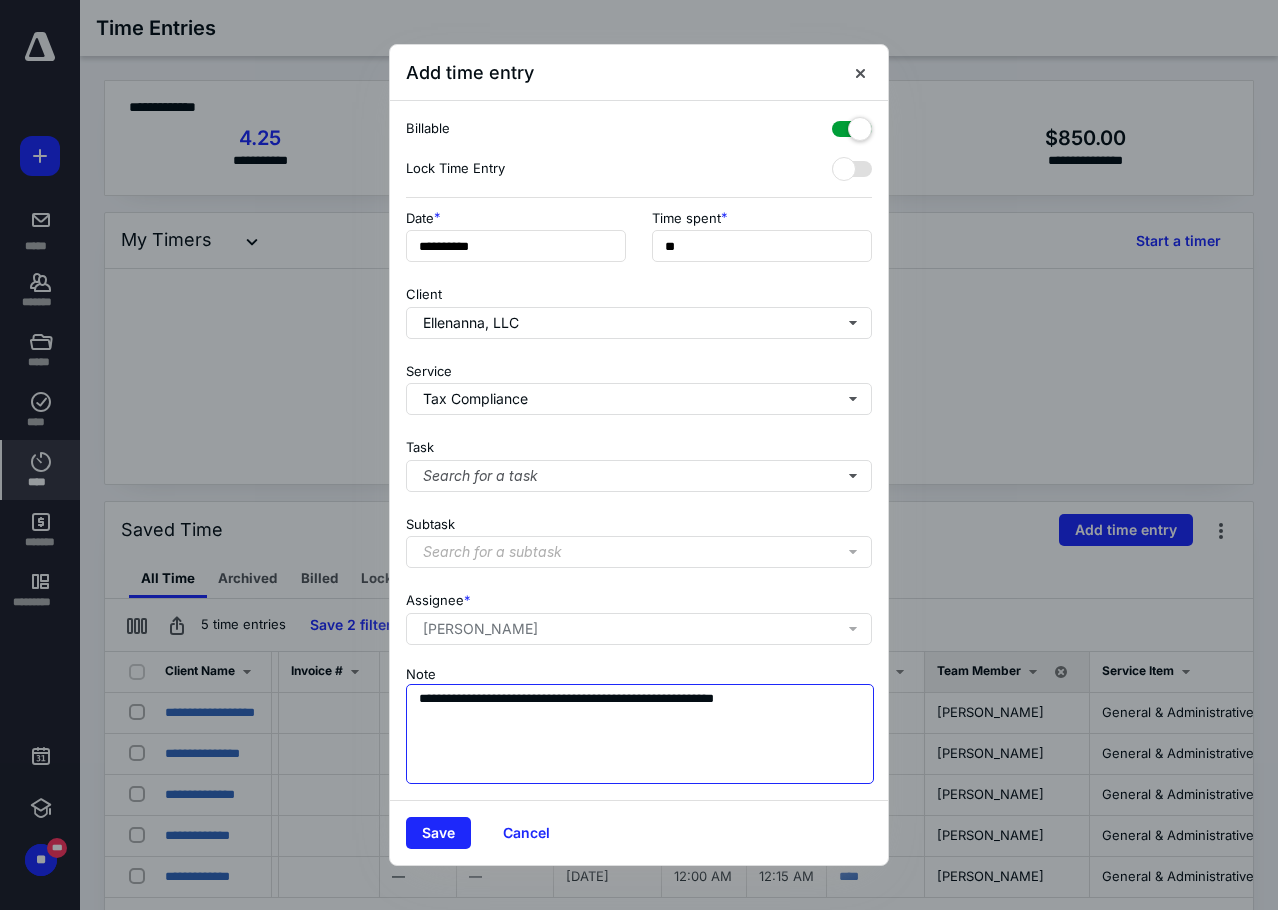click on "**********" at bounding box center (640, 734) 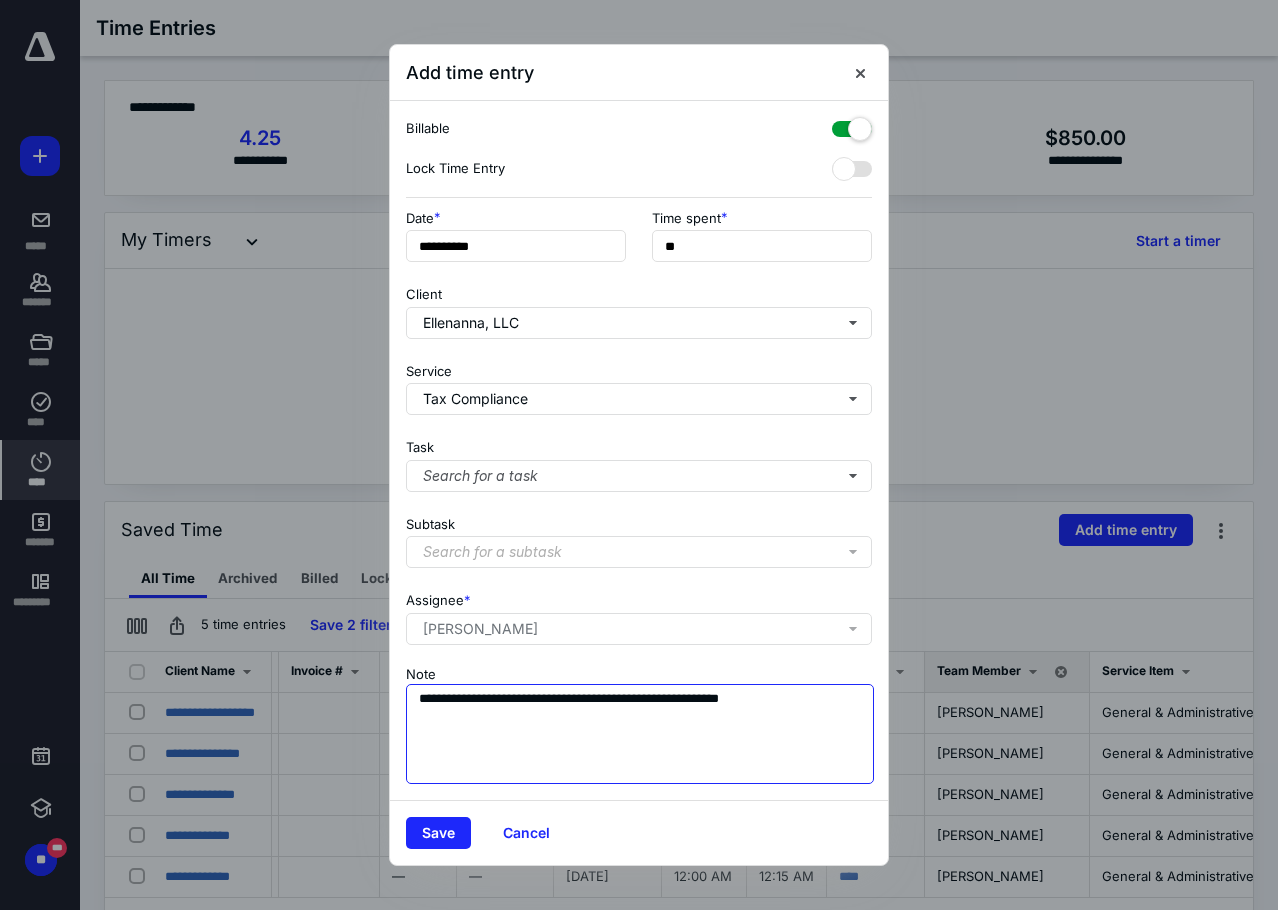 type on "**********" 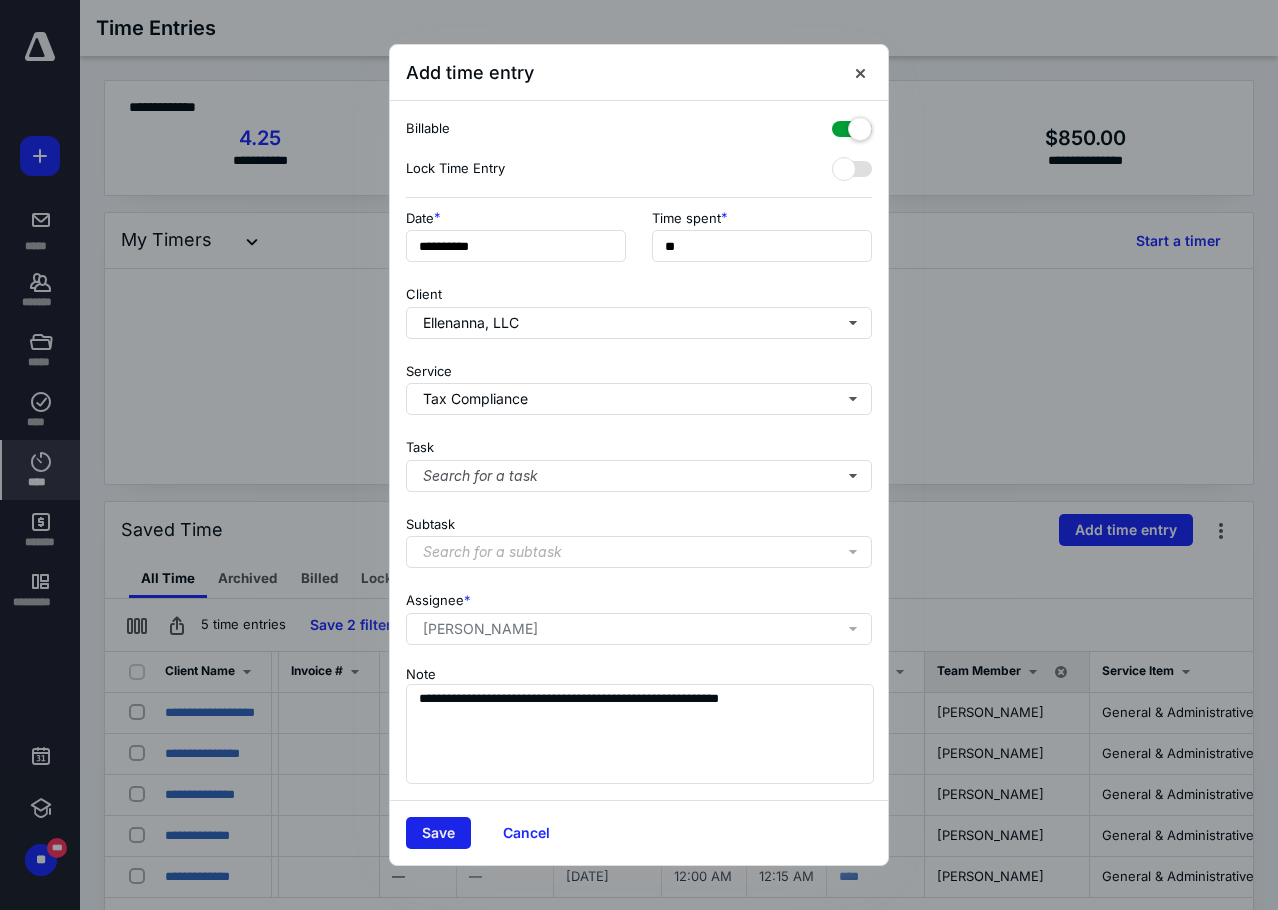 drag, startPoint x: 462, startPoint y: 812, endPoint x: 456, endPoint y: 824, distance: 13.416408 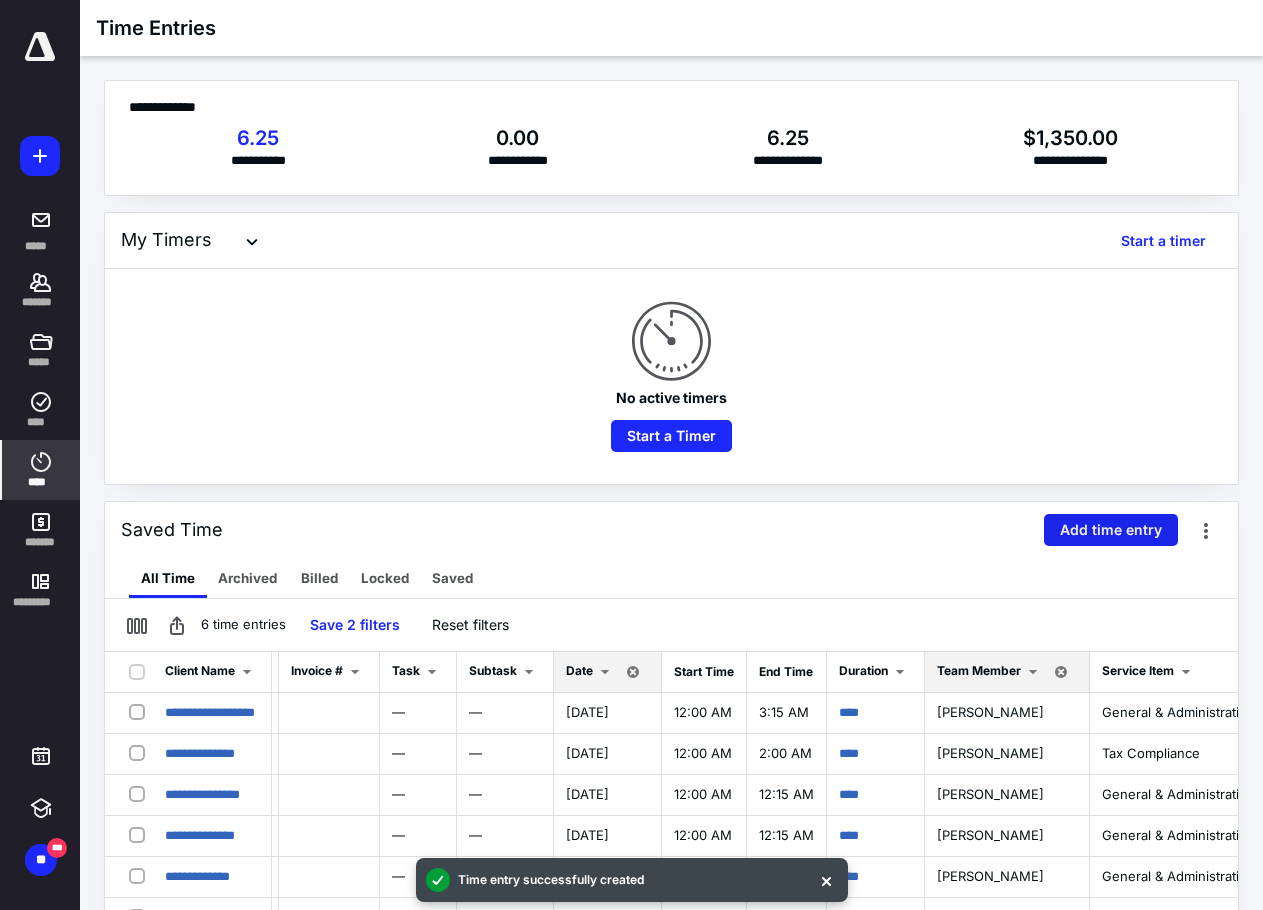 click on "Add time entry" at bounding box center (1111, 530) 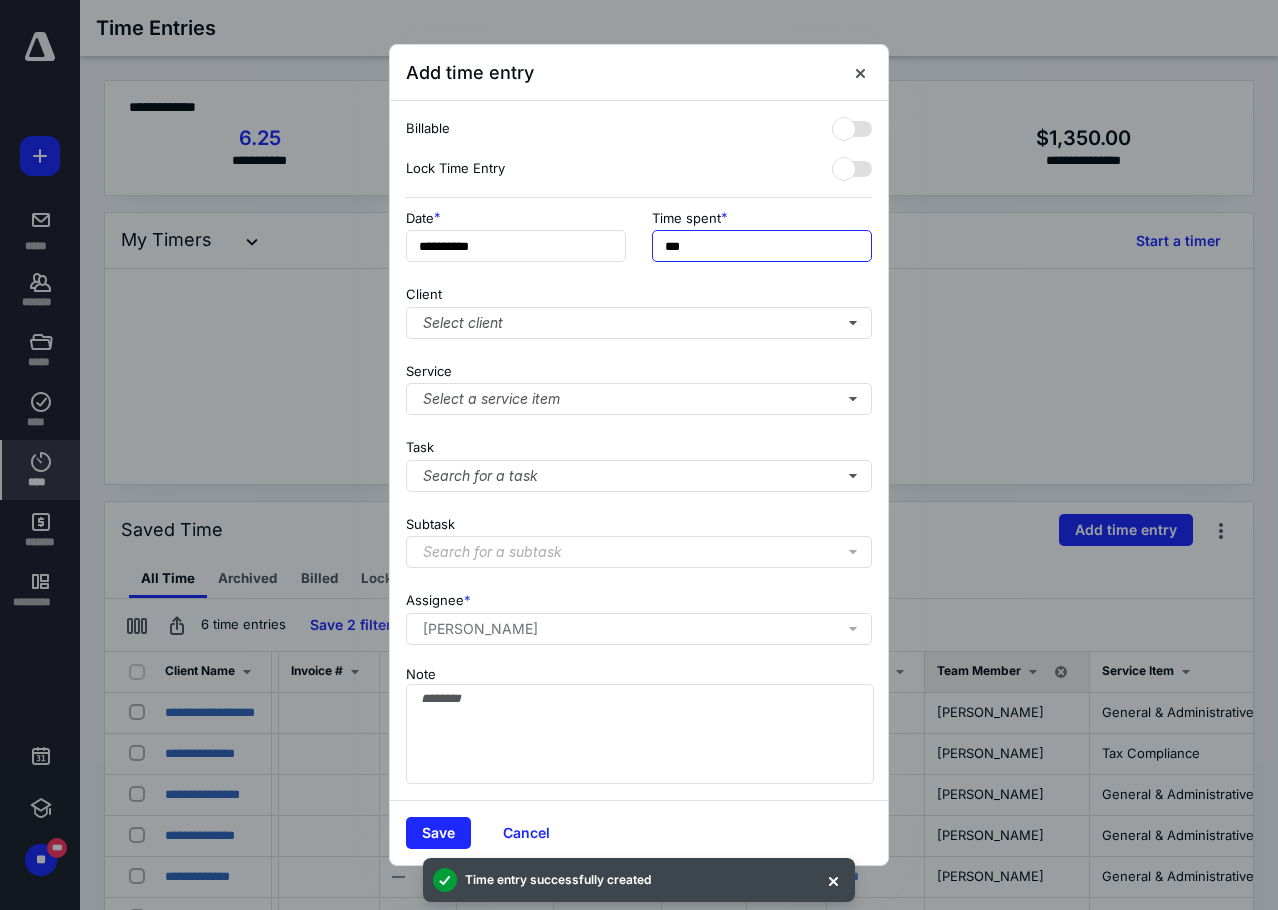drag, startPoint x: 722, startPoint y: 258, endPoint x: 518, endPoint y: 277, distance: 204.88289 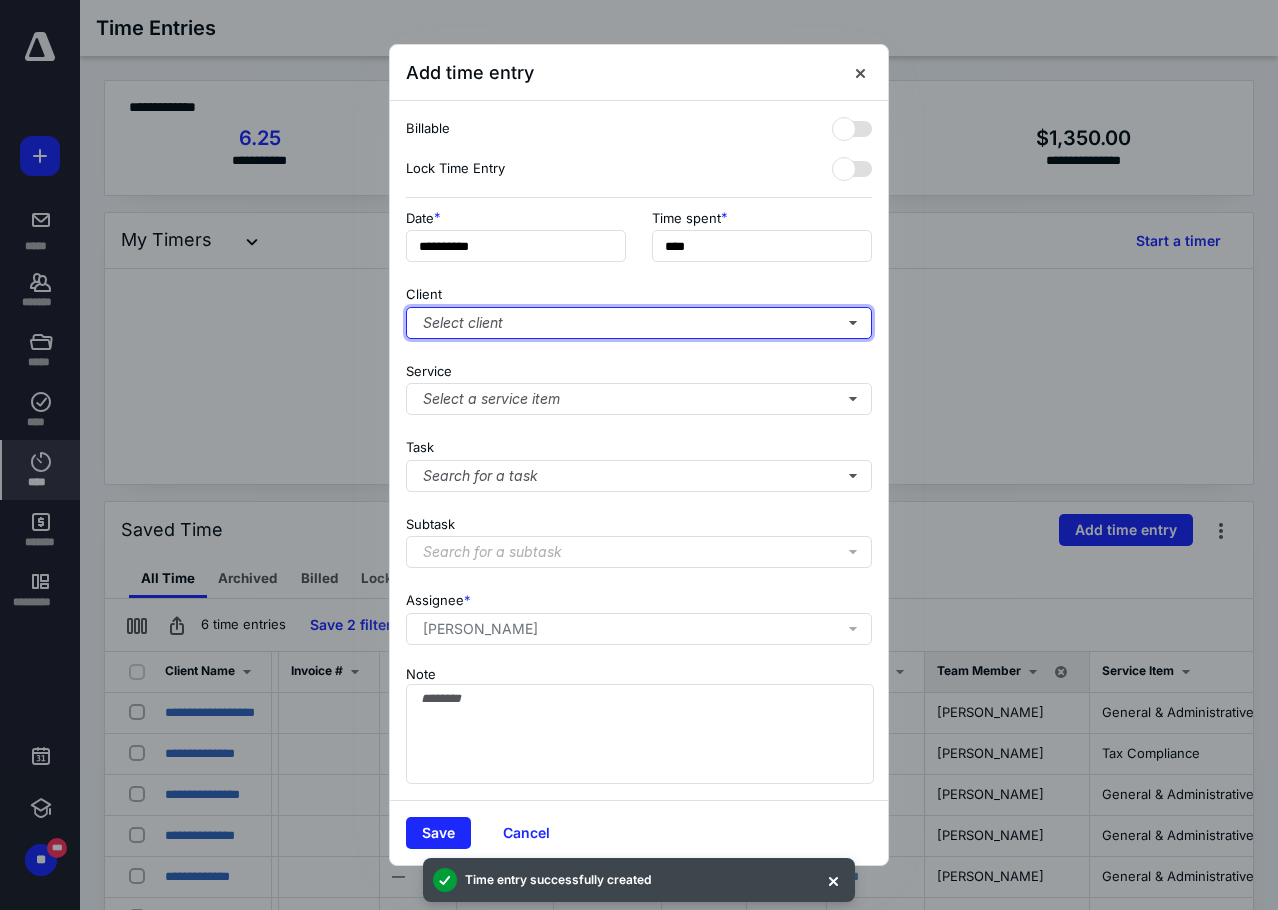 type on "***" 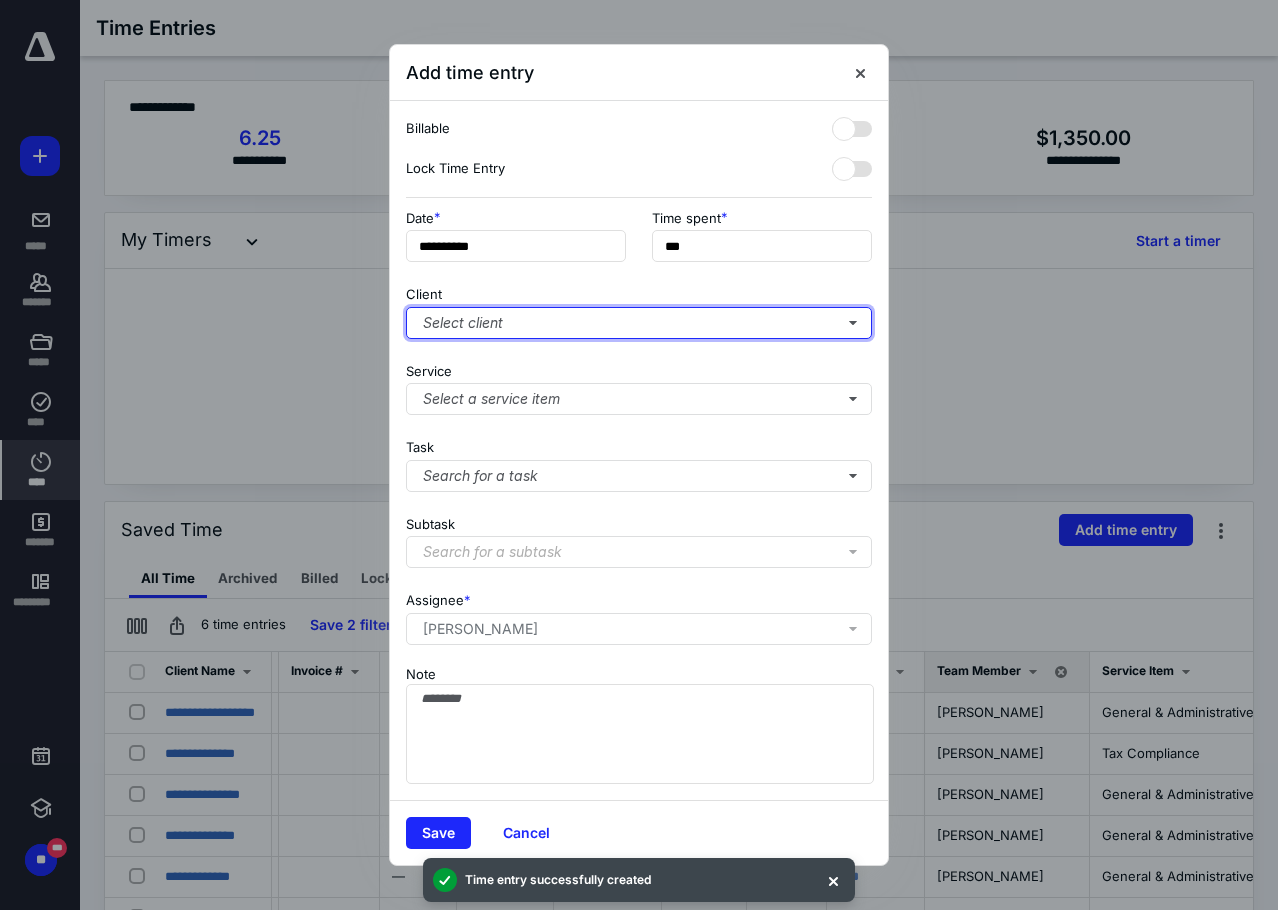 type 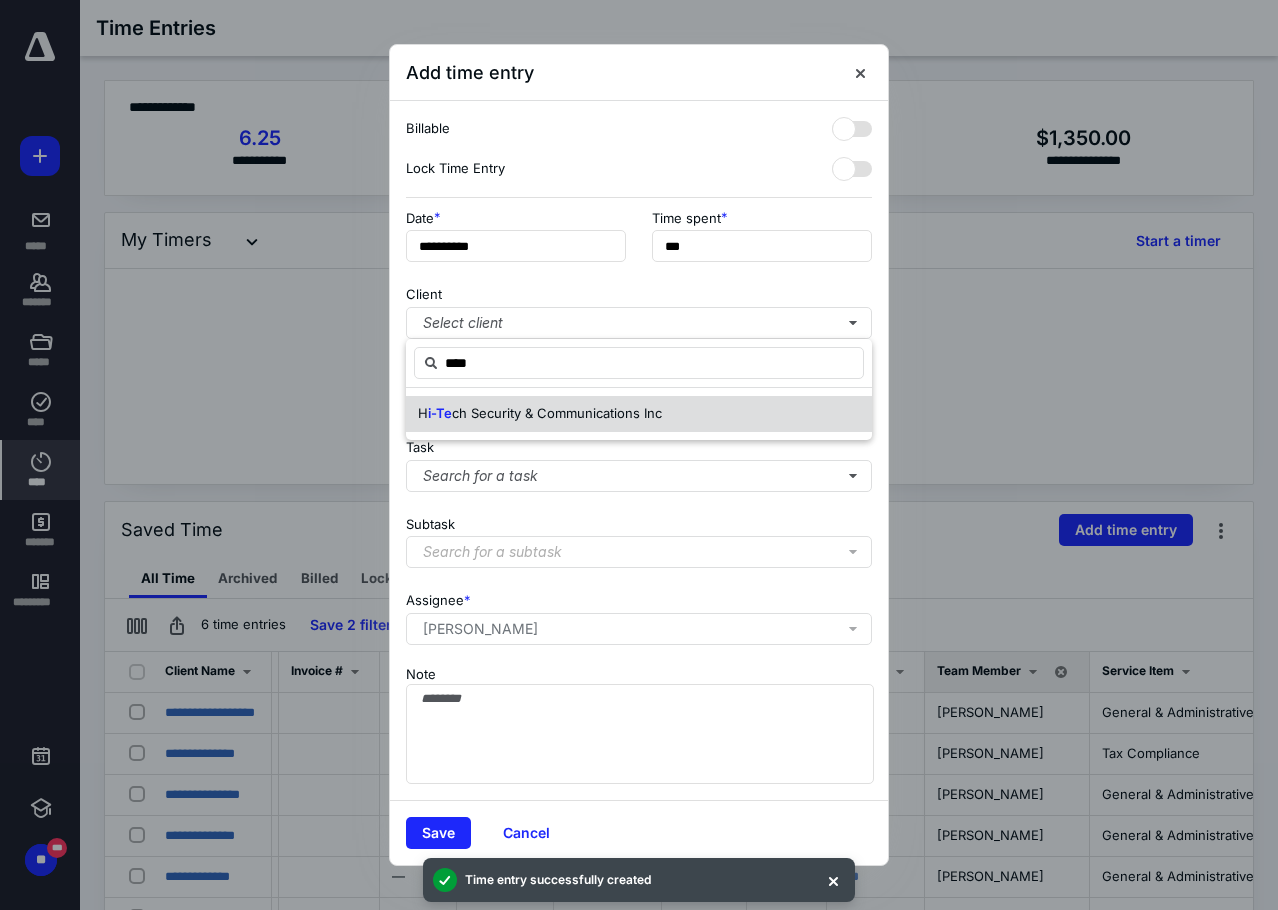 click on "ch Security & Communications Inc" at bounding box center [557, 413] 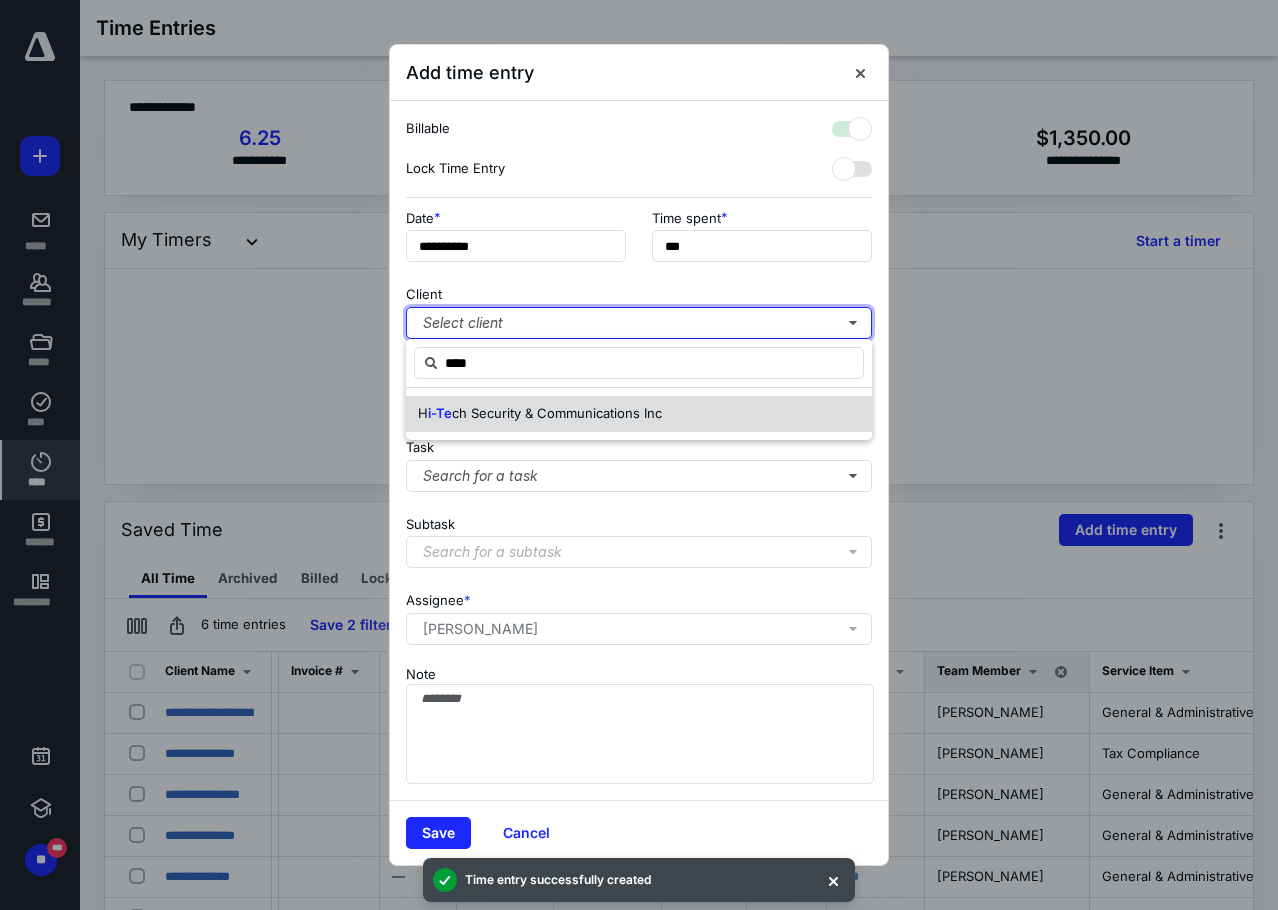 checkbox on "true" 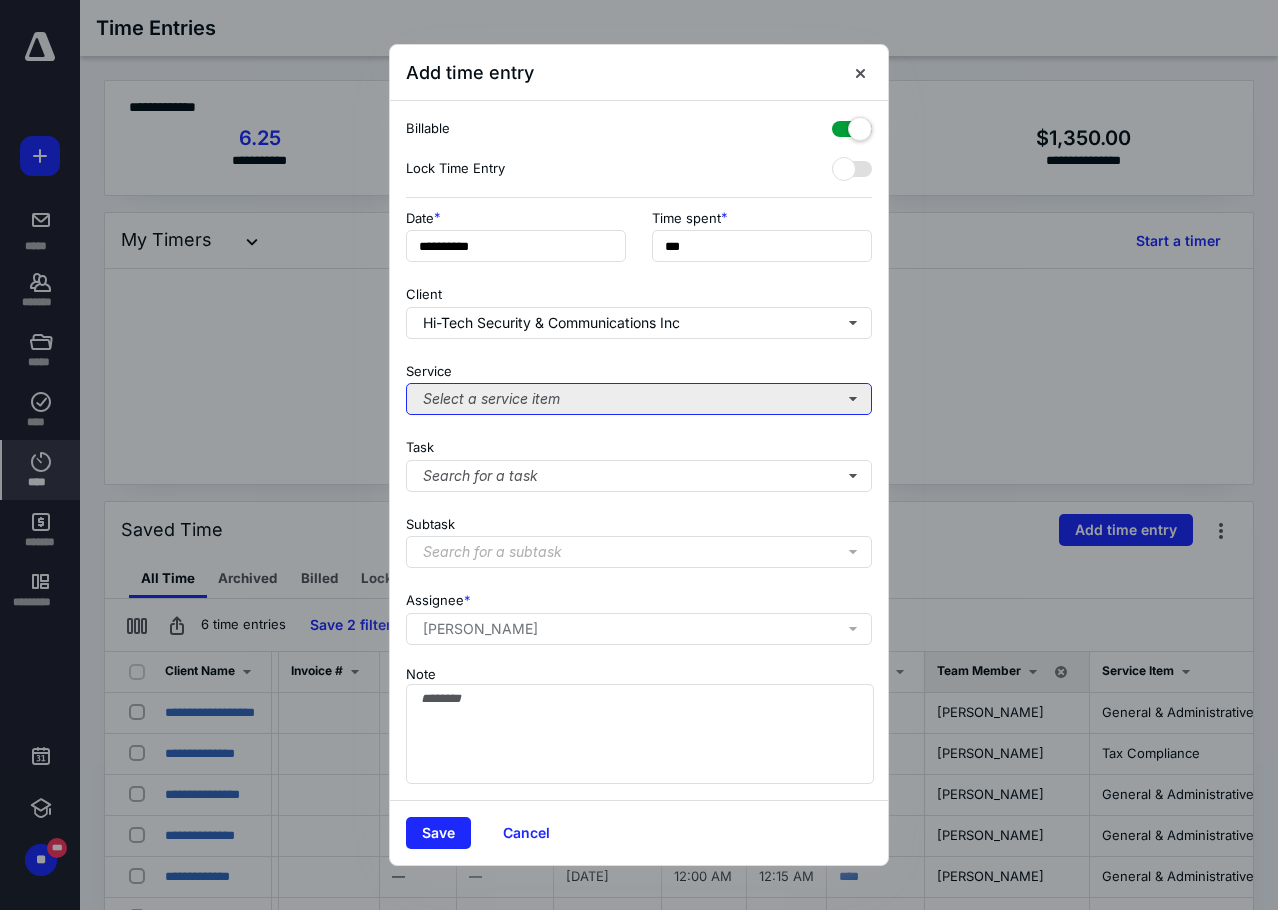 click on "Select a service item" at bounding box center (639, 399) 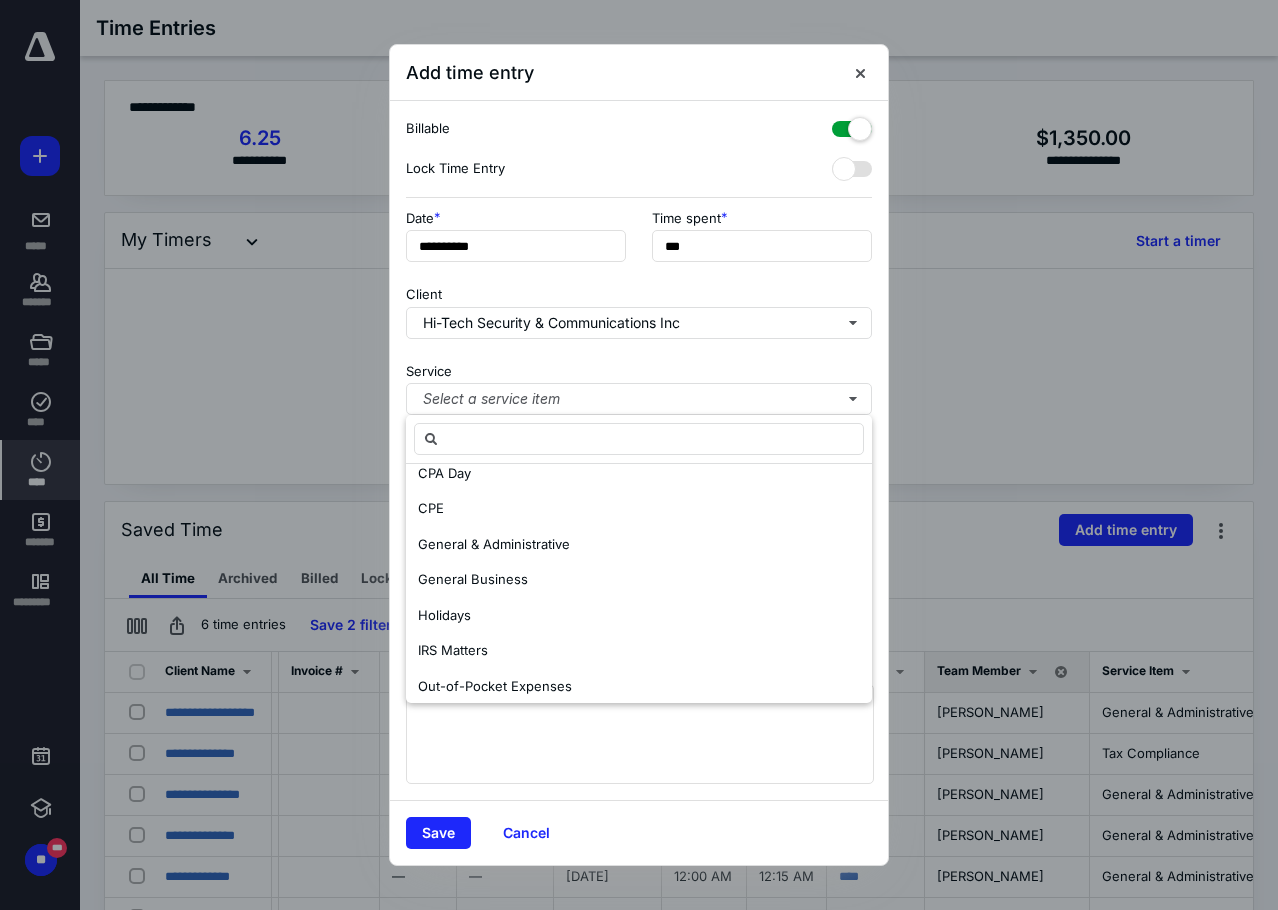 scroll, scrollTop: 200, scrollLeft: 0, axis: vertical 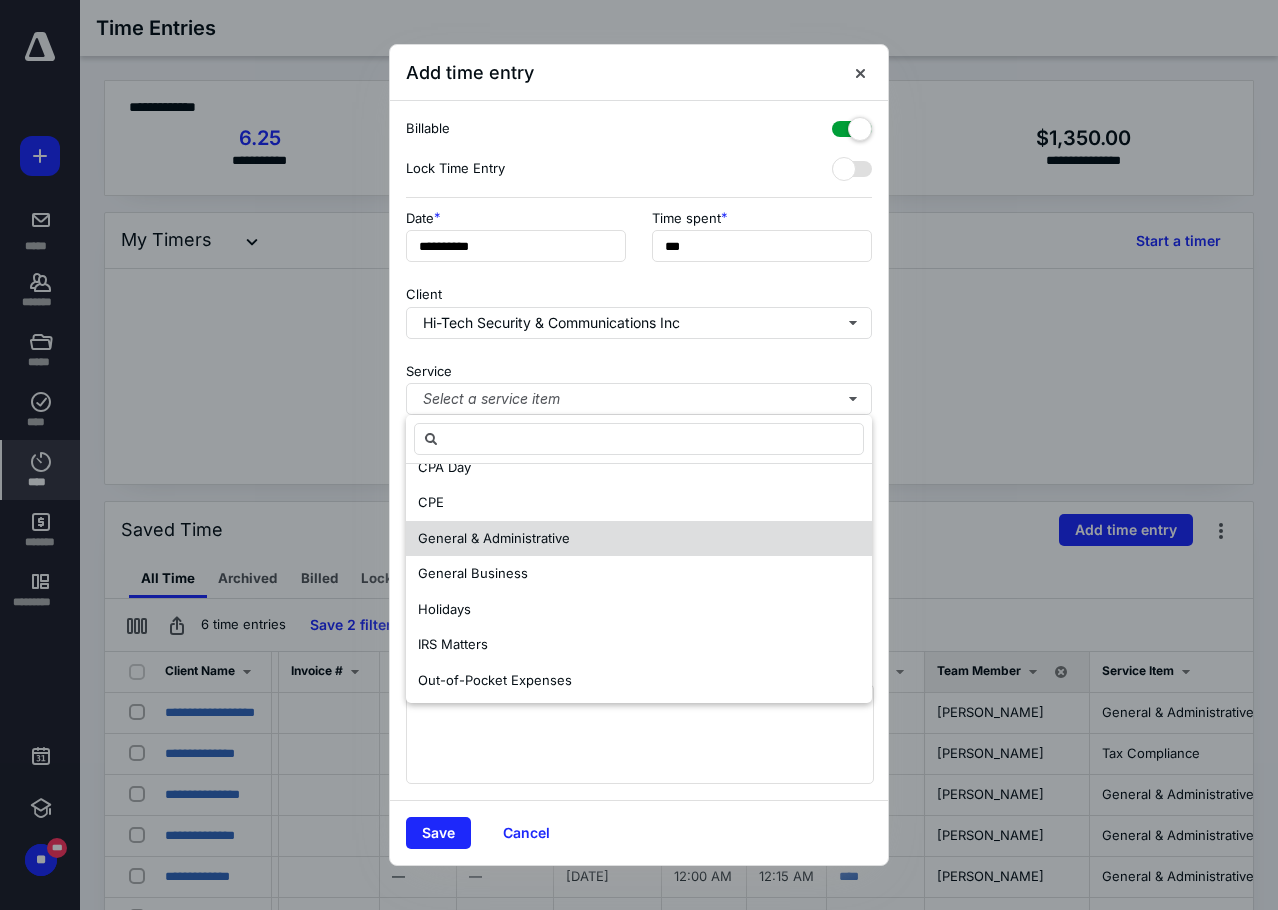 click on "General & Administrative" at bounding box center [494, 538] 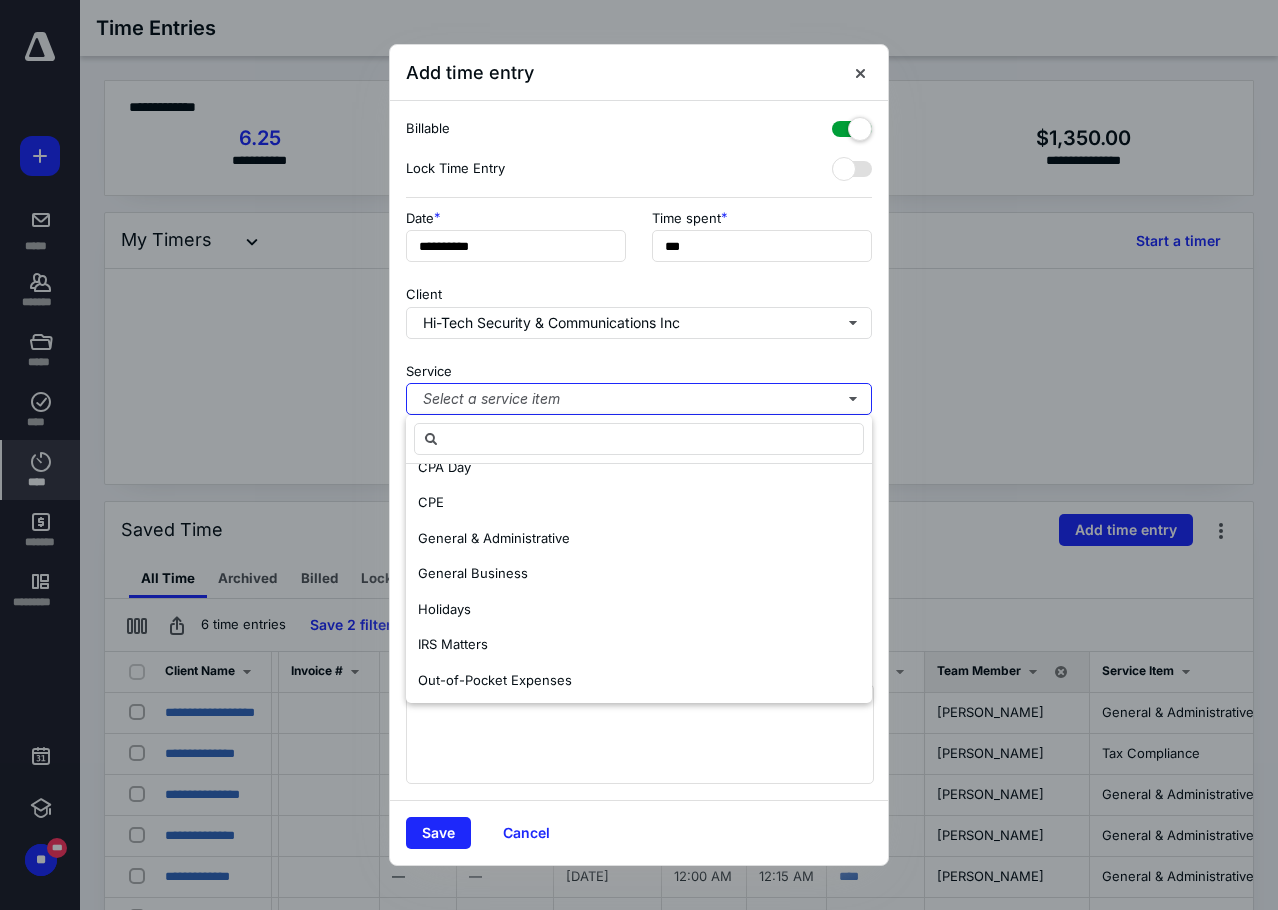 scroll, scrollTop: 0, scrollLeft: 0, axis: both 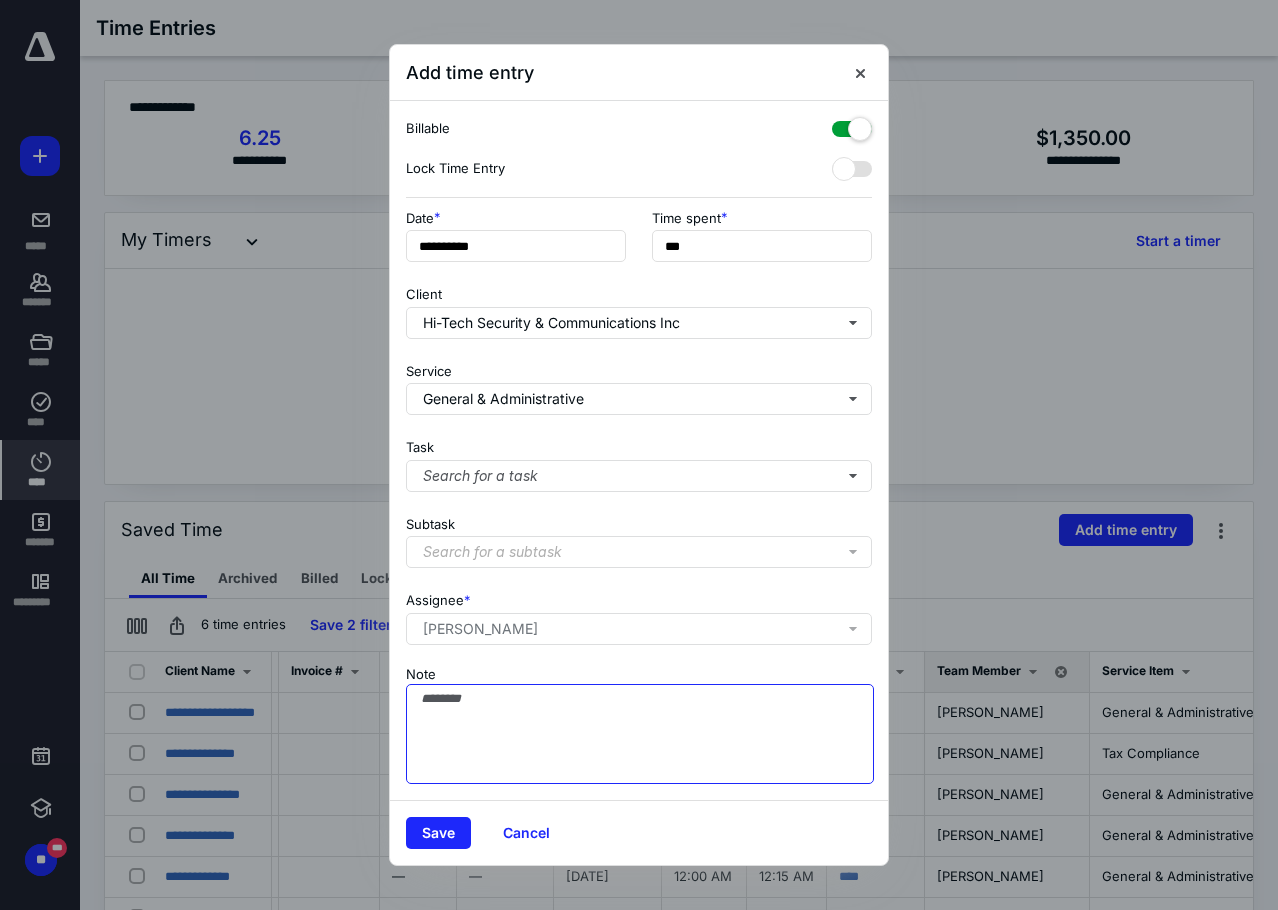 click on "Note" at bounding box center [640, 734] 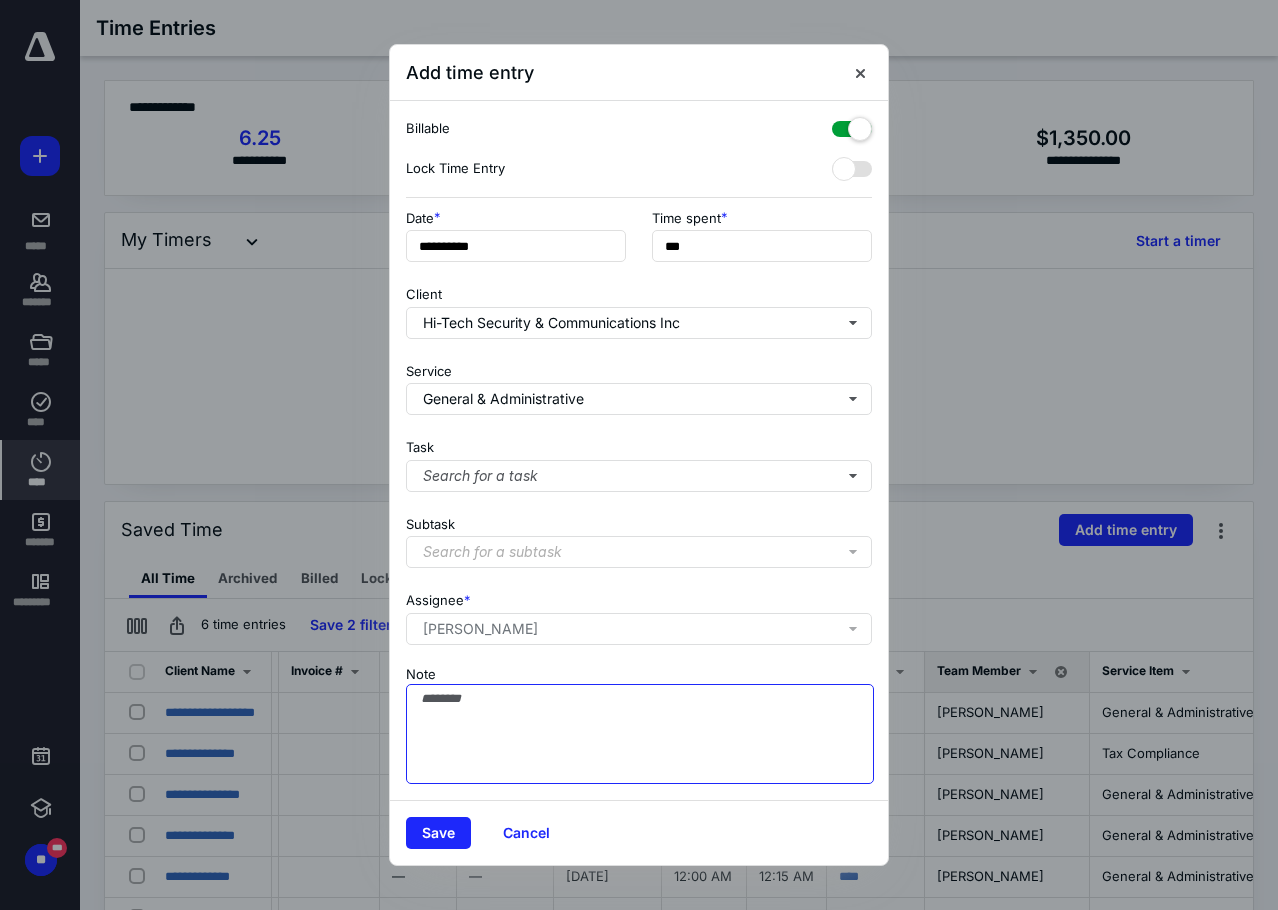 click on "Note" at bounding box center [640, 734] 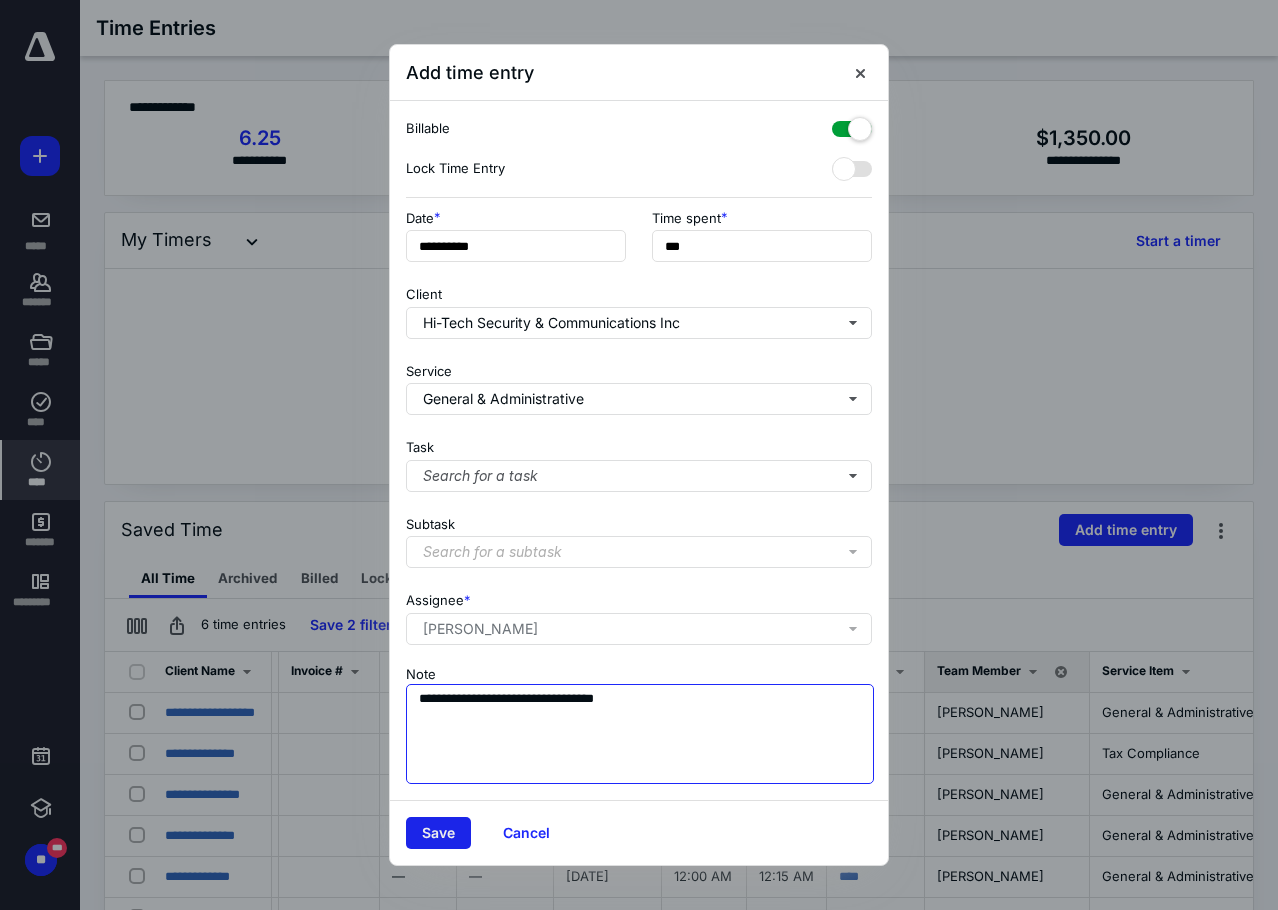 type on "**********" 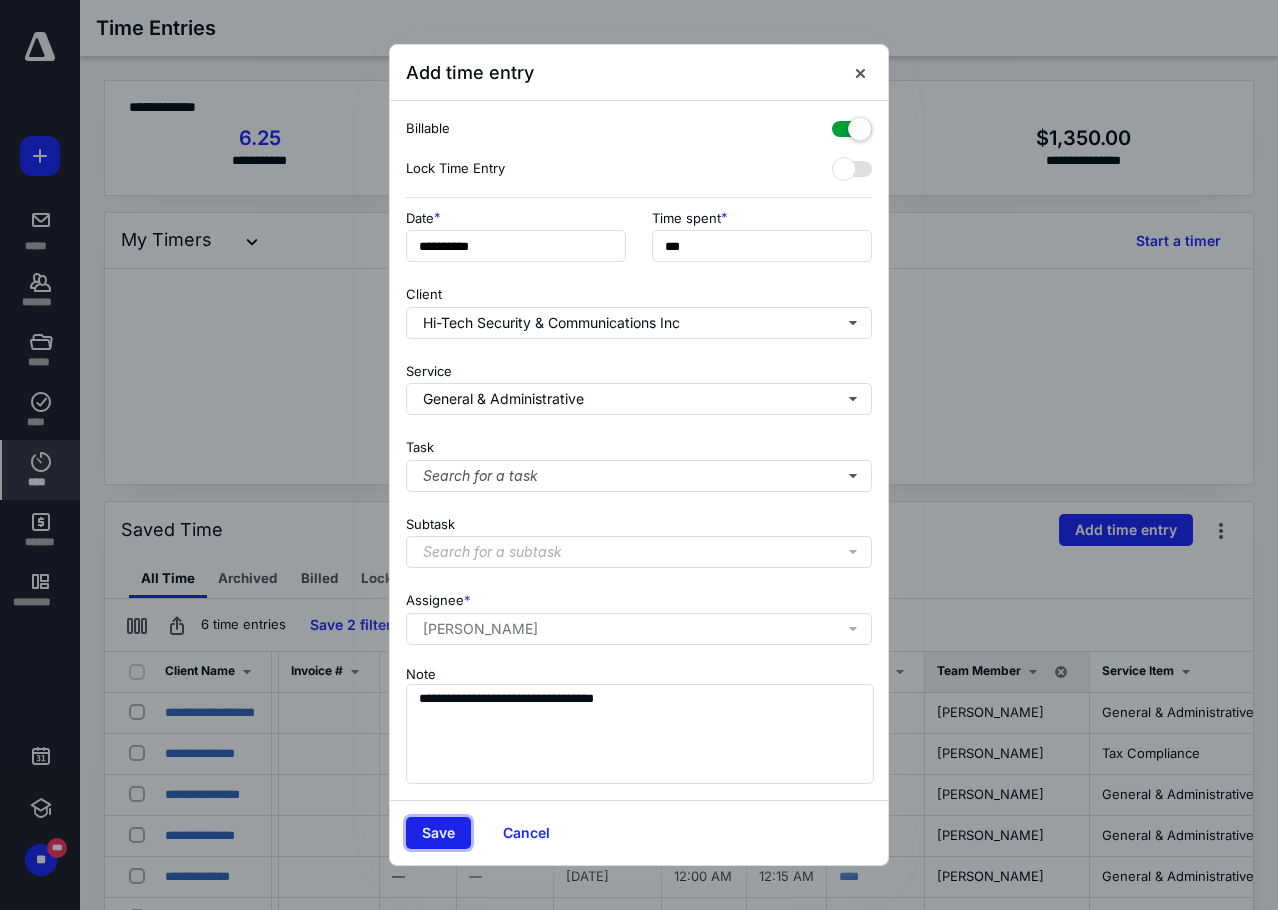 click on "Save" at bounding box center [438, 833] 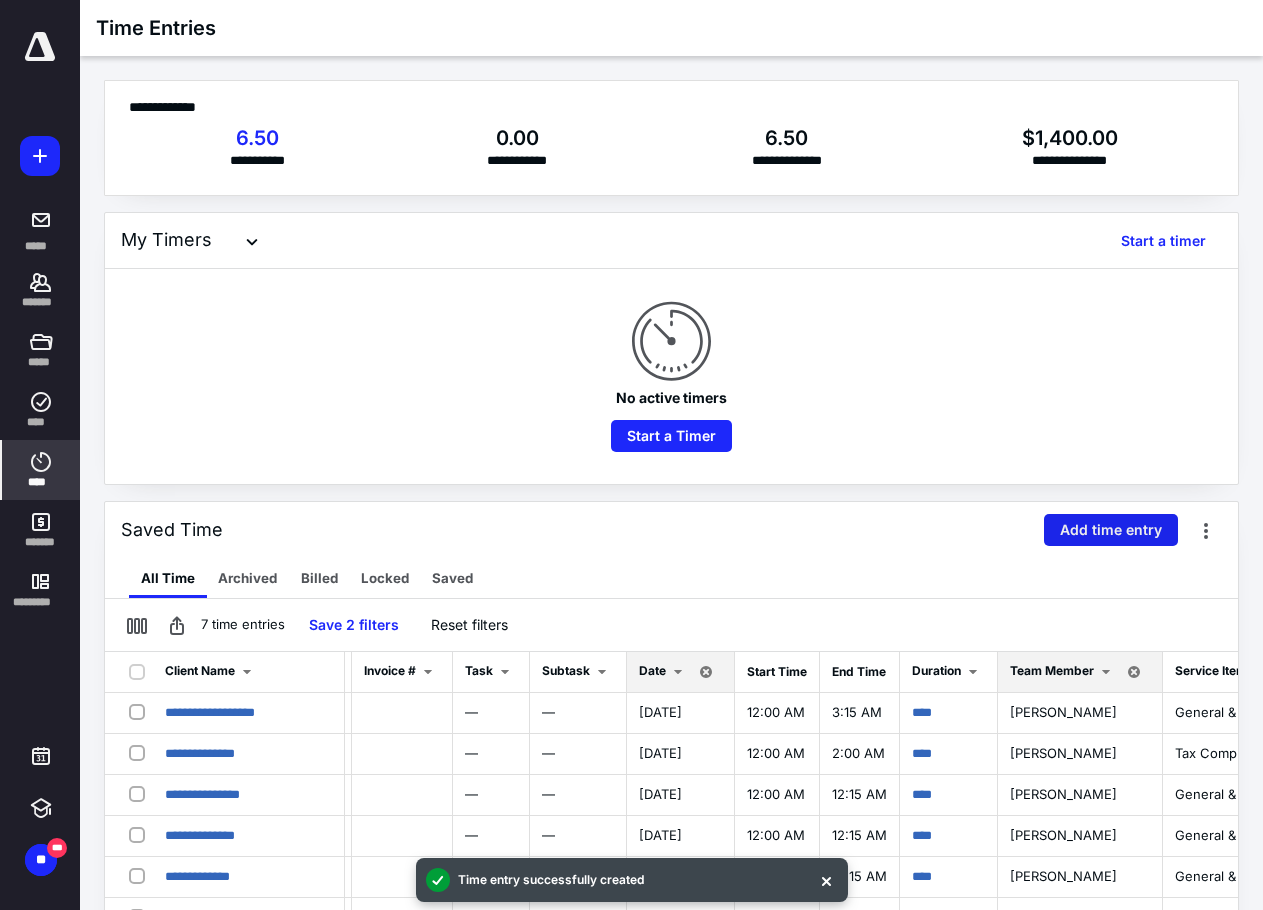 click on "Add time entry" at bounding box center (1111, 530) 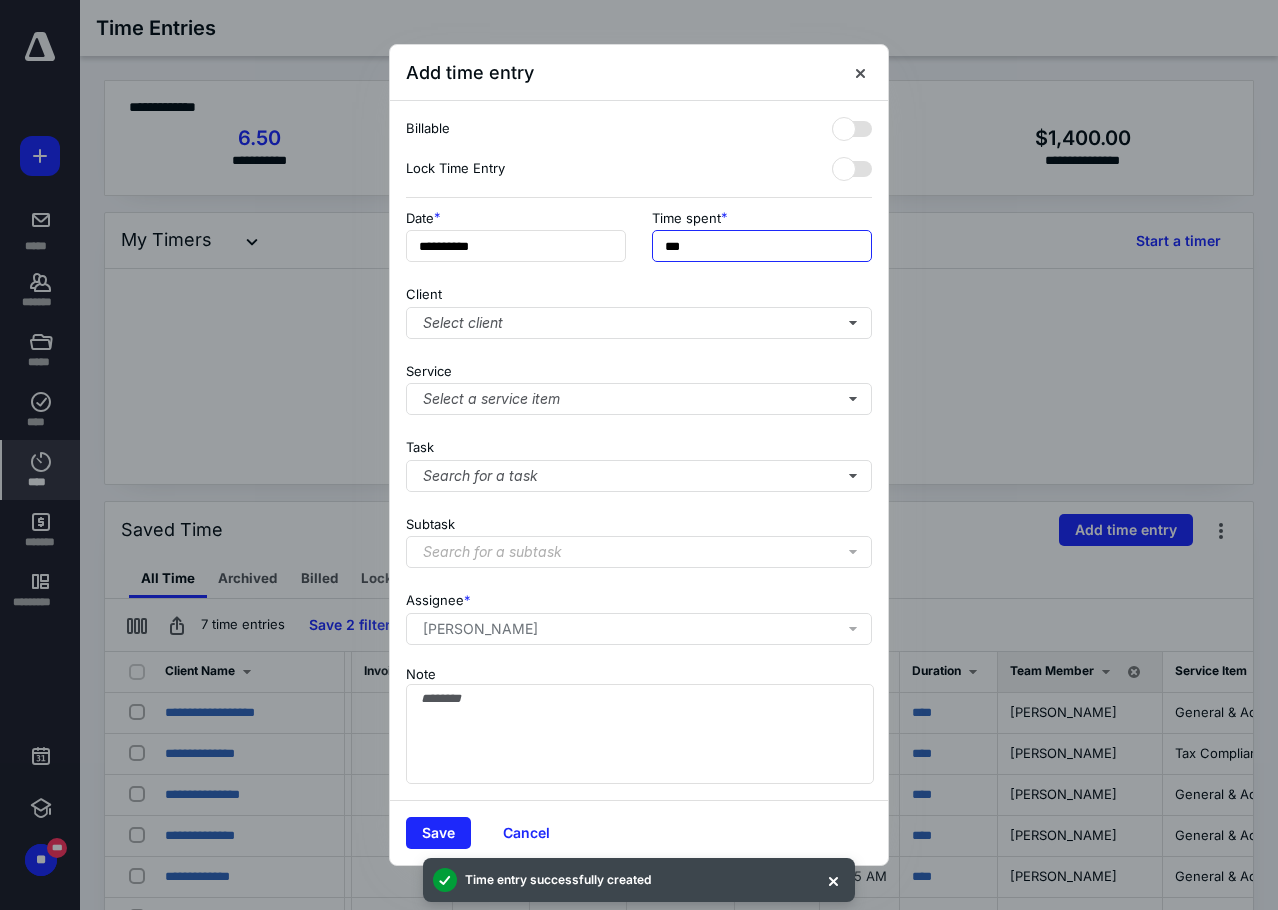 drag, startPoint x: 713, startPoint y: 252, endPoint x: 315, endPoint y: 266, distance: 398.24615 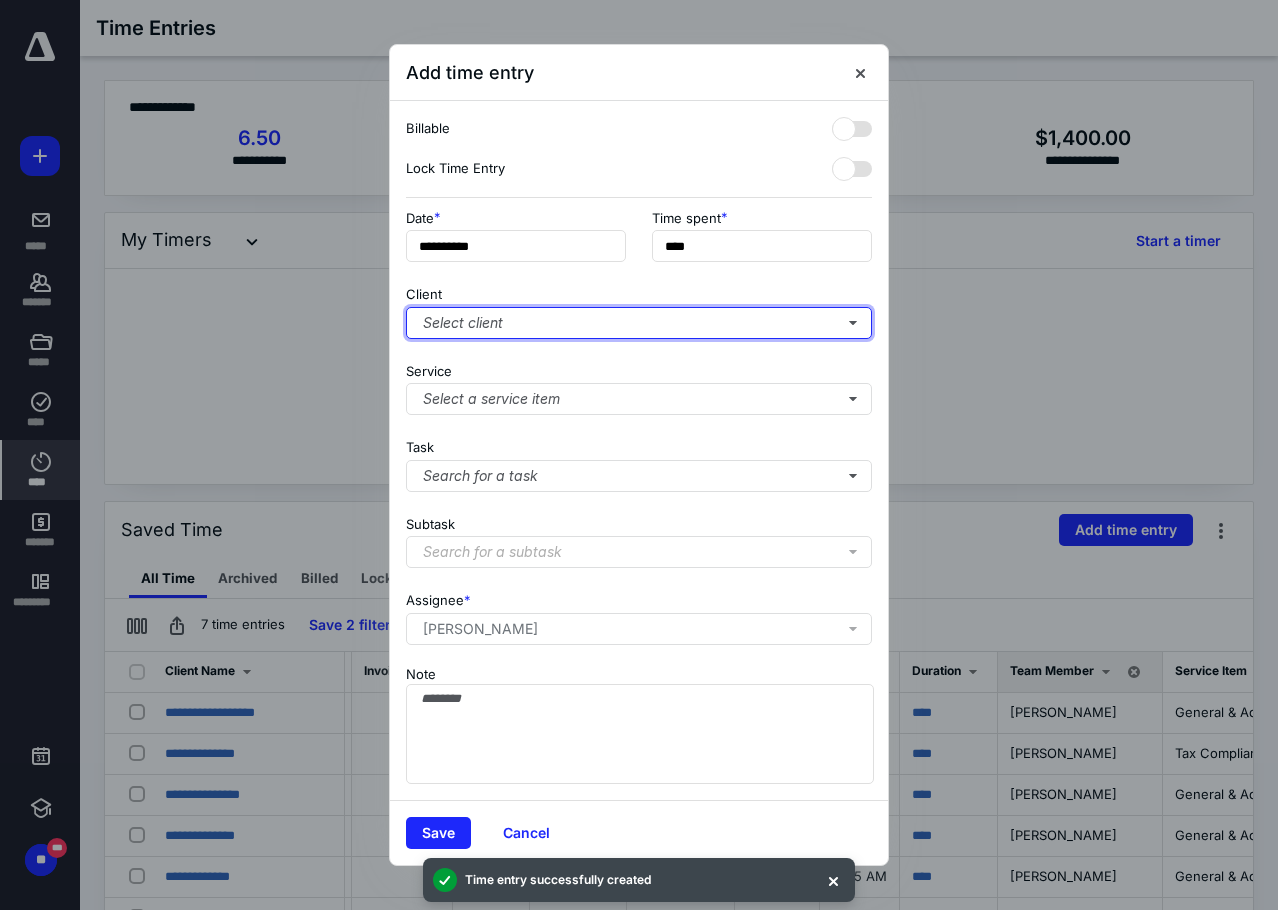 type on "***" 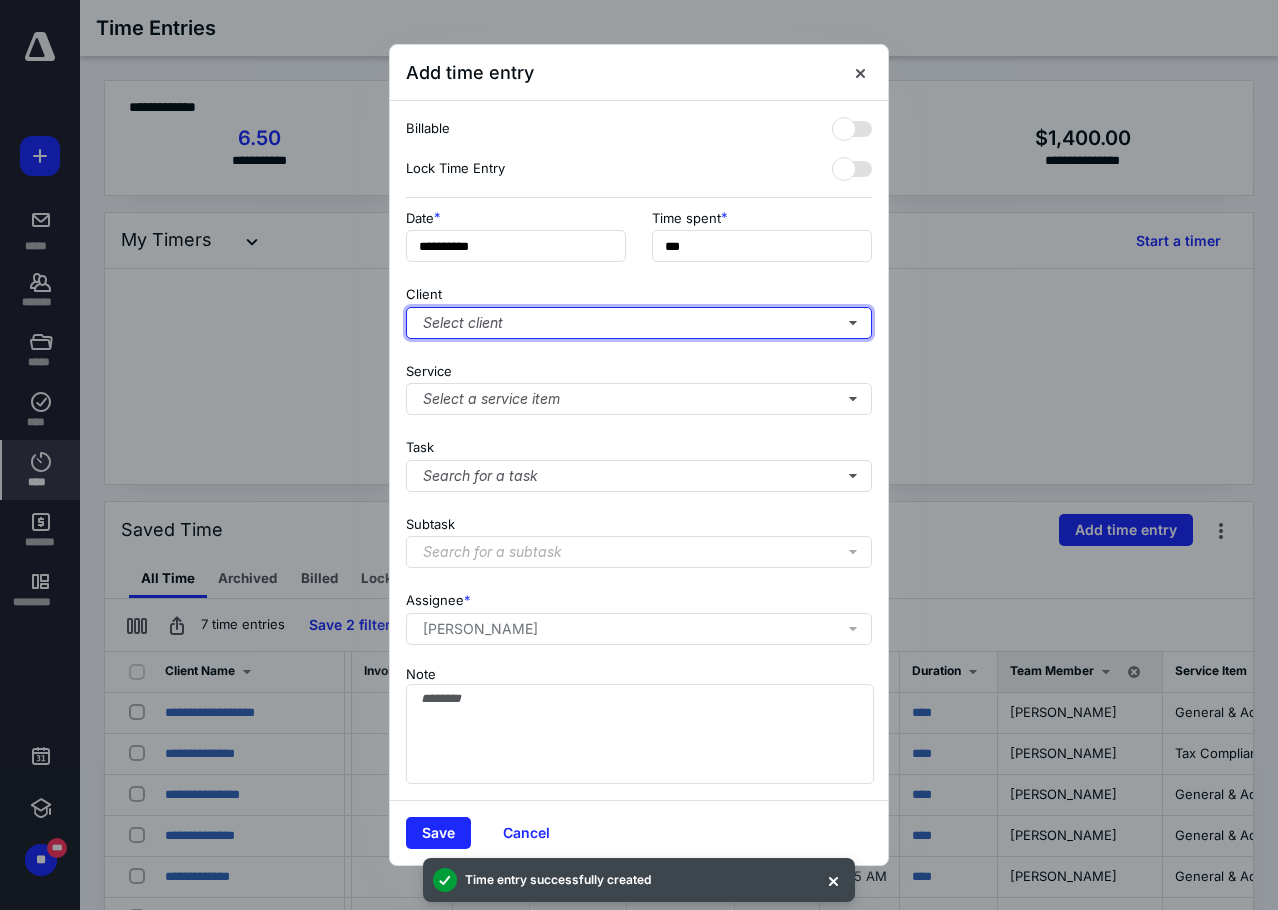 type 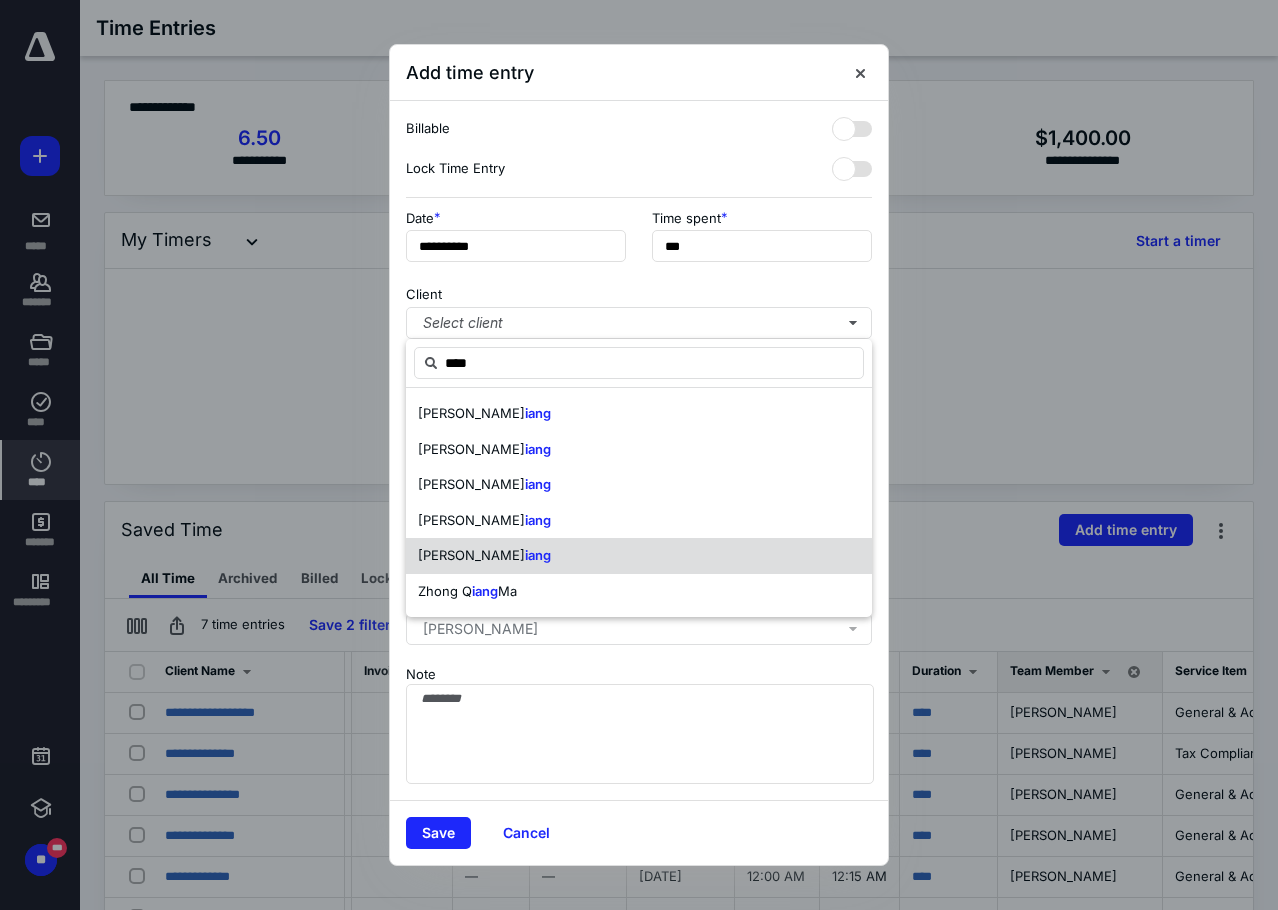 click on "[PERSON_NAME]" at bounding box center [471, 555] 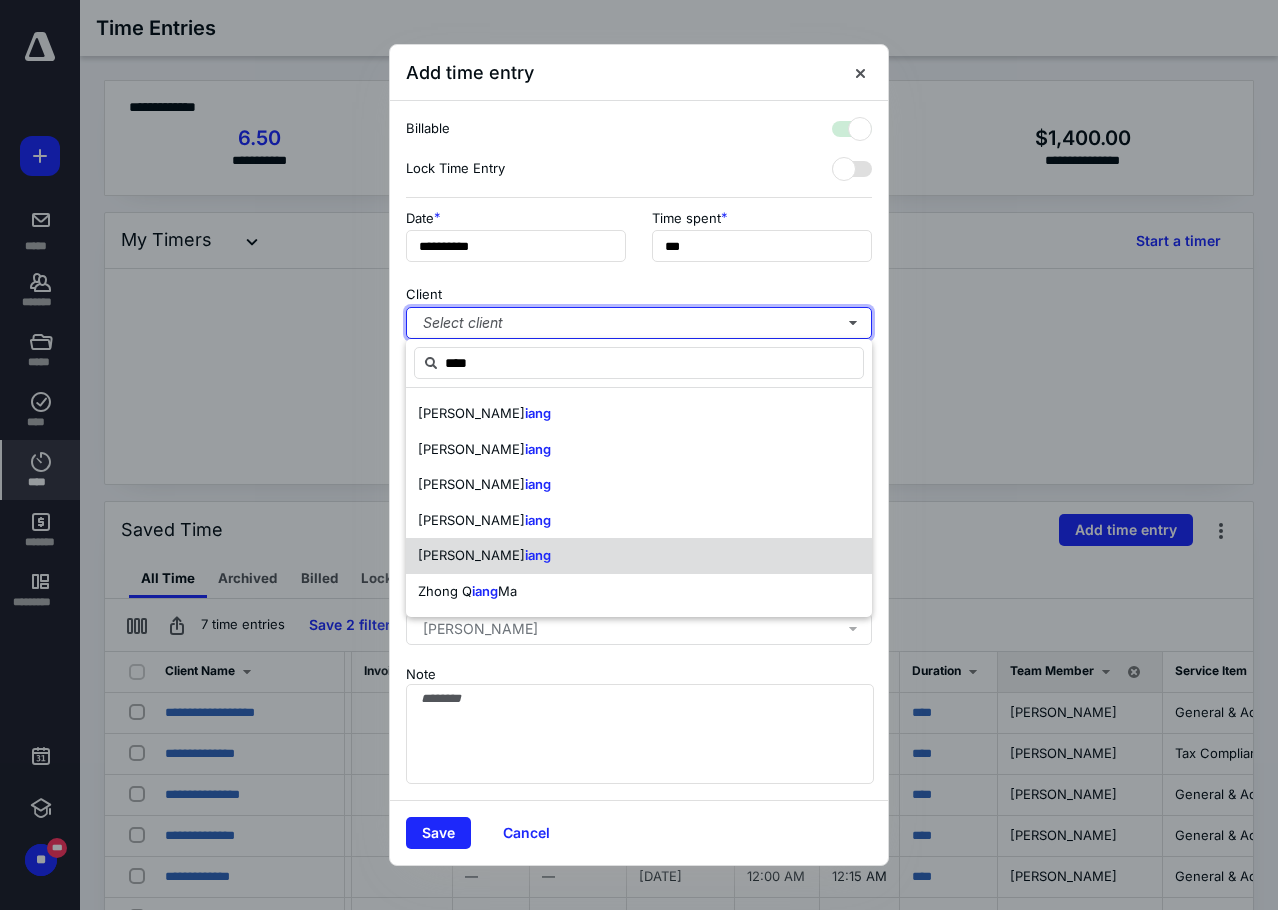 checkbox on "true" 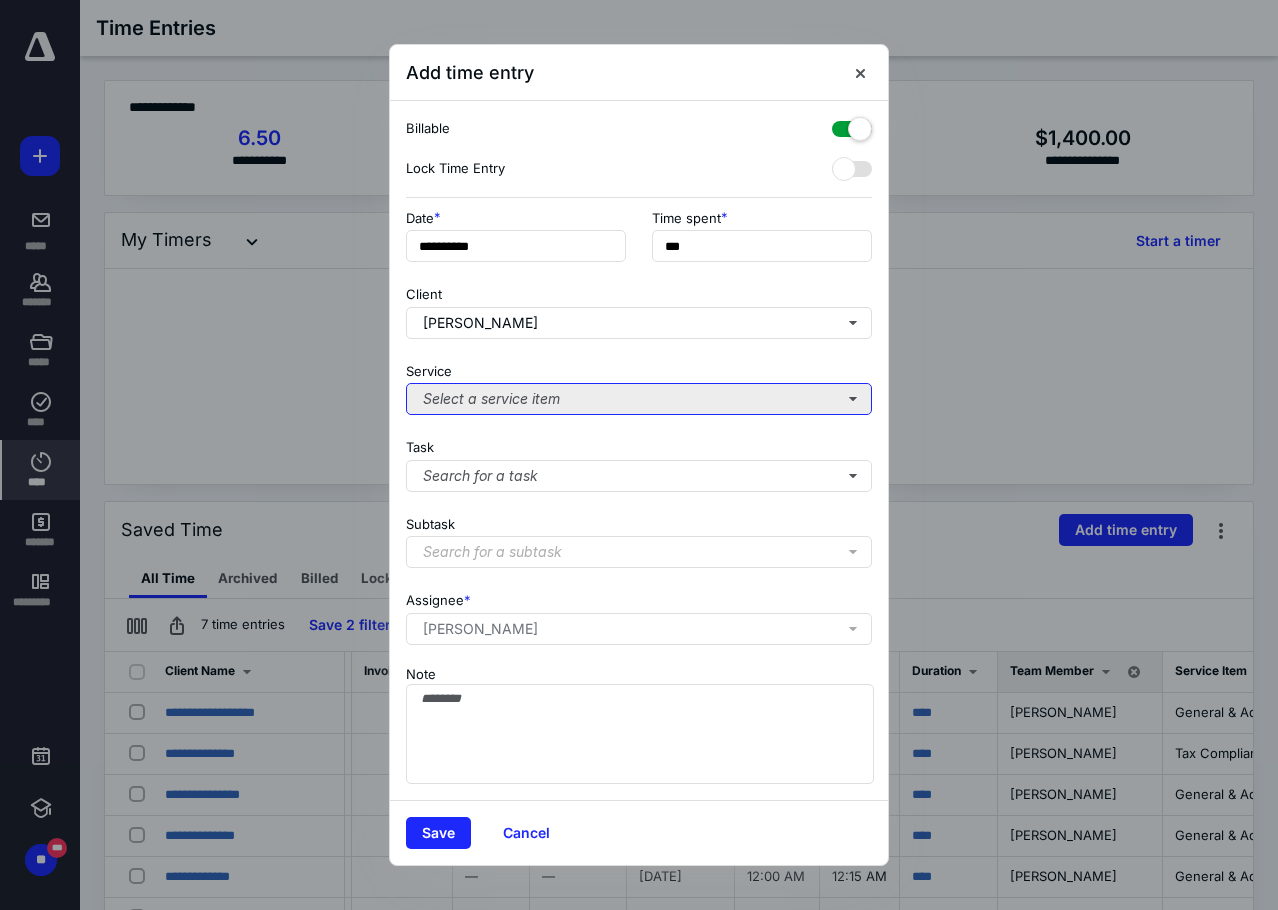 click on "Select a service item" at bounding box center [639, 399] 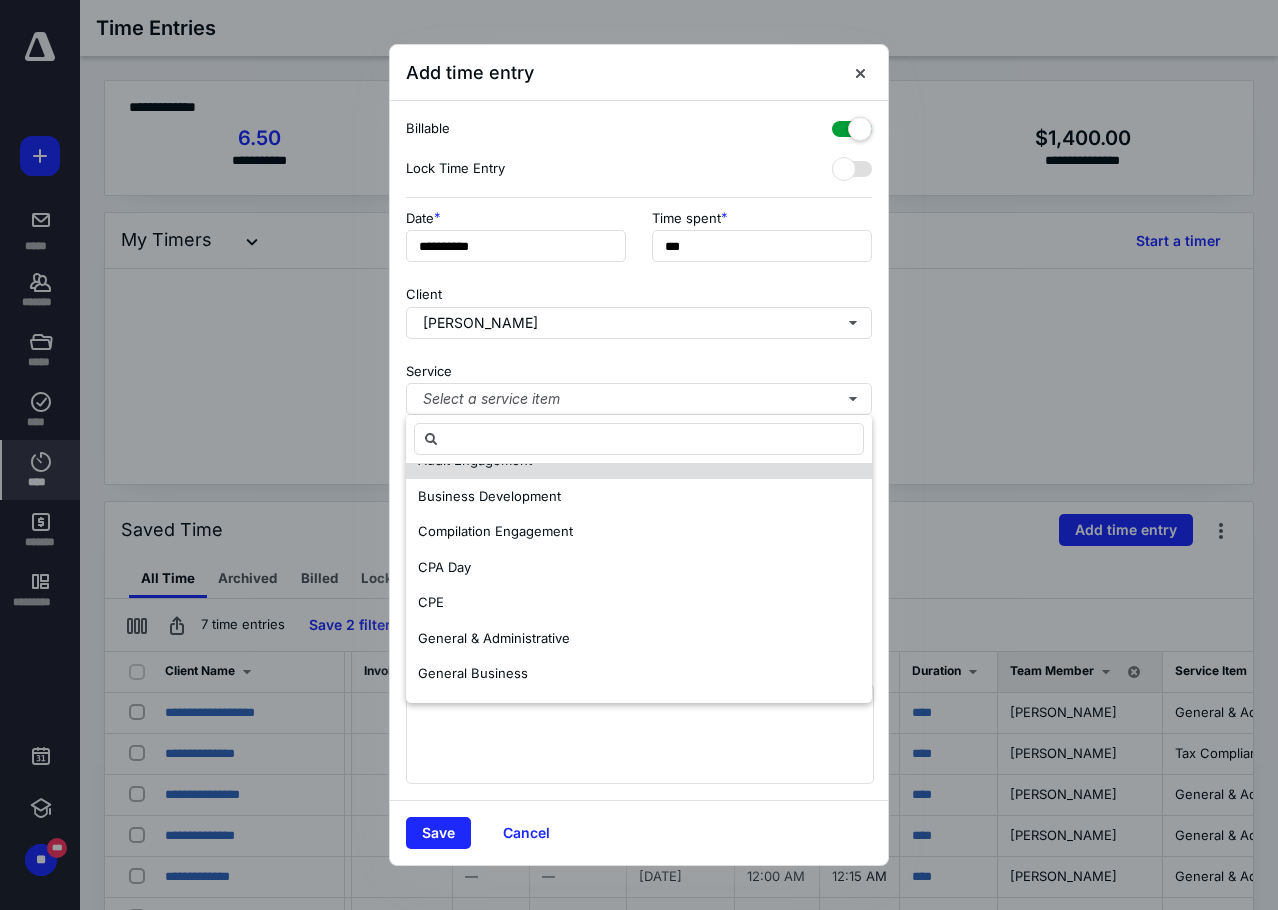 scroll, scrollTop: 200, scrollLeft: 0, axis: vertical 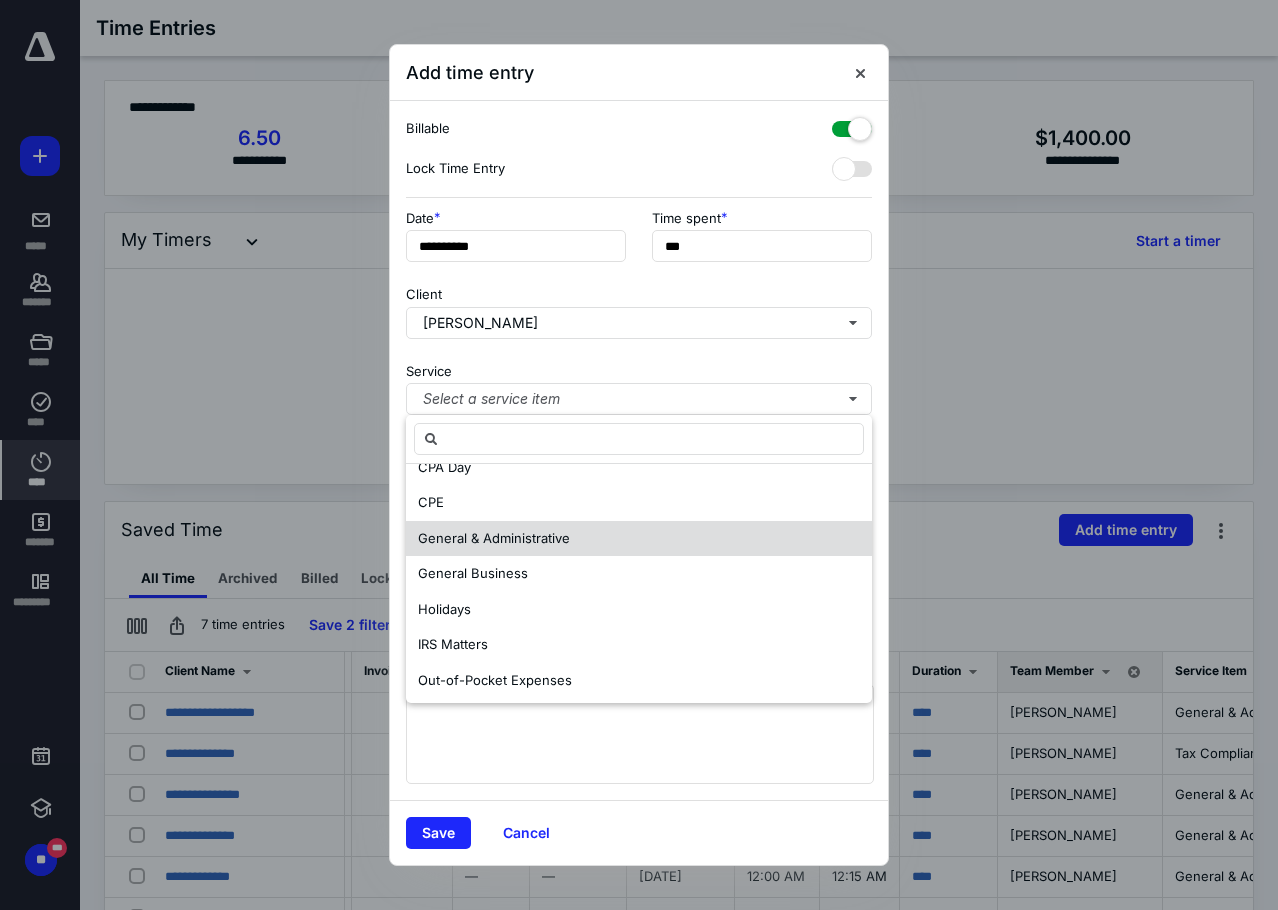 click on "General & Administrative" at bounding box center [494, 538] 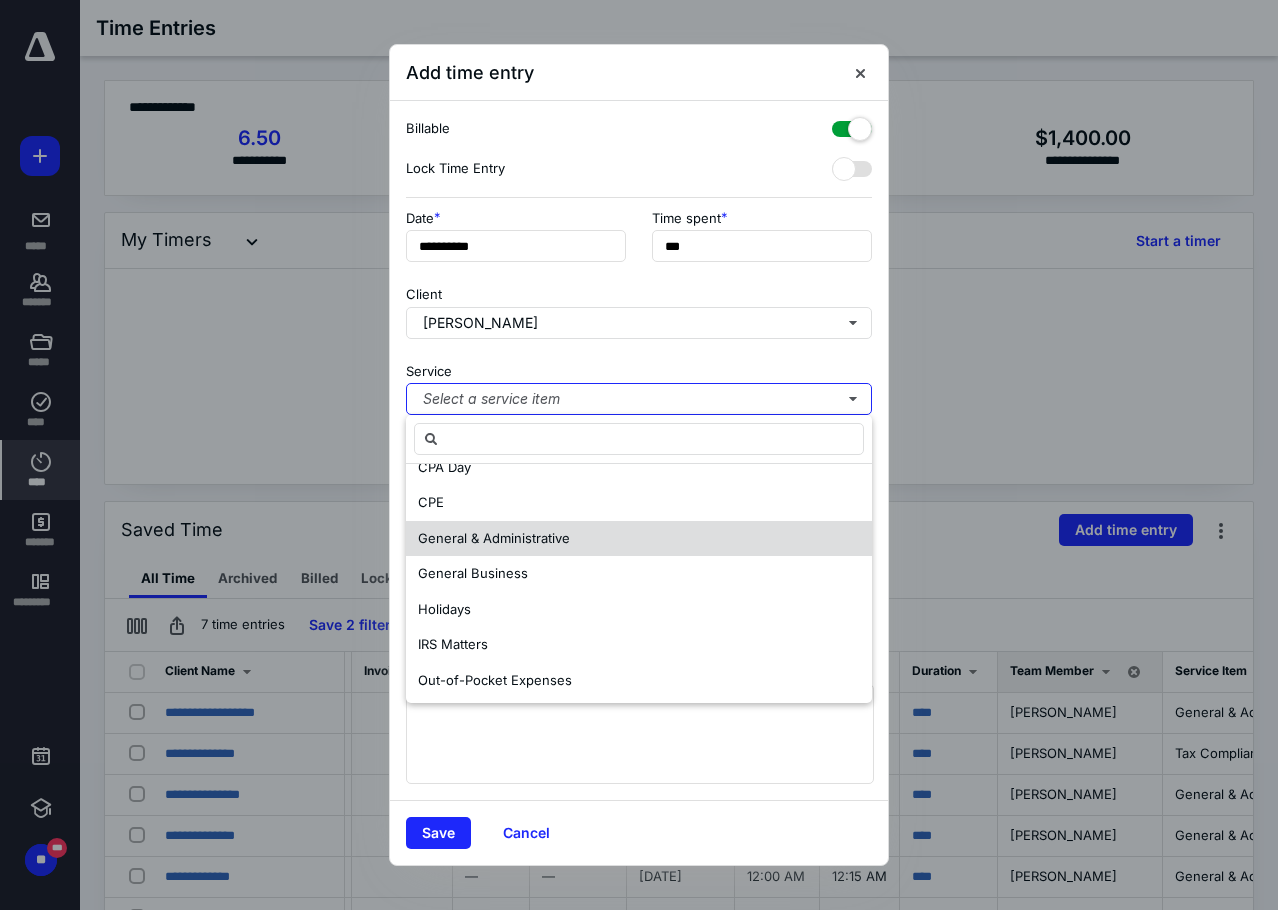 scroll, scrollTop: 0, scrollLeft: 0, axis: both 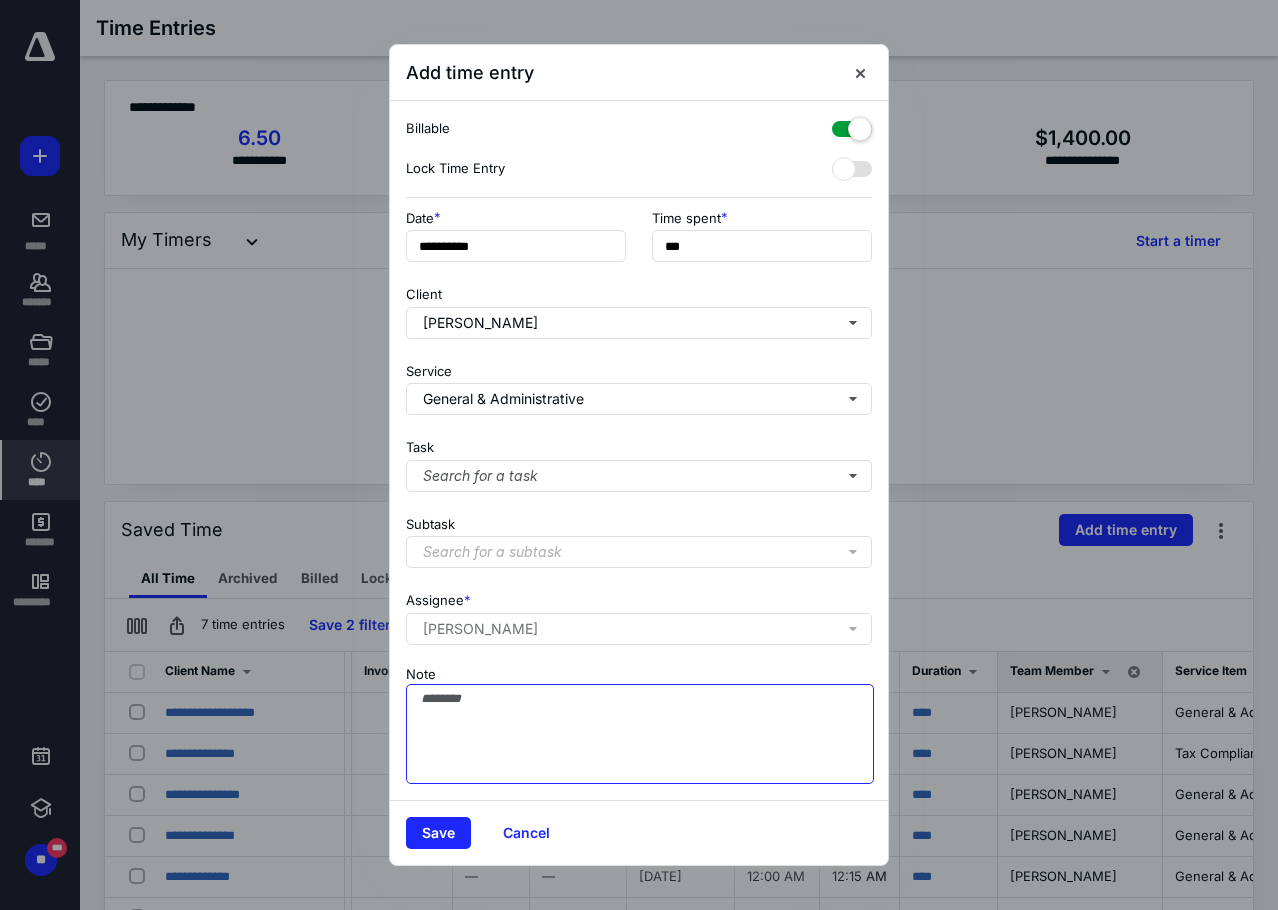 click on "Note" at bounding box center [640, 734] 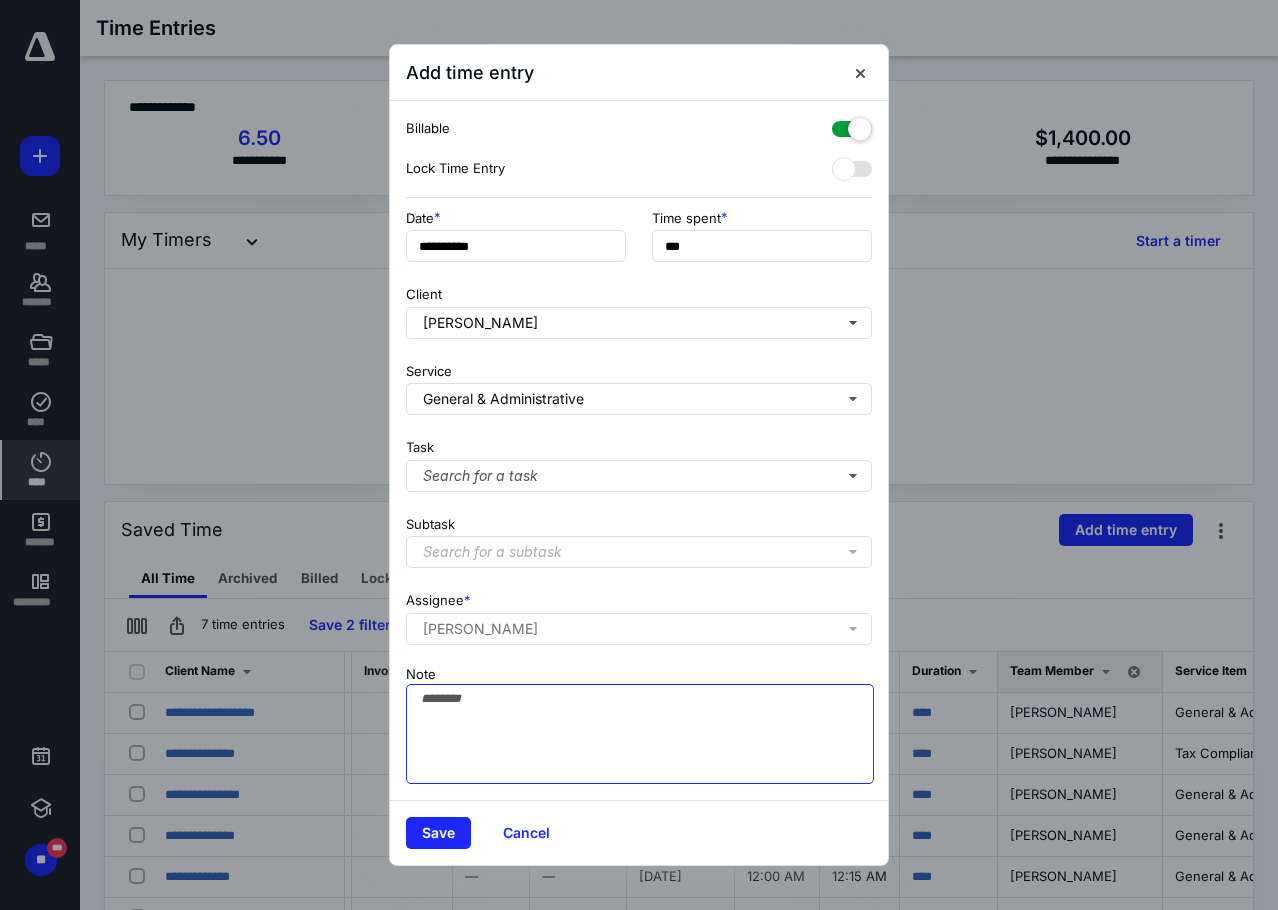 click on "Note" at bounding box center [640, 734] 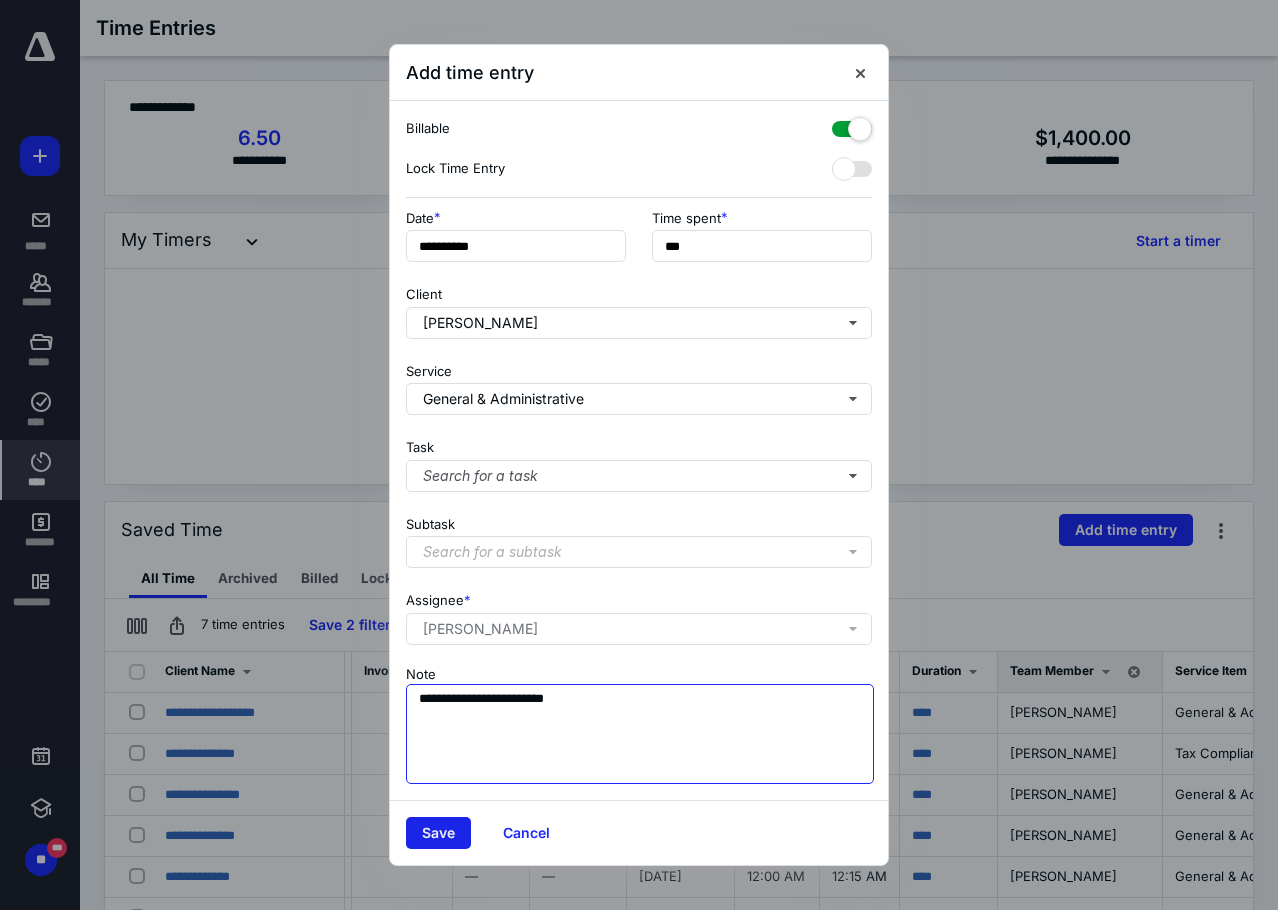 type on "**********" 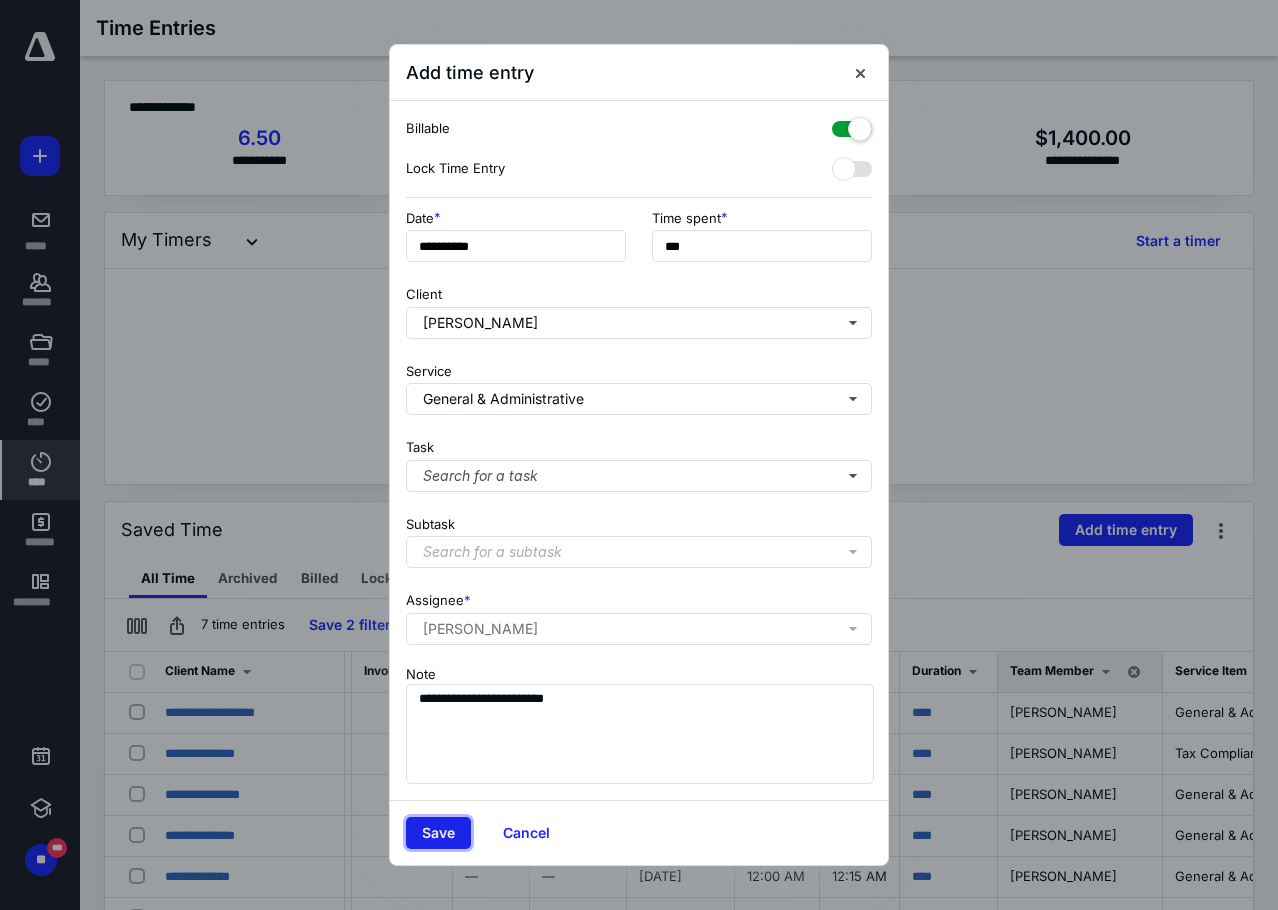 click on "Save" at bounding box center (438, 833) 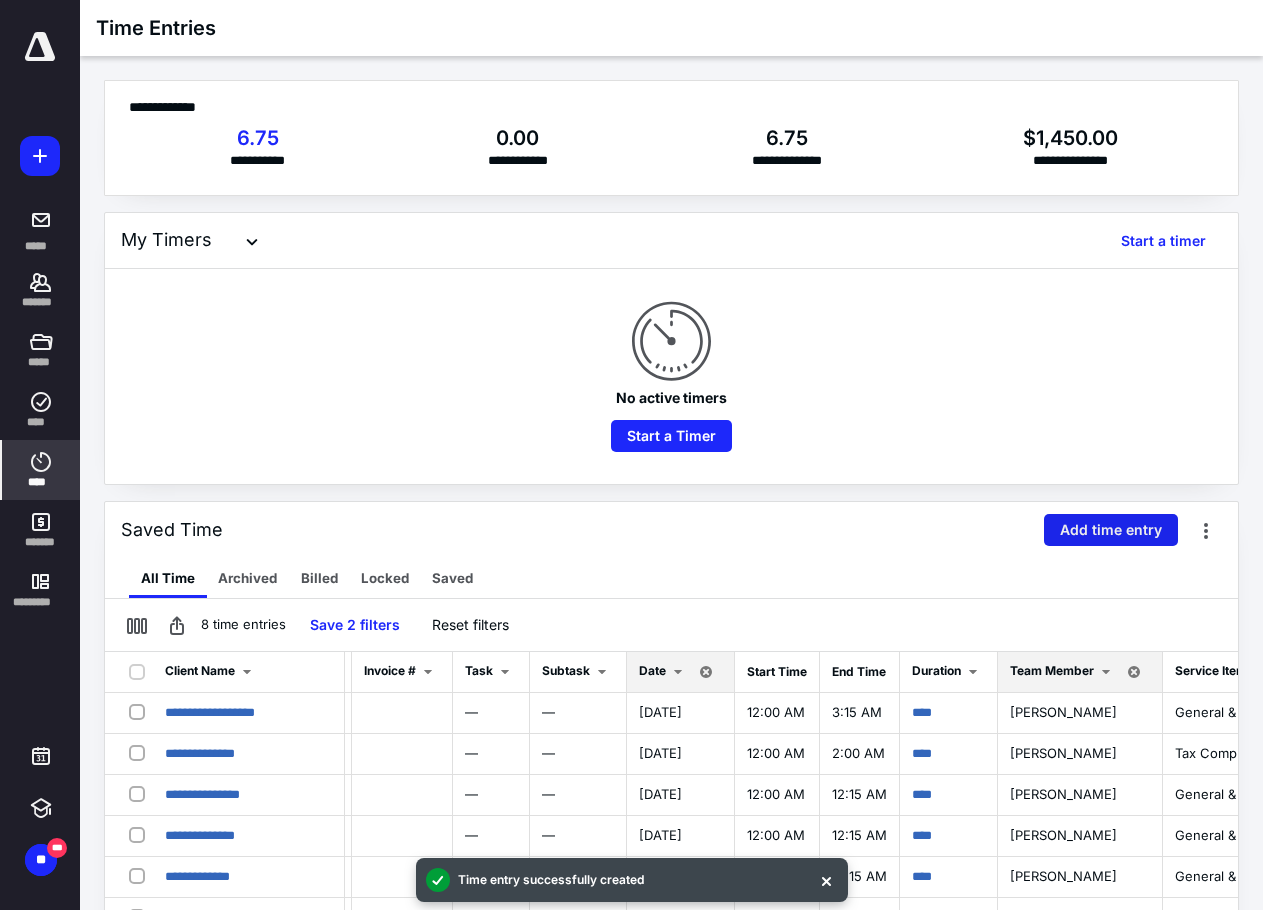 click on "Add time entry" at bounding box center [1111, 530] 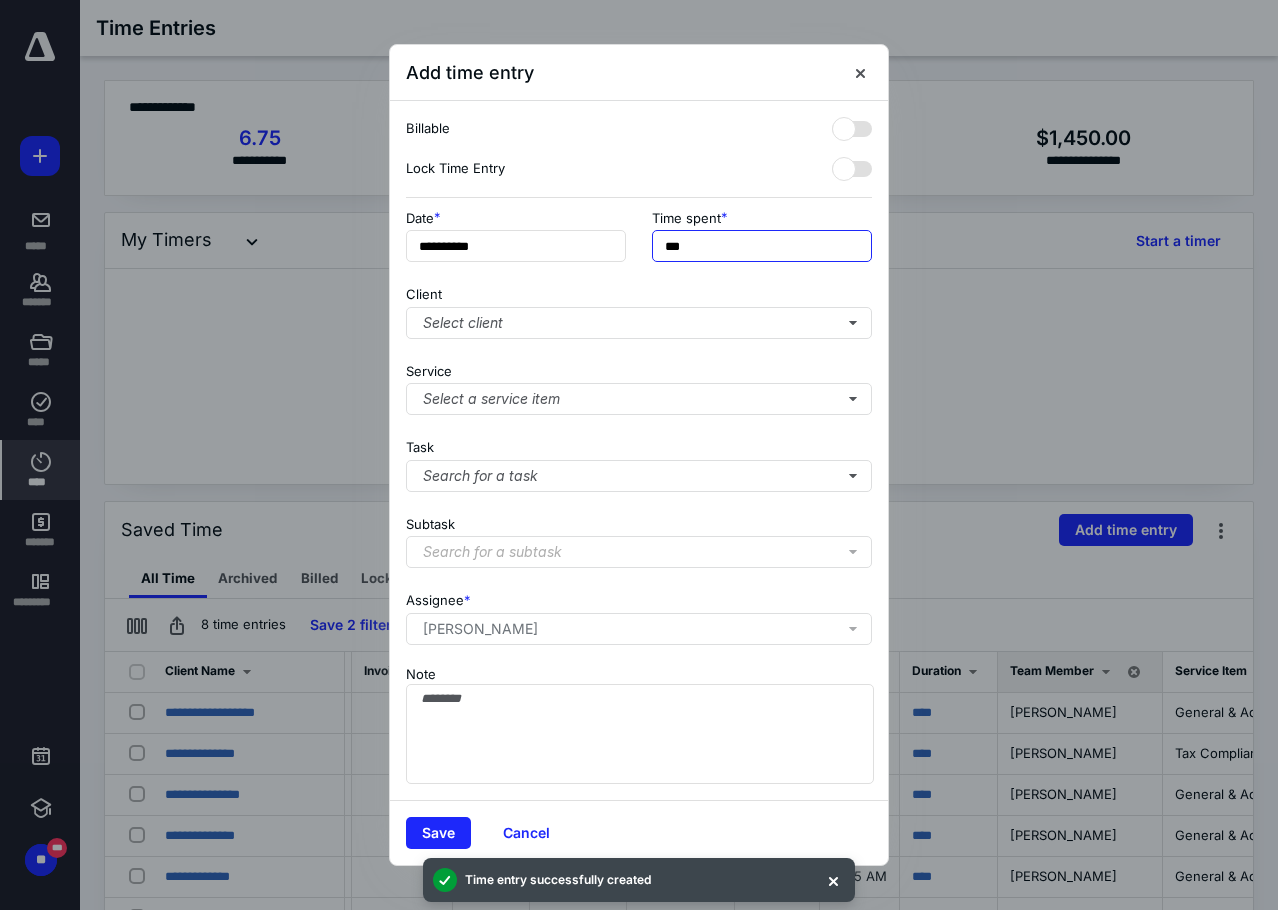 drag, startPoint x: 695, startPoint y: 253, endPoint x: 539, endPoint y: 272, distance: 157.15279 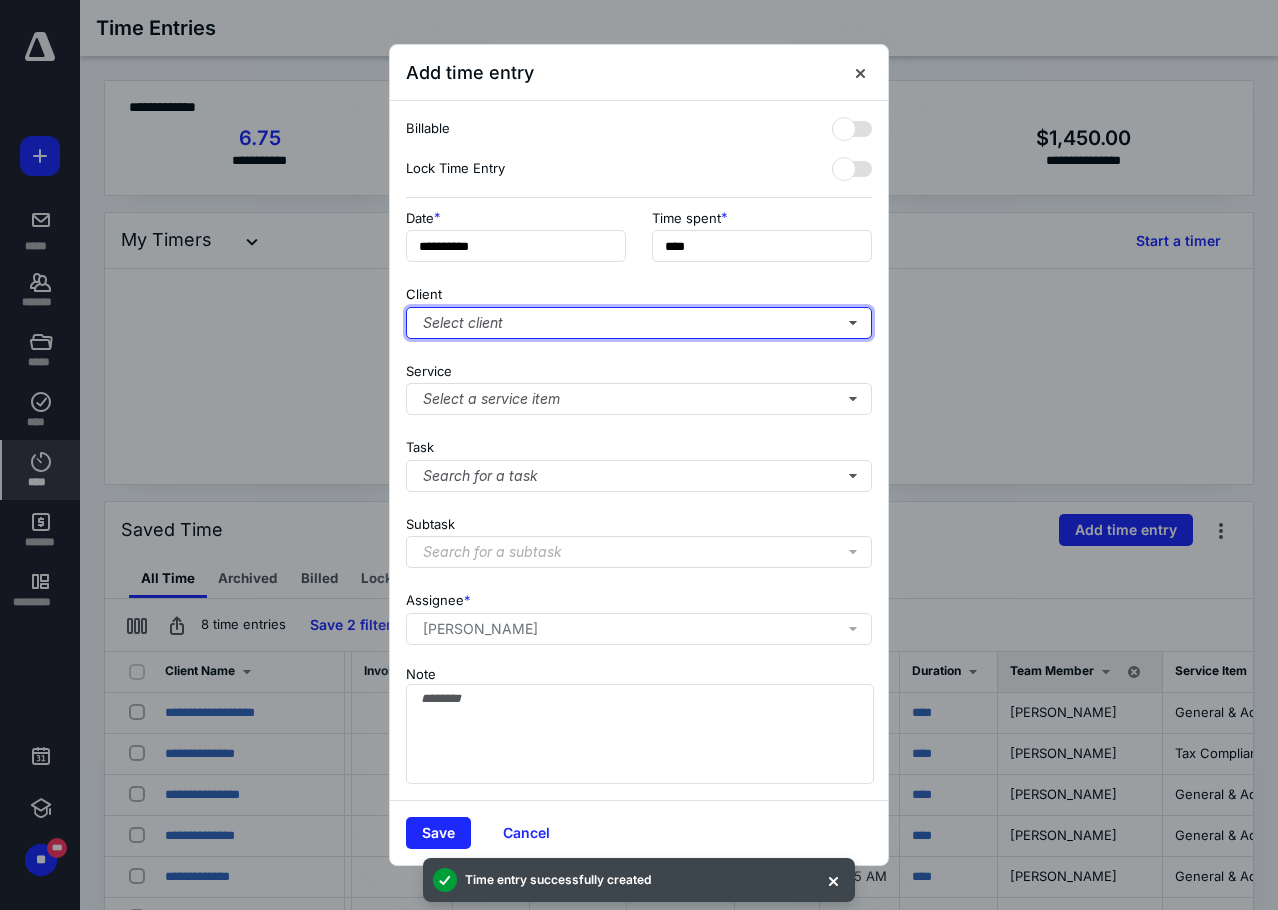 type on "***" 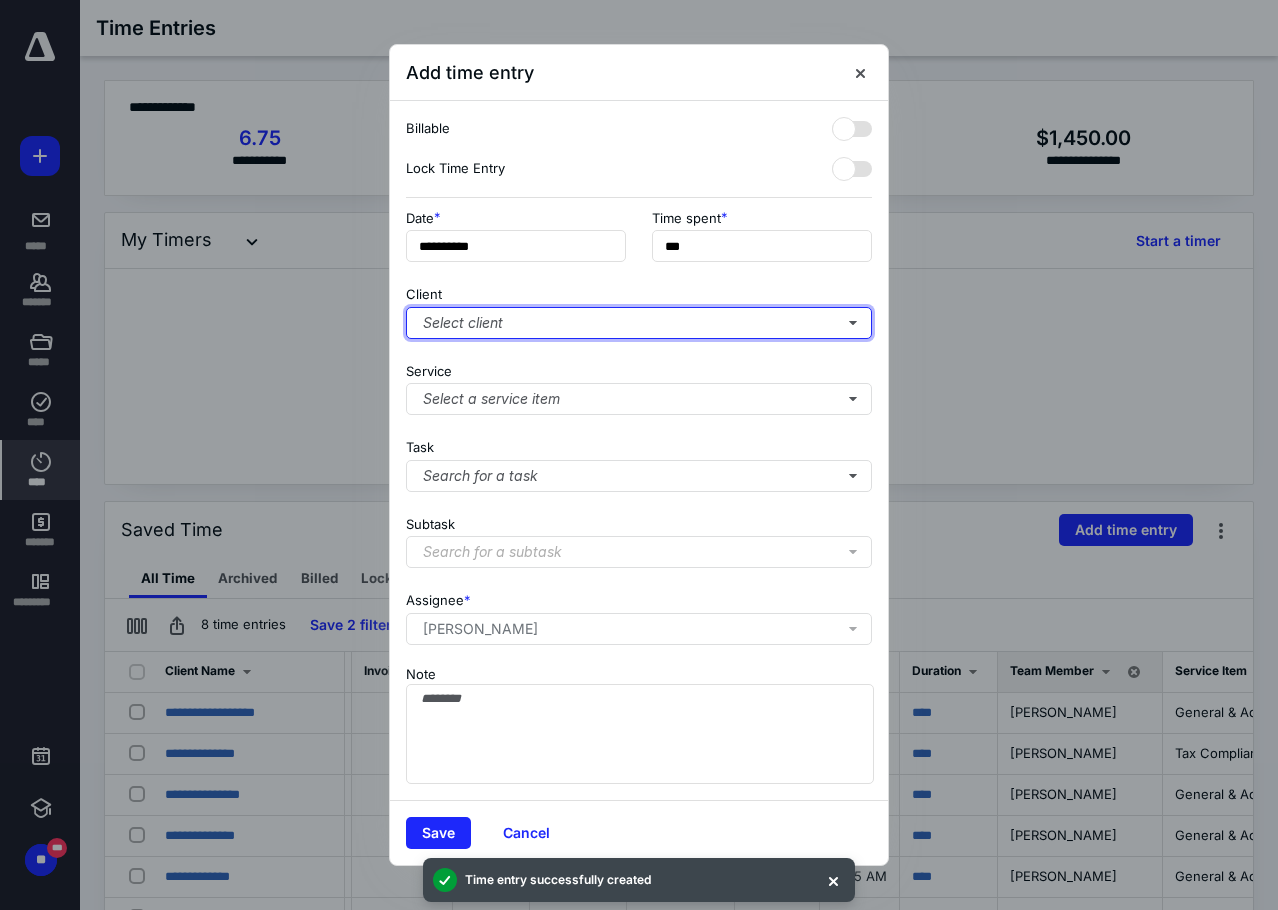 type 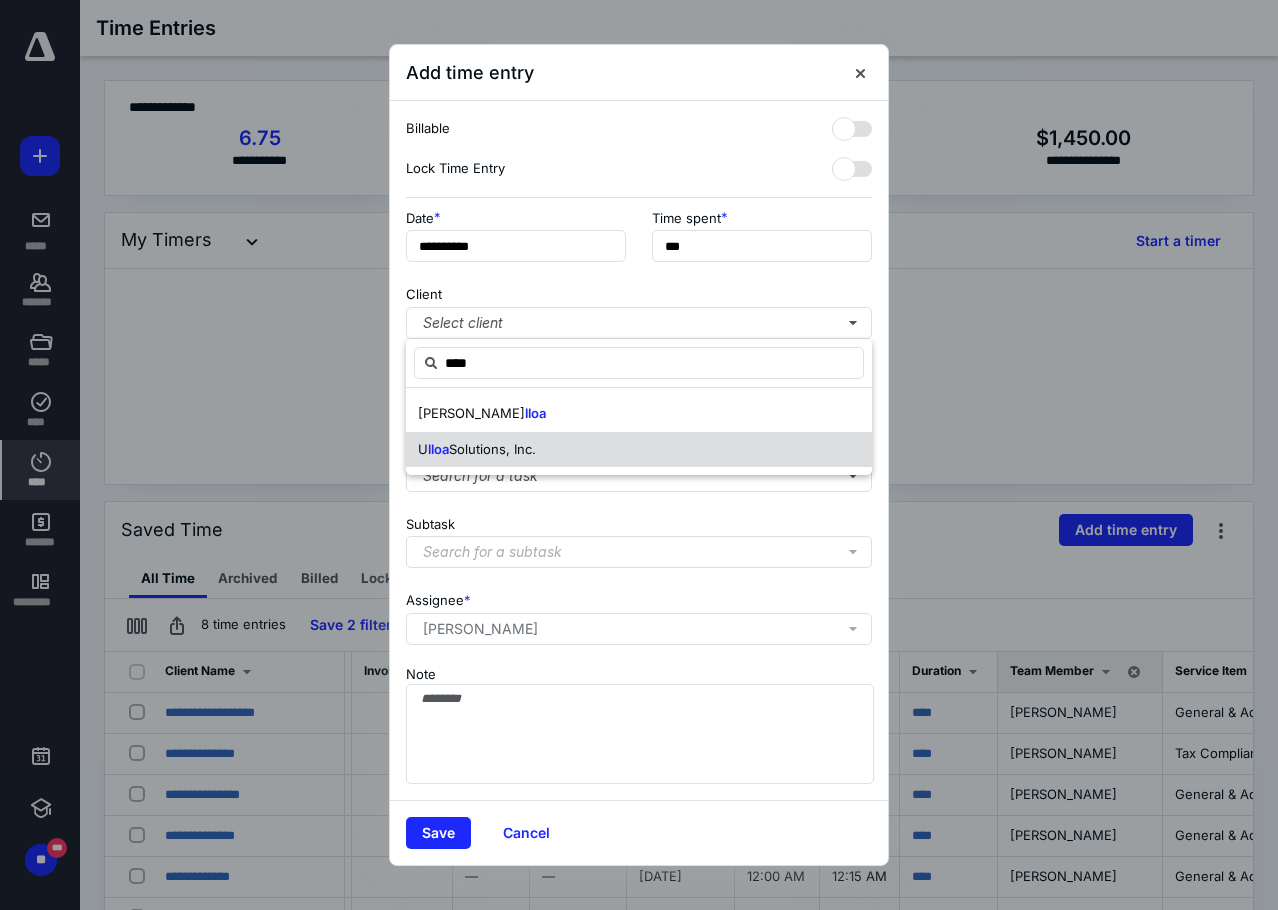 click on "Solutions, Inc." at bounding box center (492, 449) 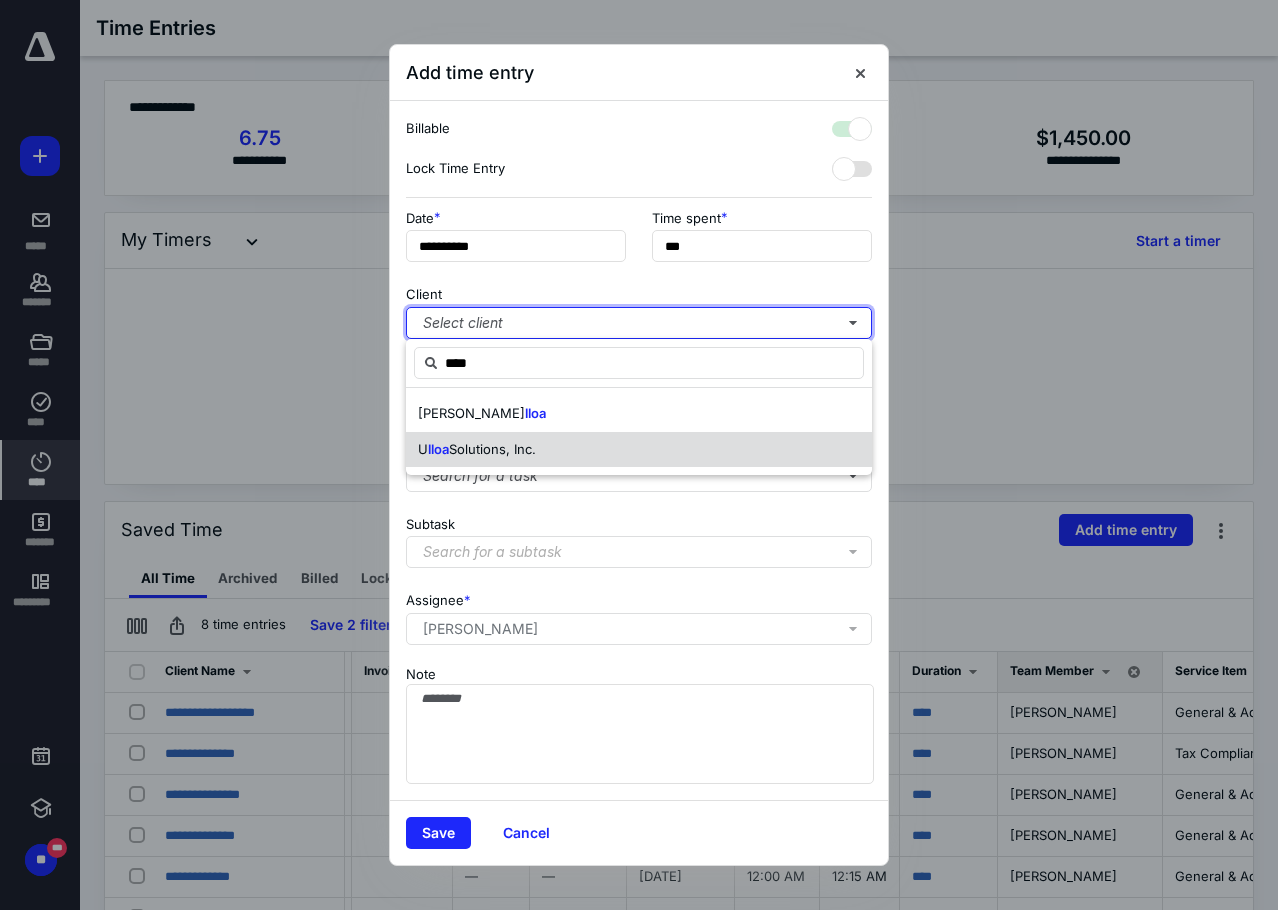checkbox on "true" 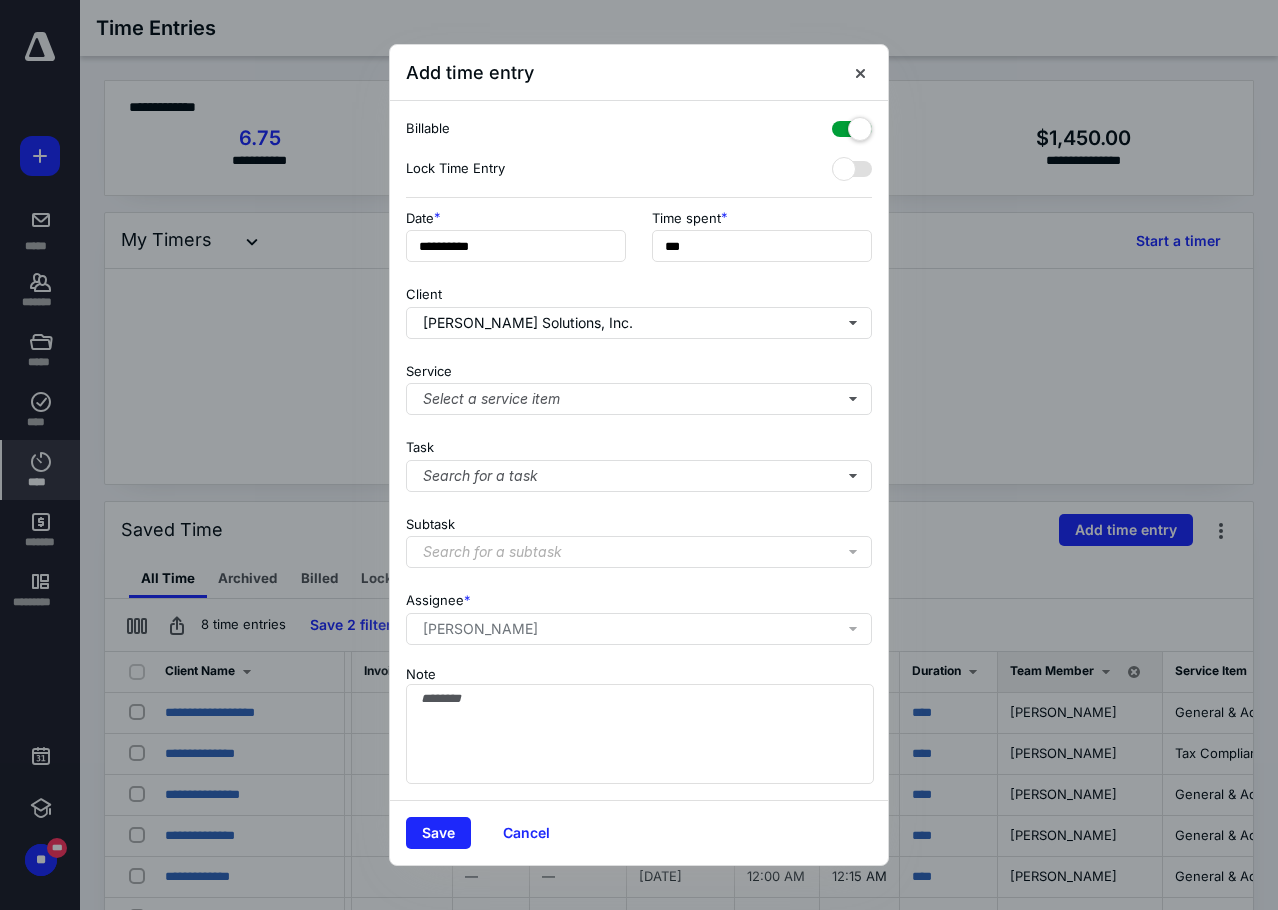 click on "**********" at bounding box center (639, 451) 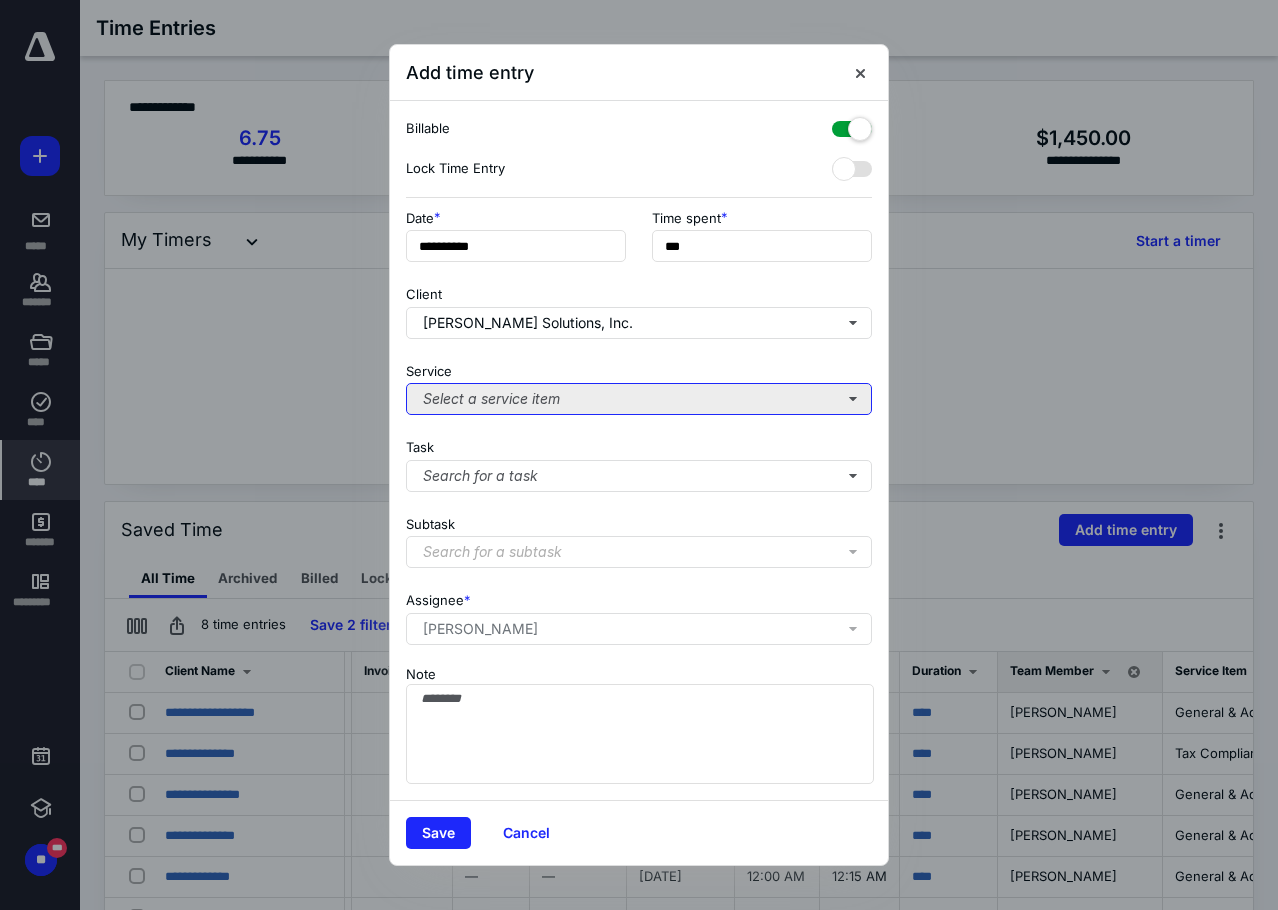 click on "Select a service item" at bounding box center (639, 399) 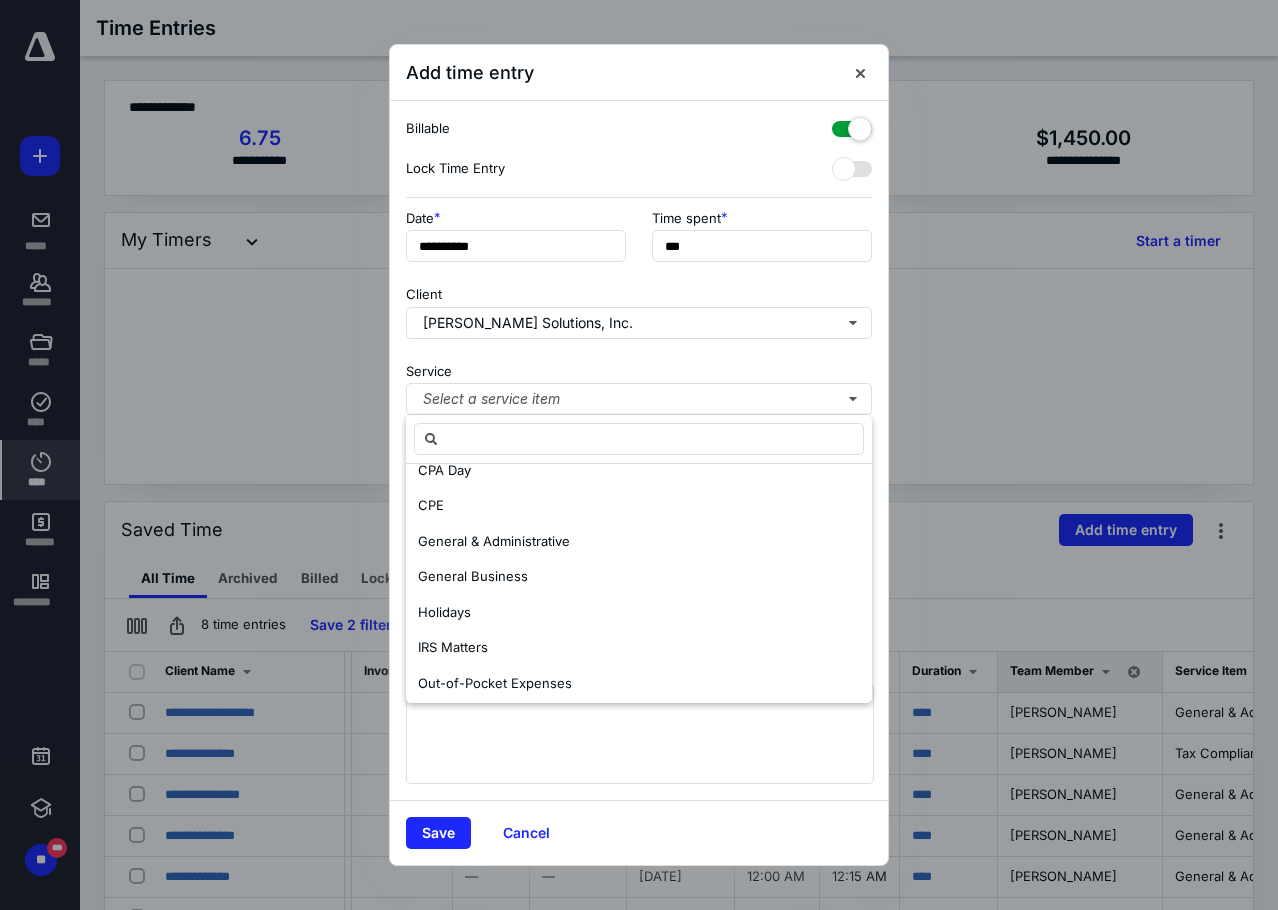 scroll, scrollTop: 200, scrollLeft: 0, axis: vertical 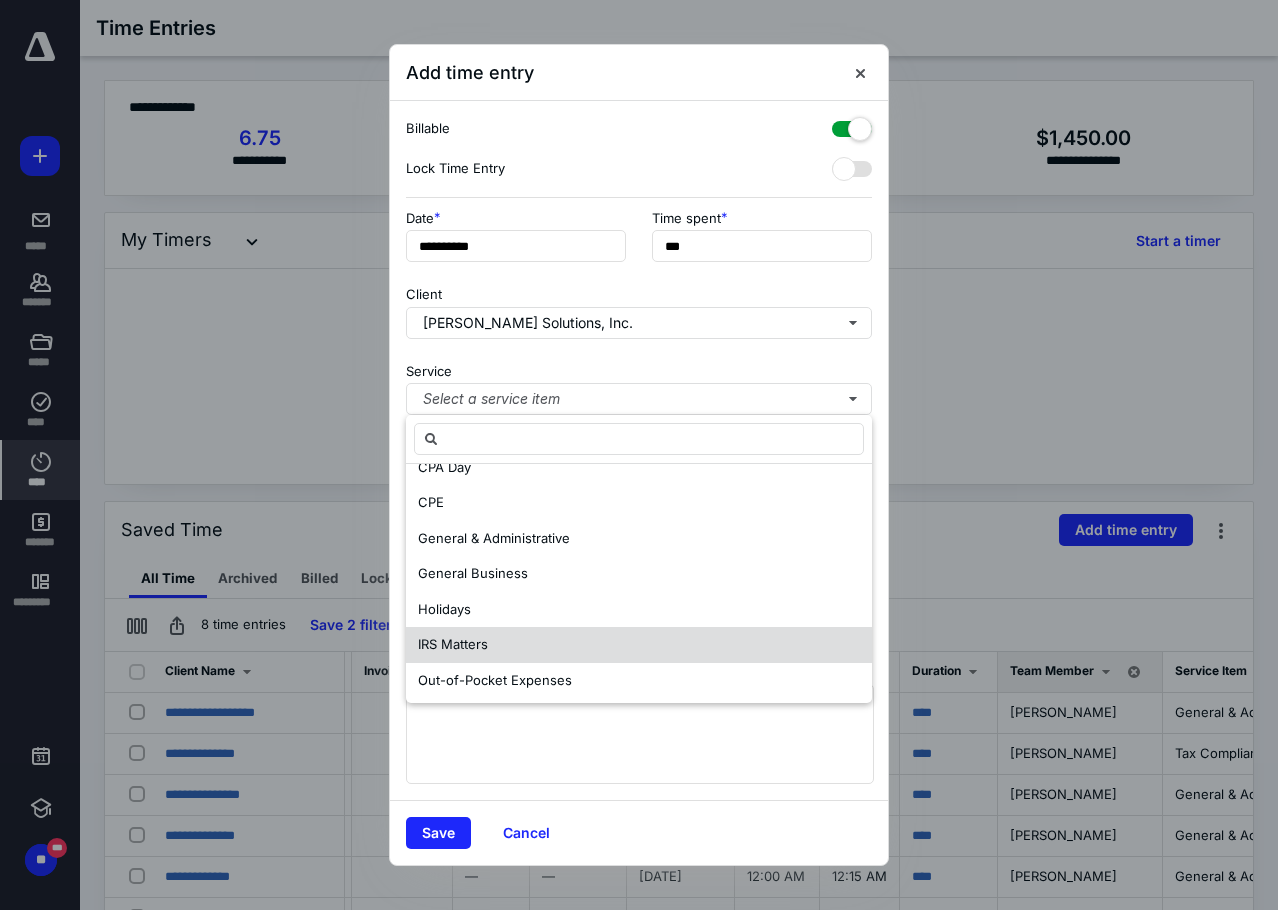click on "IRS Matters" at bounding box center [639, 645] 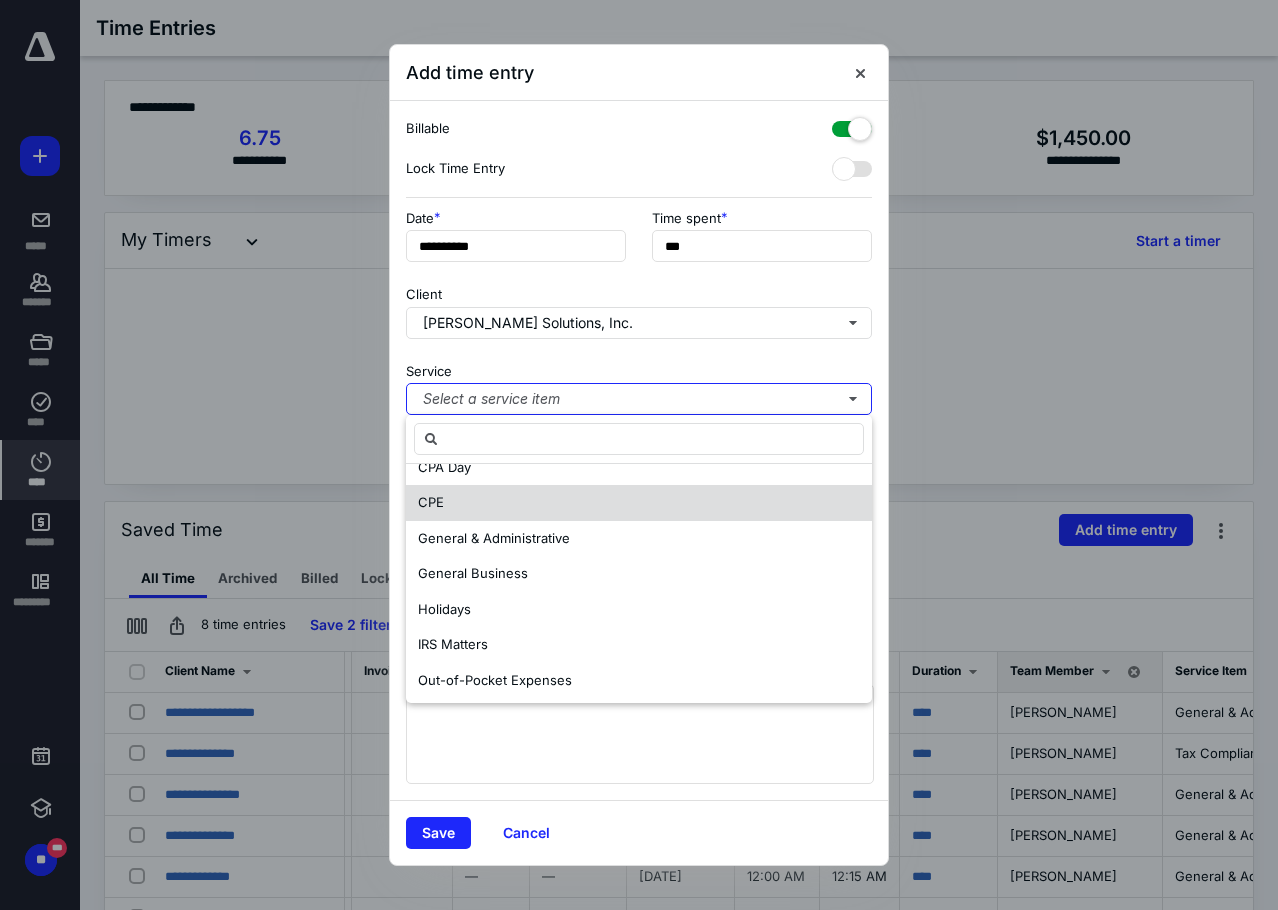 scroll, scrollTop: 0, scrollLeft: 0, axis: both 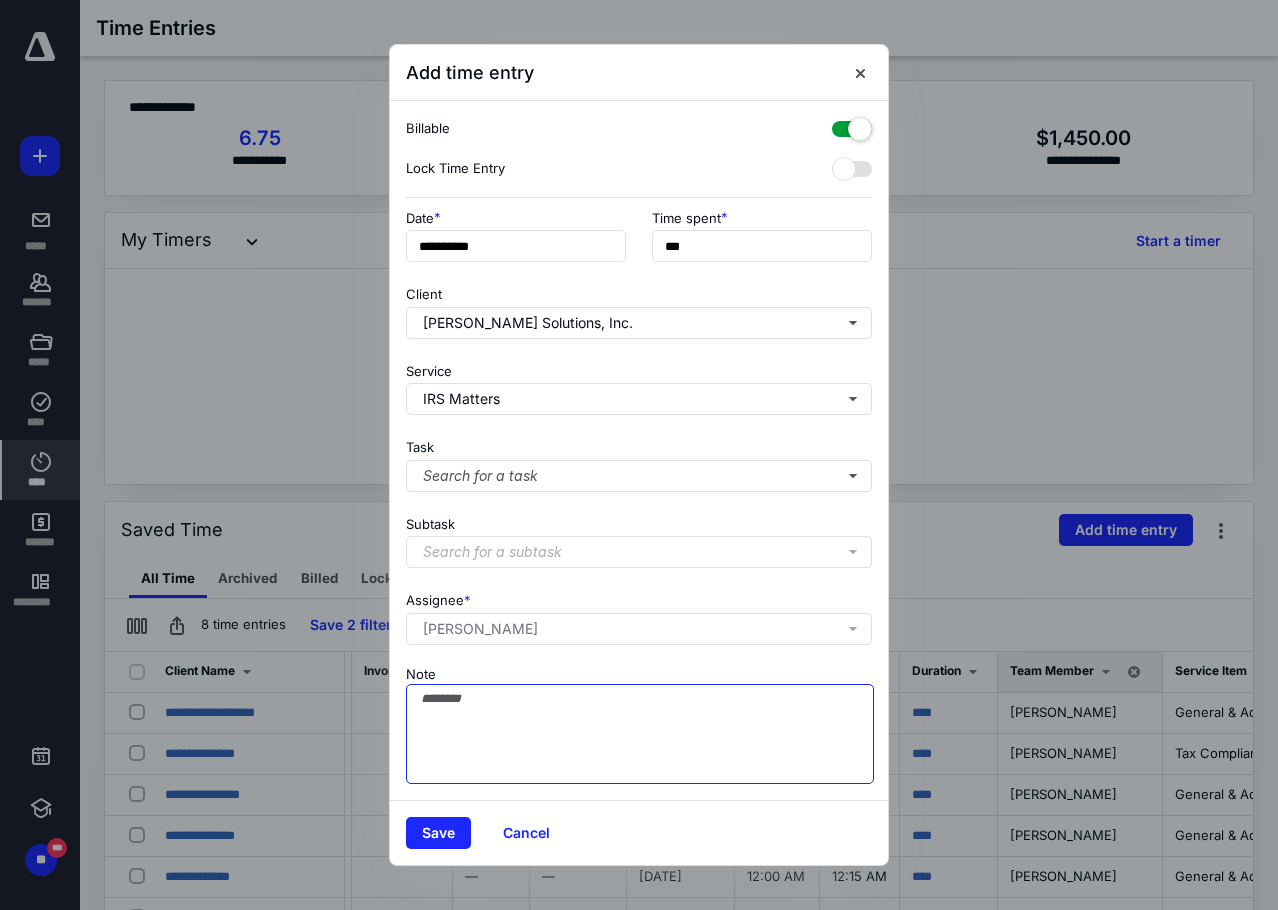 click on "Note" at bounding box center (640, 734) 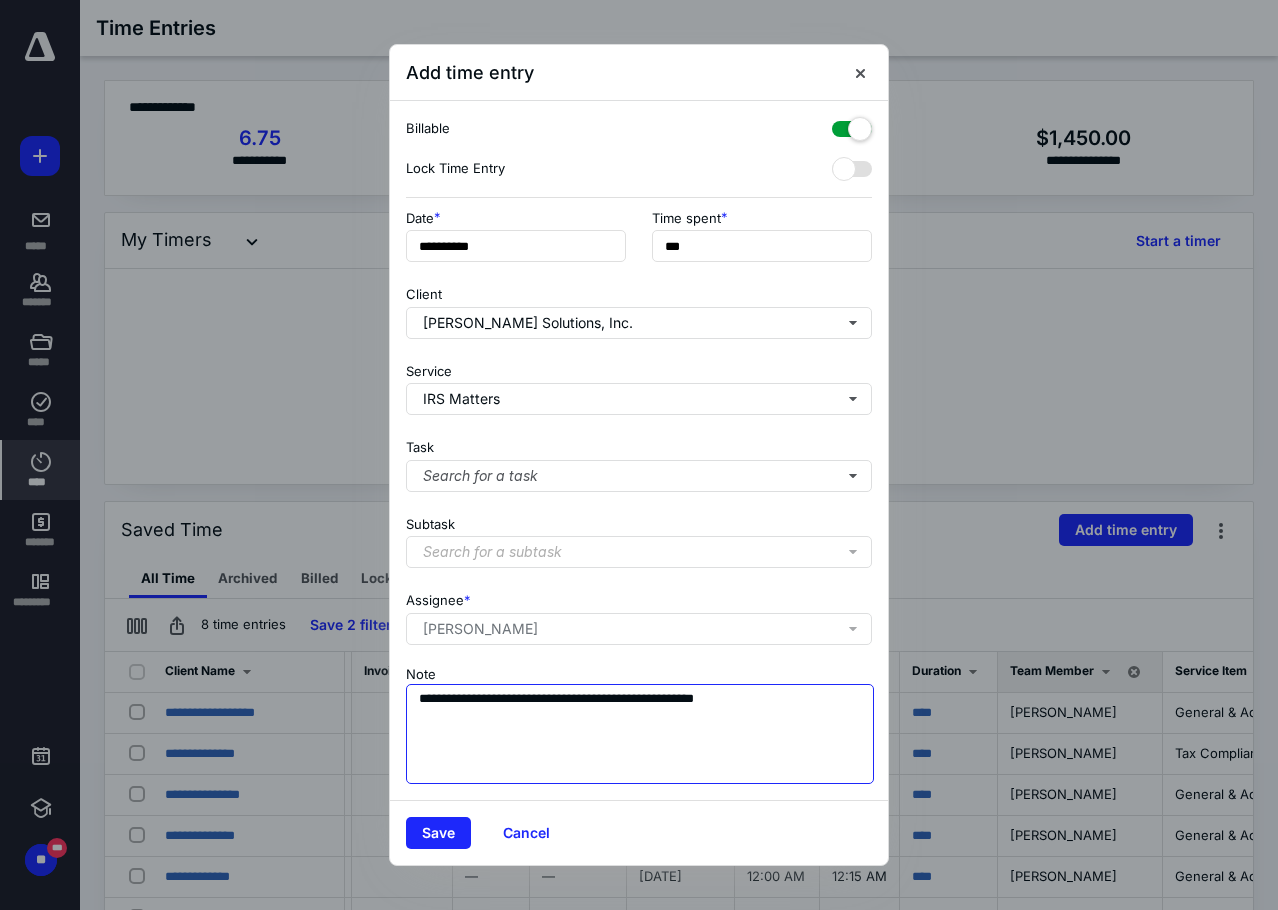 click on "**********" at bounding box center [640, 734] 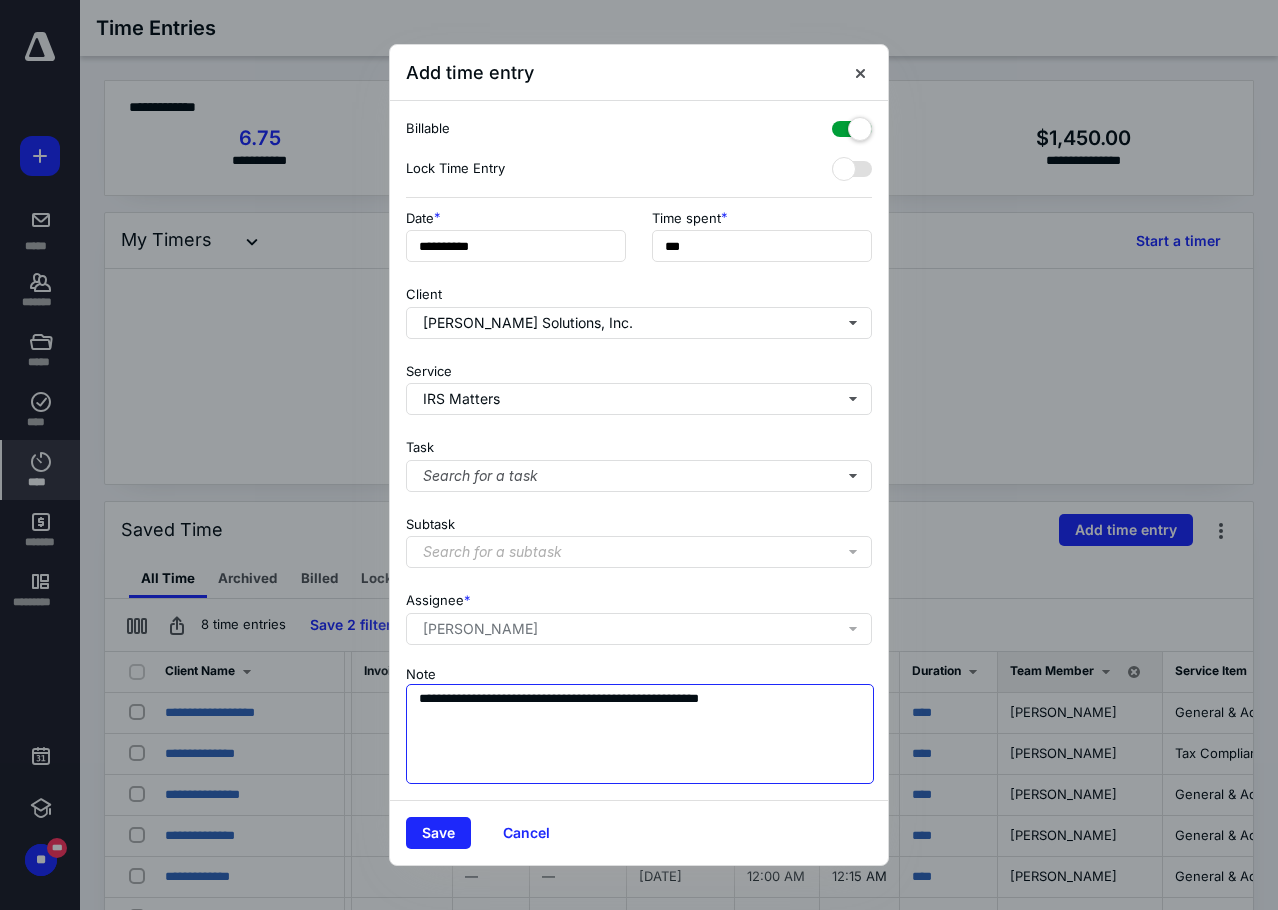 click on "**********" at bounding box center [640, 734] 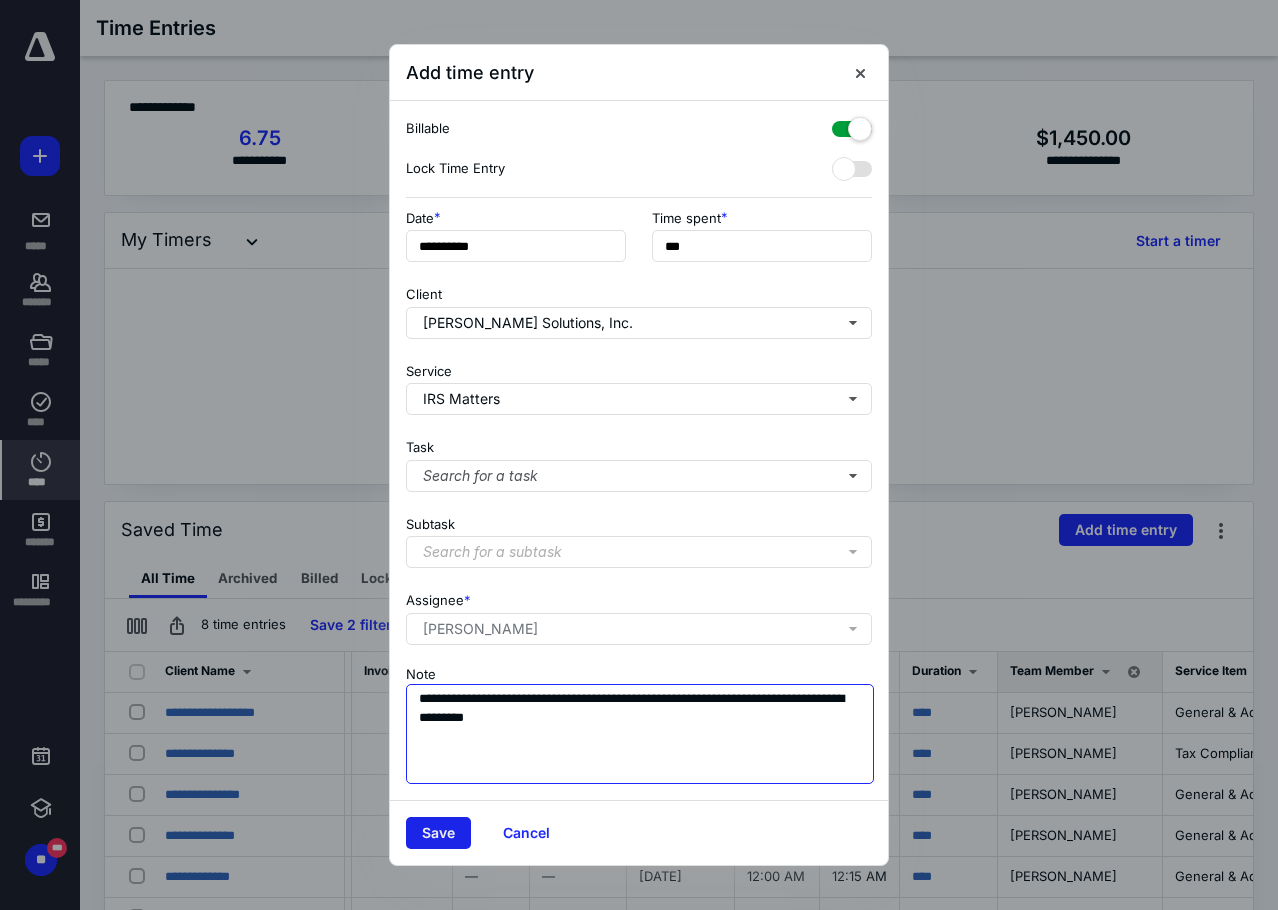 type on "**********" 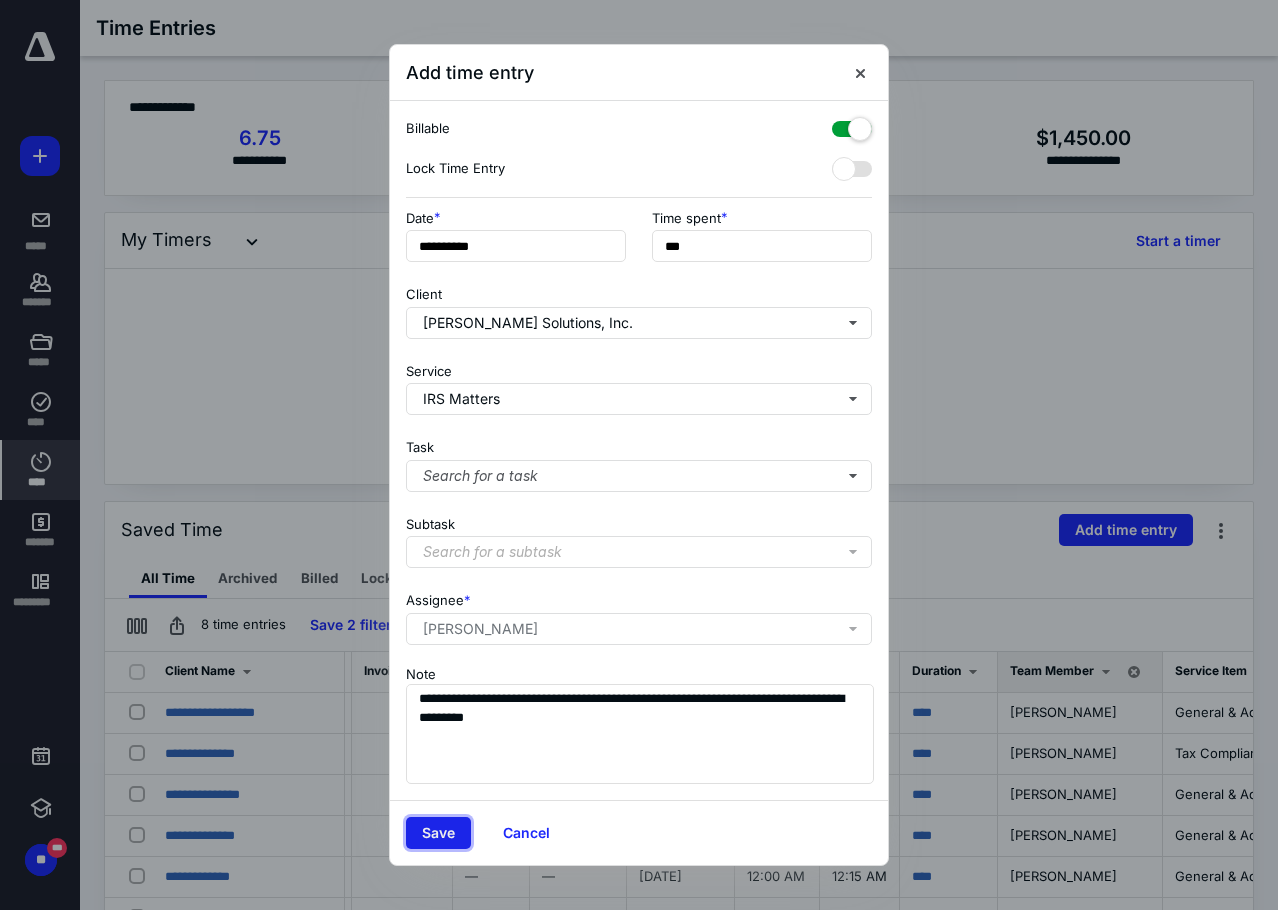 click on "Save" at bounding box center [438, 833] 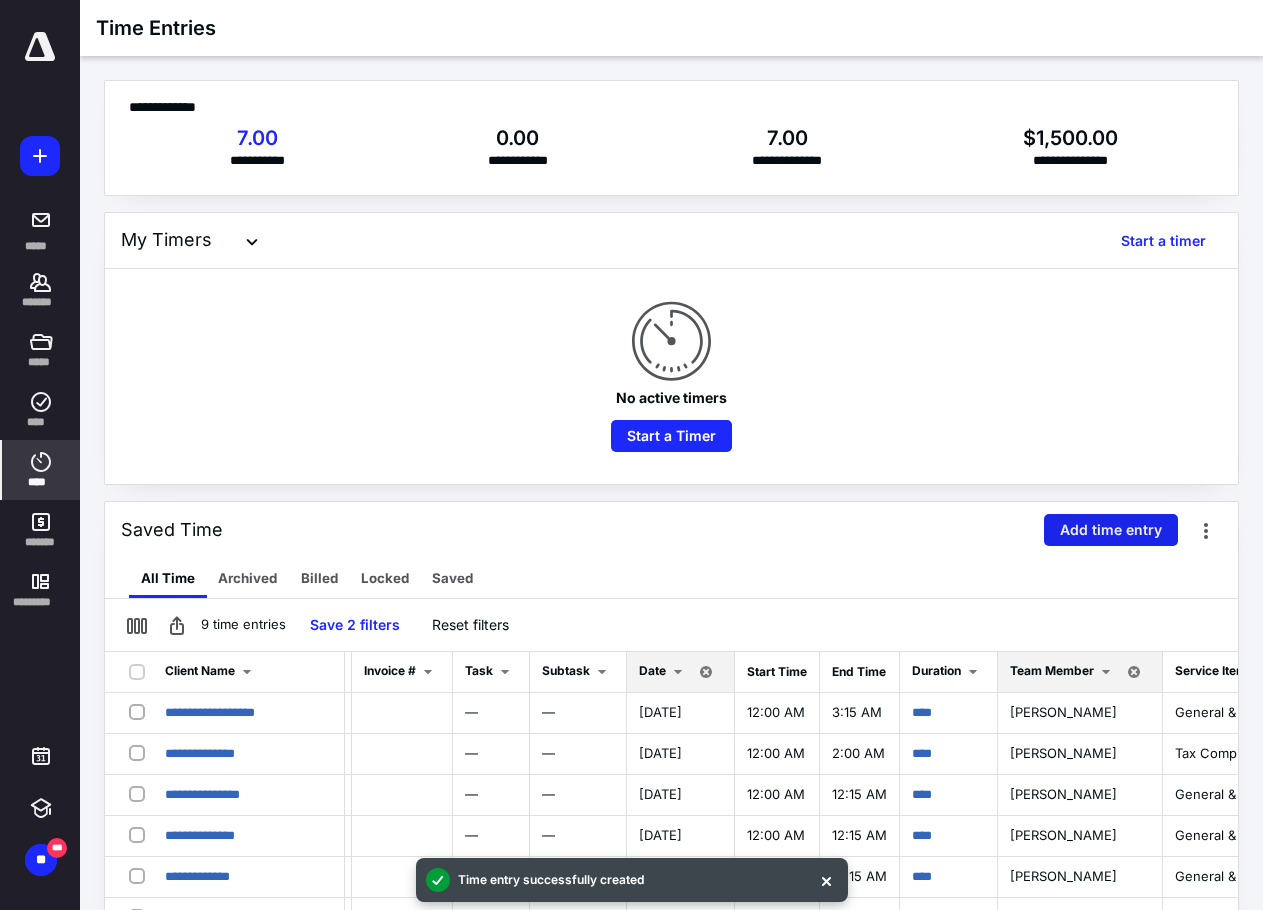 click on "Add time entry" at bounding box center (1111, 530) 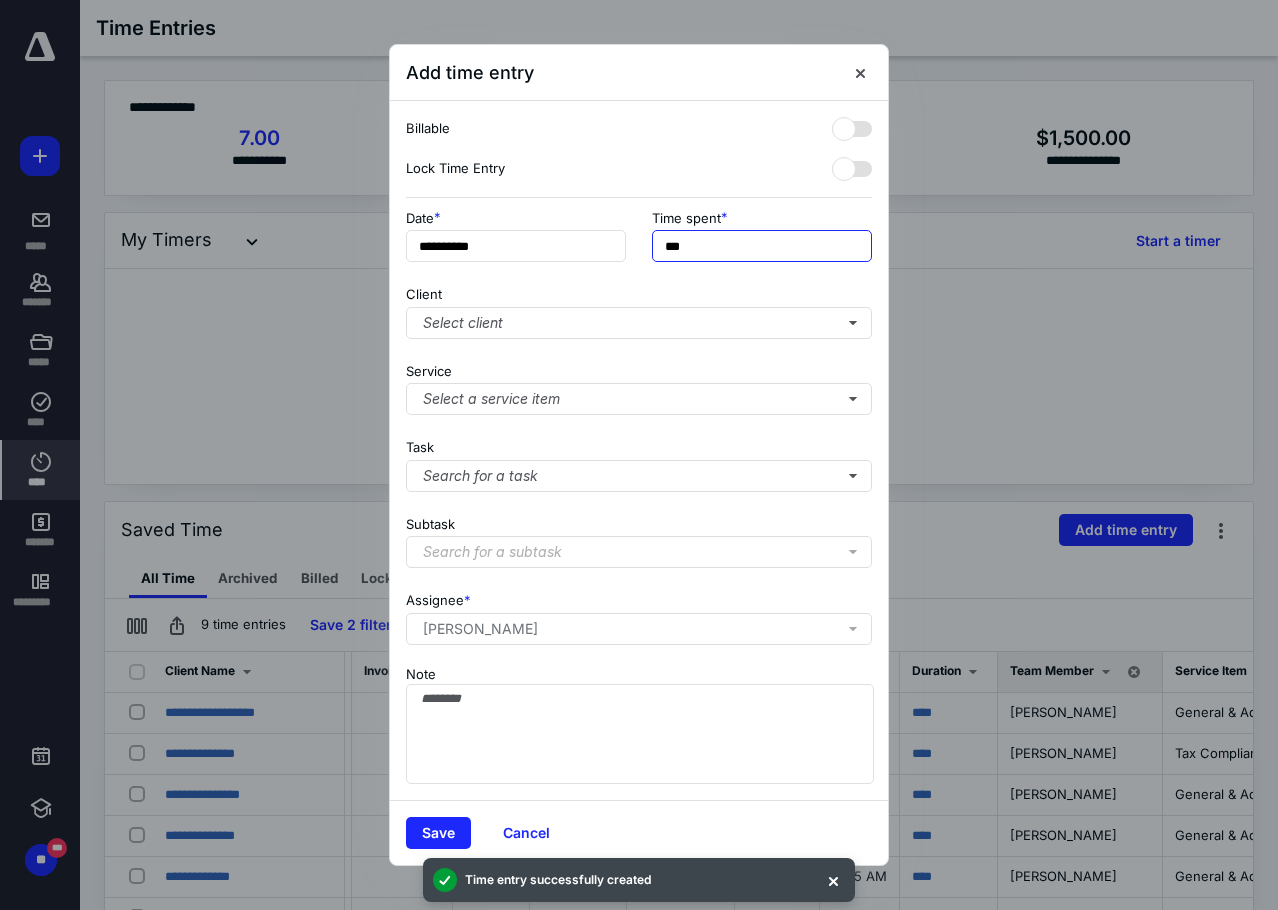 drag, startPoint x: 721, startPoint y: 250, endPoint x: 439, endPoint y: 276, distance: 283.19604 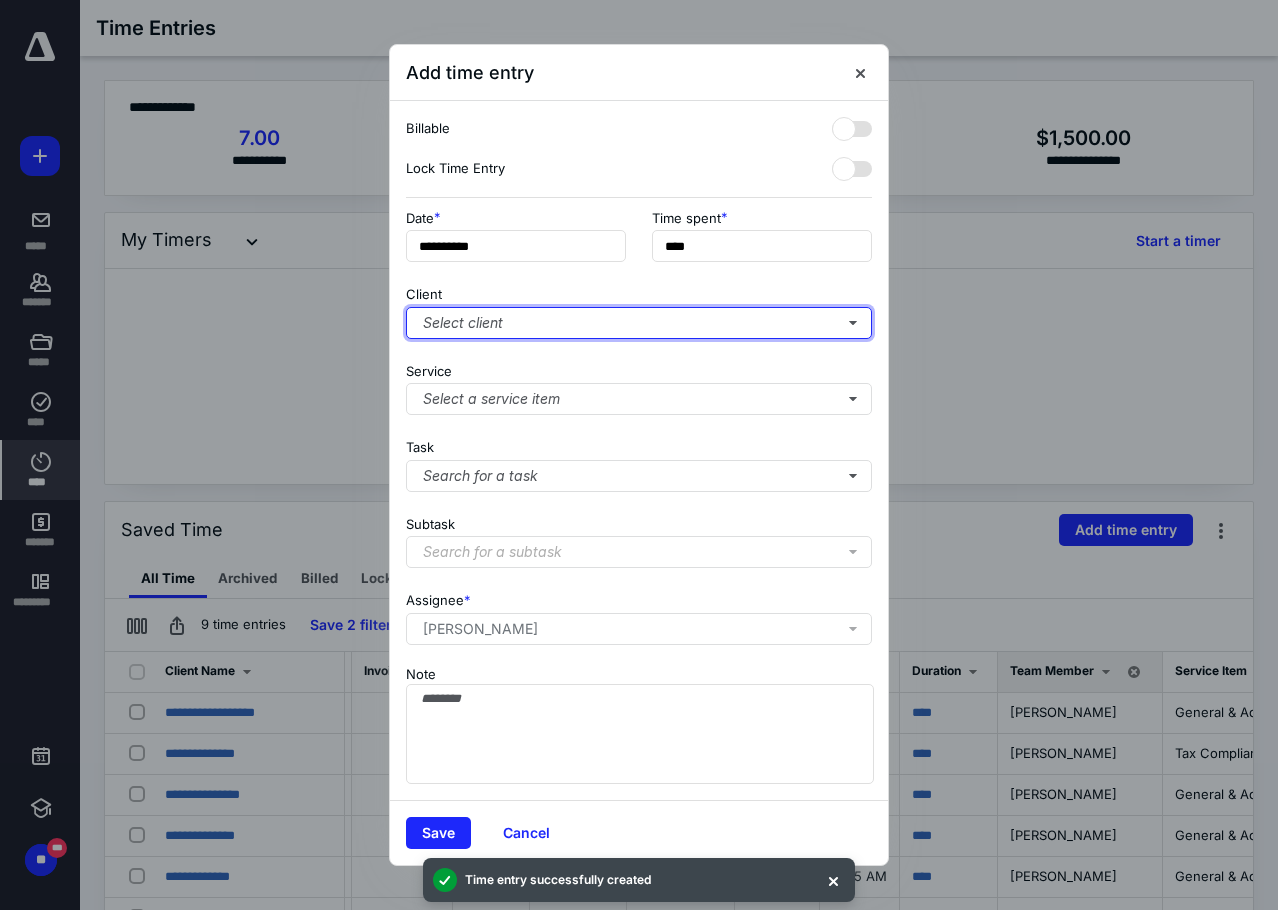 type on "***" 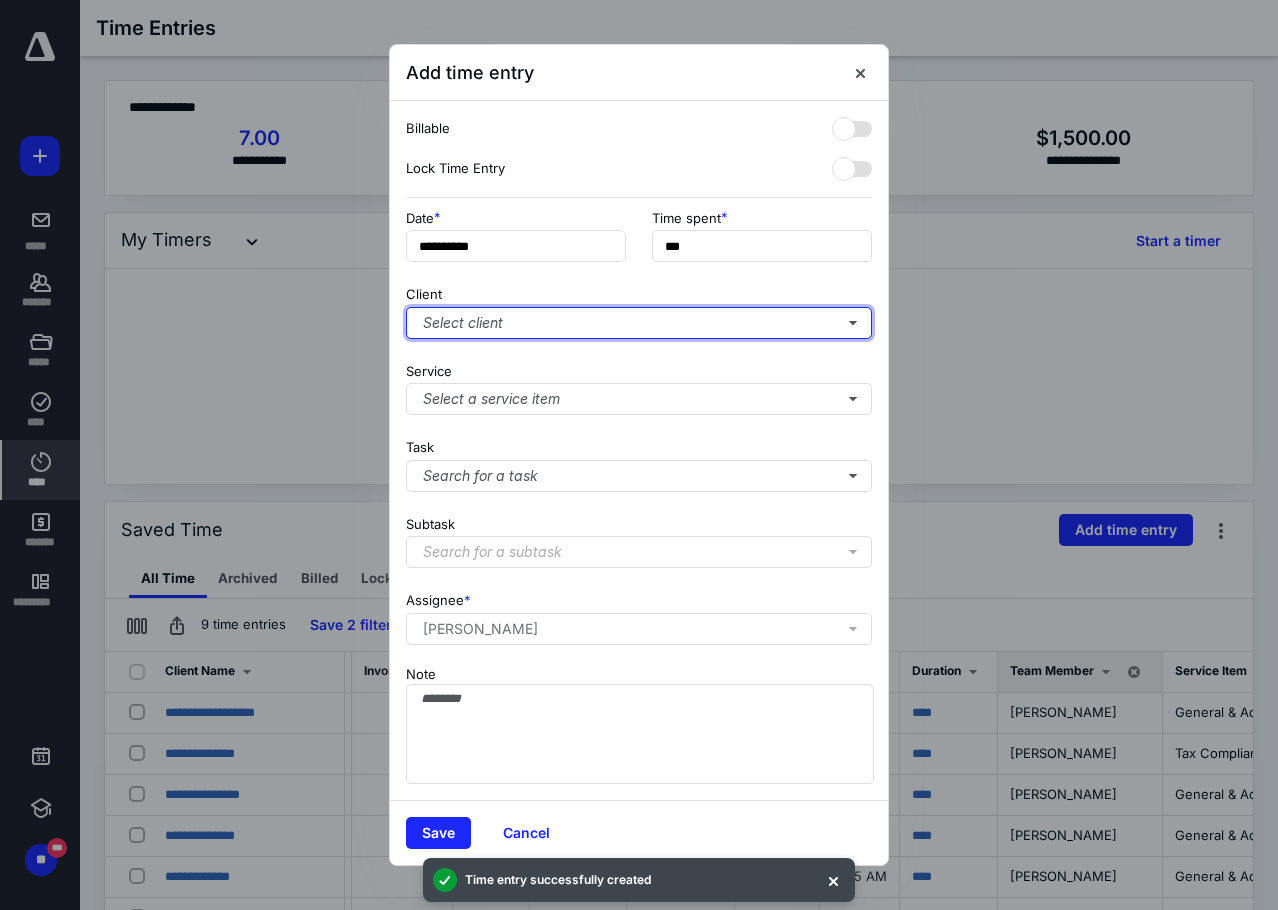 type 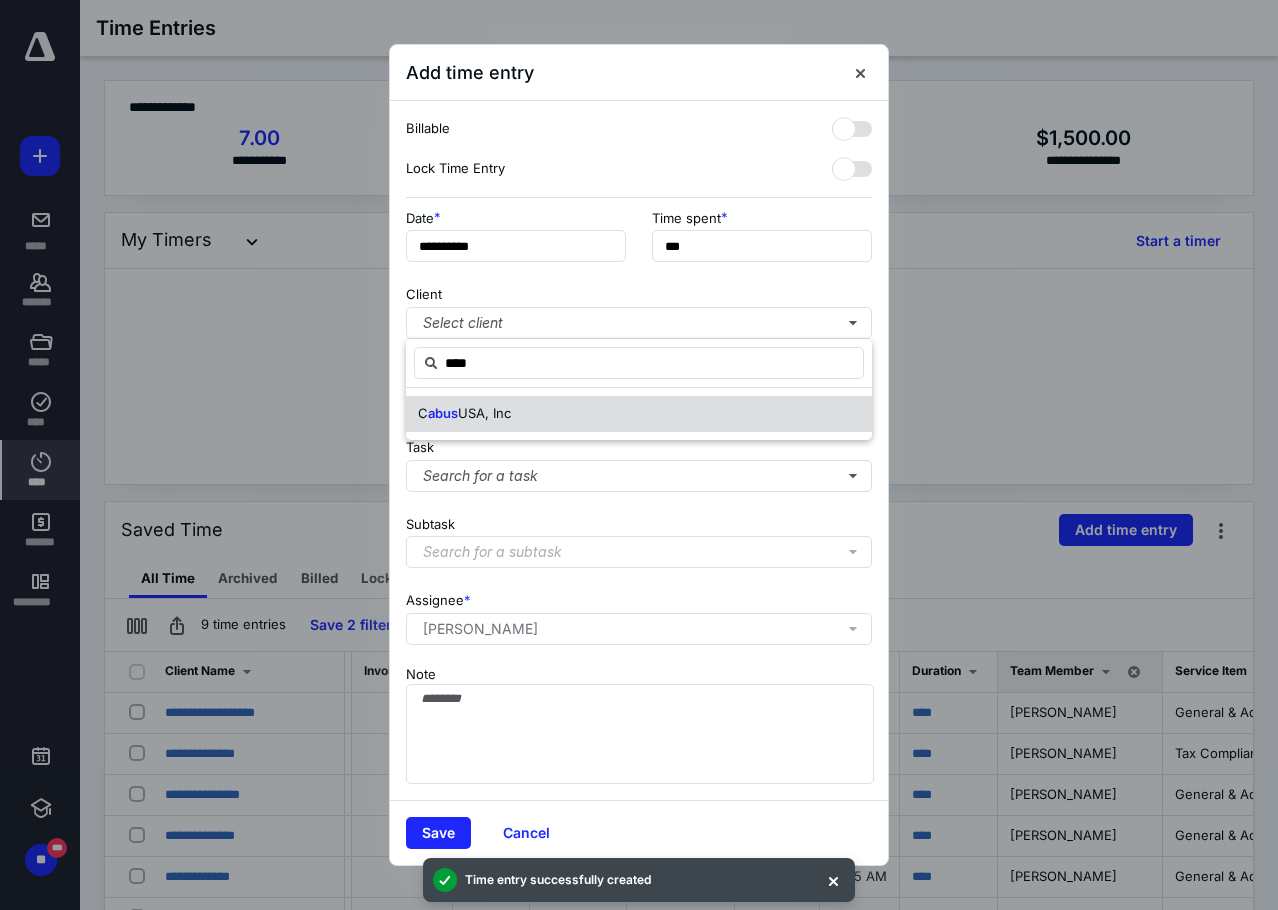 click on "C abus  USA, Inc" at bounding box center (639, 414) 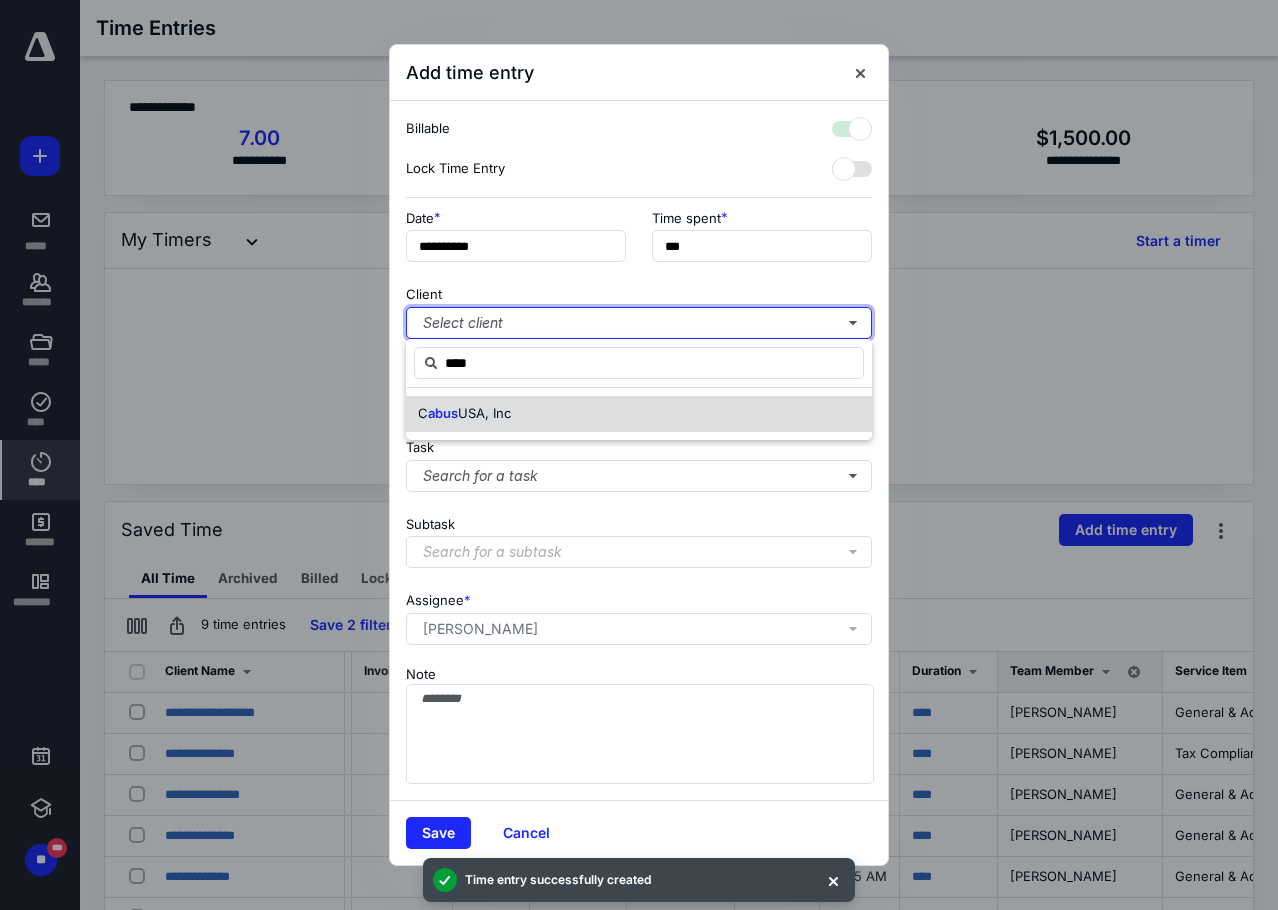 checkbox on "true" 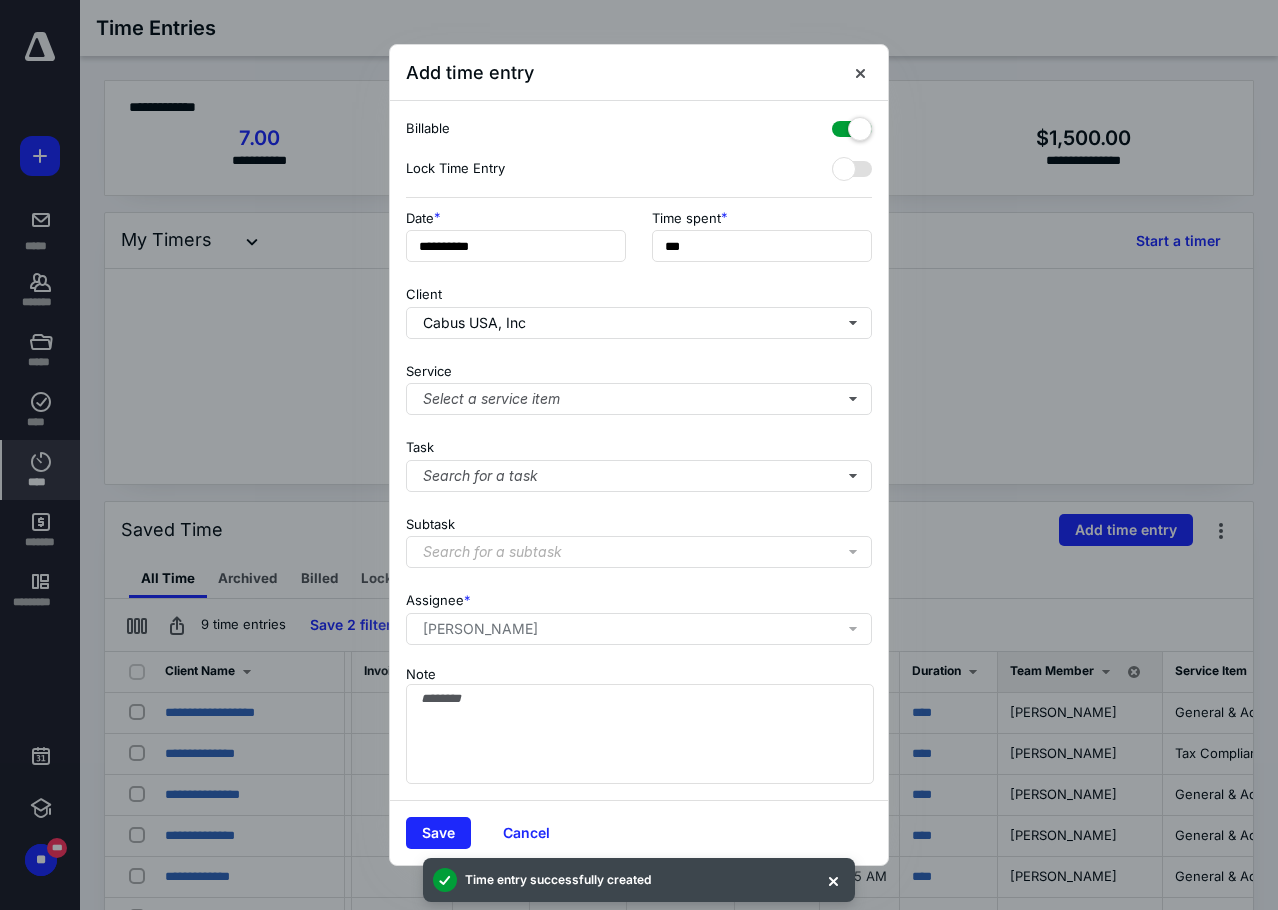 click on "Service Select a service item" at bounding box center [639, 385] 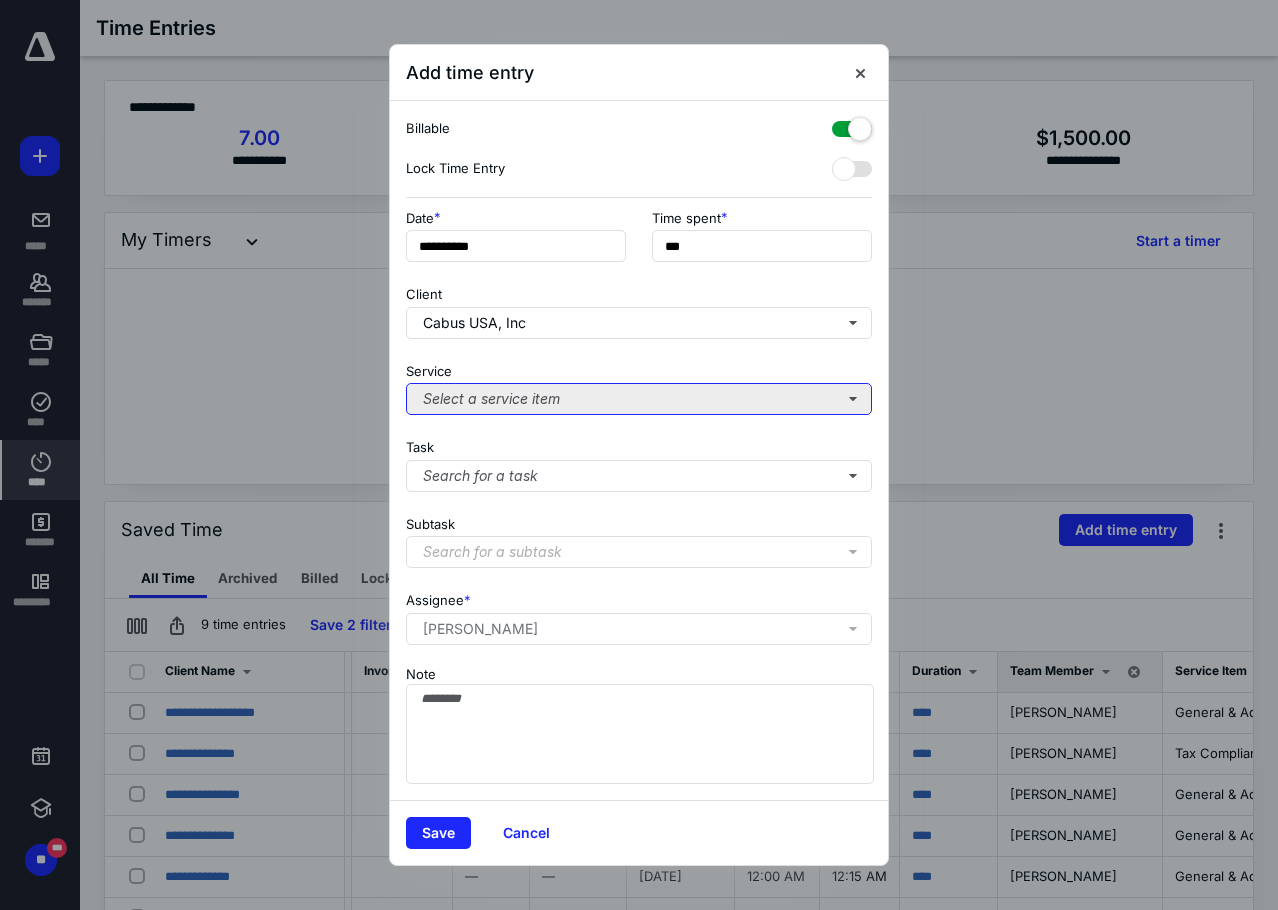 click on "Select a service item" at bounding box center [639, 399] 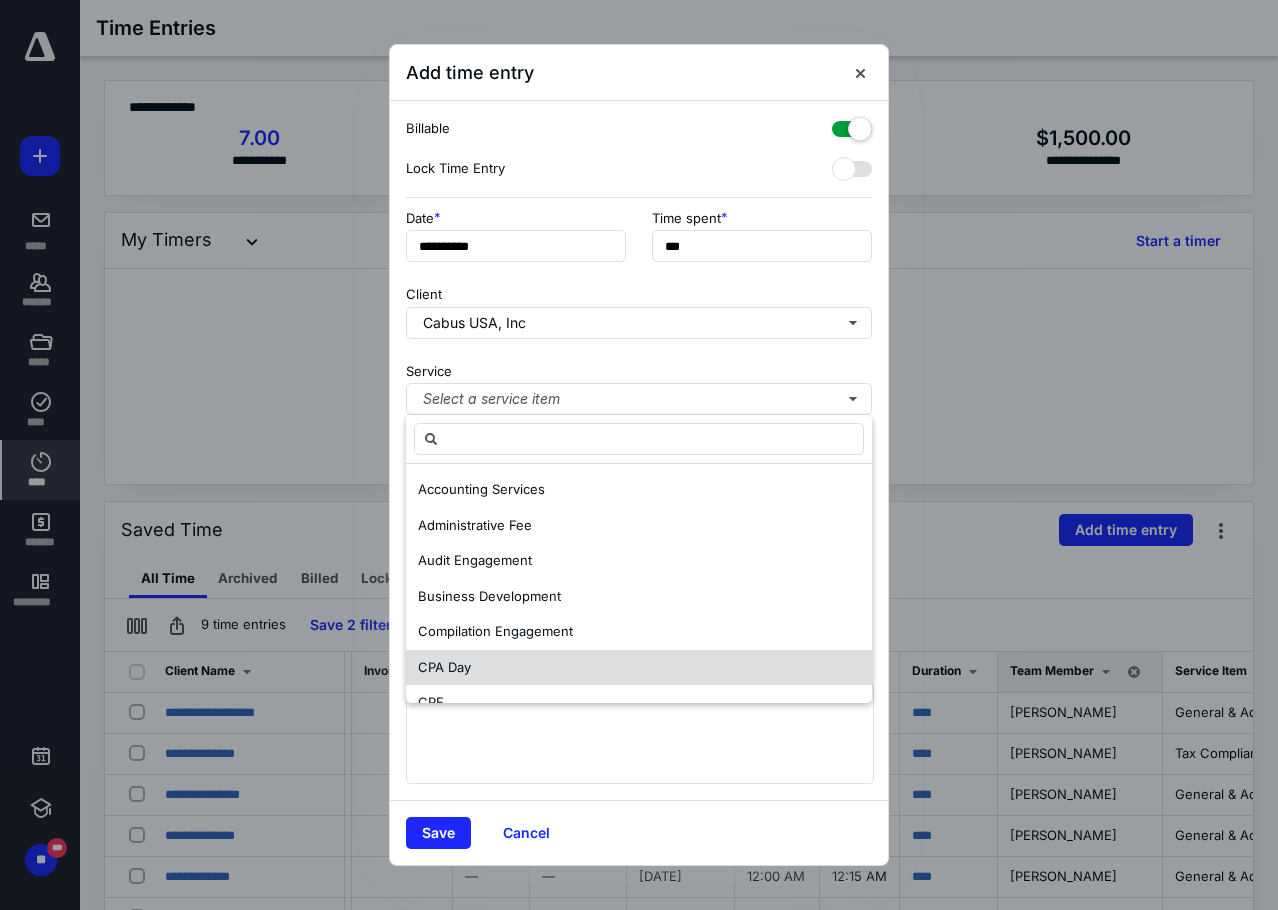 scroll, scrollTop: 100, scrollLeft: 0, axis: vertical 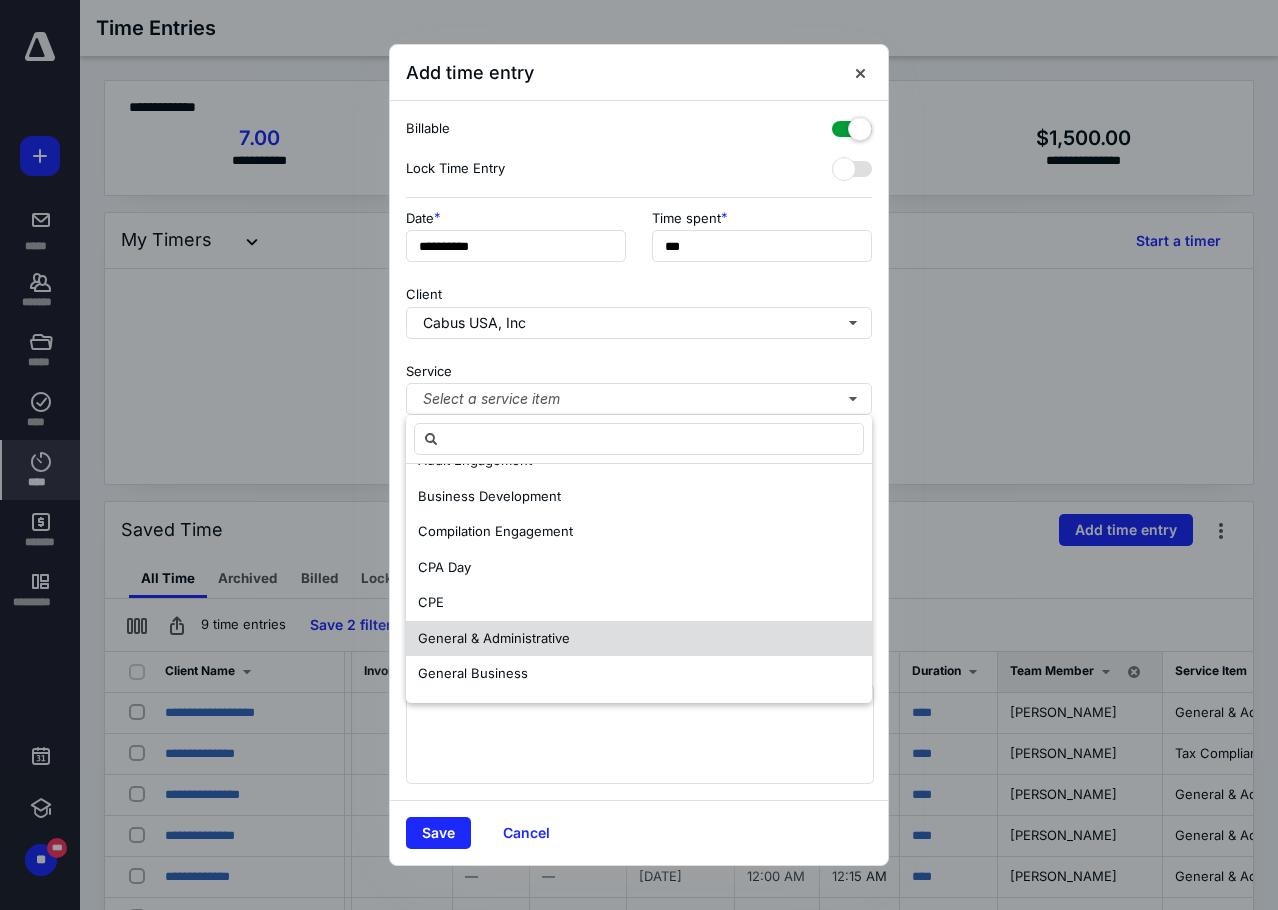 click on "General & Administrative" at bounding box center [494, 638] 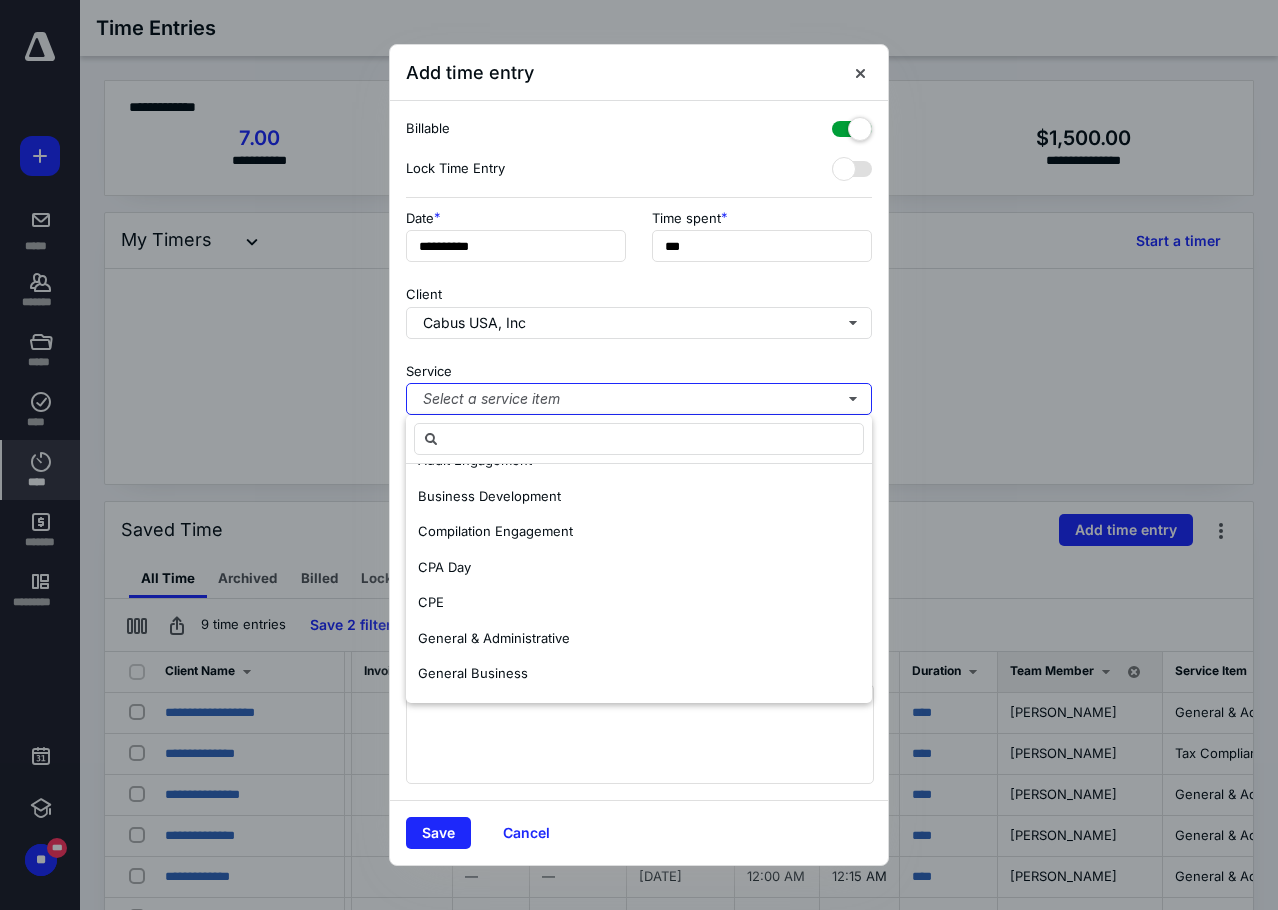scroll, scrollTop: 0, scrollLeft: 0, axis: both 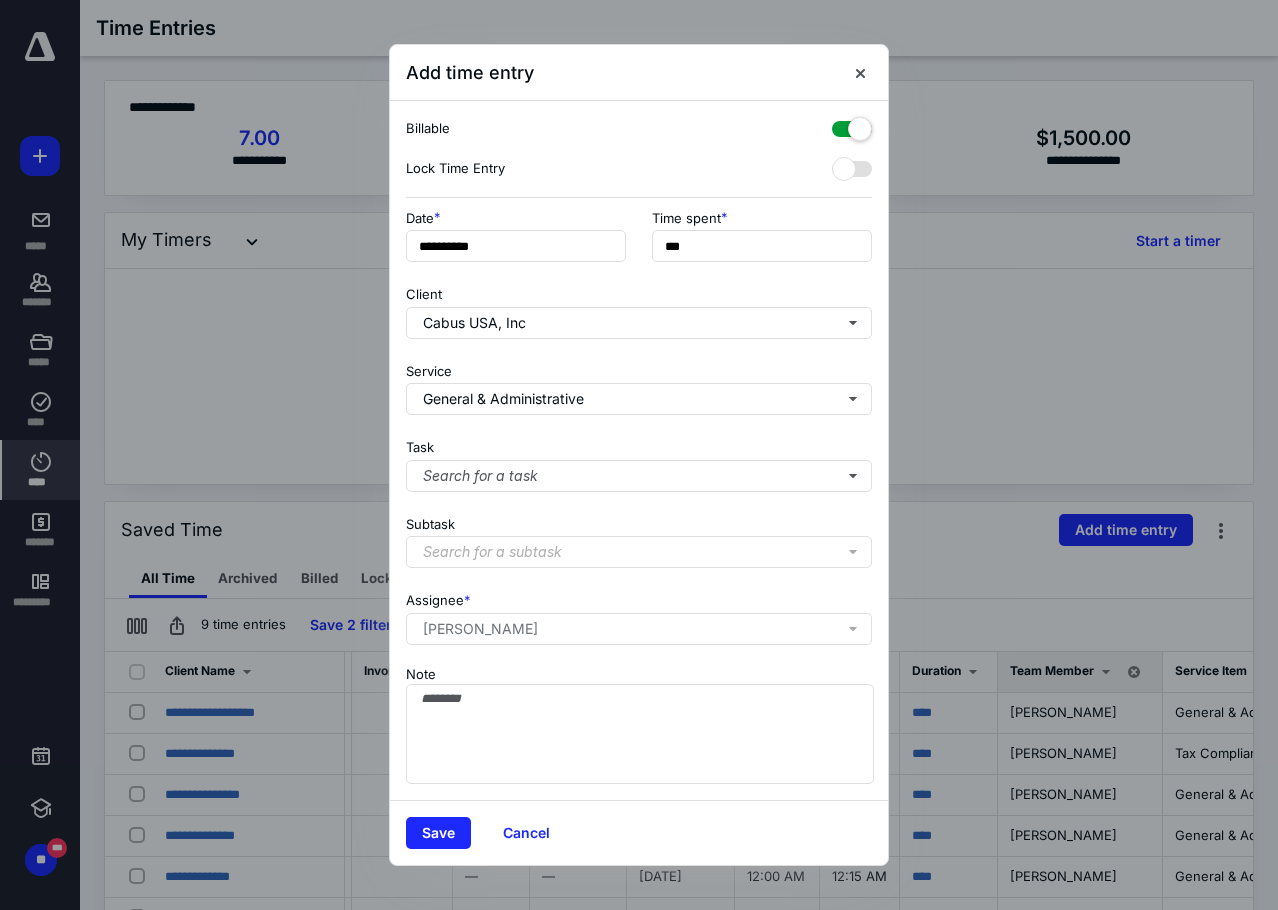 click on "**********" at bounding box center (639, 451) 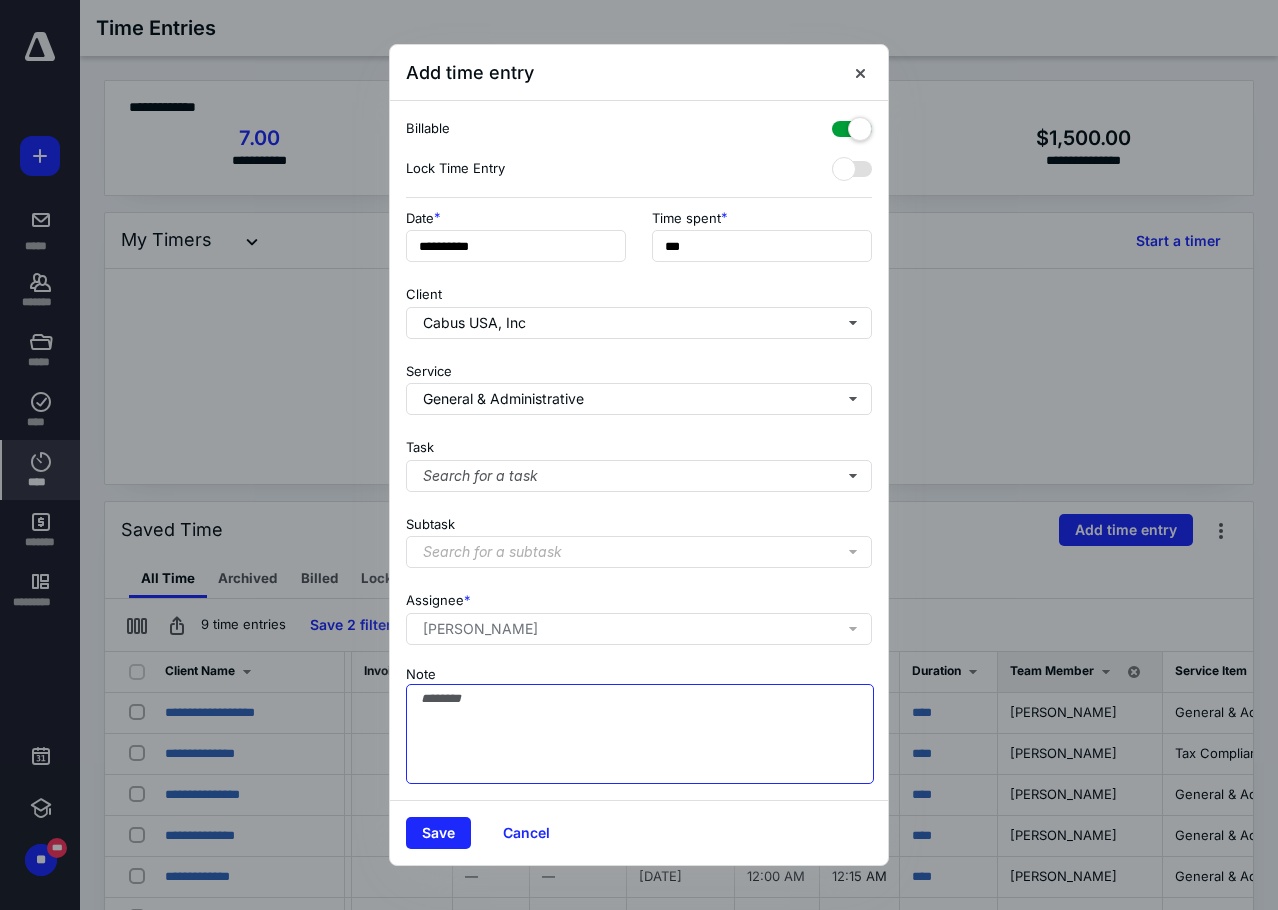 click on "Note" at bounding box center [640, 734] 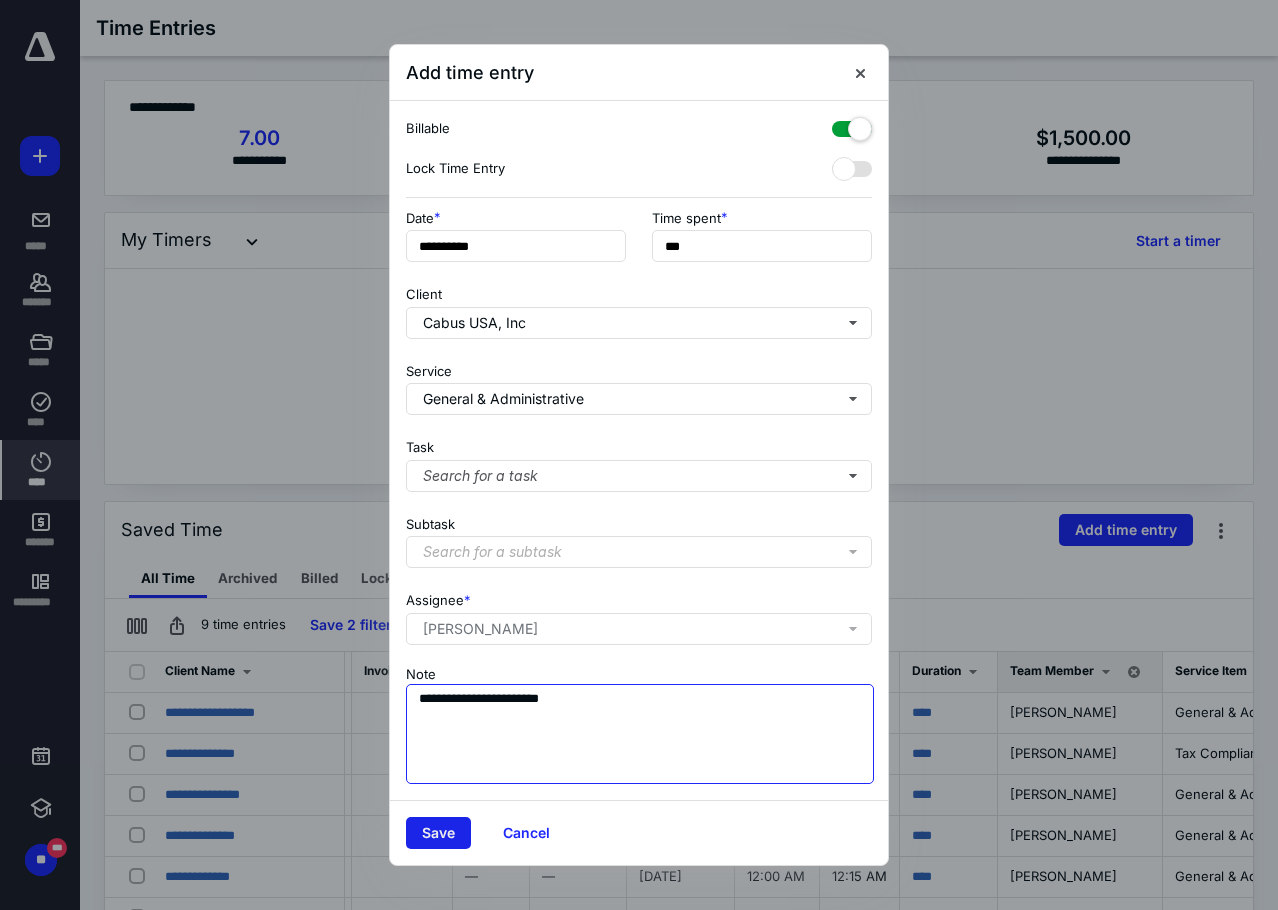 type on "**********" 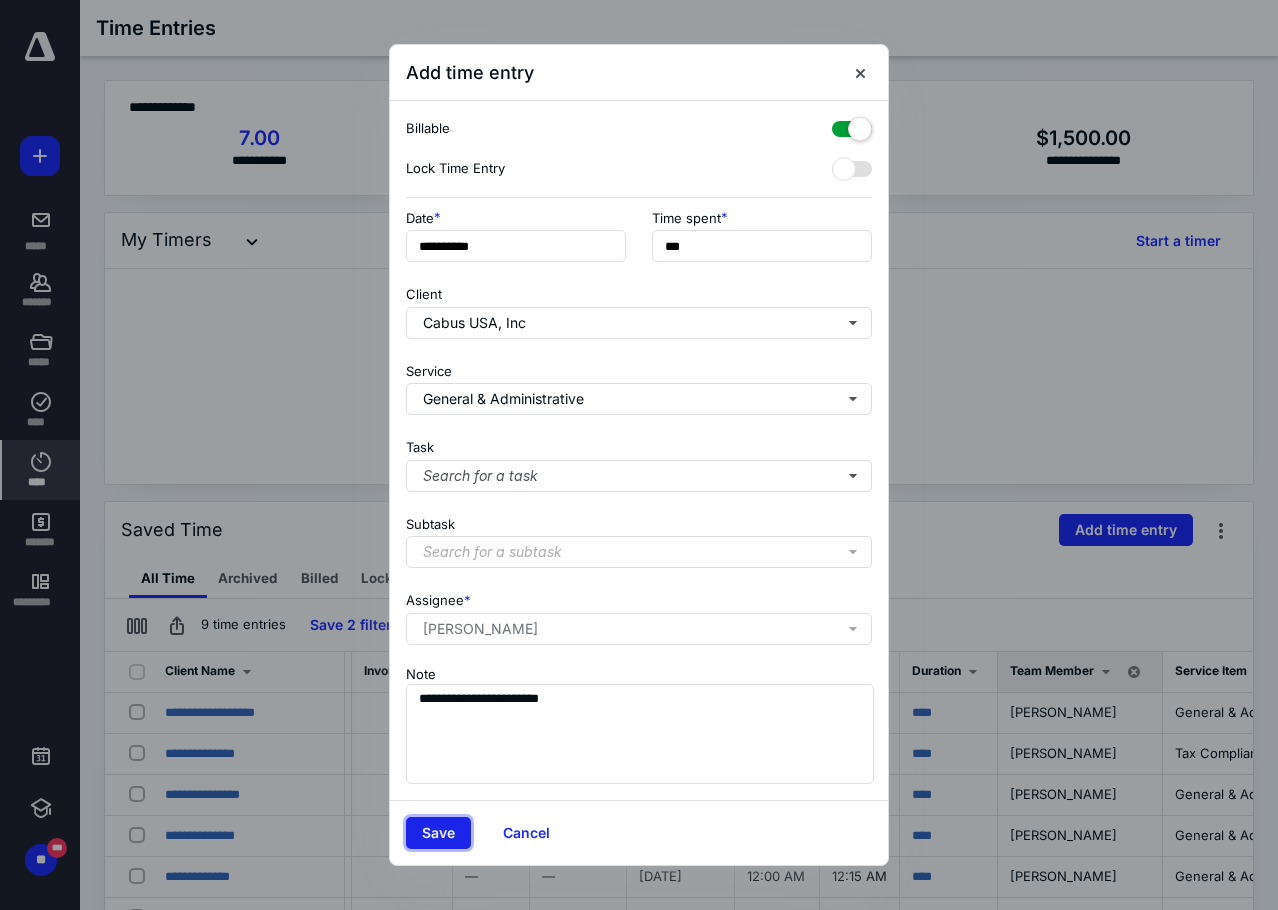 click on "Save" at bounding box center (438, 833) 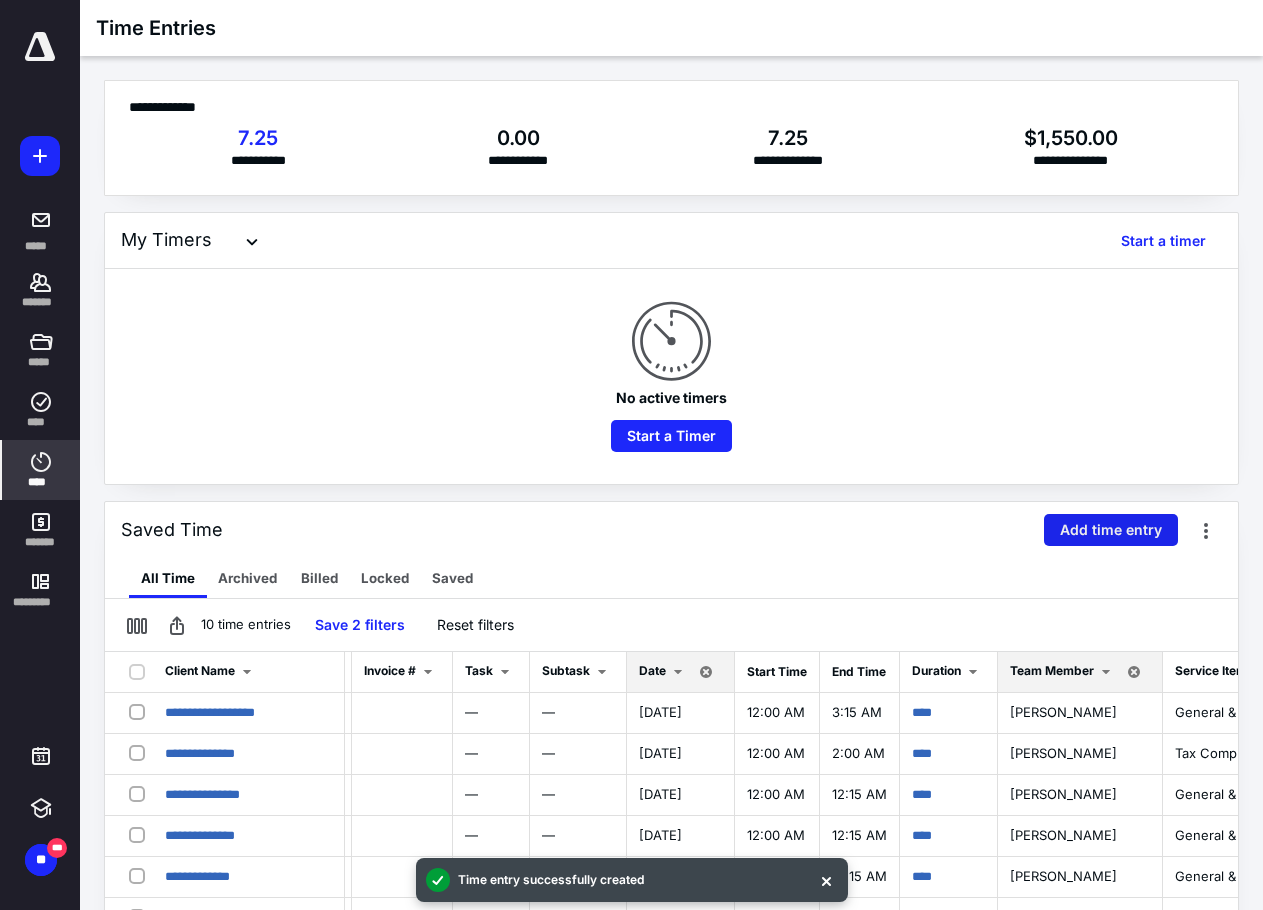 click on "Add time entry" at bounding box center (1111, 530) 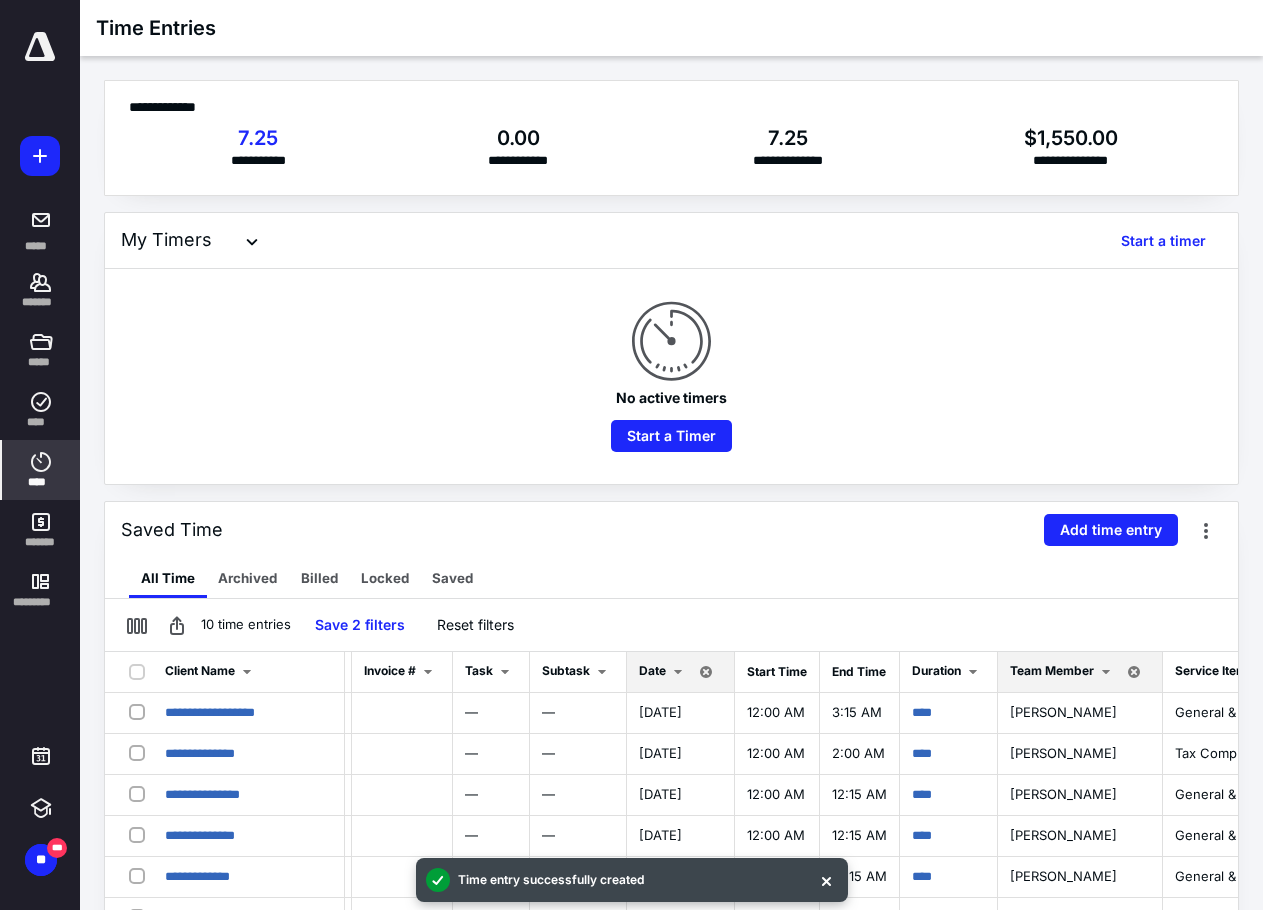 checkbox on "false" 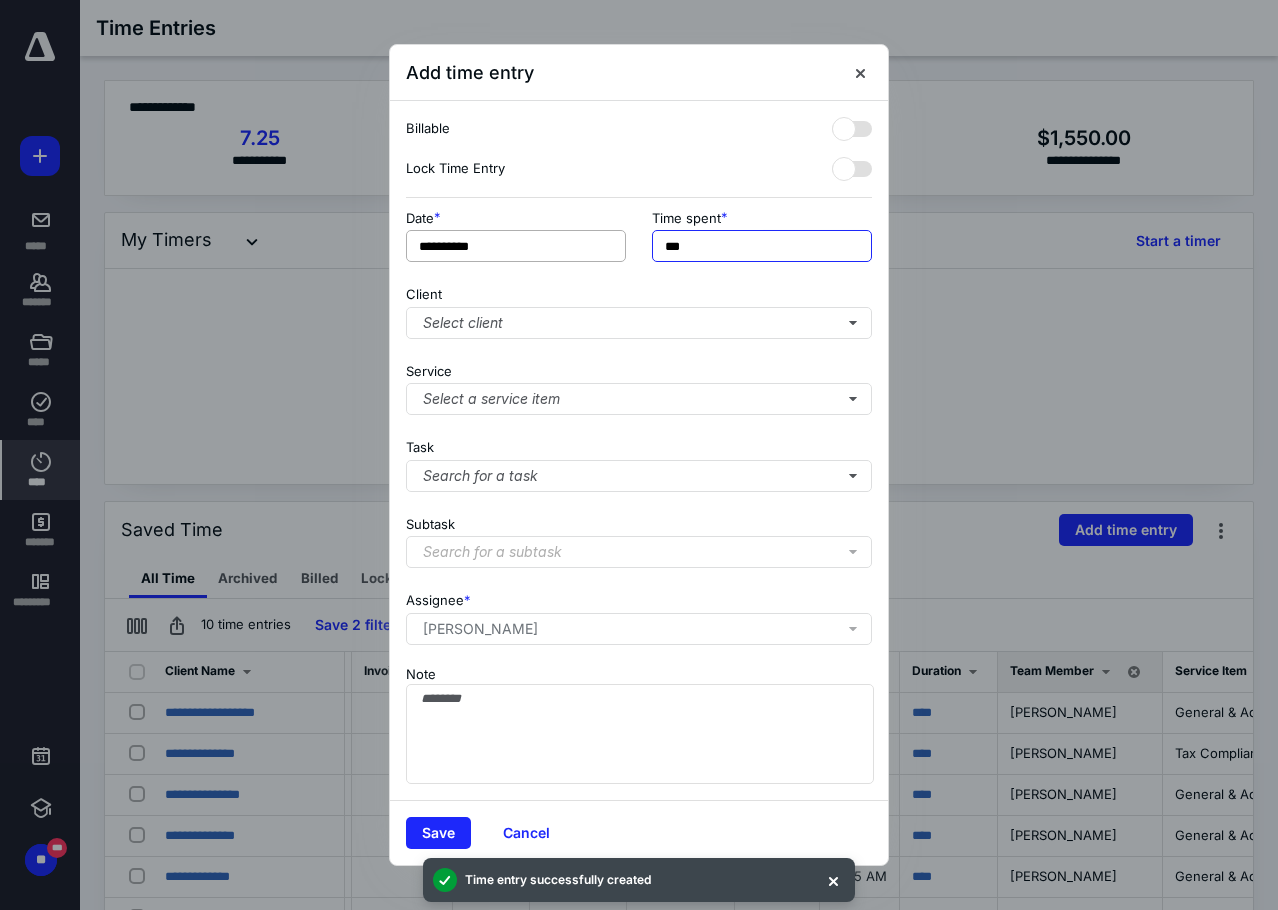 drag, startPoint x: 695, startPoint y: 251, endPoint x: 478, endPoint y: 245, distance: 217.08293 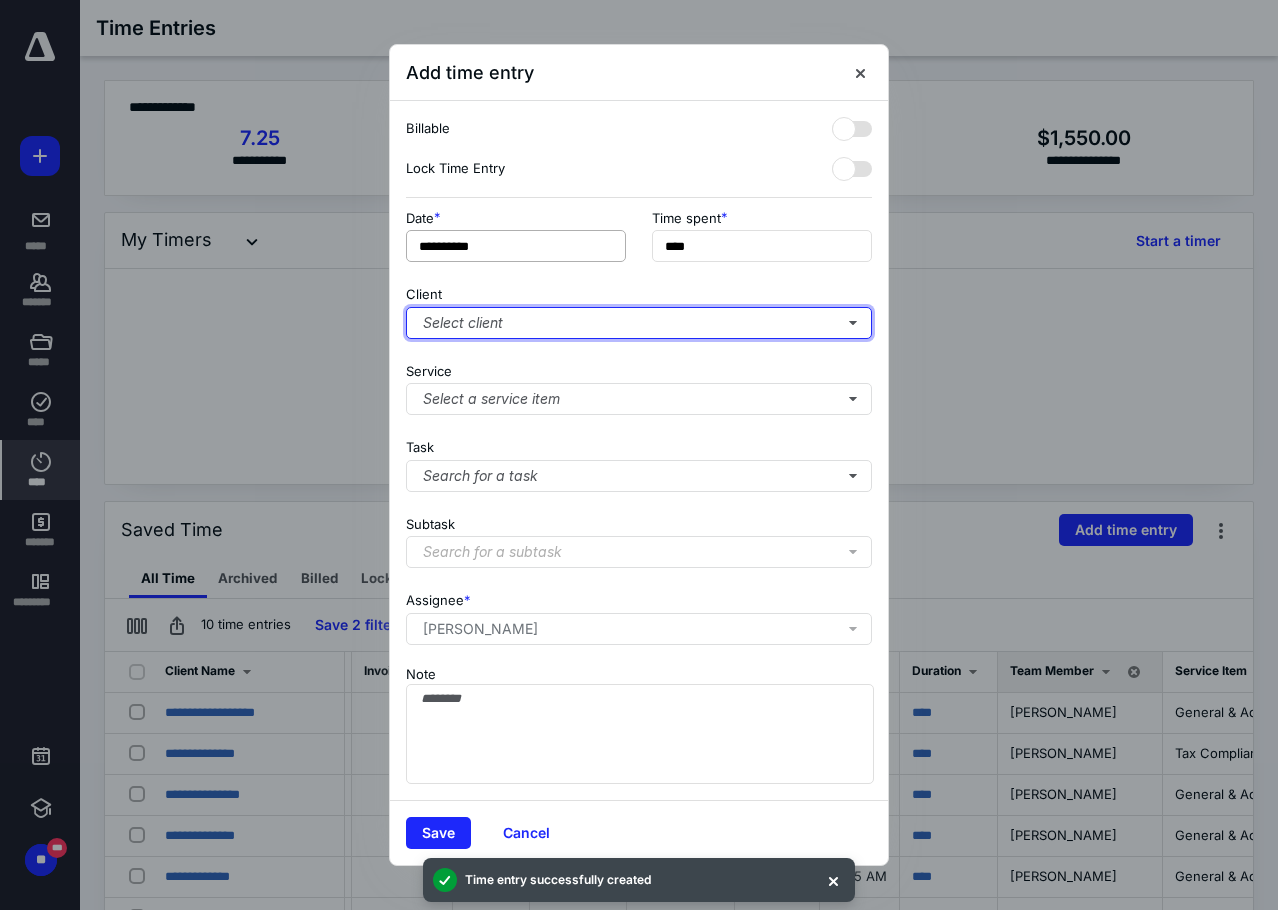 type on "***" 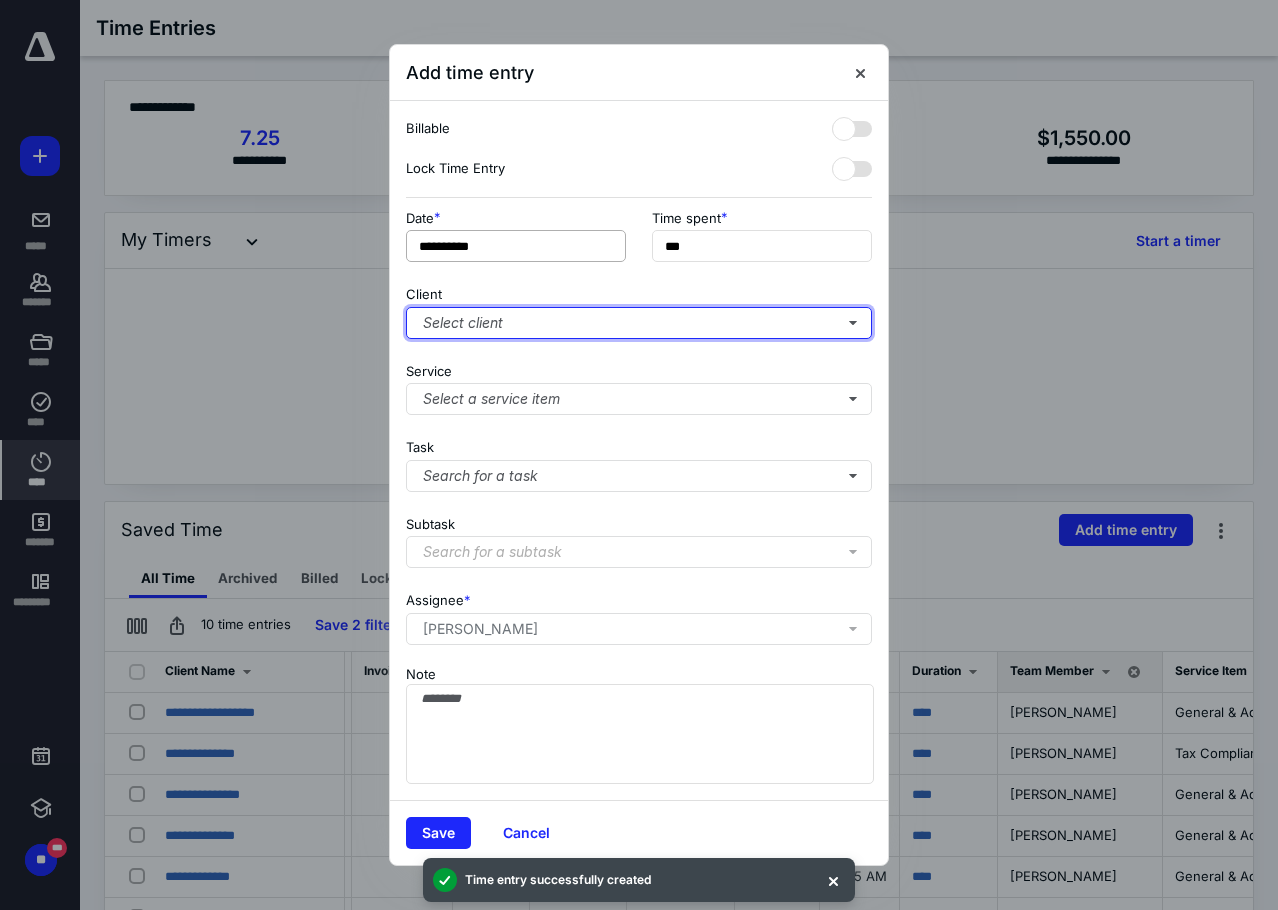 type 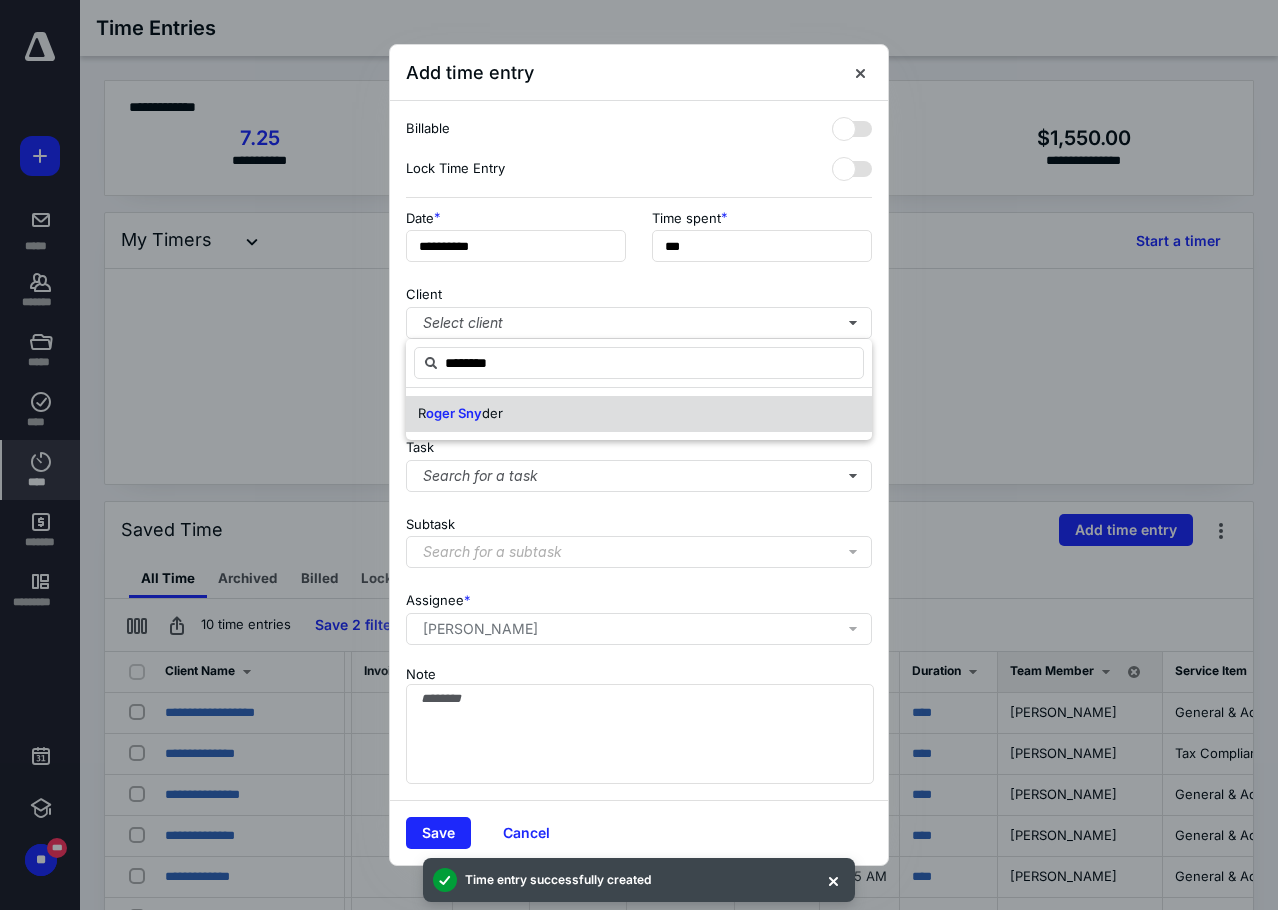 click on "R oger Sny der" at bounding box center (639, 414) 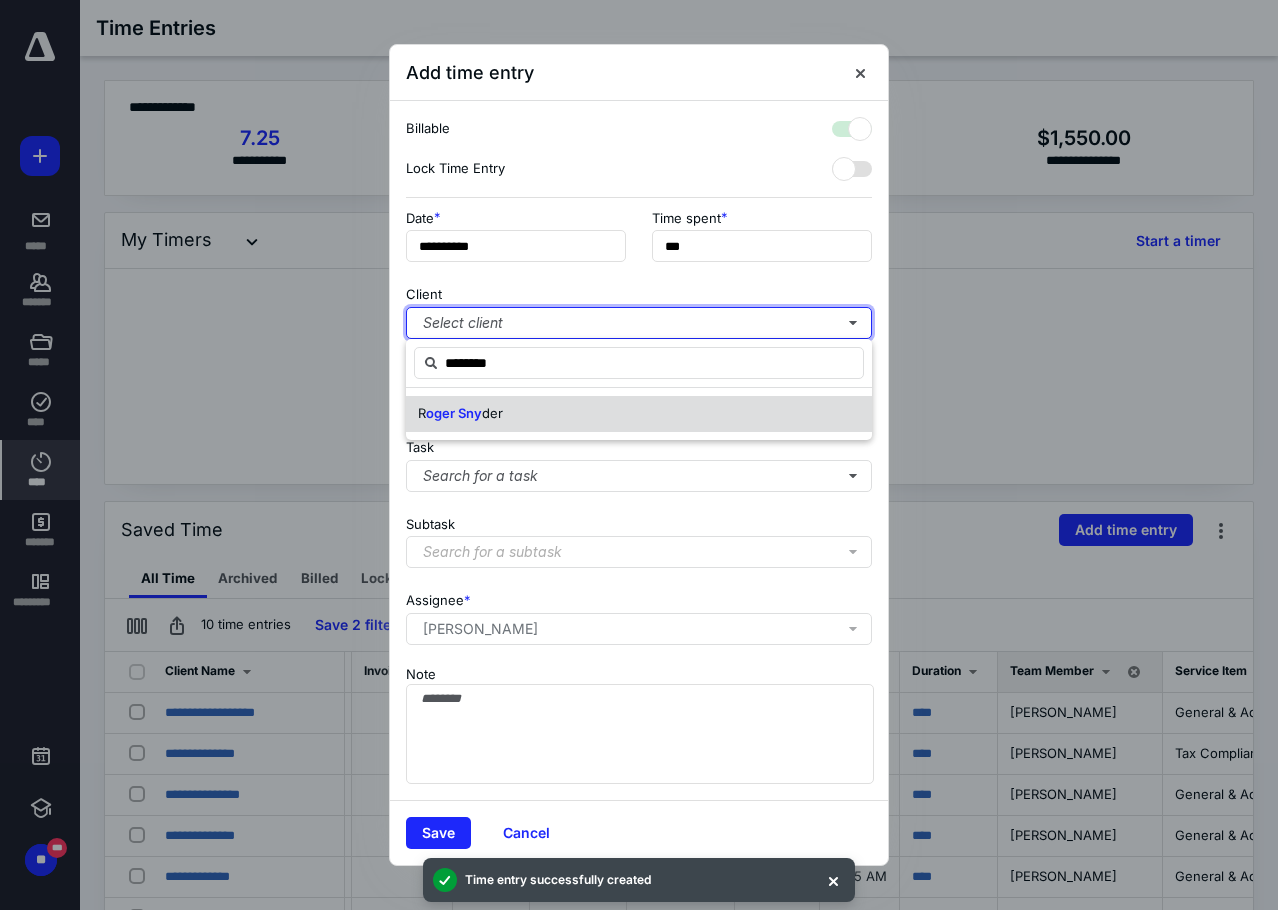 checkbox on "true" 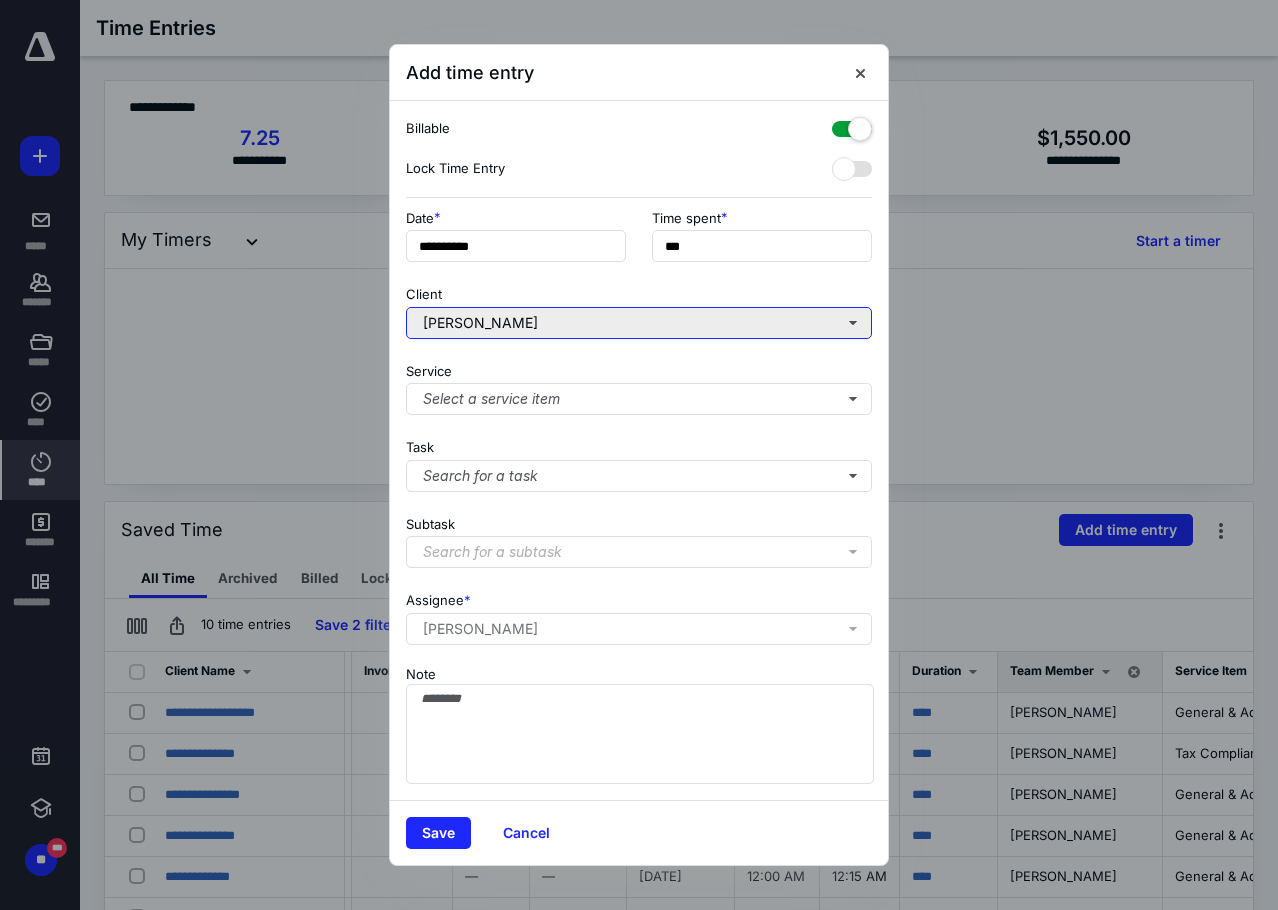 click on "[PERSON_NAME]" at bounding box center [639, 323] 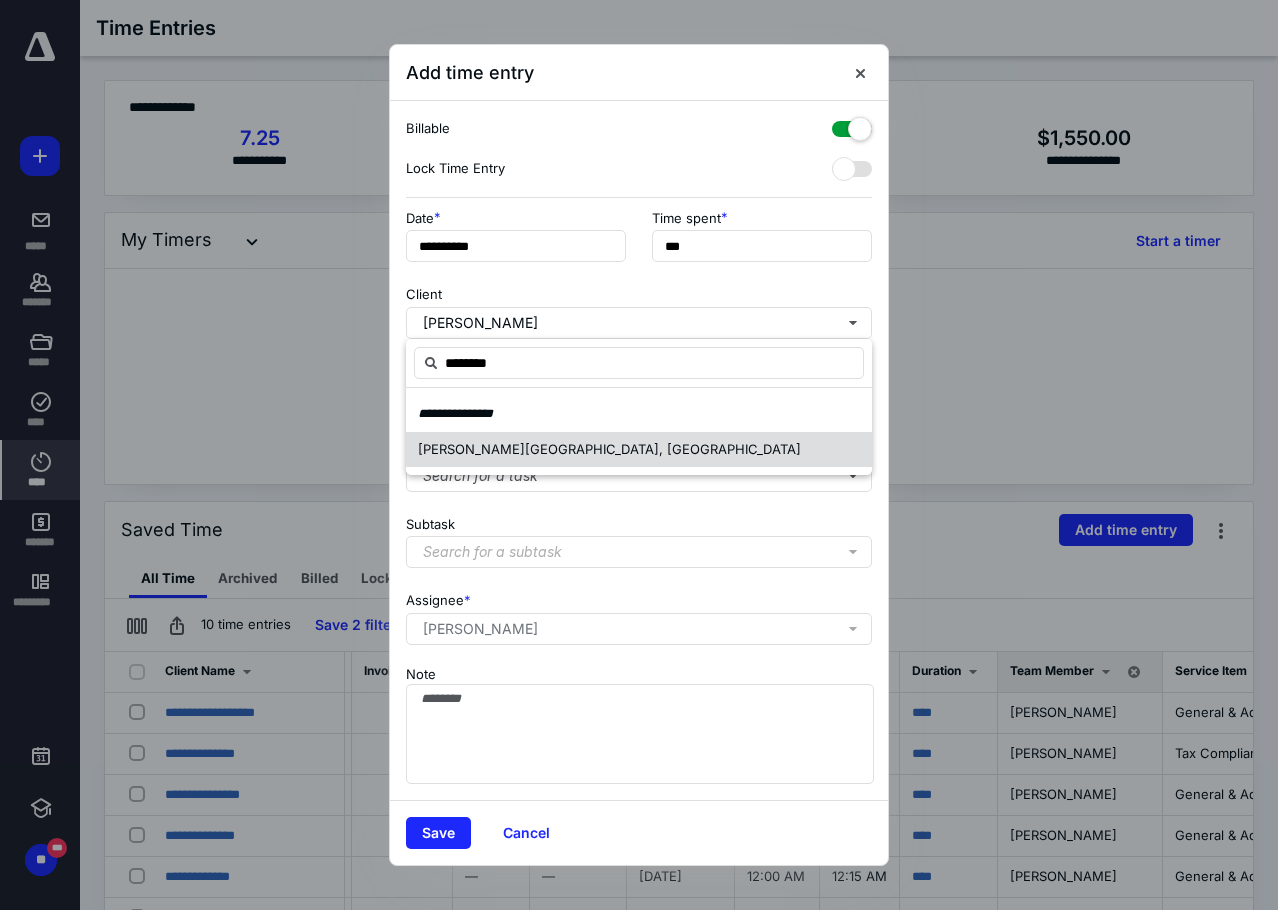 click on "[GEOGRAPHIC_DATA], [GEOGRAPHIC_DATA]" at bounding box center [663, 449] 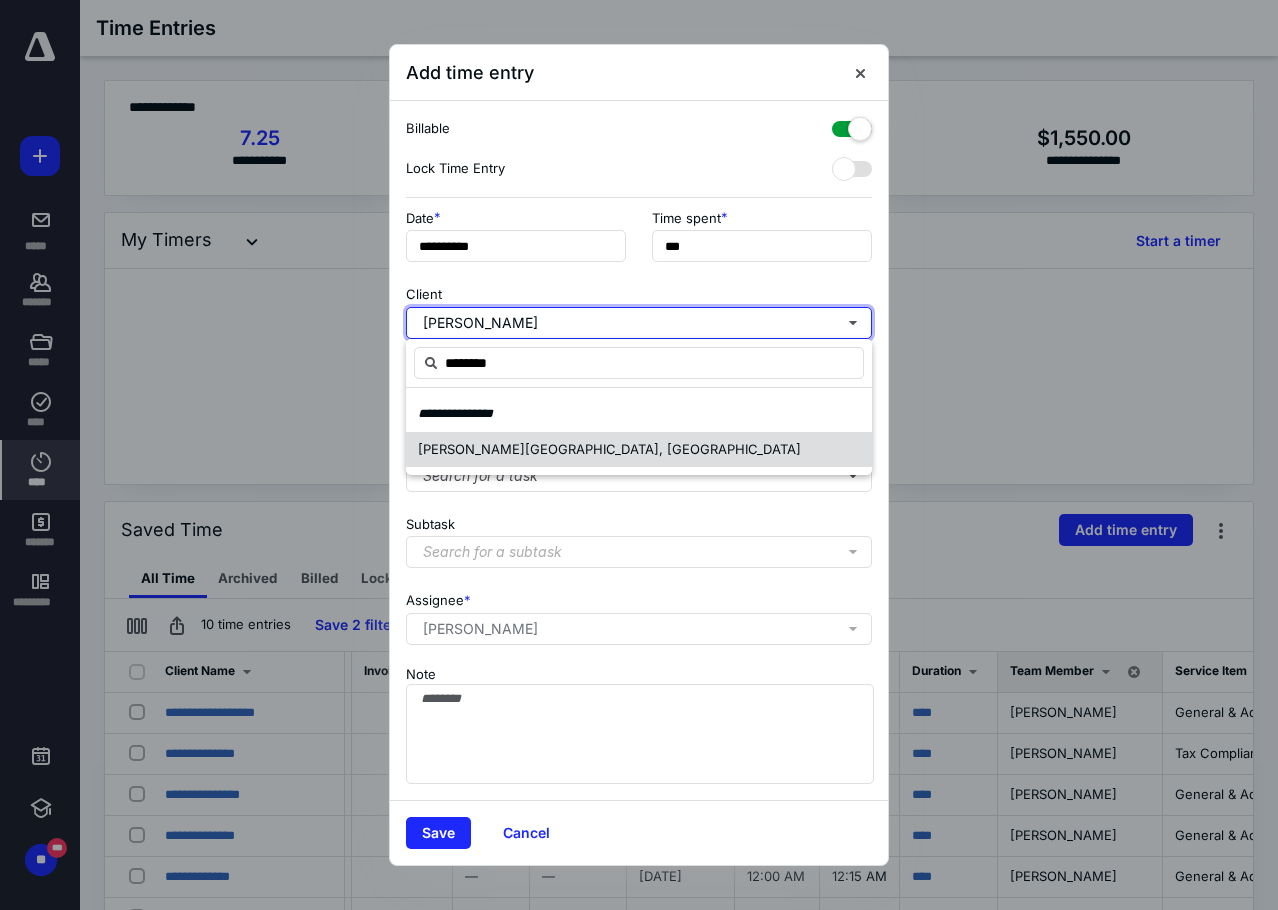 type 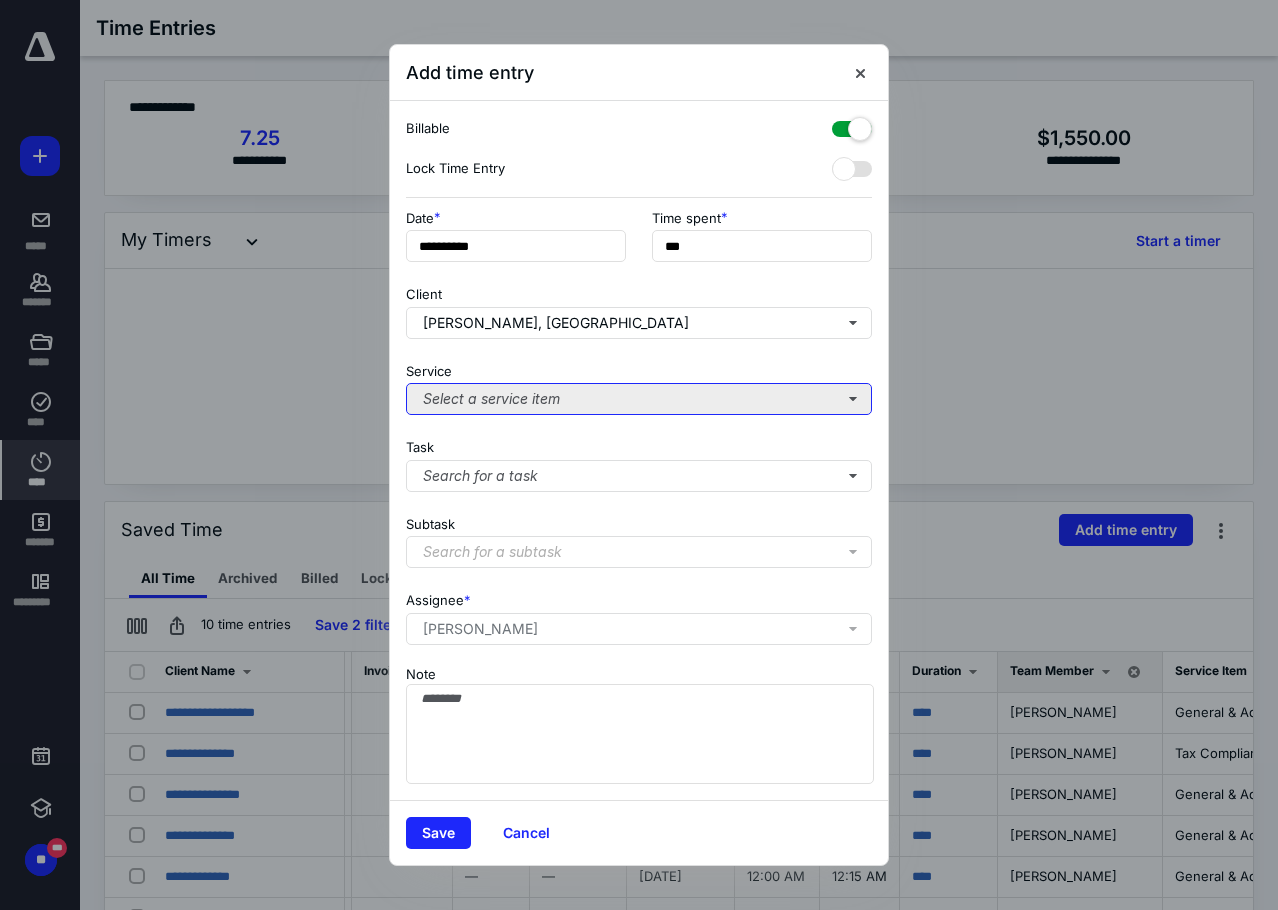 click on "Select a service item" at bounding box center [639, 399] 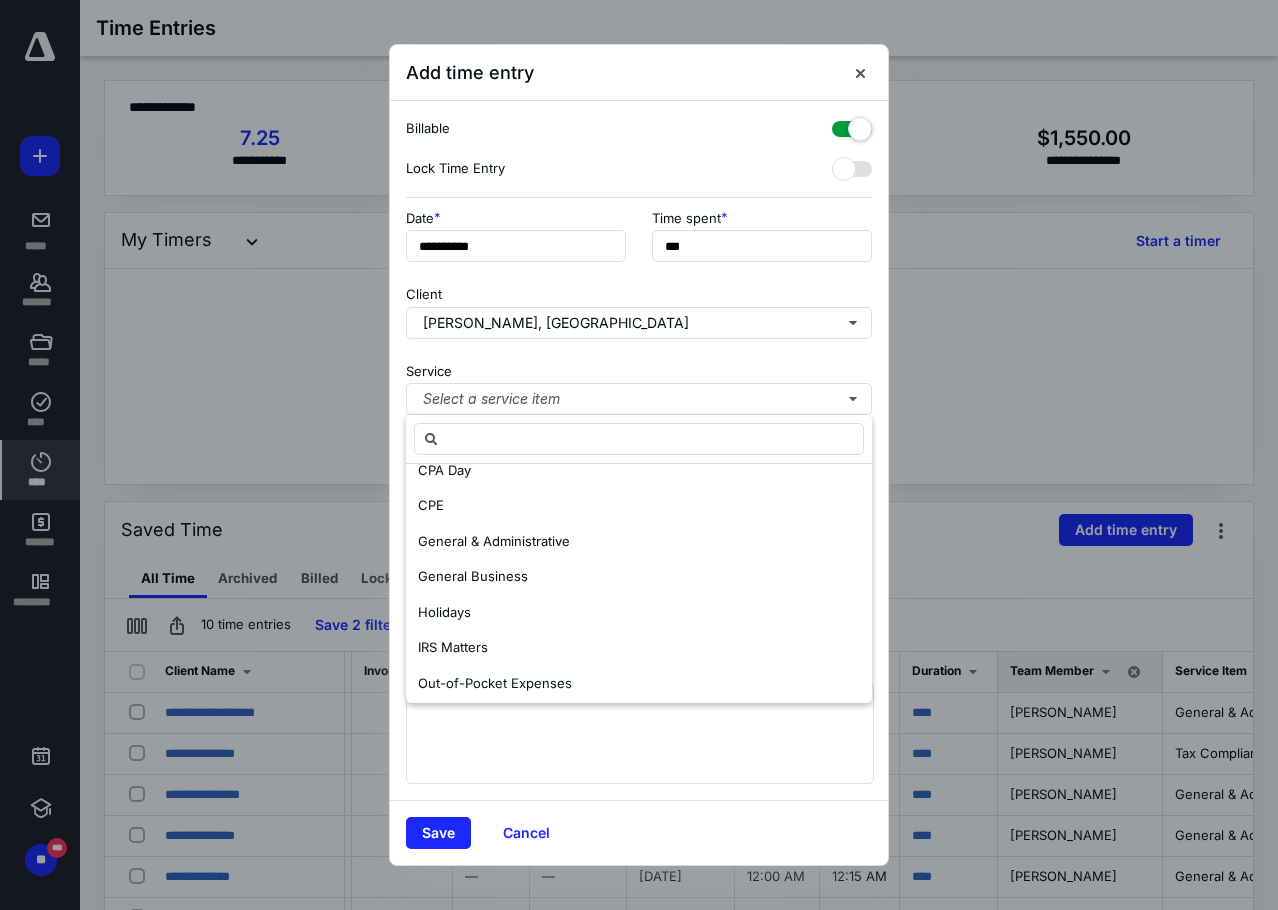 scroll, scrollTop: 200, scrollLeft: 0, axis: vertical 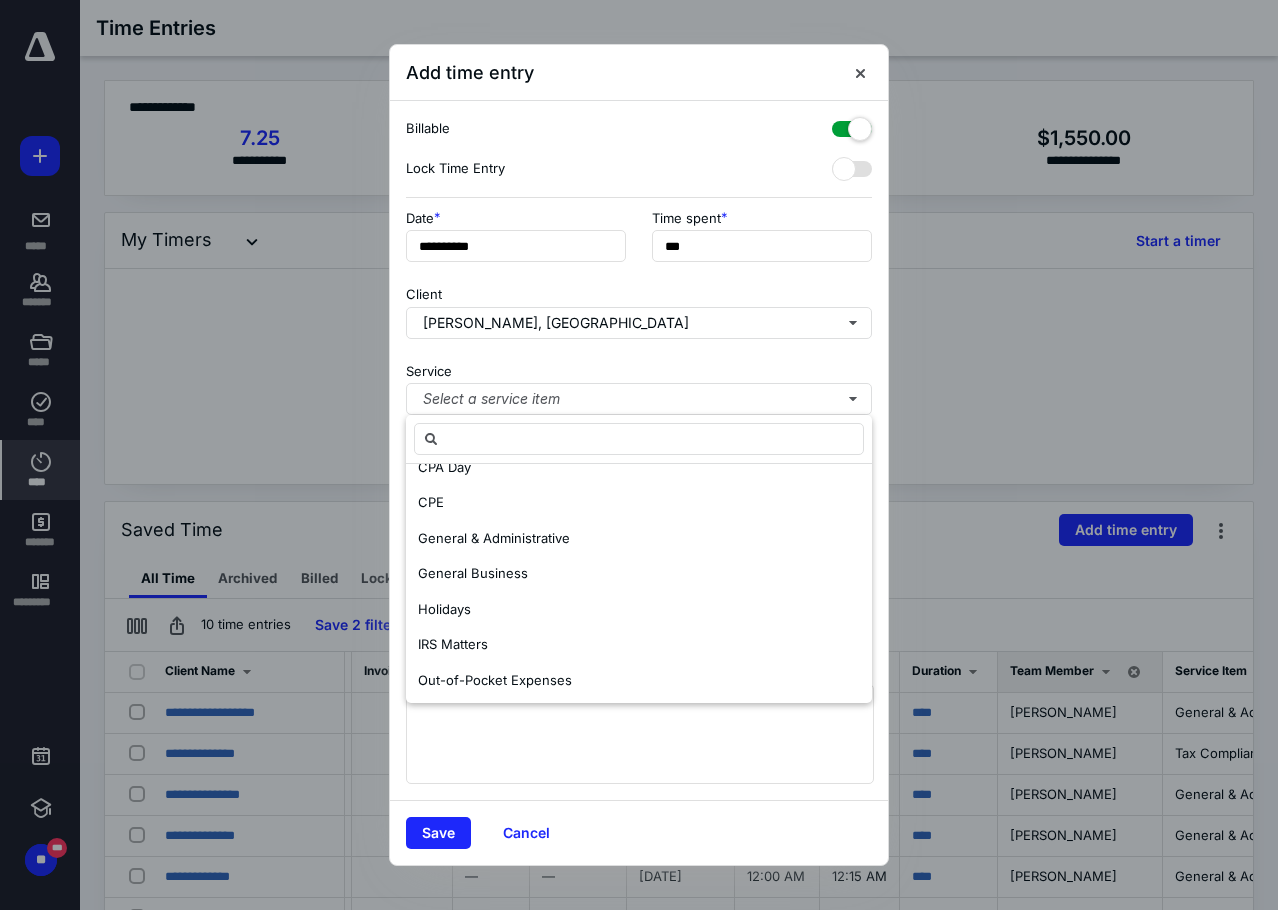 drag, startPoint x: 519, startPoint y: 544, endPoint x: 512, endPoint y: 569, distance: 25.96151 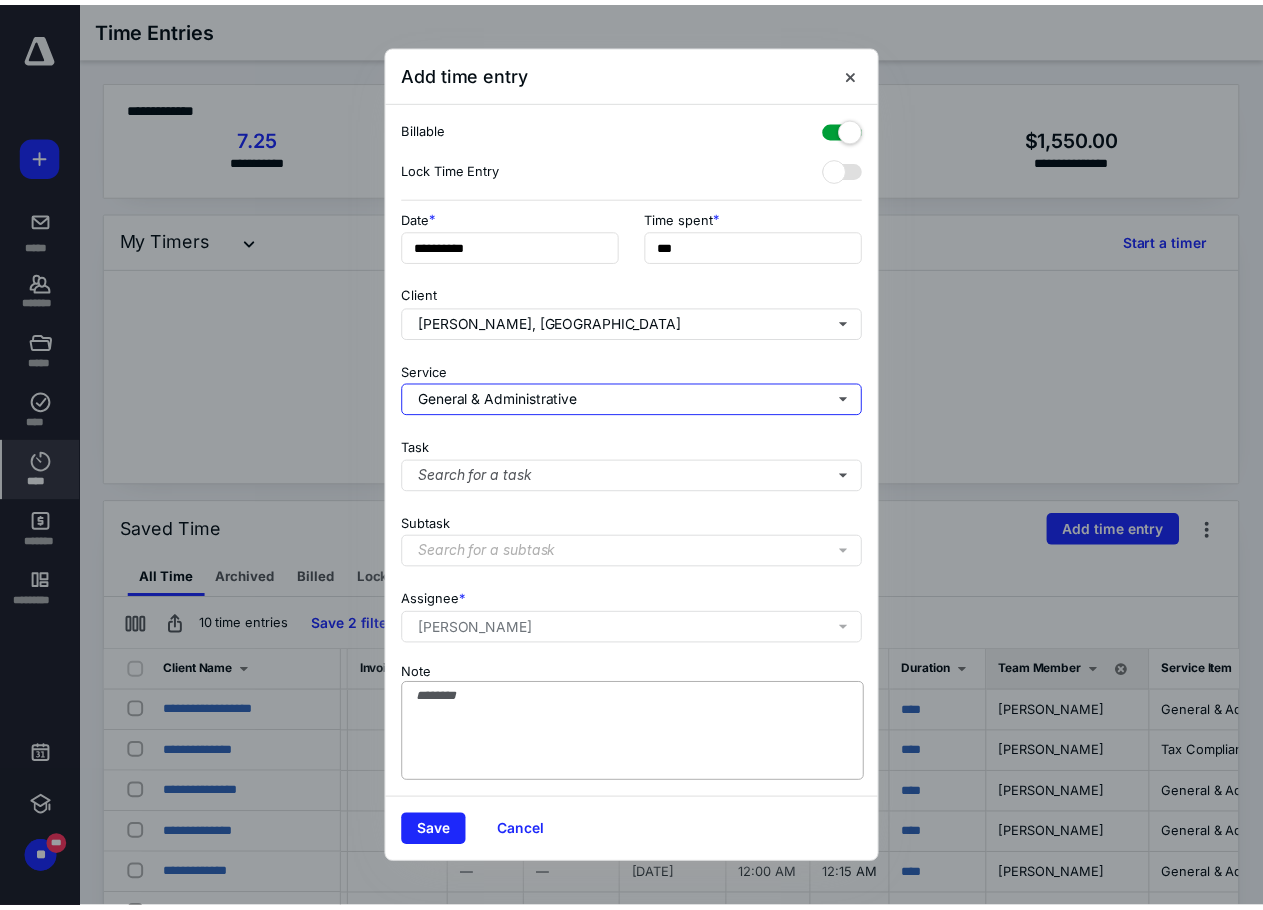 scroll, scrollTop: 0, scrollLeft: 0, axis: both 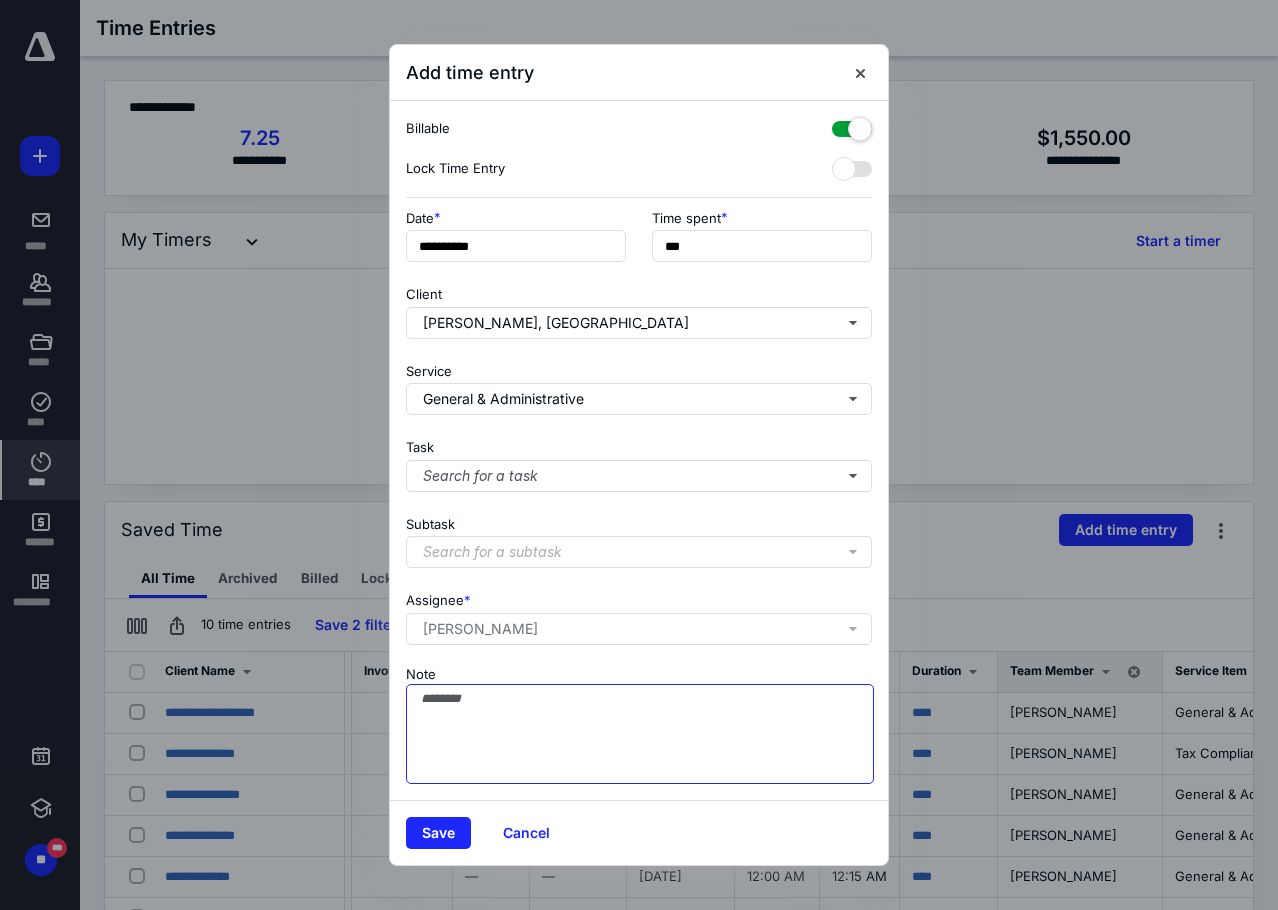 click on "Note" at bounding box center [640, 734] 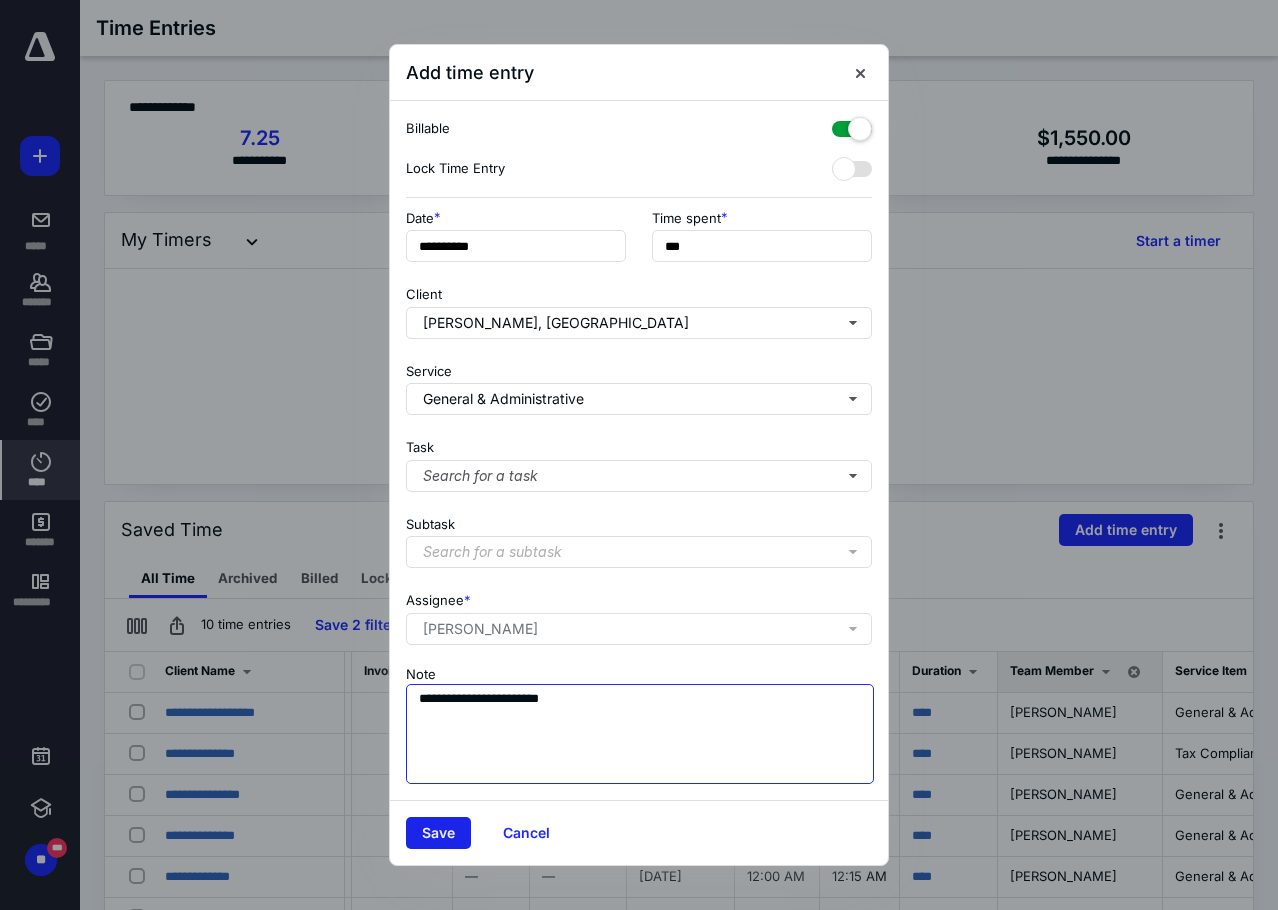 type on "**********" 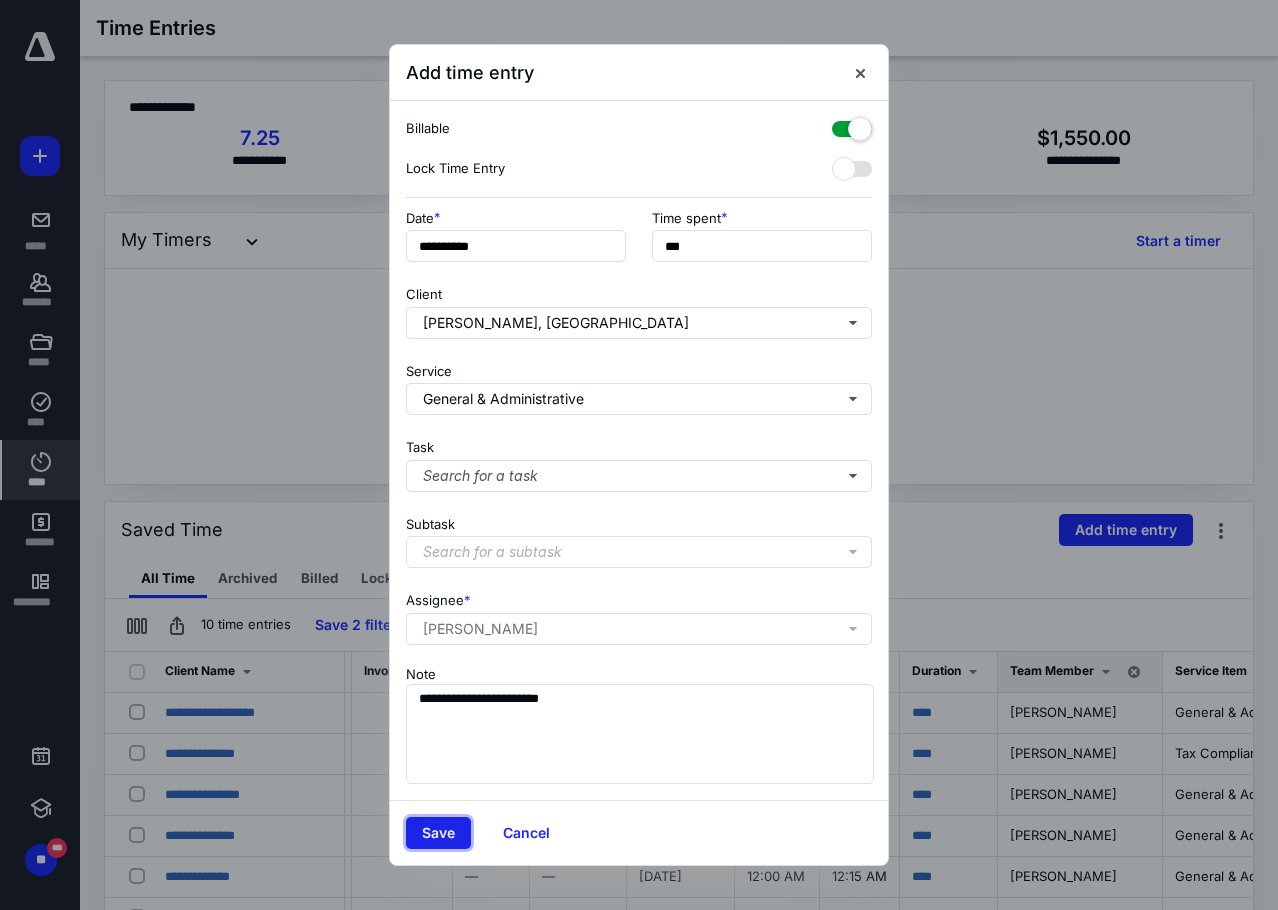 click on "Save" at bounding box center [438, 833] 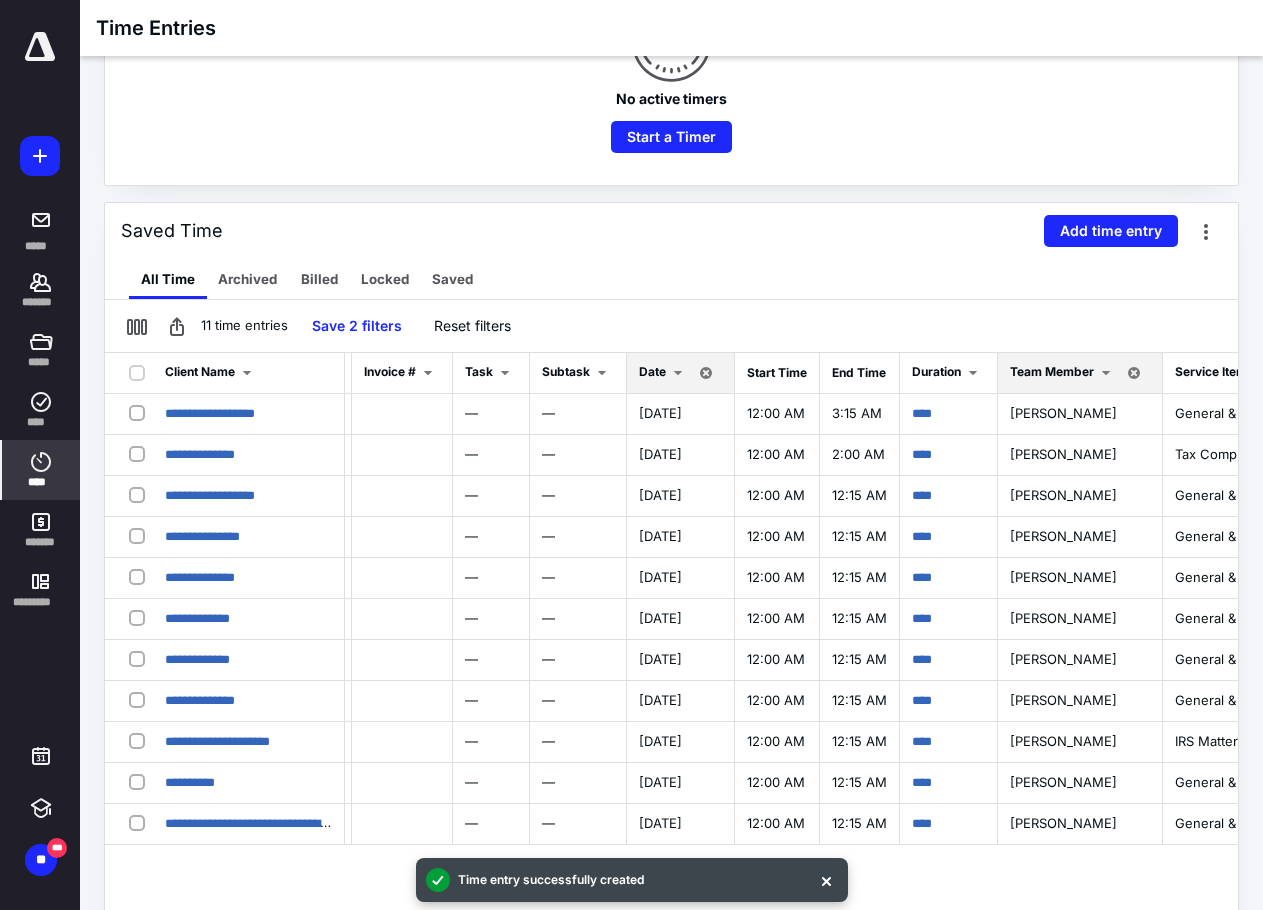 scroll, scrollTop: 300, scrollLeft: 0, axis: vertical 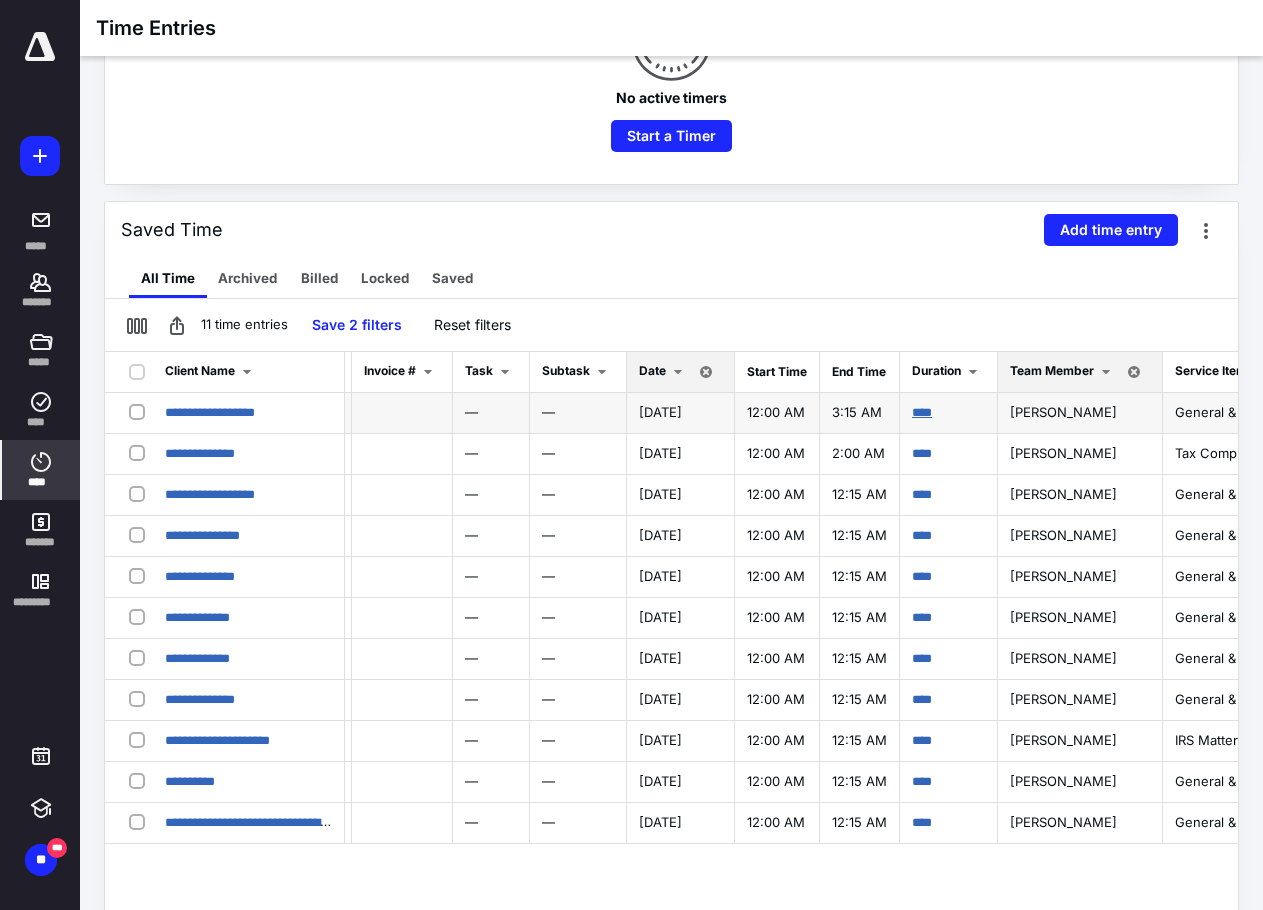 click on "****" at bounding box center (922, 412) 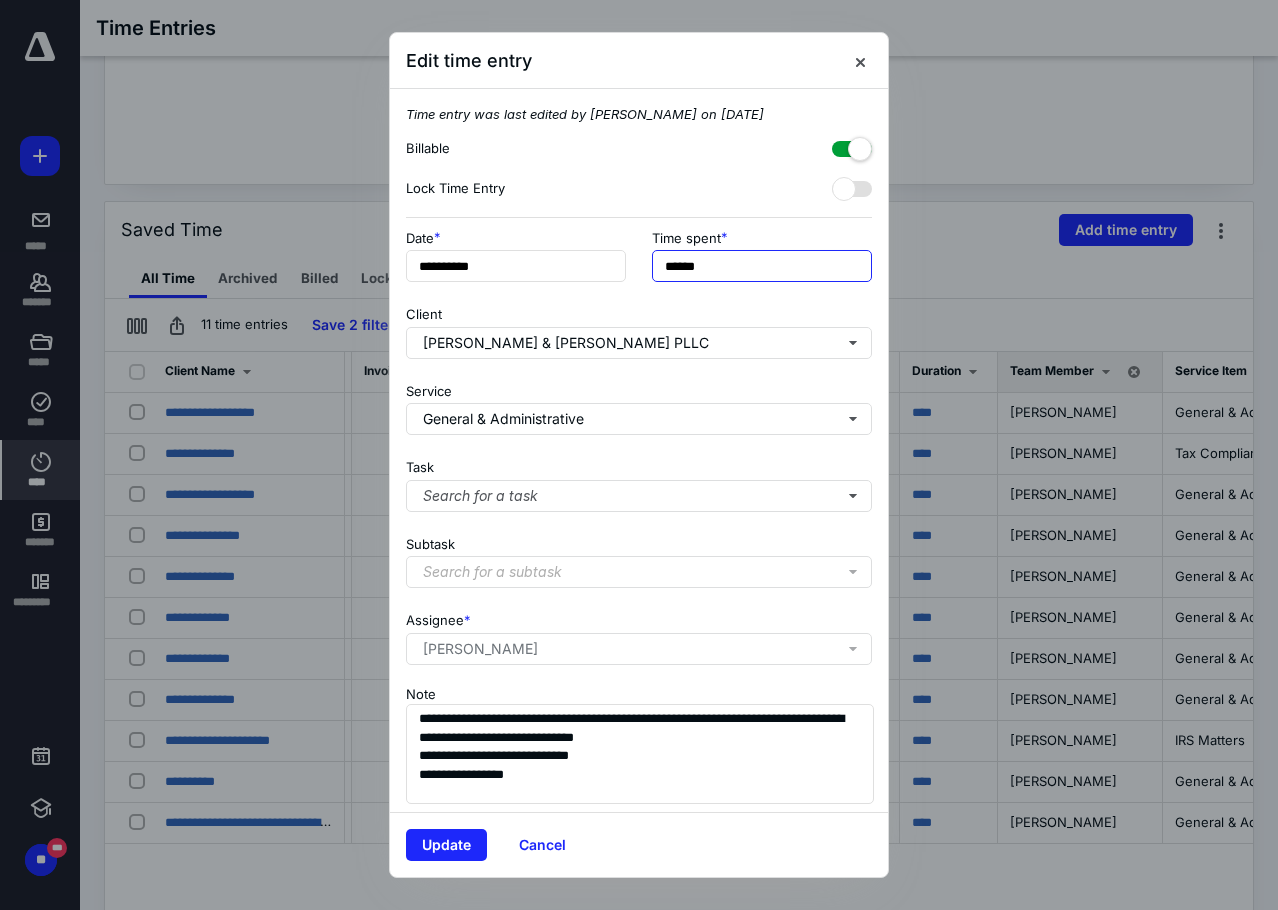 click on "******" at bounding box center [762, 266] 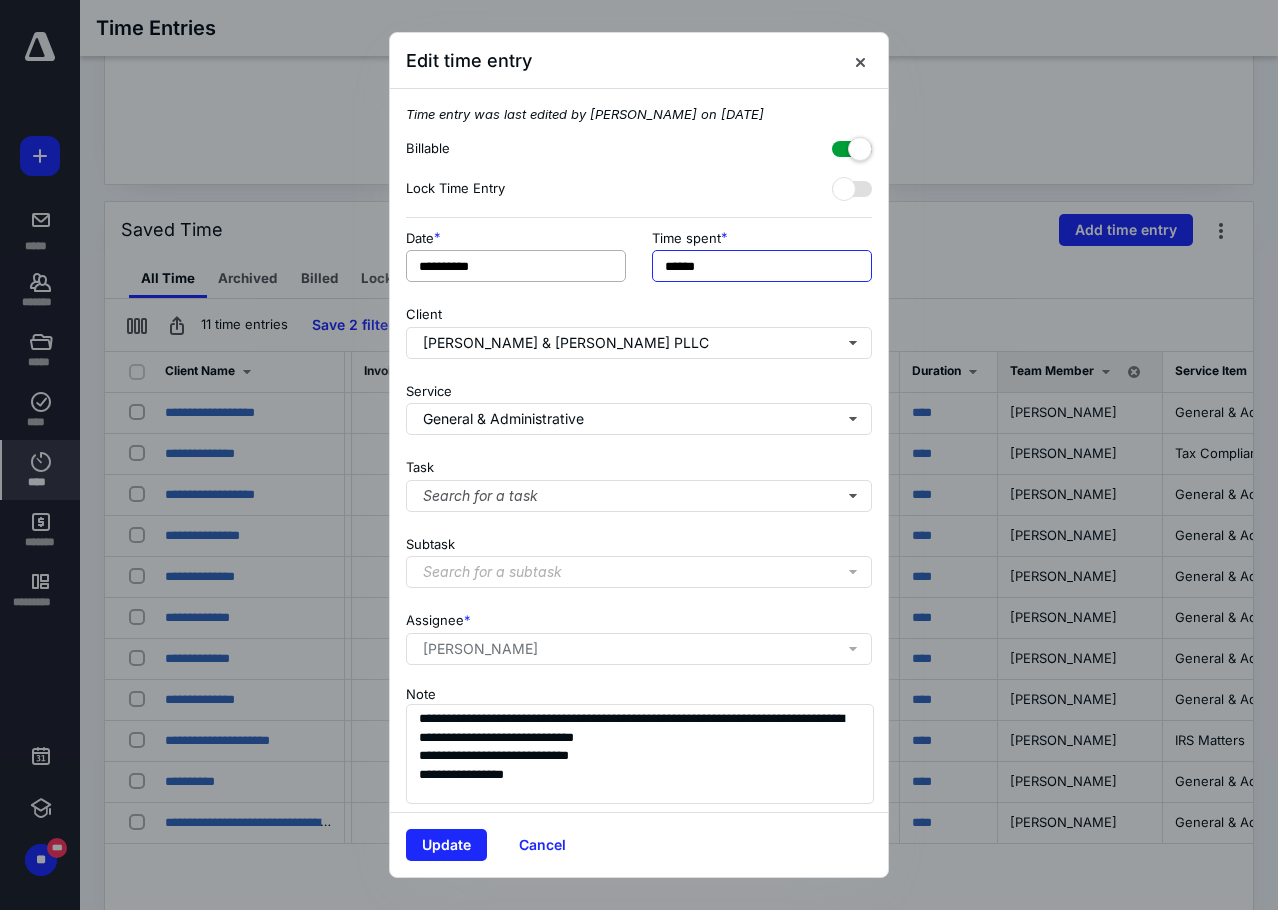 drag, startPoint x: 718, startPoint y: 267, endPoint x: 611, endPoint y: 265, distance: 107.01869 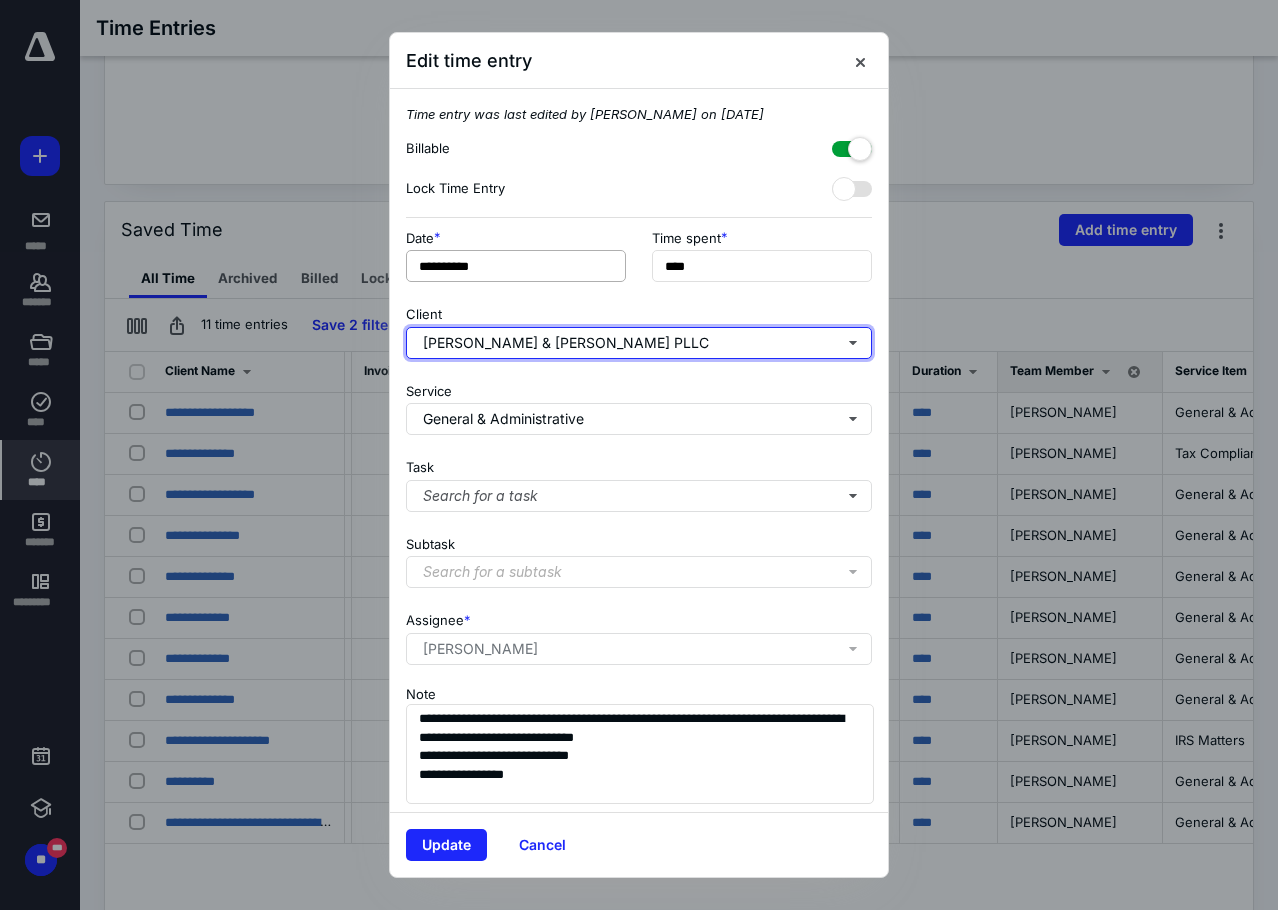 type on "******" 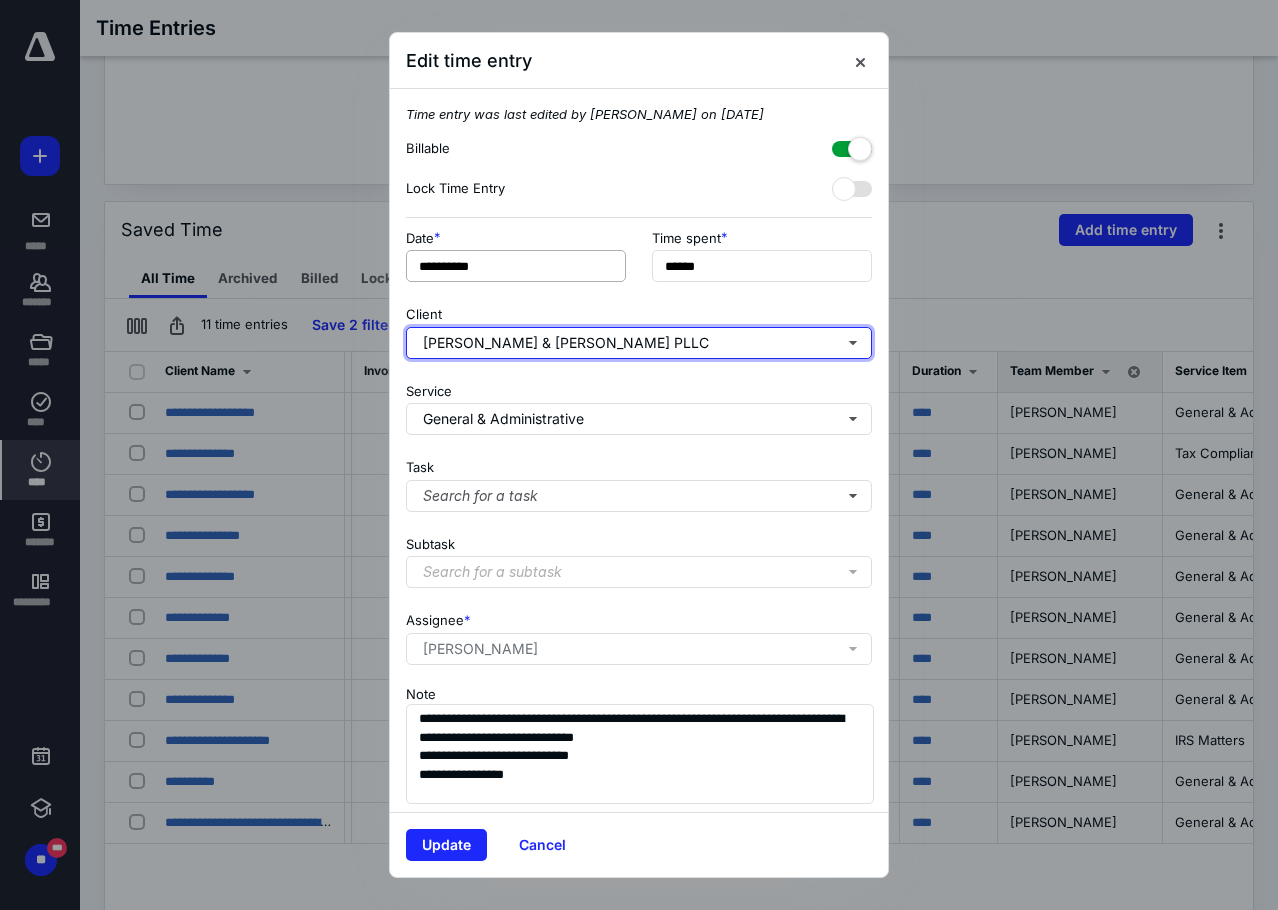 type 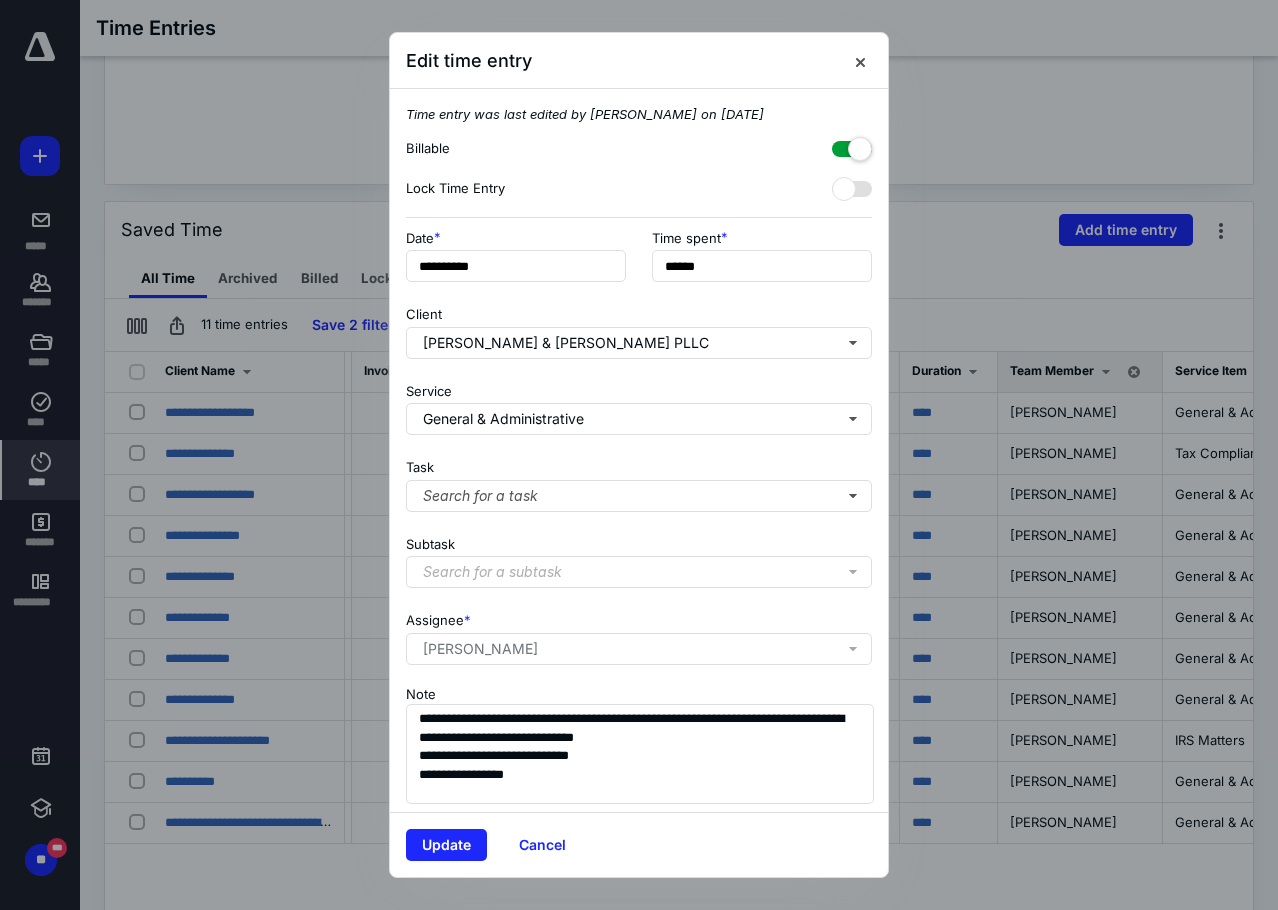 click at bounding box center (852, 145) 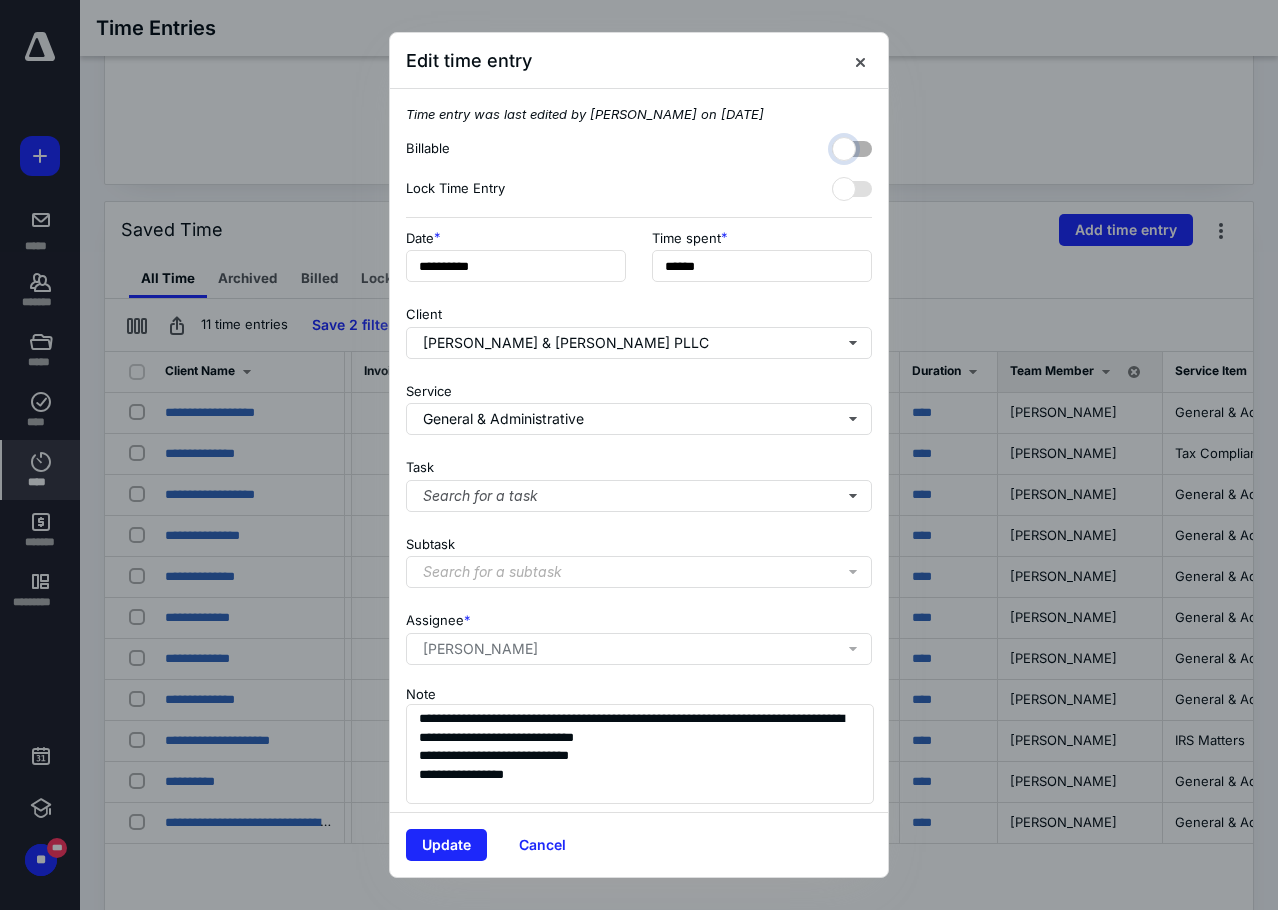 checkbox on "false" 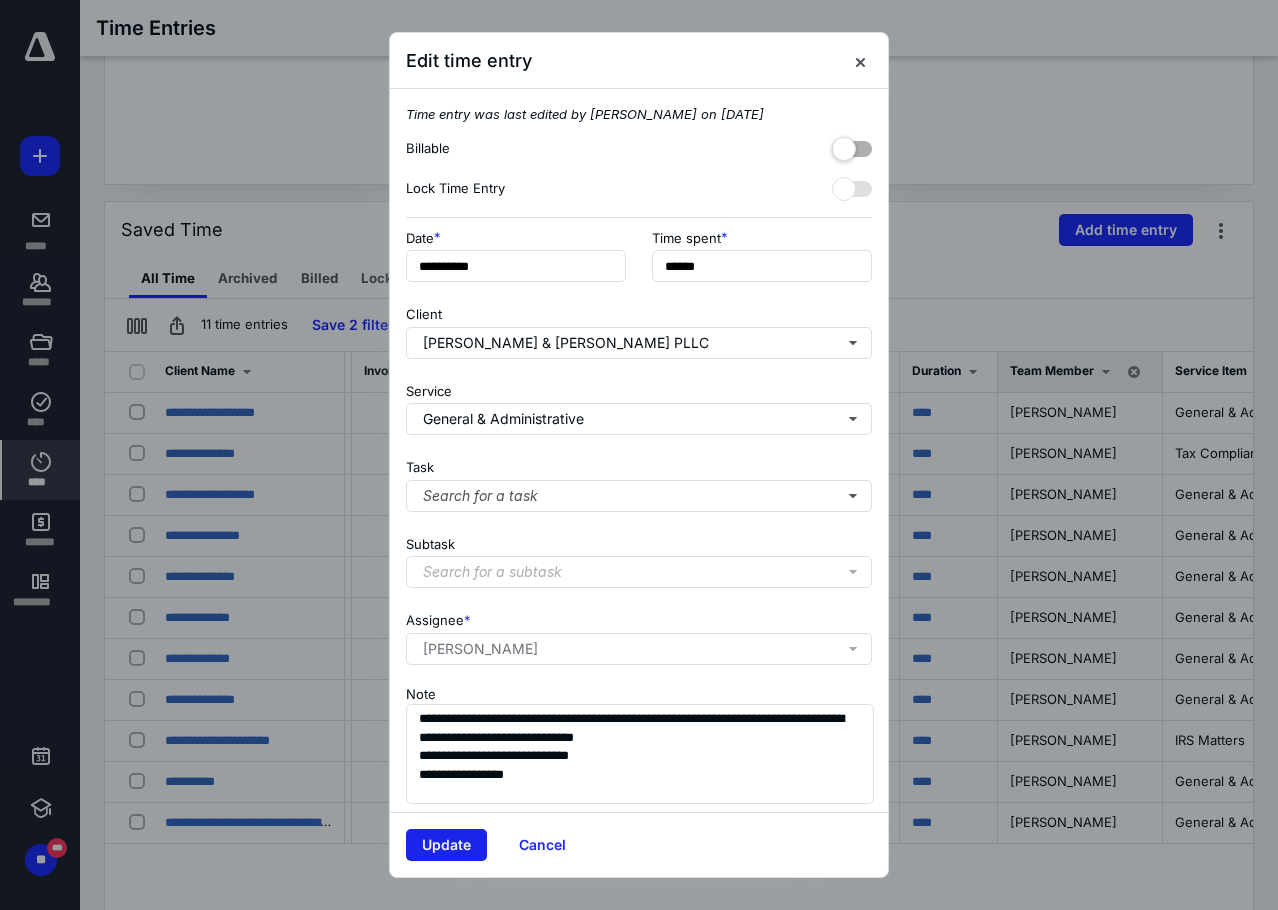 click on "Update" at bounding box center [446, 845] 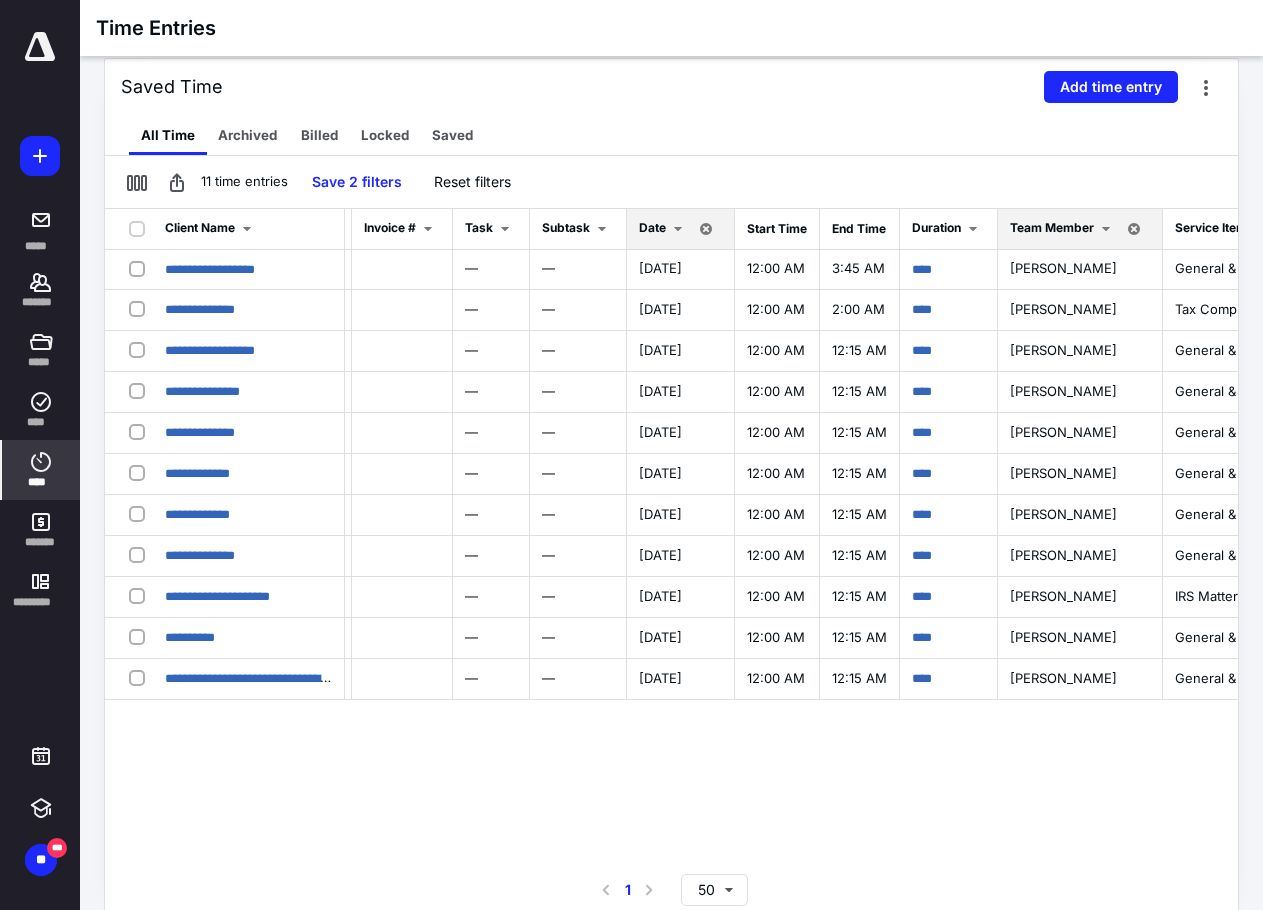 scroll, scrollTop: 445, scrollLeft: 0, axis: vertical 